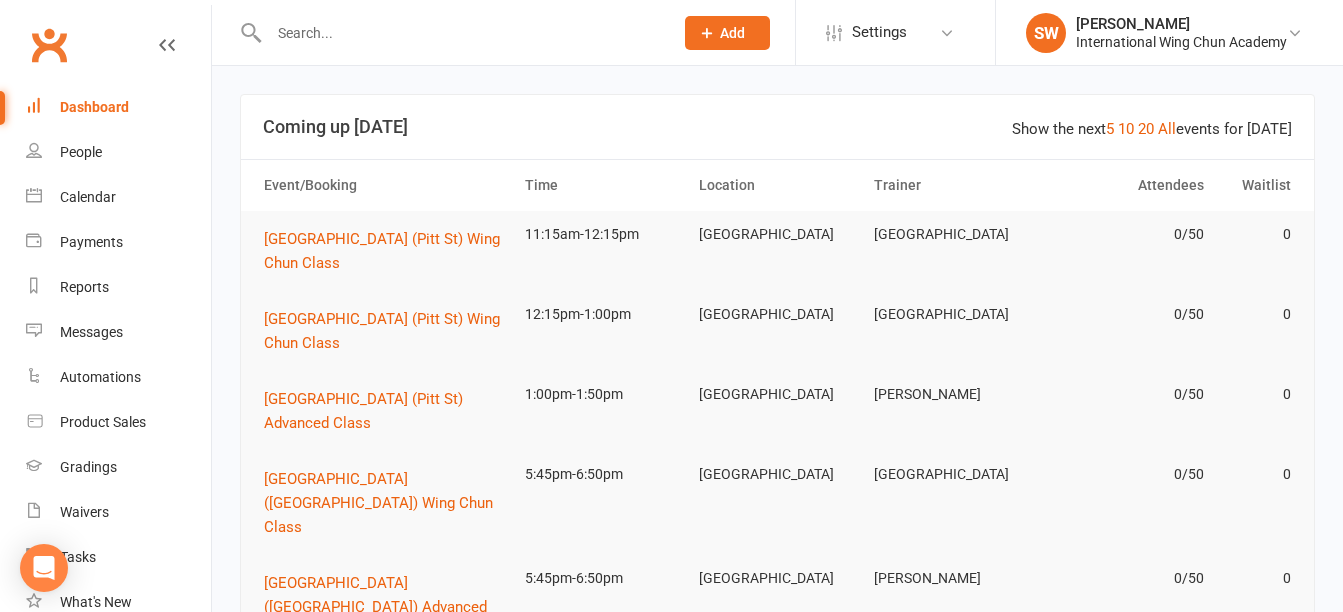 scroll, scrollTop: 0, scrollLeft: 0, axis: both 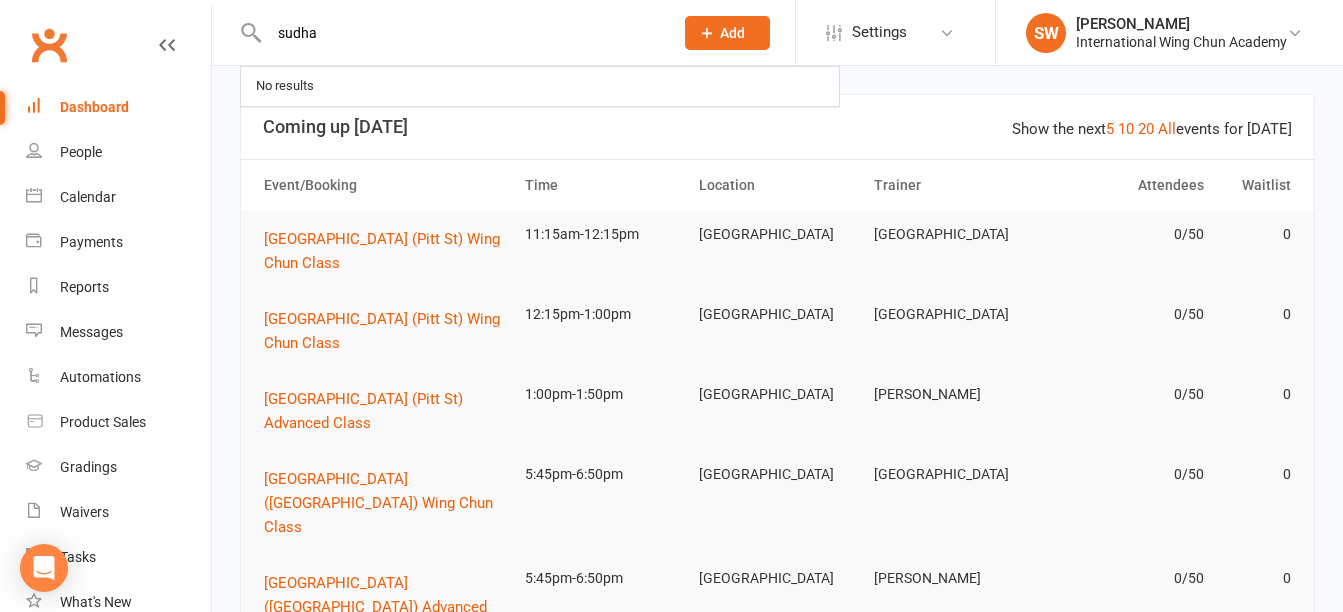 type on "sudha" 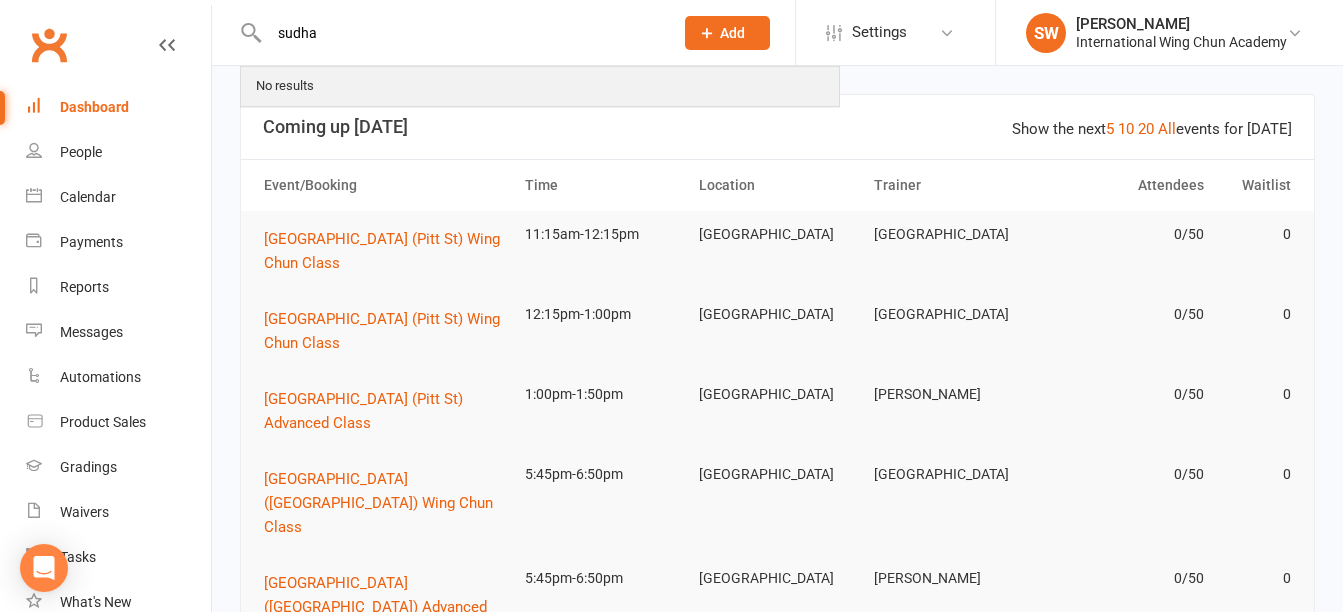 drag, startPoint x: 721, startPoint y: 37, endPoint x: 749, endPoint y: 79, distance: 50.47772 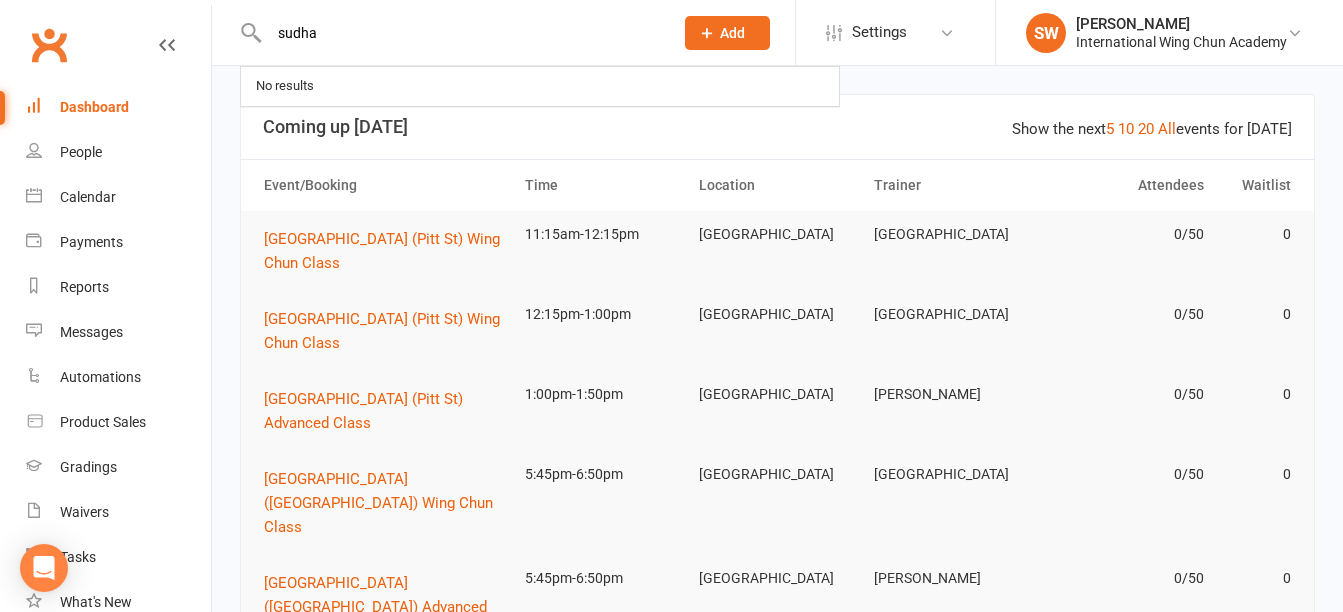 type 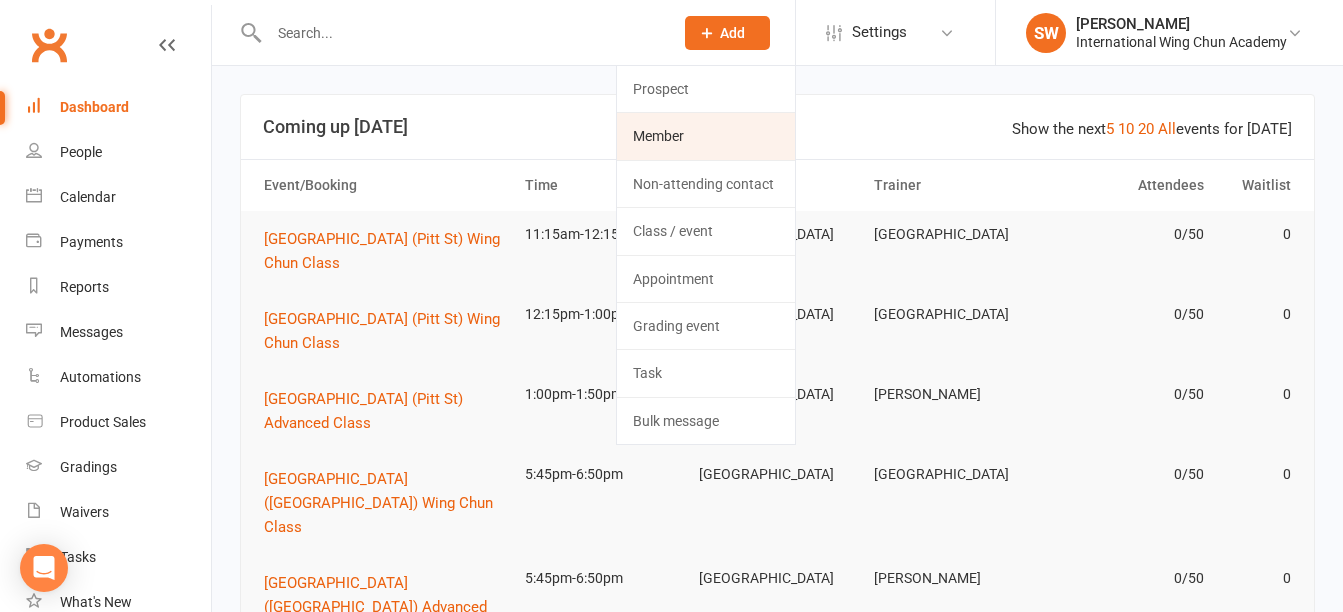 click on "Member" 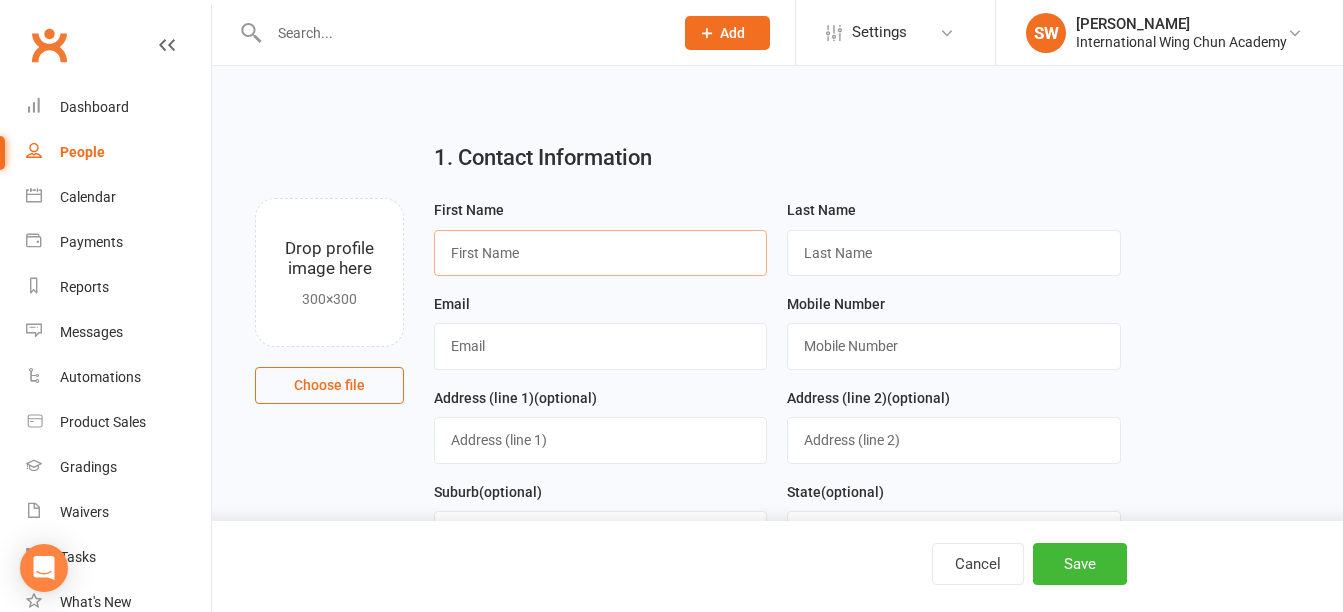 click at bounding box center (600, 253) 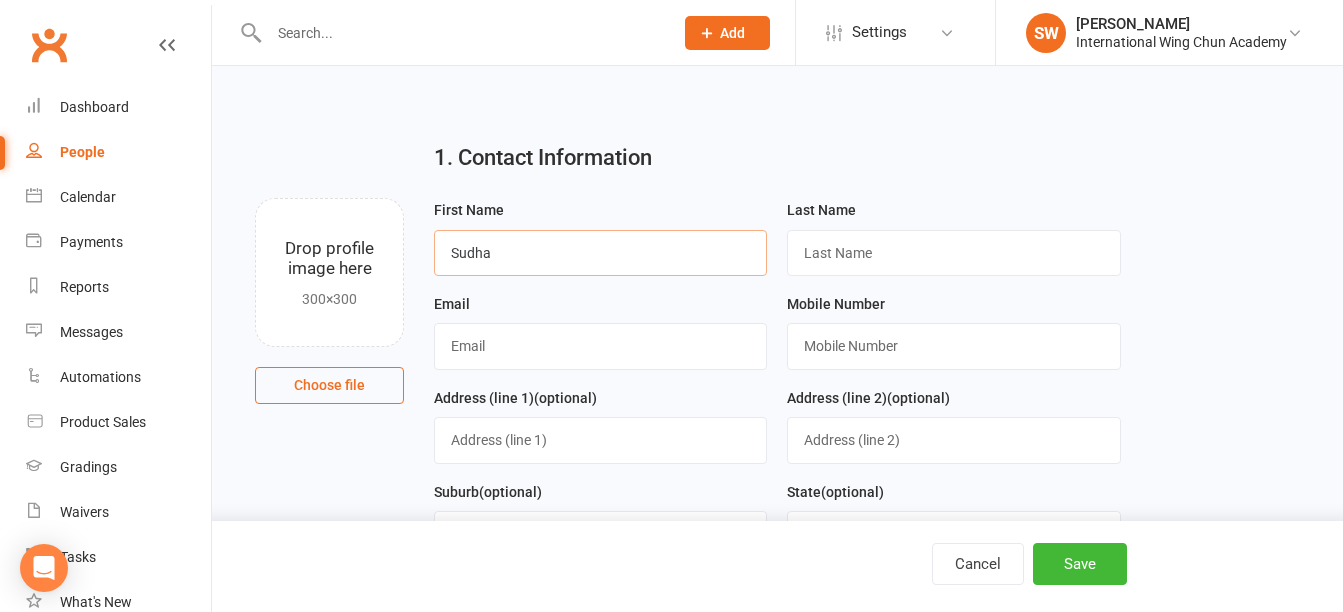 type on "Sudha" 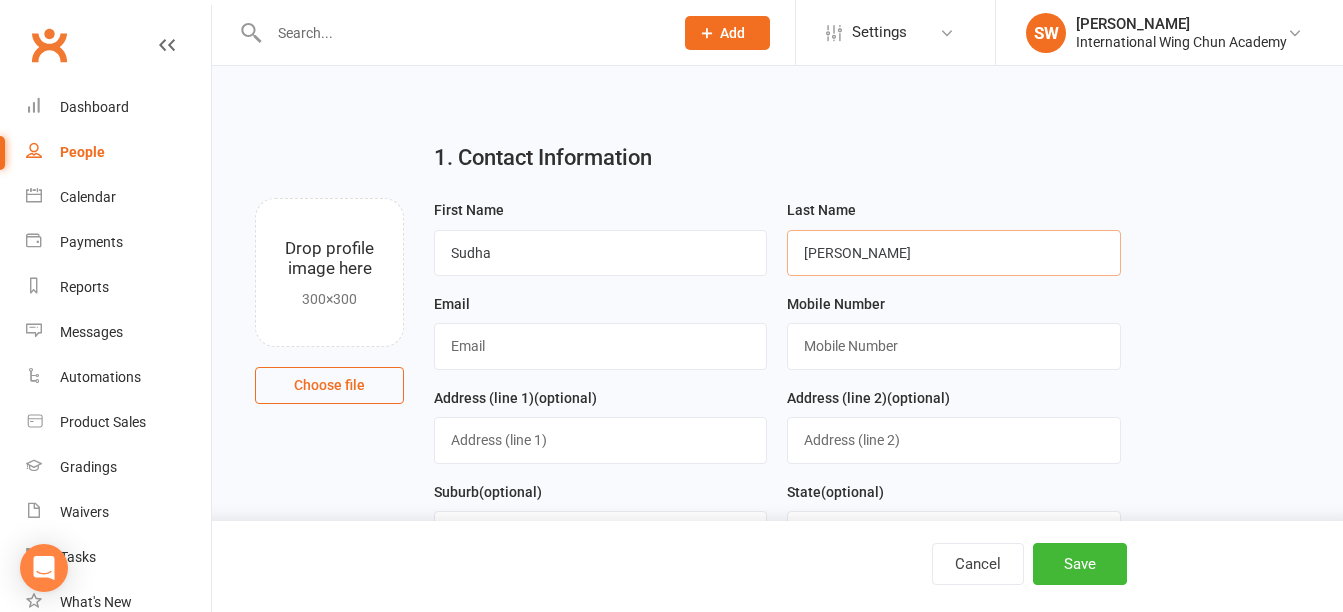 type on "[PERSON_NAME]" 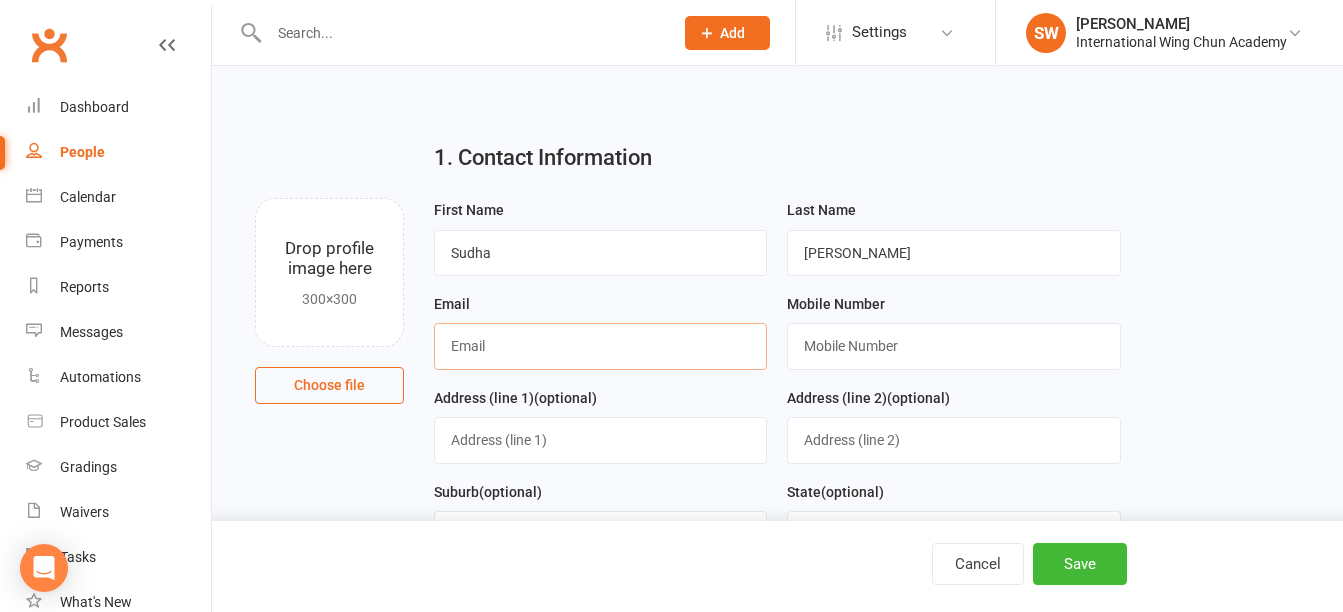 paste on "[PERSON_NAME][EMAIL_ADDRESS][PERSON_NAME][DOMAIN_NAME]" 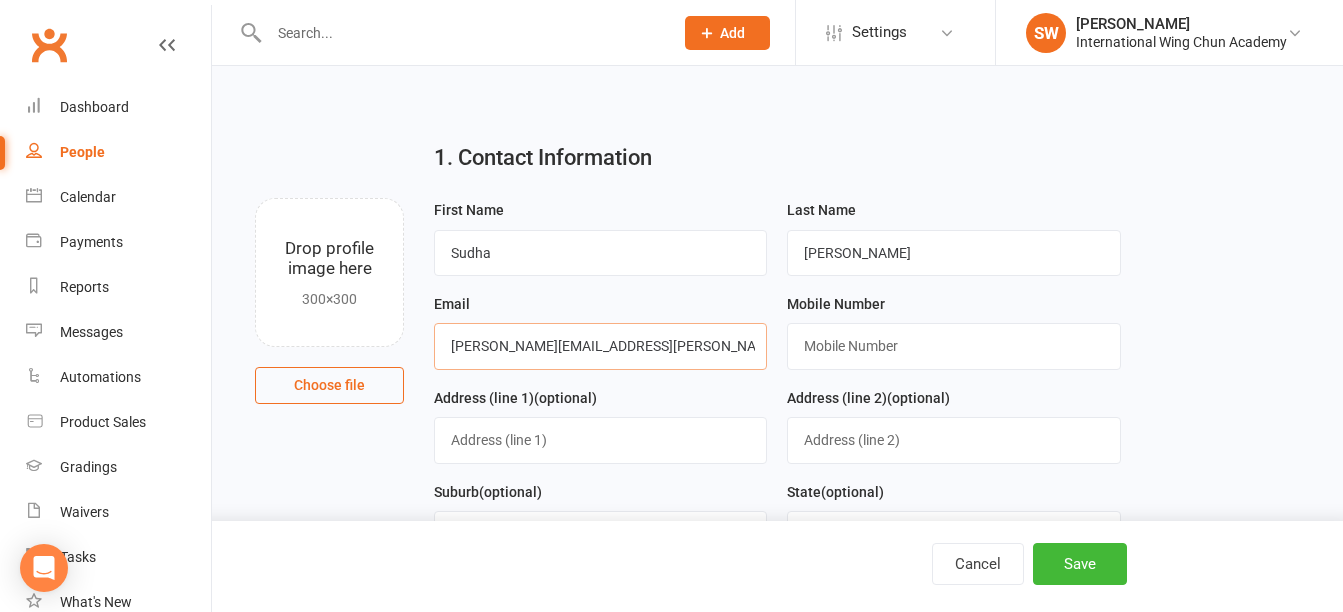 type on "[PERSON_NAME][EMAIL_ADDRESS][PERSON_NAME][DOMAIN_NAME]" 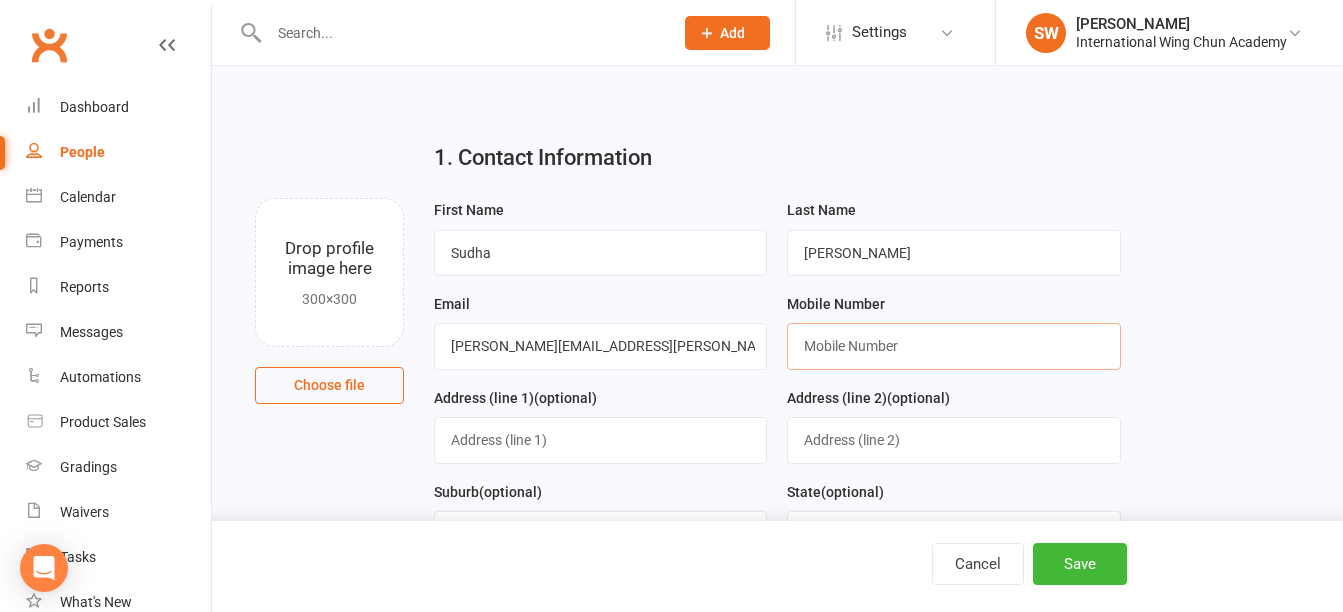 click at bounding box center (953, 346) 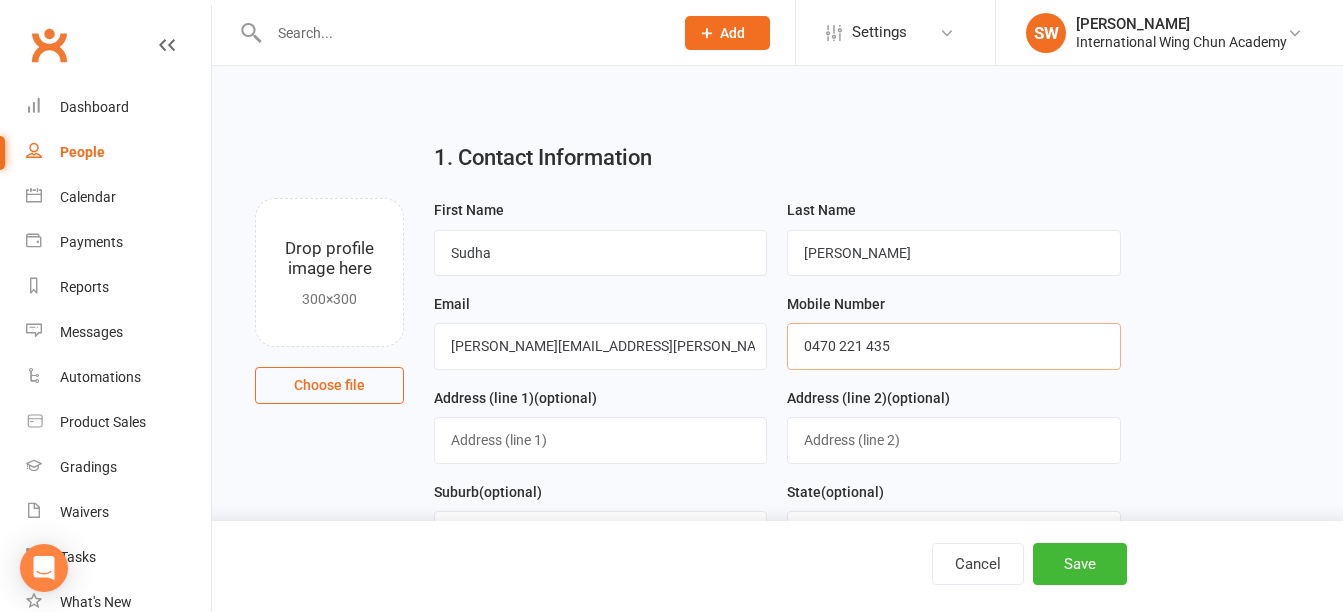 type on "0470 221 435" 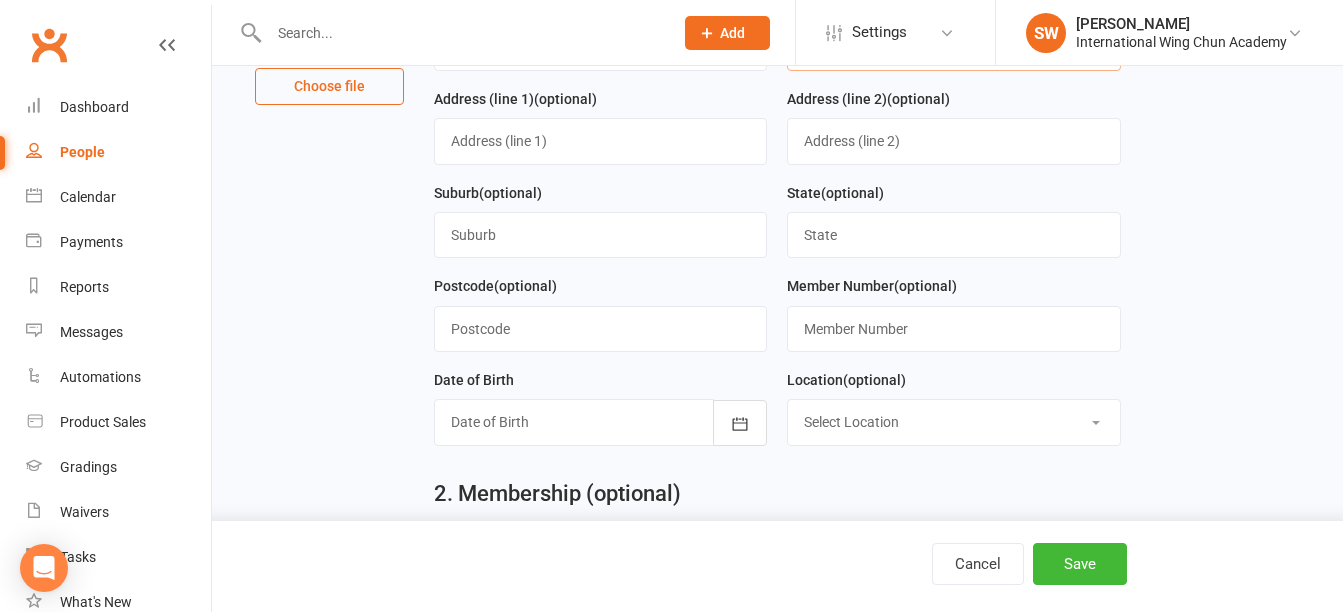 scroll, scrollTop: 300, scrollLeft: 0, axis: vertical 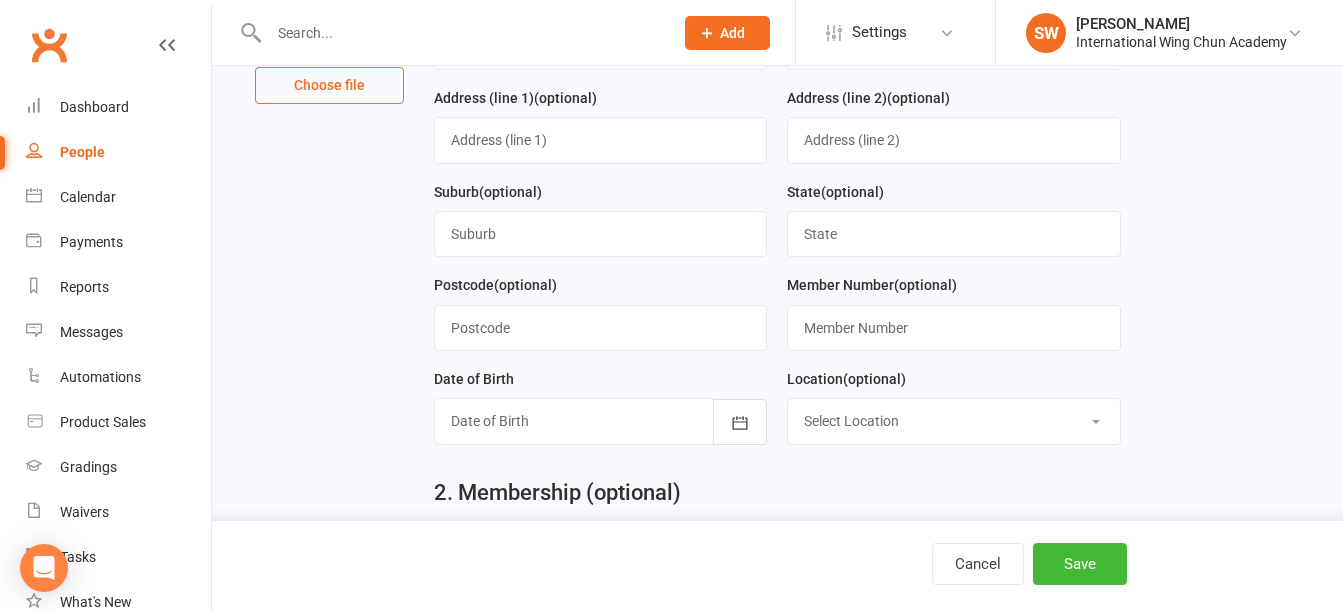 click at bounding box center (600, 421) 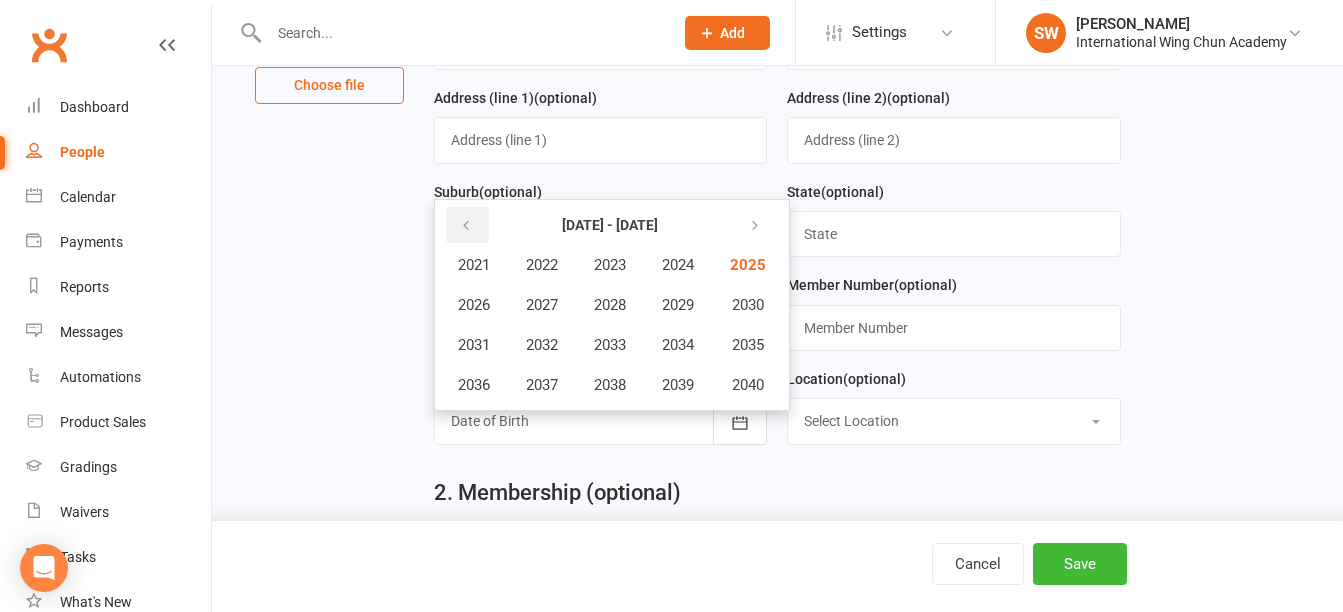 click at bounding box center (466, 226) 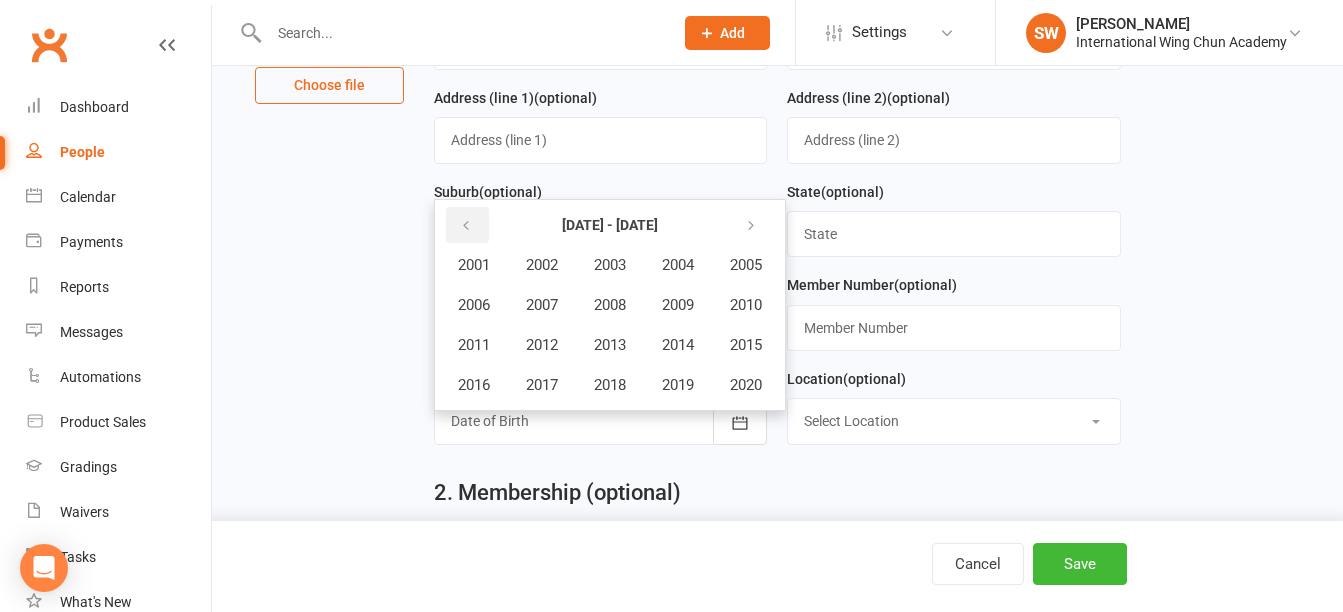 click at bounding box center (466, 226) 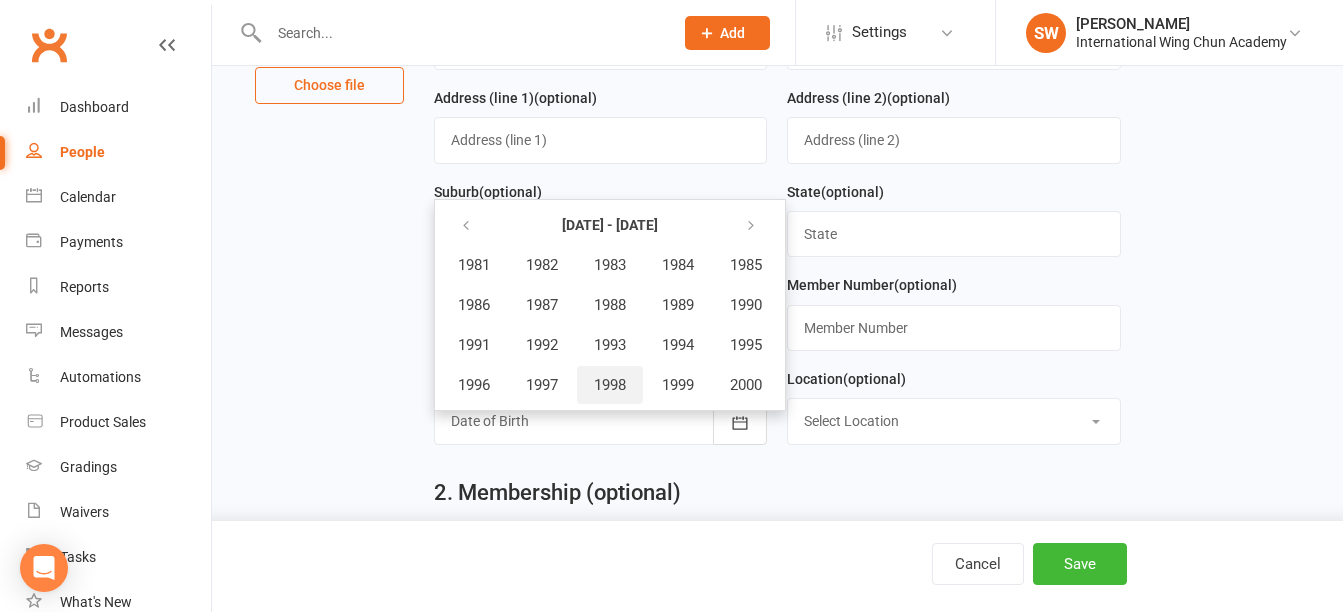 click on "1998" at bounding box center (610, 385) 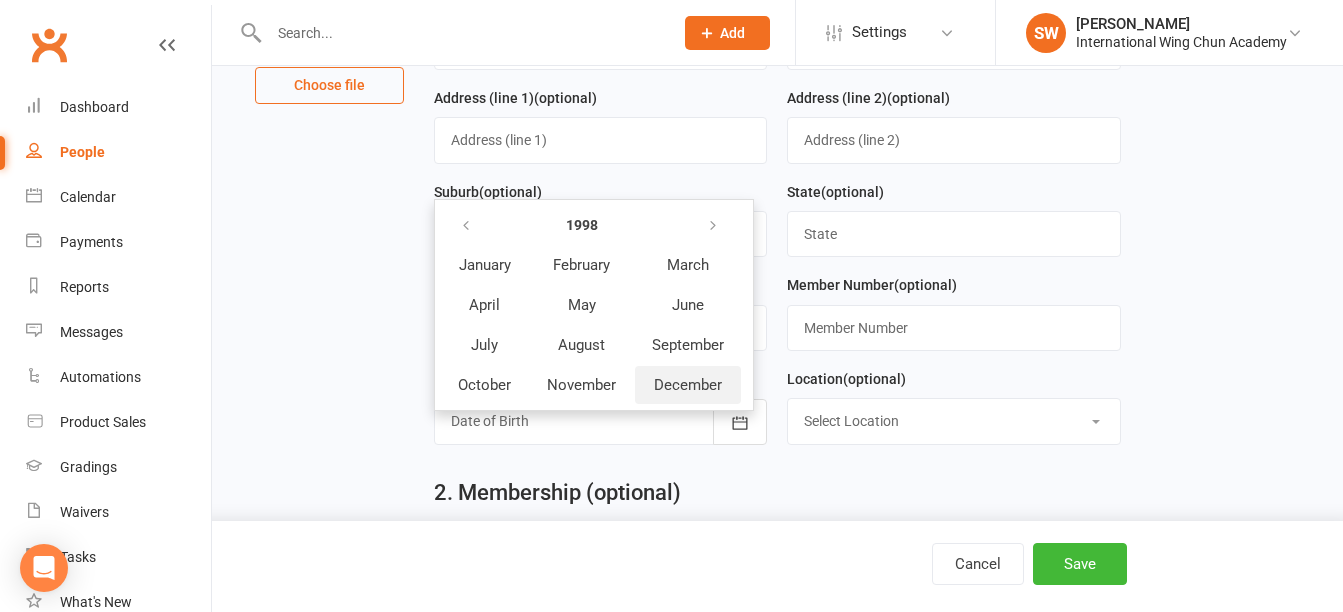 click on "December" at bounding box center (688, 385) 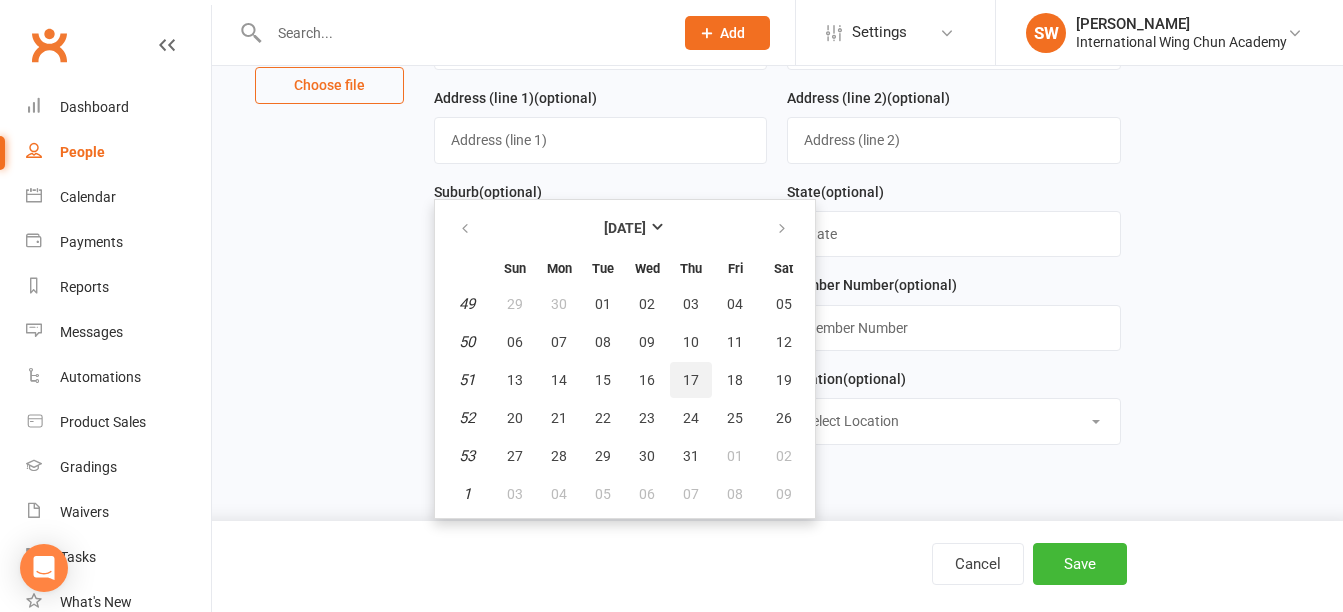 click on "17" at bounding box center (691, 380) 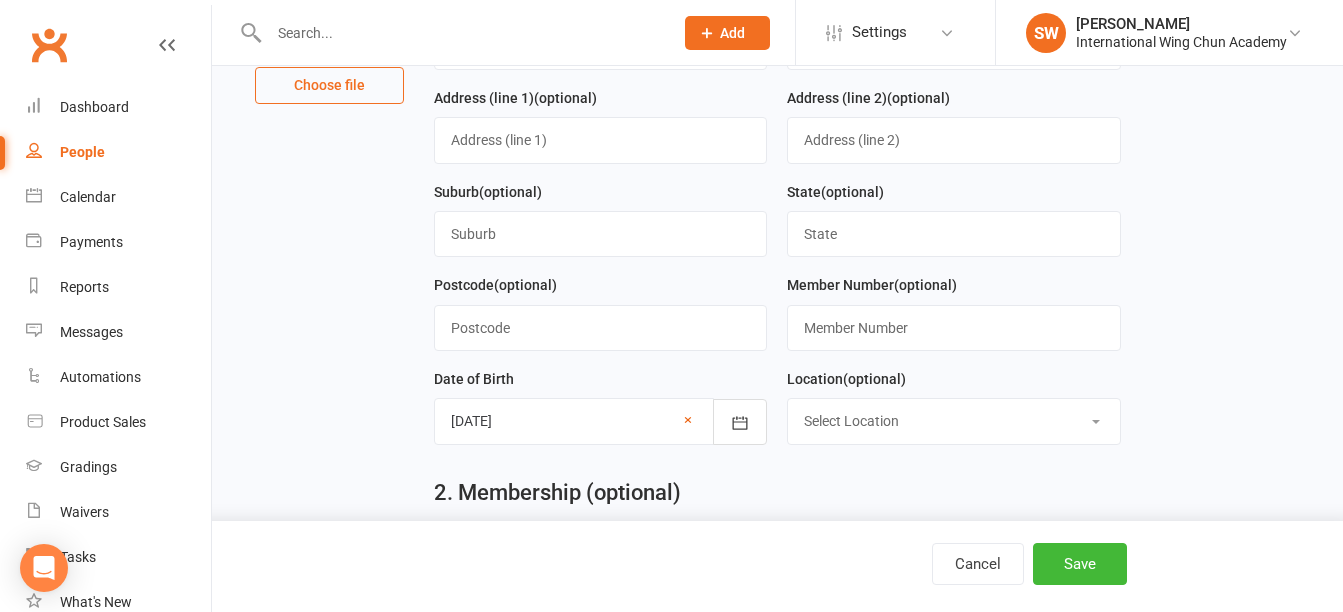 click on "Select Location [GEOGRAPHIC_DATA] [GEOGRAPHIC_DATA] [GEOGRAPHIC_DATA] [GEOGRAPHIC_DATA] [GEOGRAPHIC_DATA] [GEOGRAPHIC_DATA] [GEOGRAPHIC_DATA]" at bounding box center (953, 421) 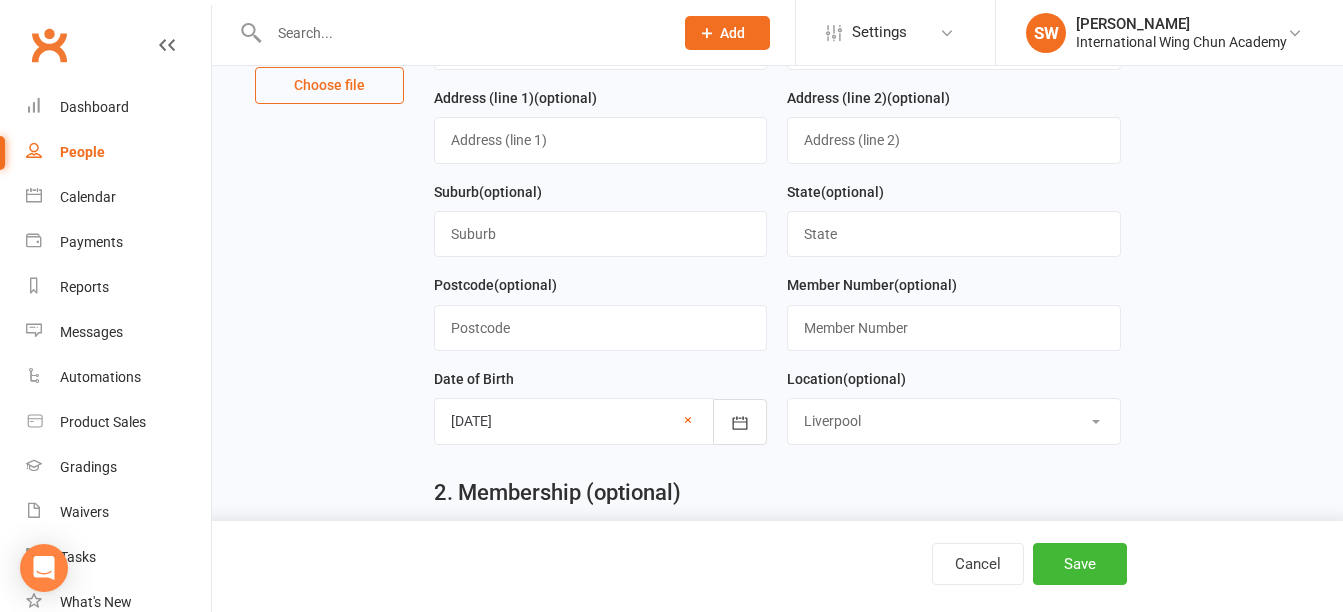 click on "Select Location [GEOGRAPHIC_DATA] [GEOGRAPHIC_DATA] [GEOGRAPHIC_DATA] [GEOGRAPHIC_DATA] [GEOGRAPHIC_DATA] [GEOGRAPHIC_DATA] [GEOGRAPHIC_DATA]" at bounding box center (953, 421) 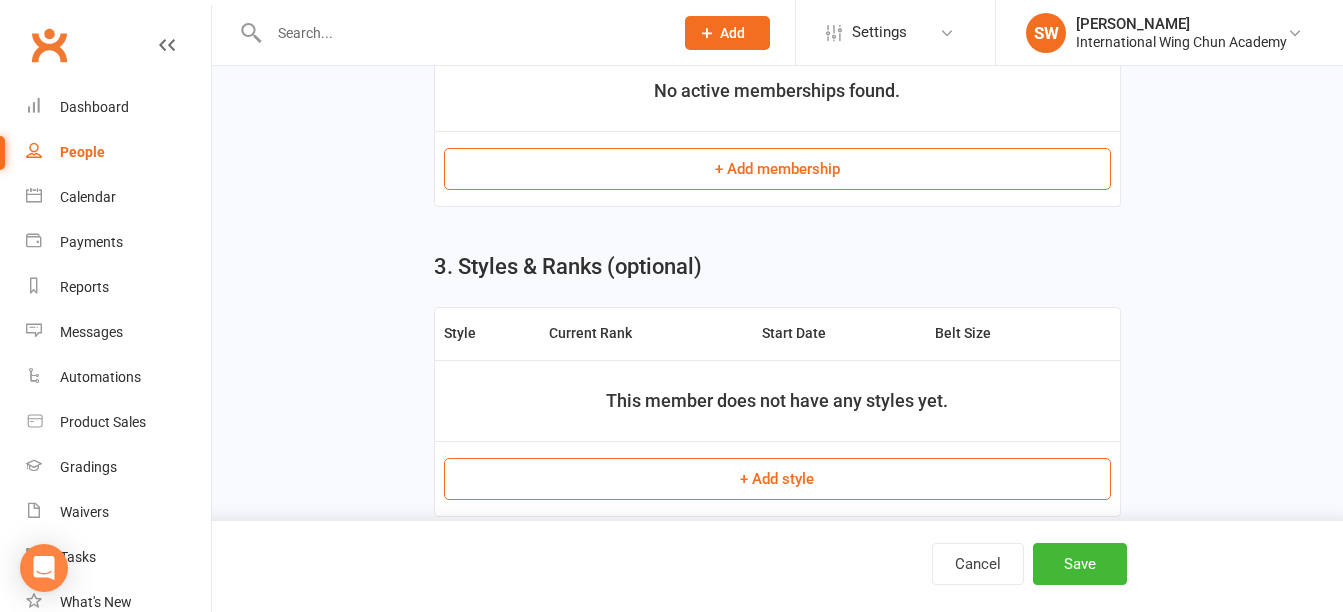 scroll, scrollTop: 1370, scrollLeft: 0, axis: vertical 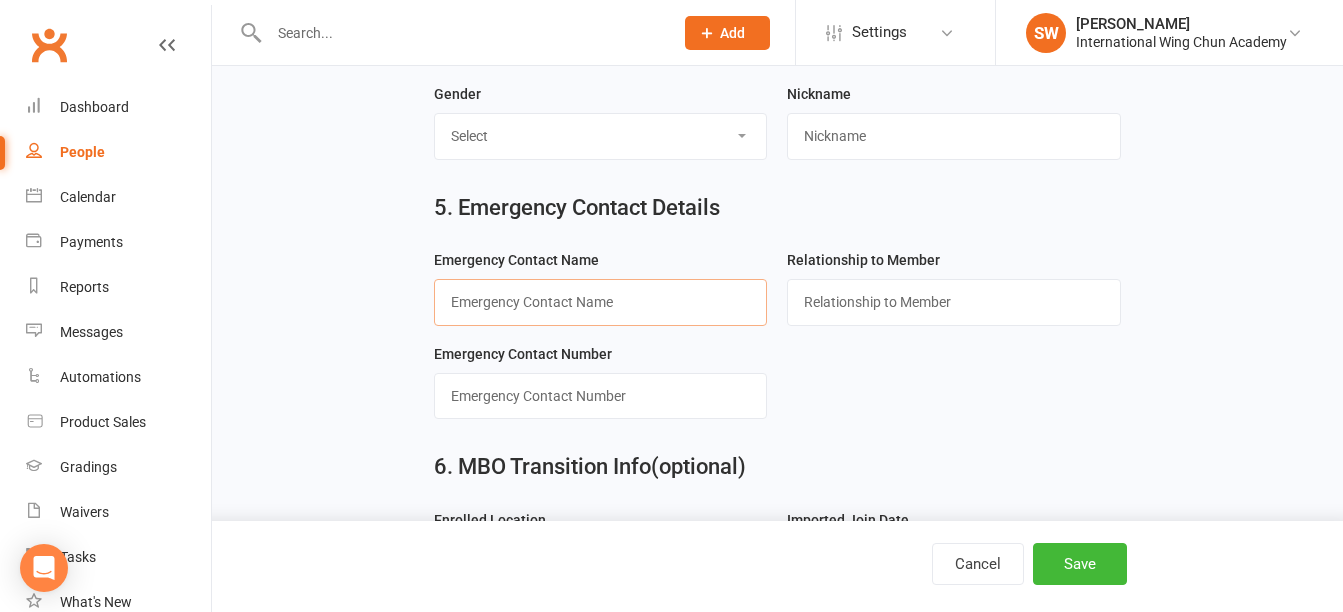 click at bounding box center [600, 302] 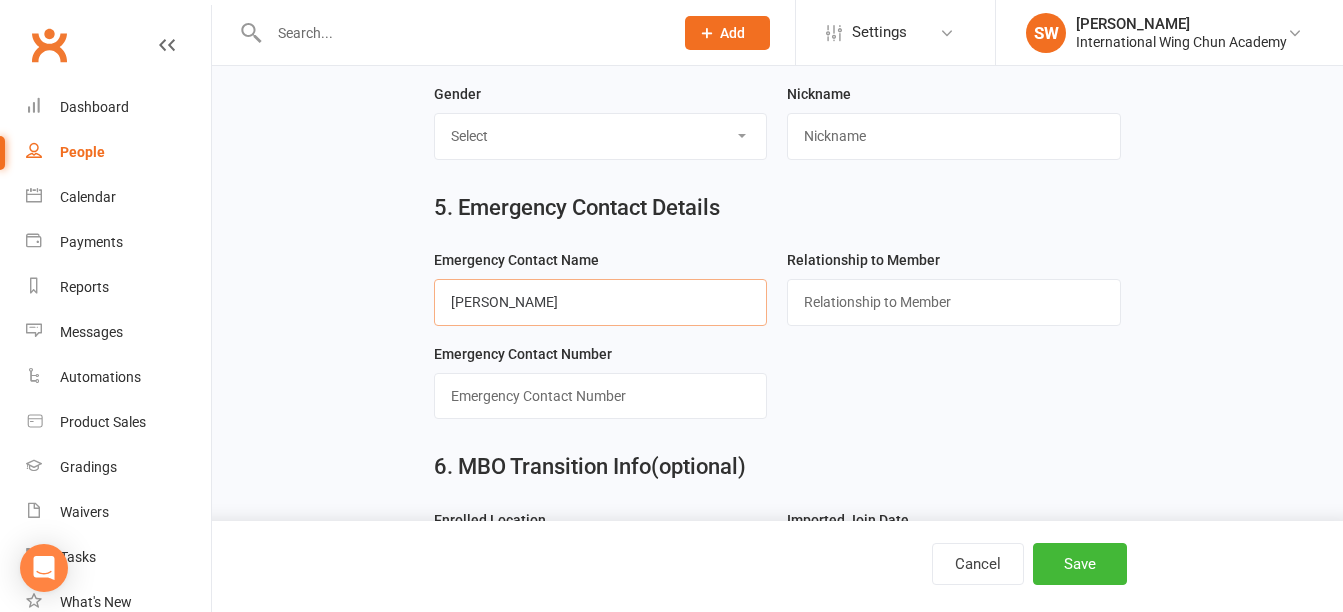 type on "[PERSON_NAME]" 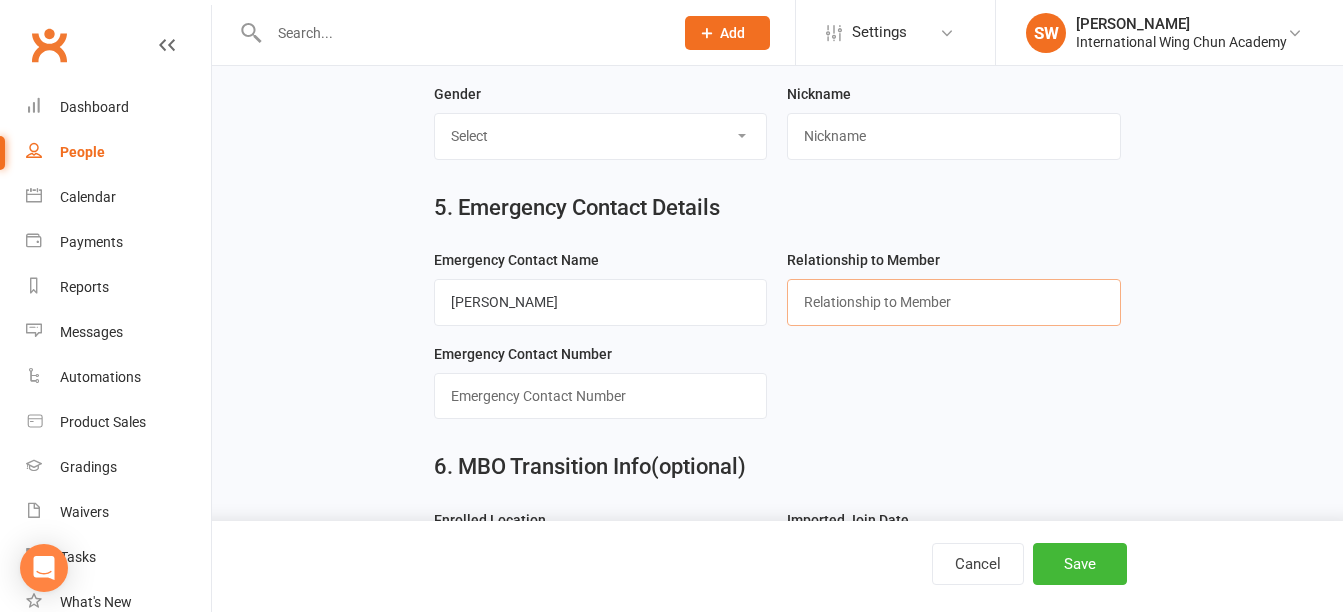 click at bounding box center [953, 302] 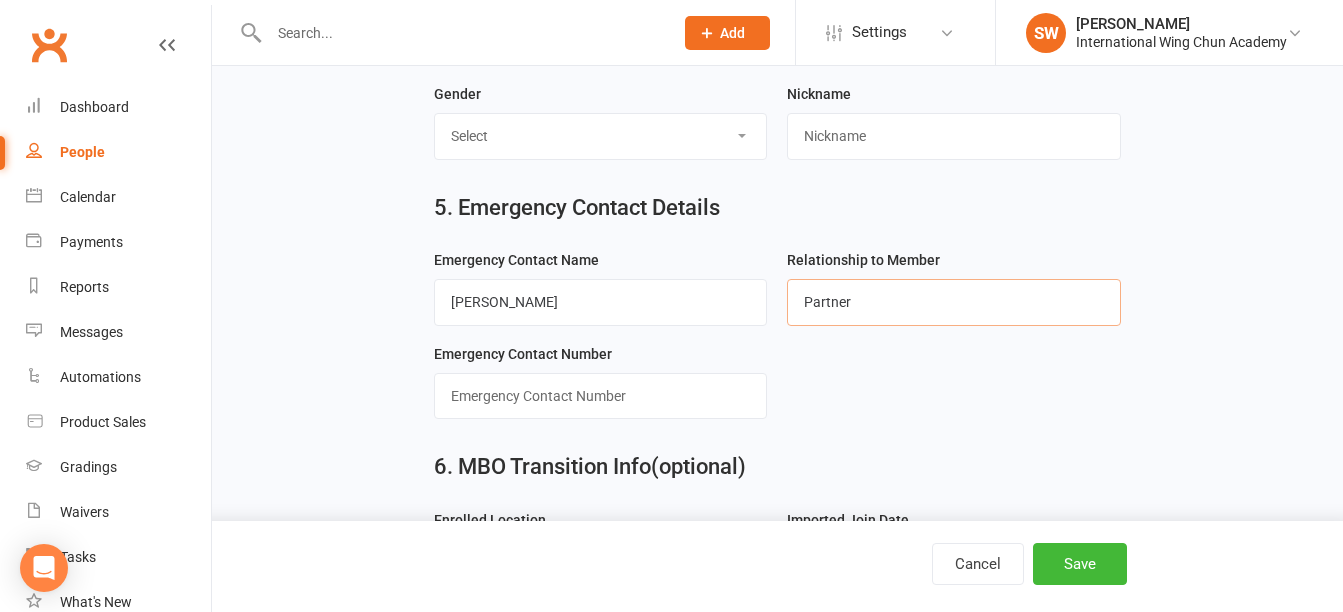 type on "Partner" 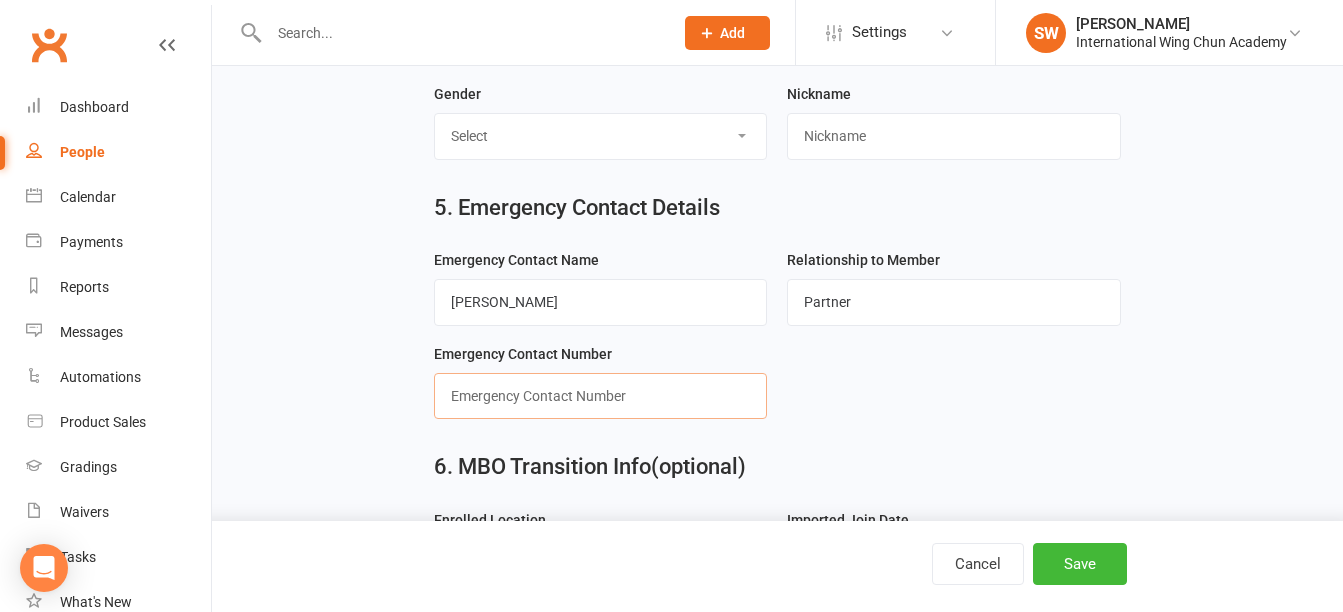 paste on "0470 366 067" 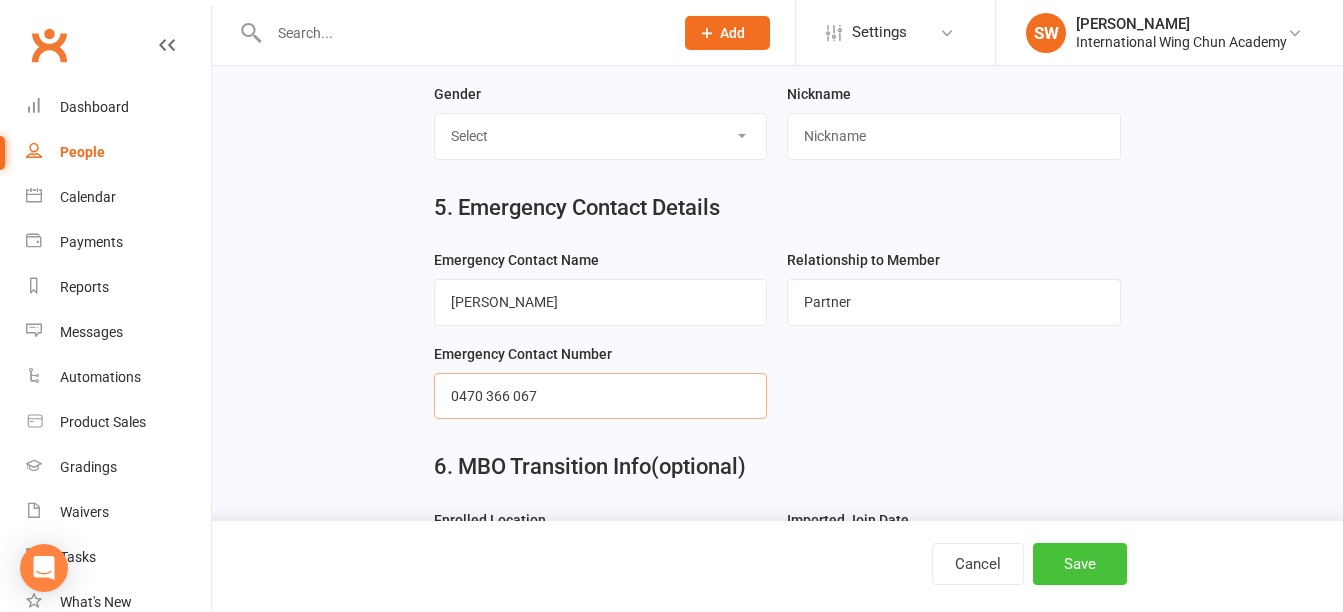 type on "0470 366 067" 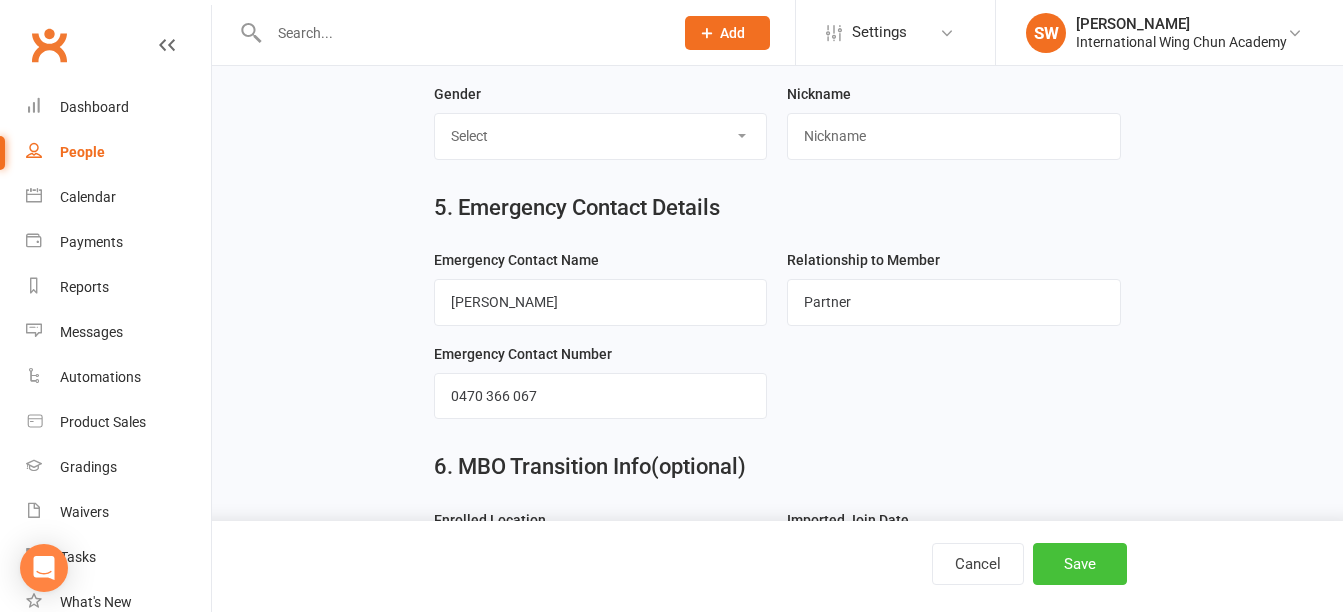 click on "Save" at bounding box center (1080, 564) 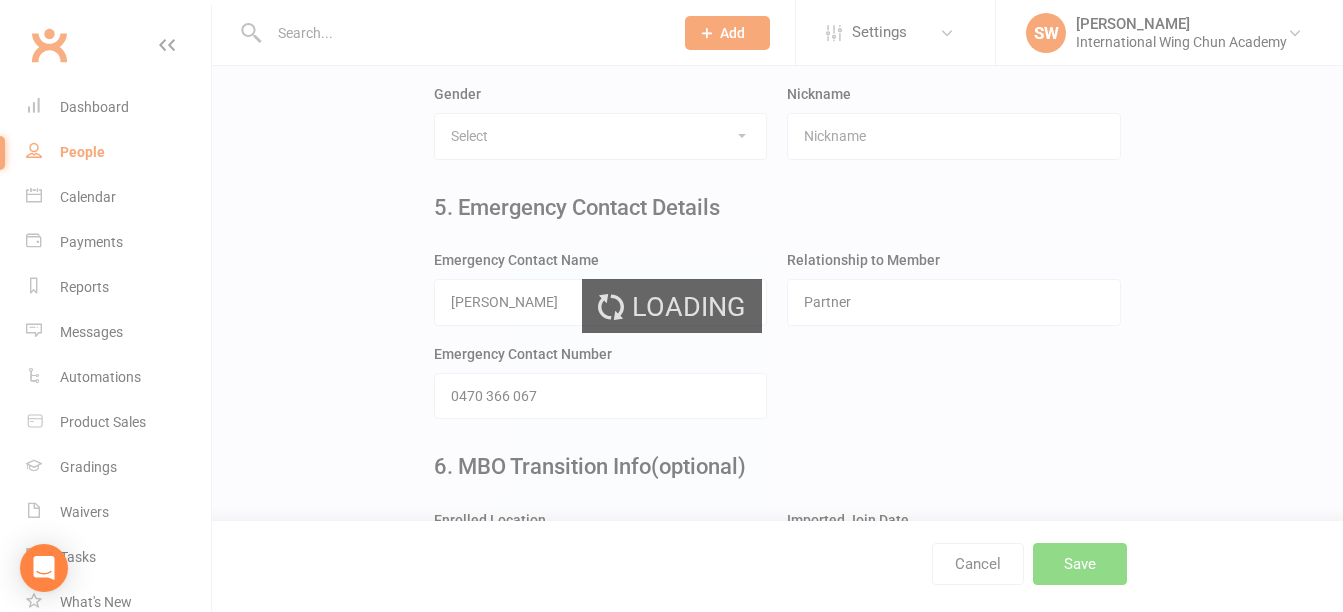 scroll, scrollTop: 0, scrollLeft: 0, axis: both 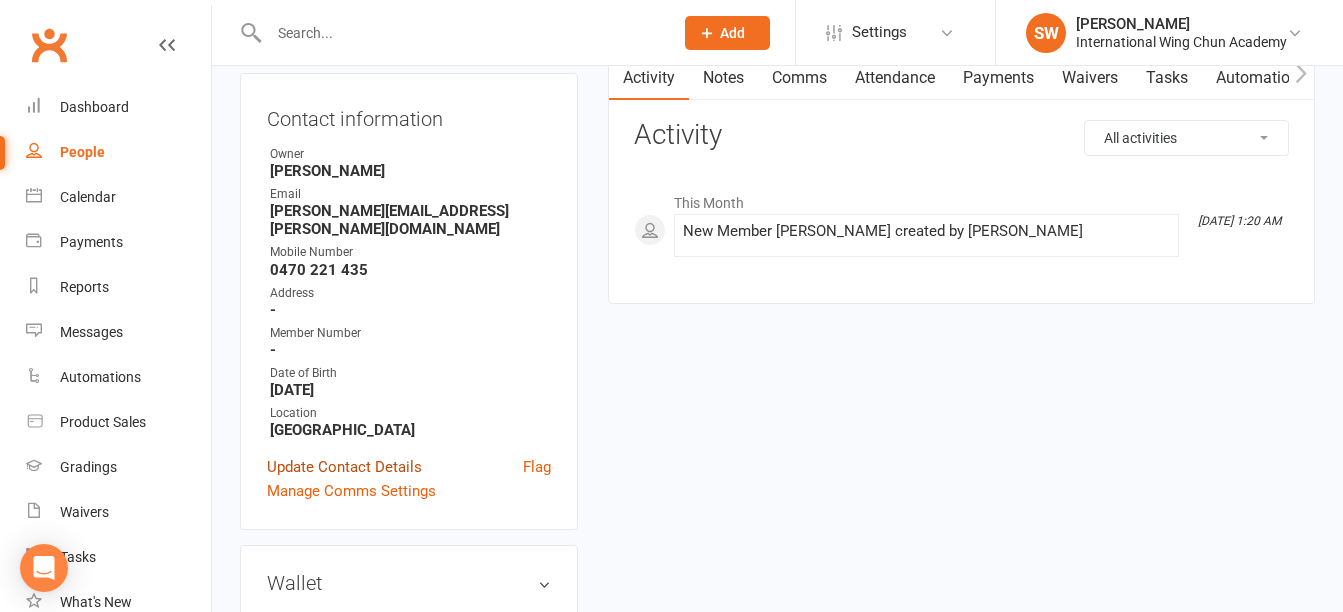 click on "Update Contact Details" at bounding box center (344, 467) 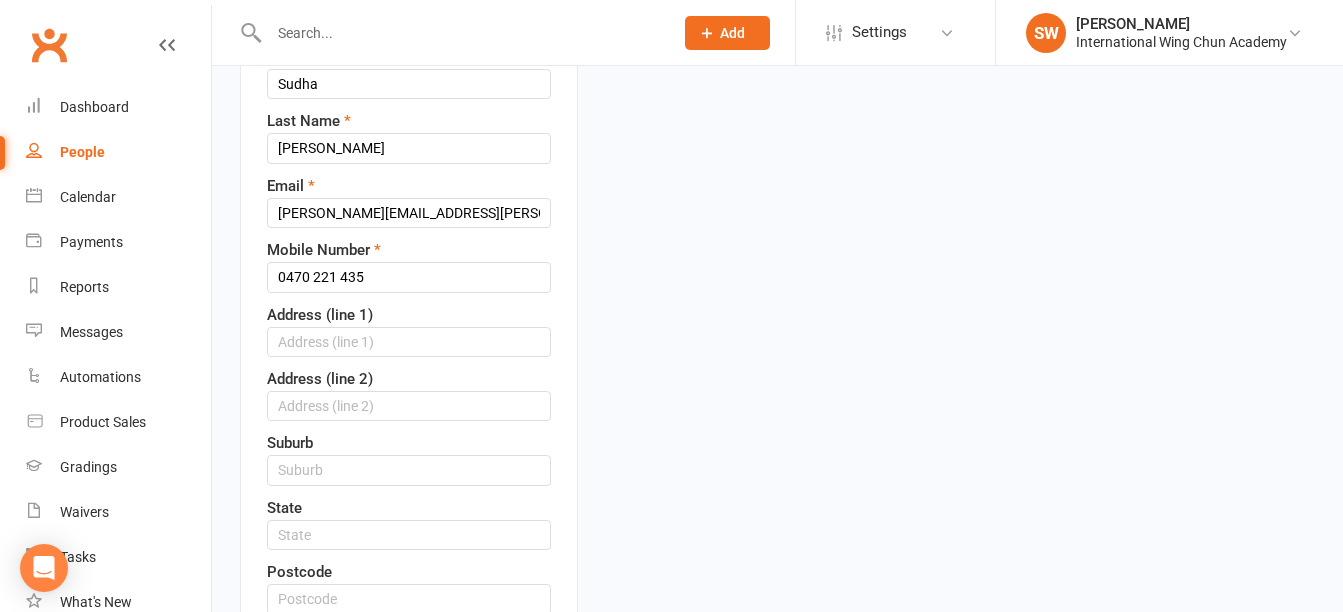 scroll, scrollTop: 294, scrollLeft: 0, axis: vertical 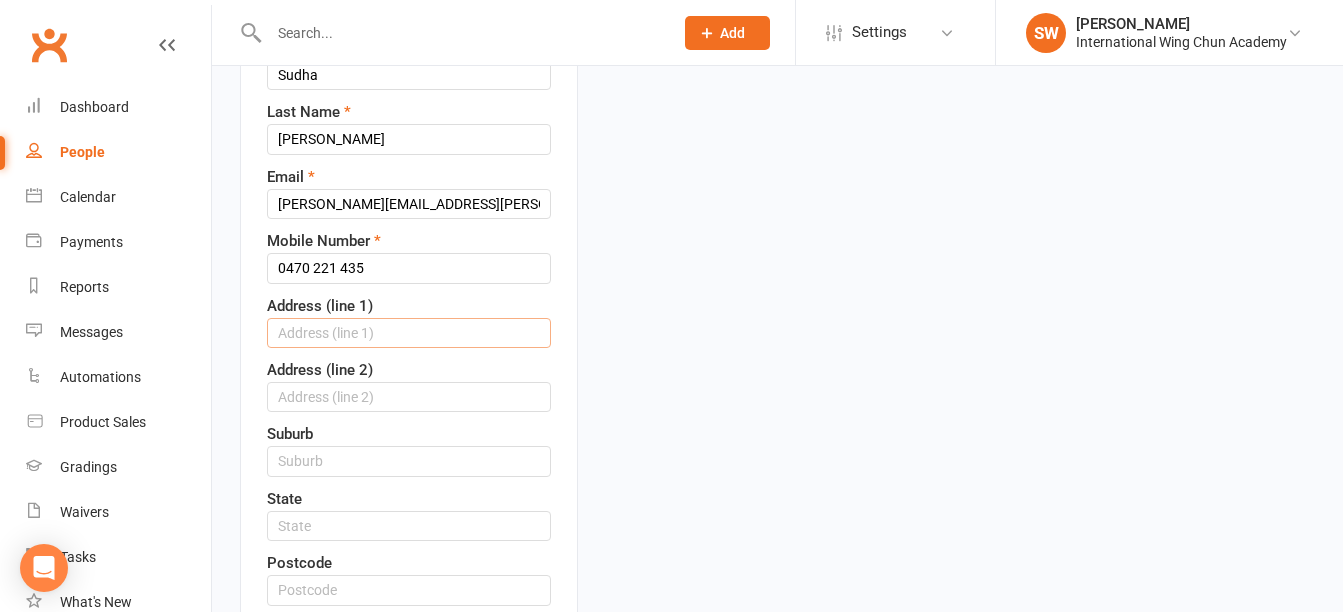 click at bounding box center (409, 333) 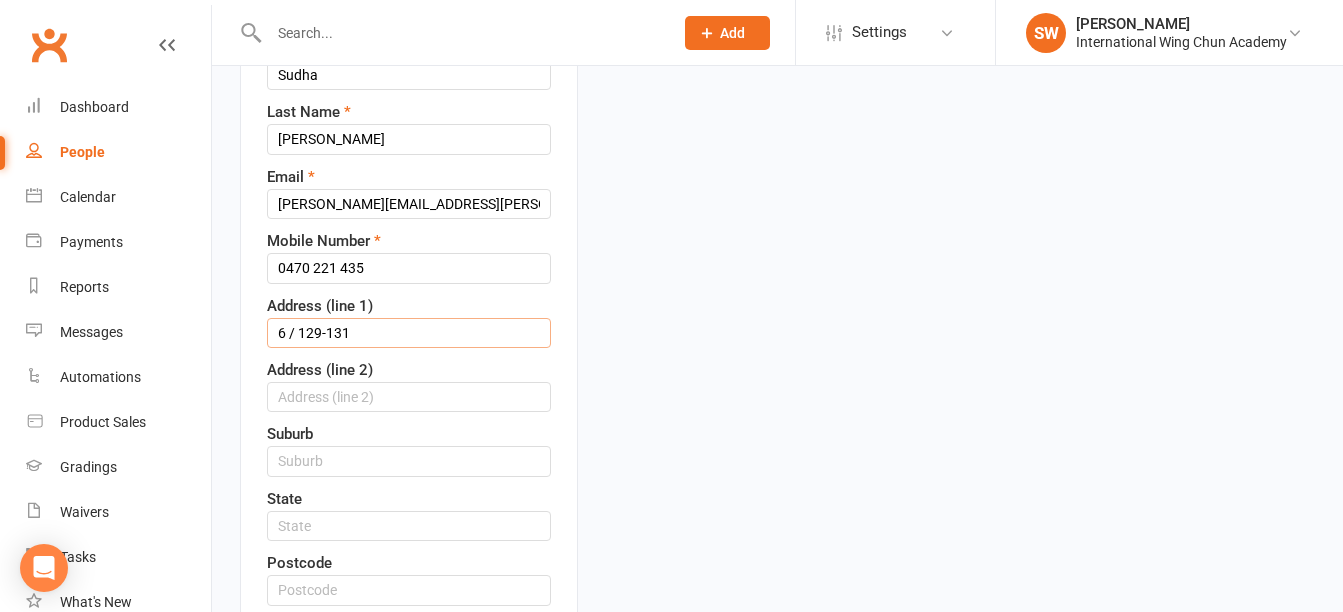 type on "6 / 129-131" 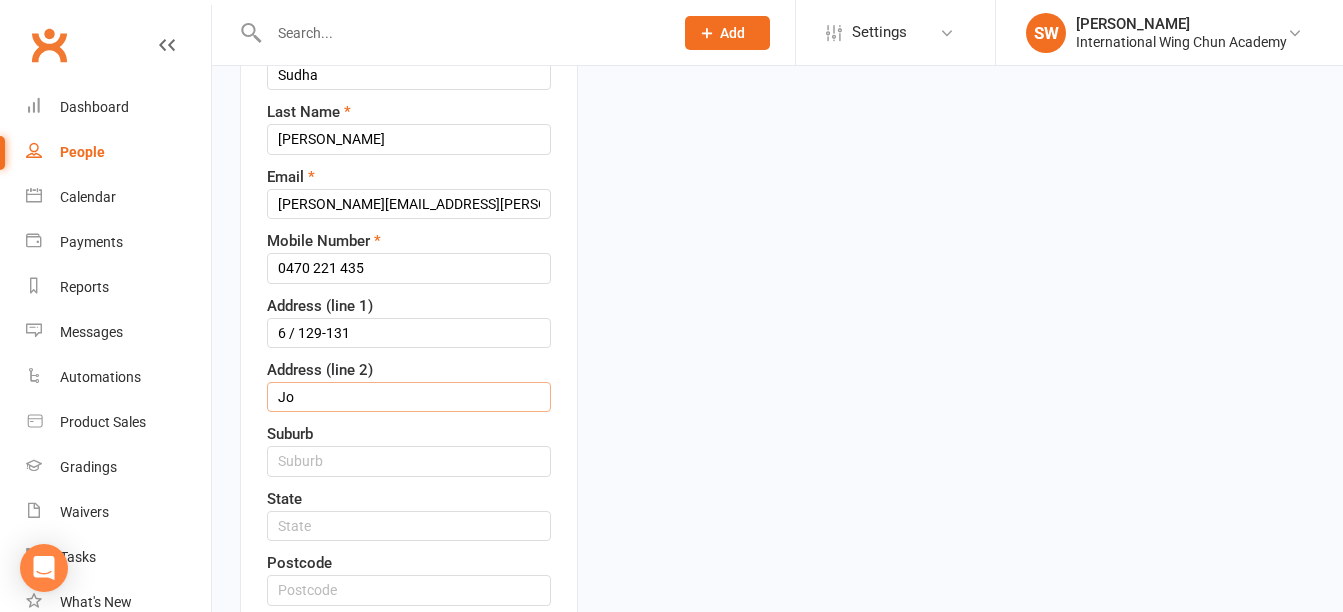 type on "J" 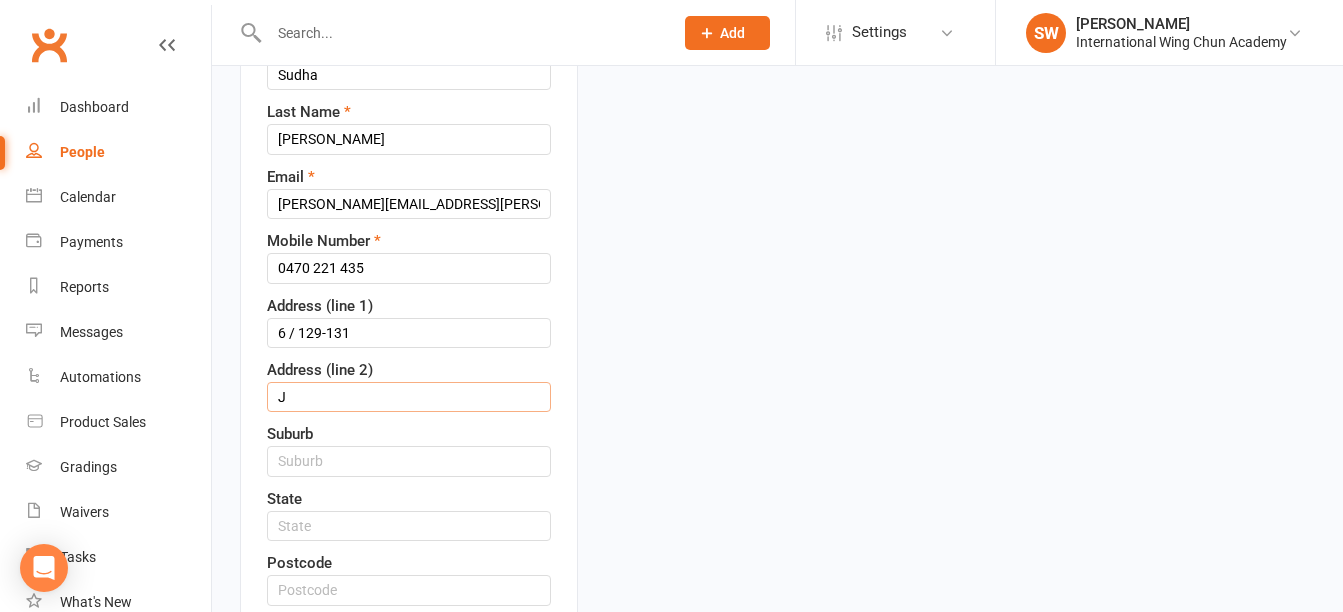 type 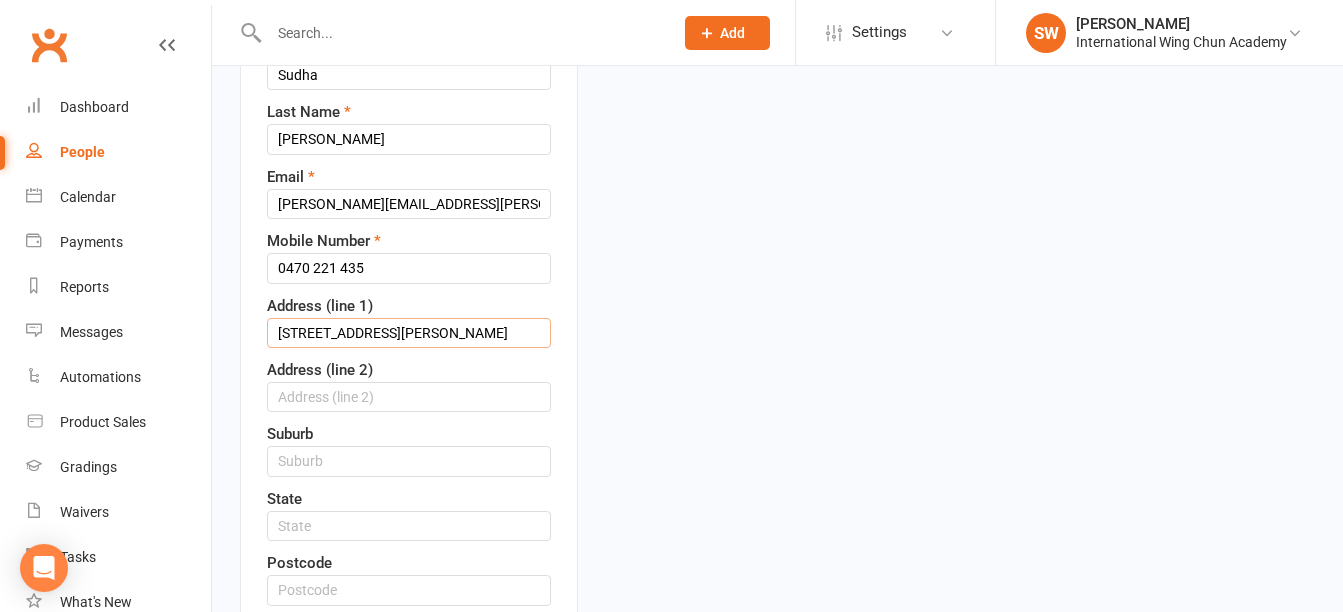 type on "[STREET_ADDRESS][PERSON_NAME]" 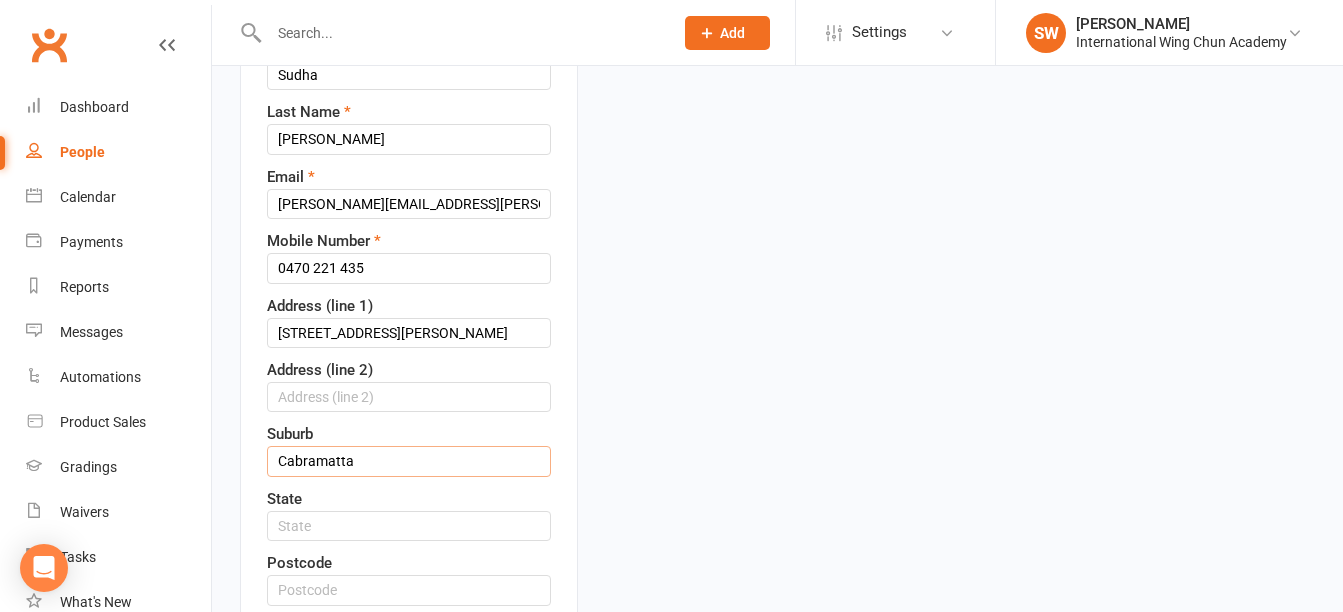 type on "Cabramatta" 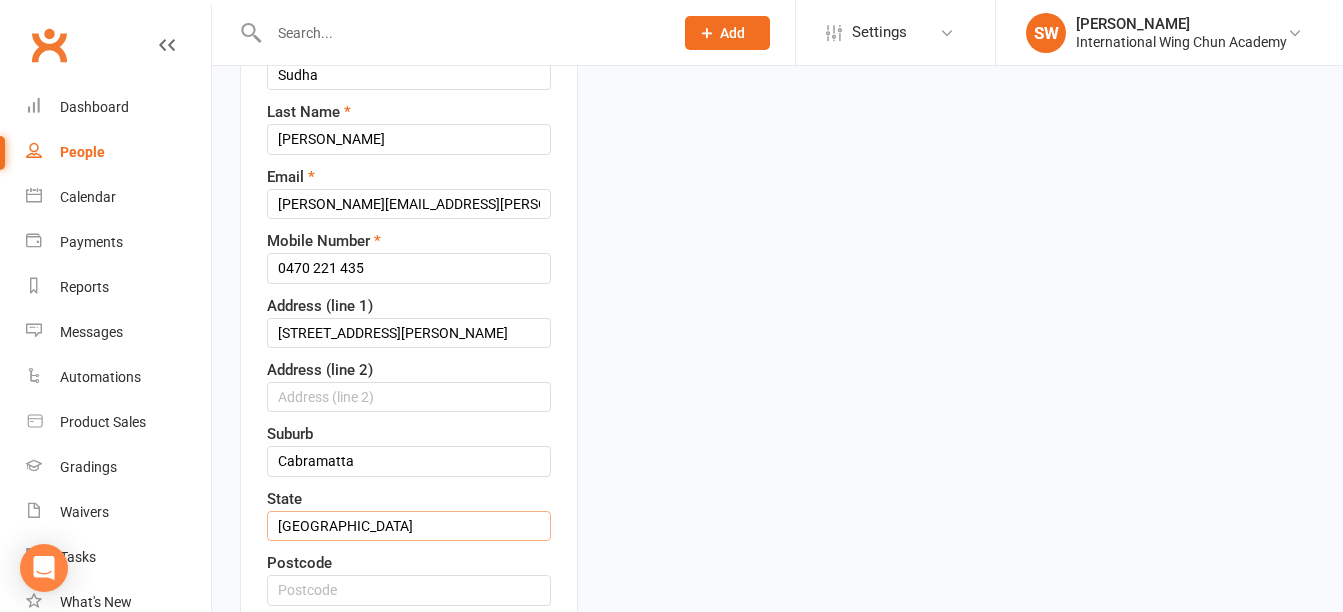 type on "[GEOGRAPHIC_DATA]" 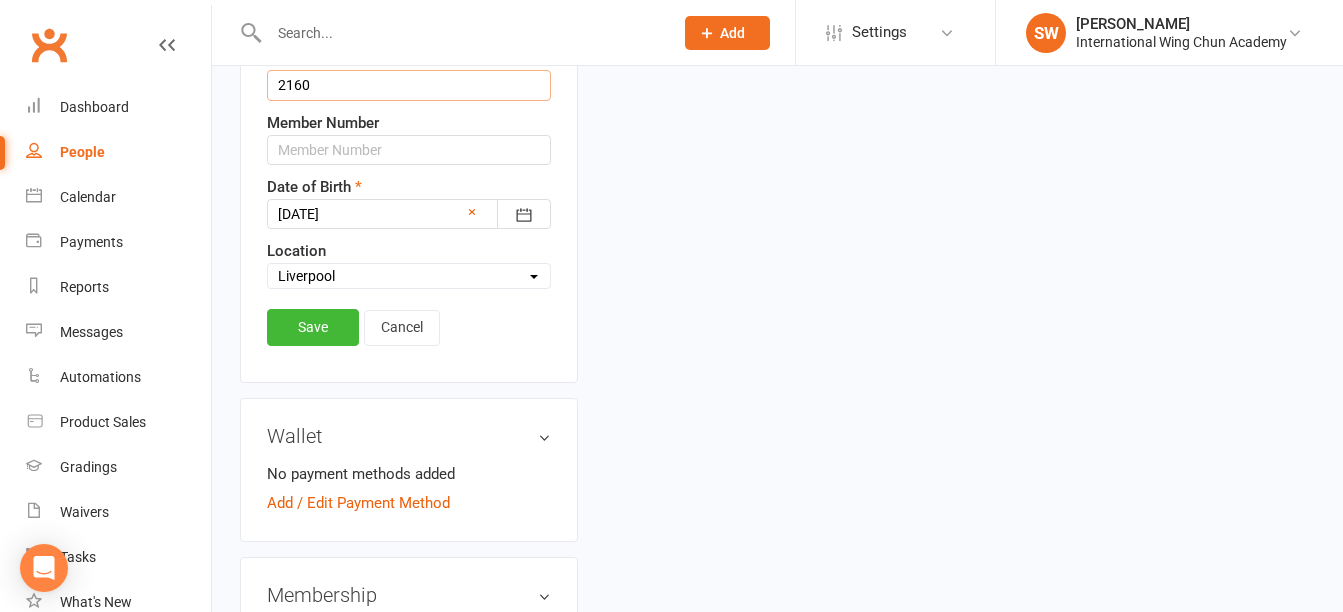 scroll, scrollTop: 804, scrollLeft: 0, axis: vertical 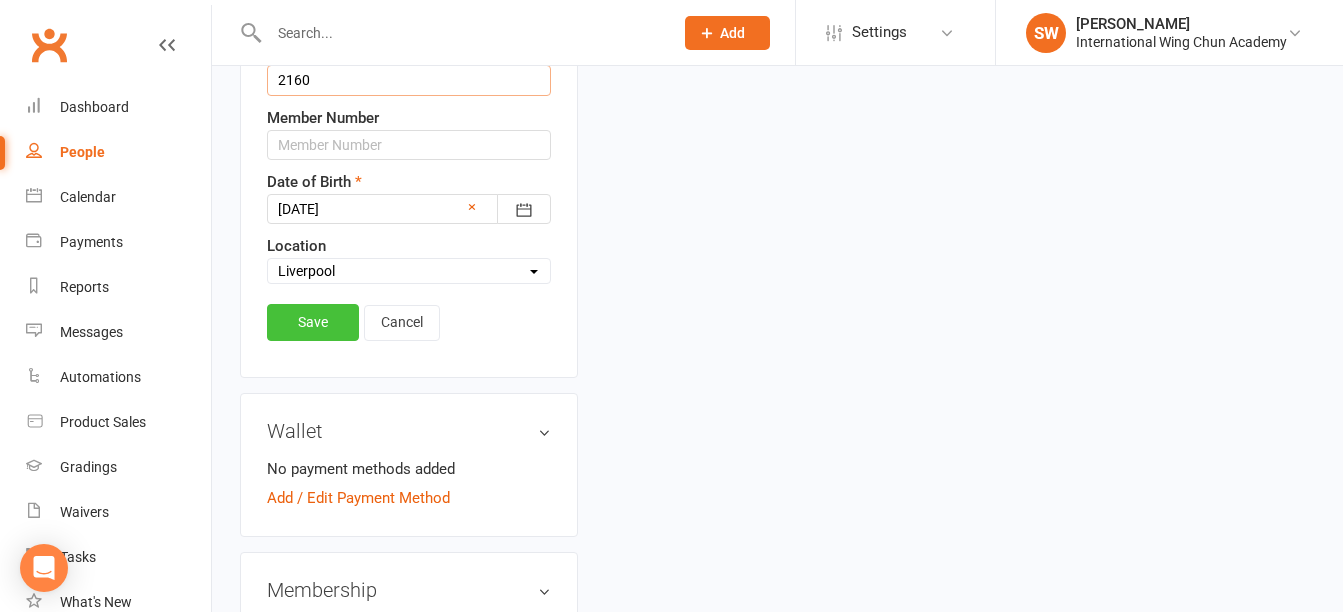 type on "2160" 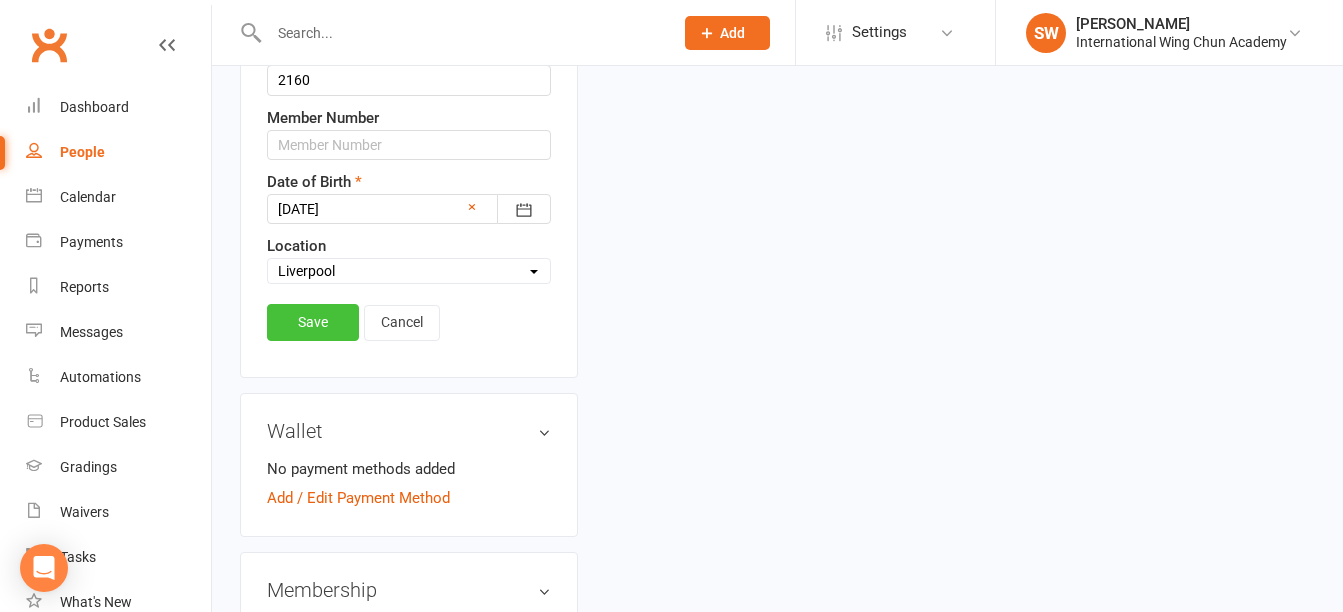 click on "Save" at bounding box center (313, 322) 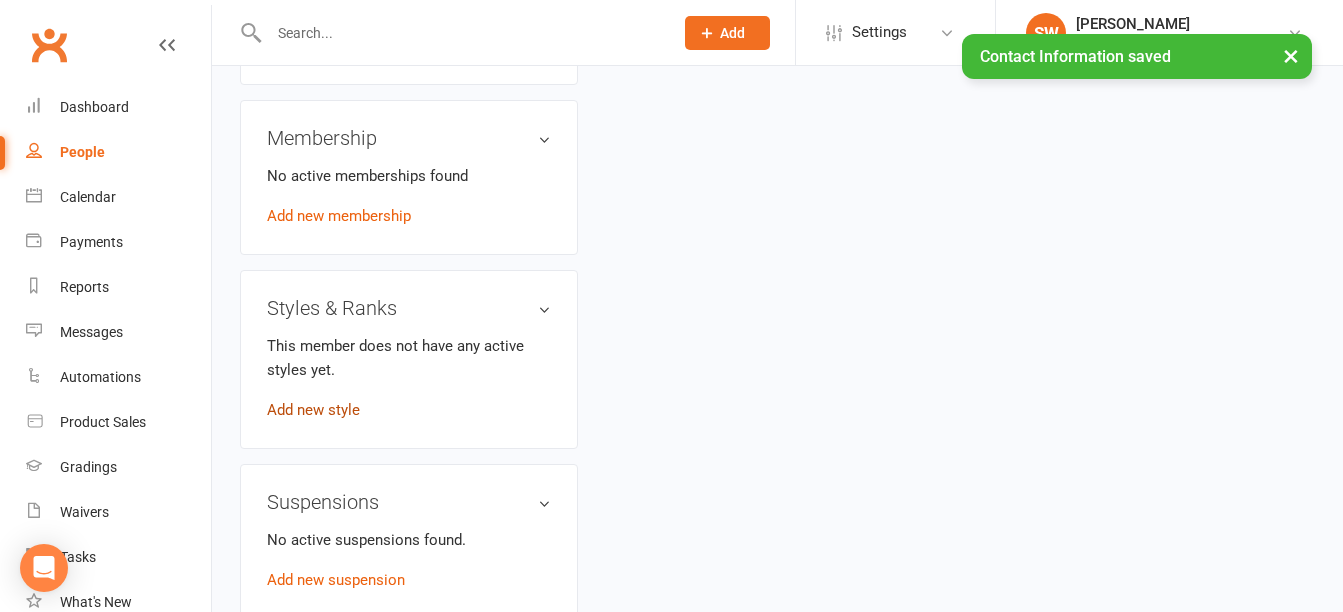 click on "Add new style" at bounding box center (313, 410) 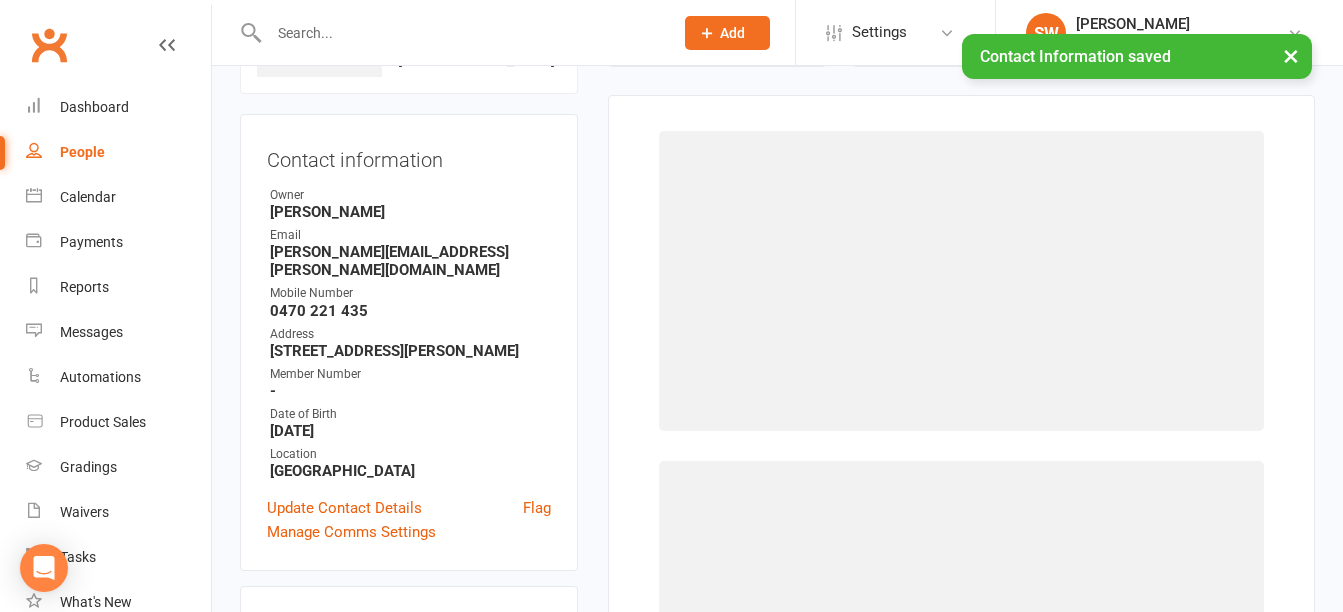 scroll, scrollTop: 154, scrollLeft: 0, axis: vertical 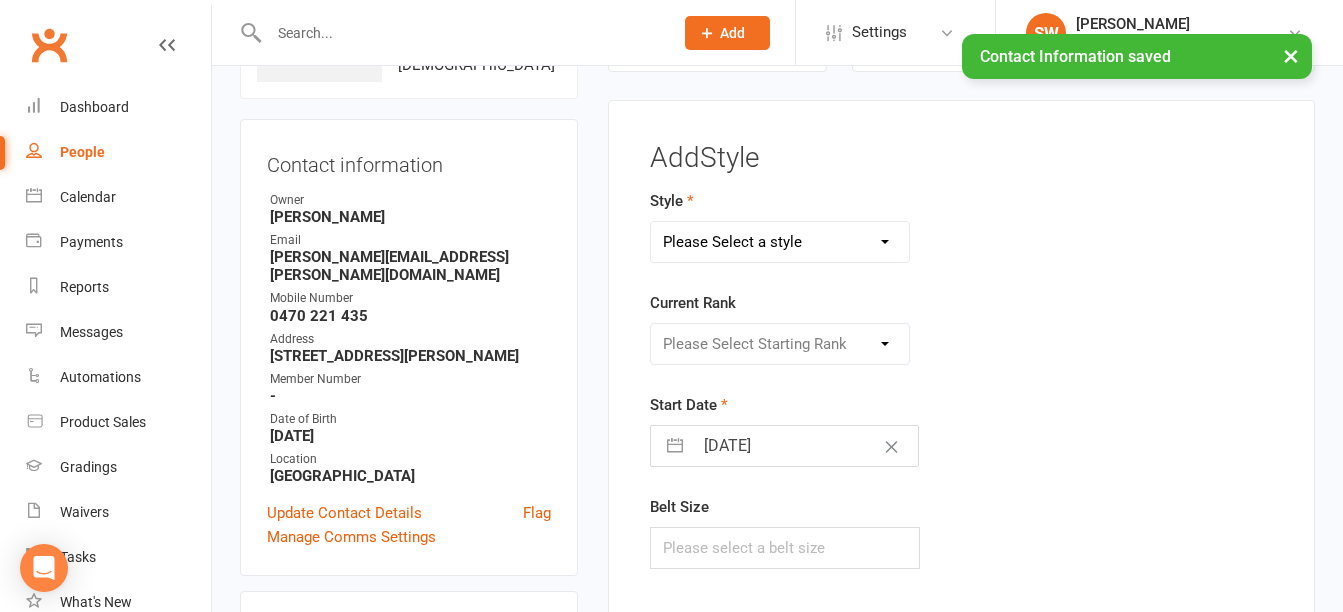 drag, startPoint x: 757, startPoint y: 237, endPoint x: 762, endPoint y: 246, distance: 10.29563 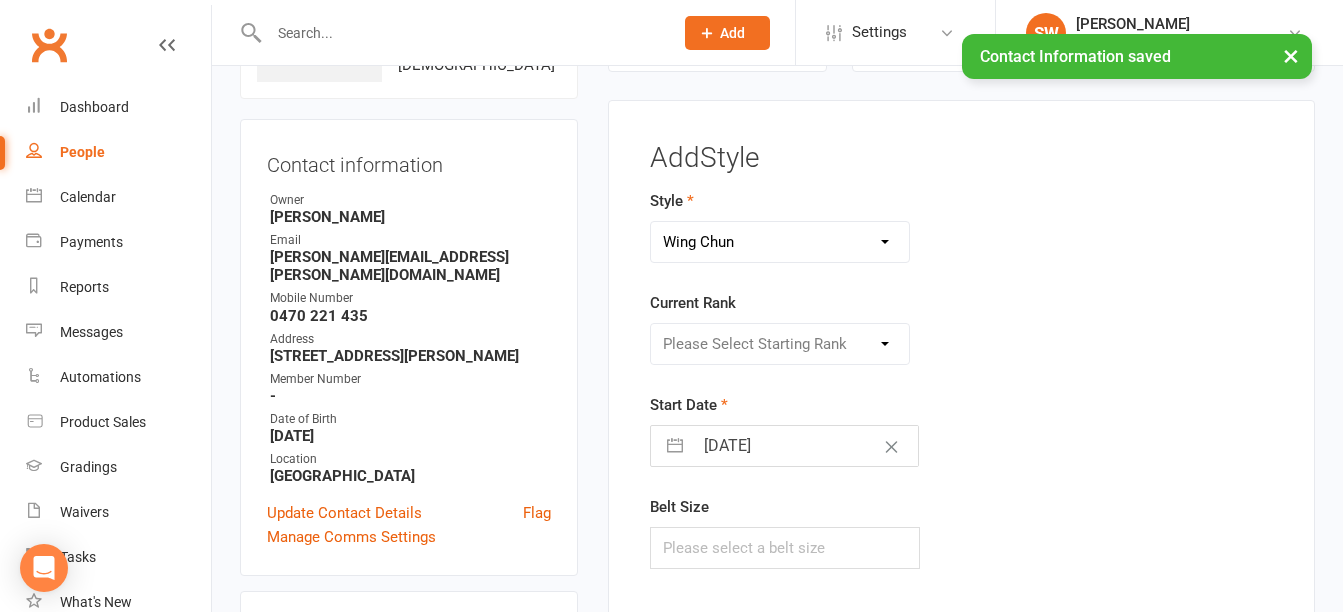 click on "Please Select a style Little Dragons Teen Phoenix (Retired) [PERSON_NAME]" at bounding box center (780, 242) 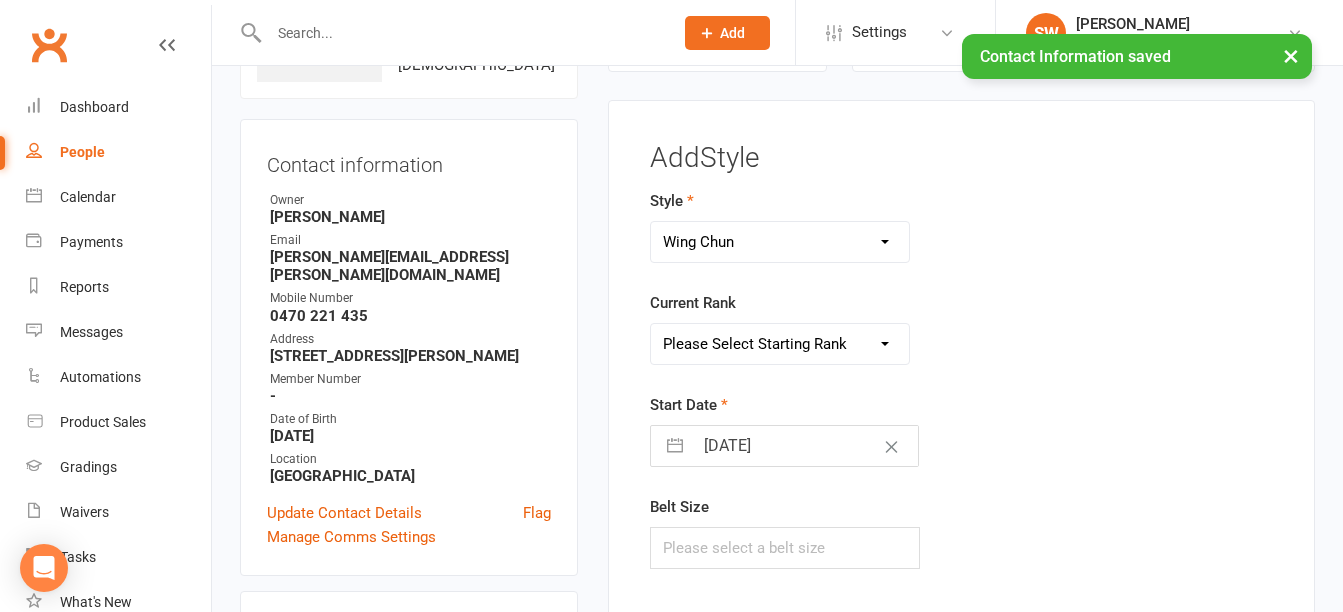 click on "Please Select Starting Rank Grade 1 Grade 2 Grade 3 Grade 4 Pre-Level 1 Level 1 Level 2 Level 3 Level 4 Level 5 Level 6 Master" at bounding box center [780, 344] 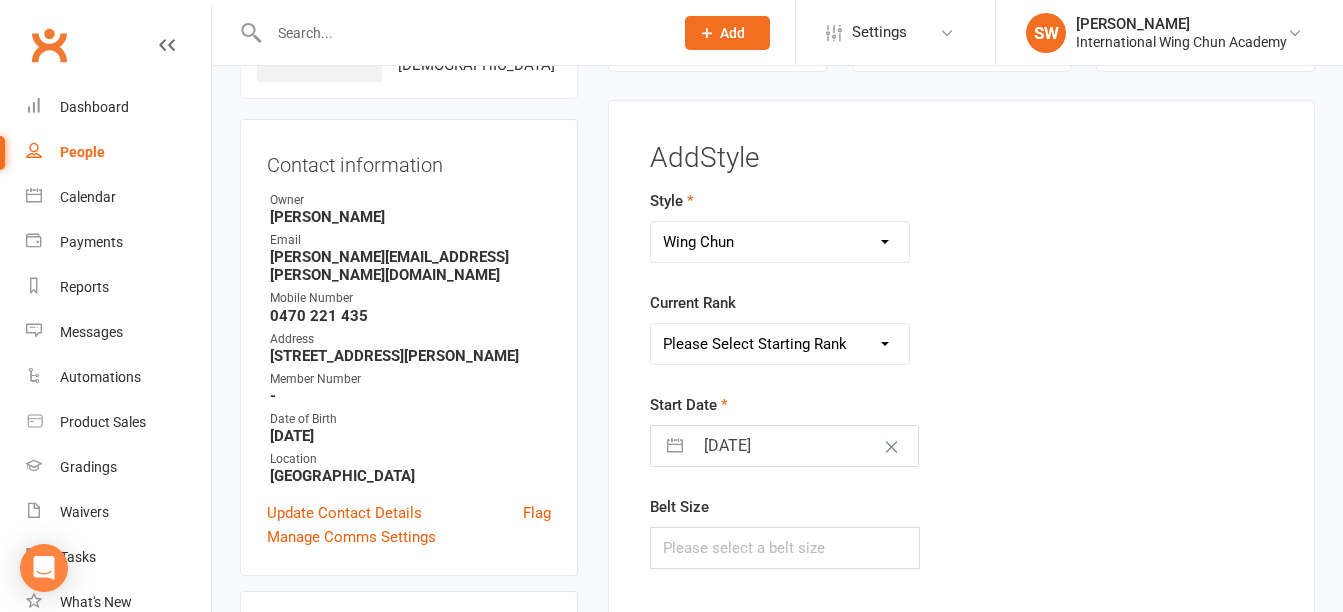 select on "33913" 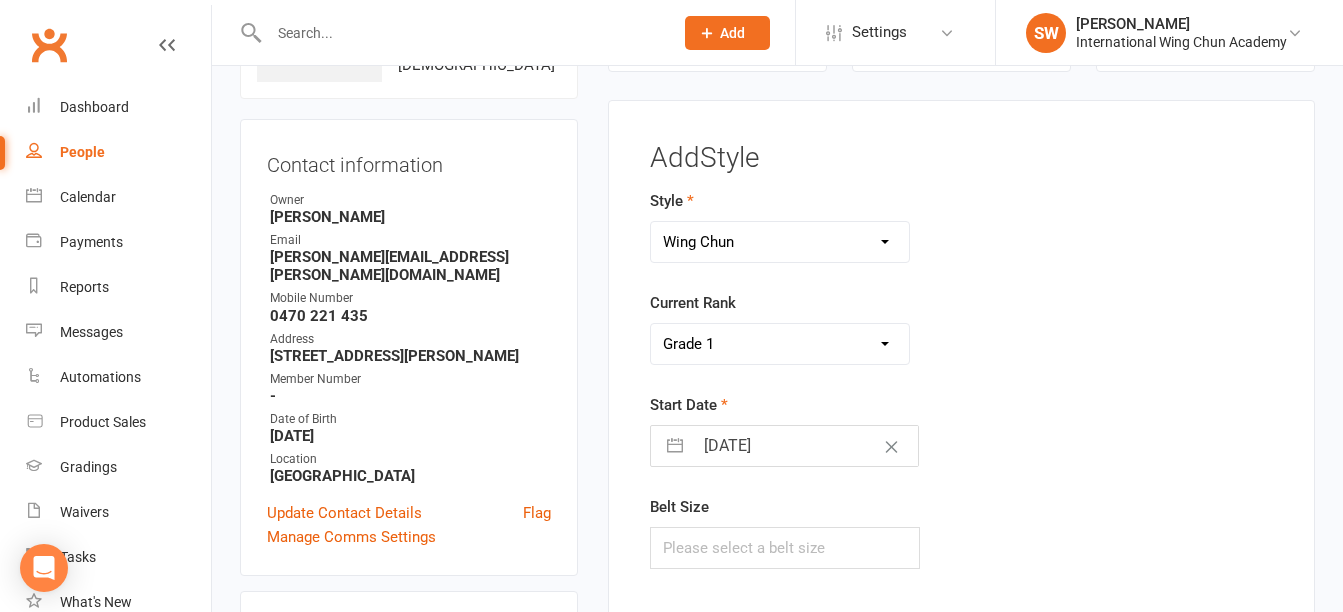 click on "Please Select Starting Rank Grade 1 Grade 2 Grade 3 Grade 4 Pre-Level 1 Level 1 Level 2 Level 3 Level 4 Level 5 Level 6 Master" at bounding box center (780, 344) 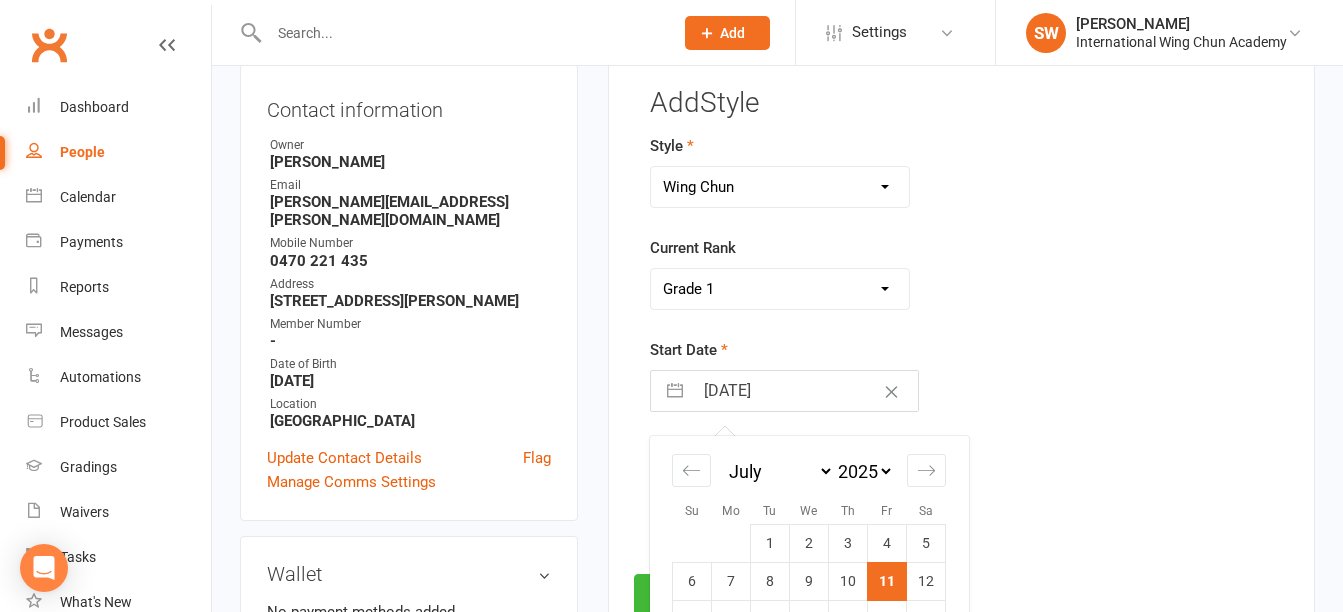 scroll, scrollTop: 254, scrollLeft: 0, axis: vertical 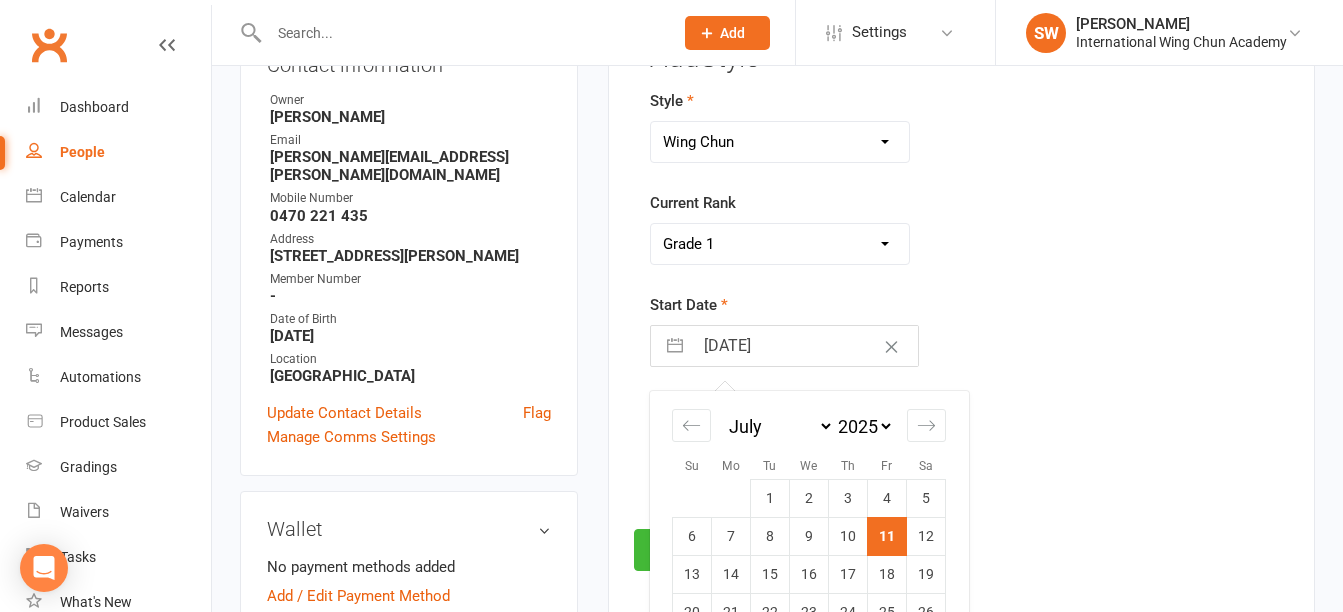 click on "14" at bounding box center [731, 575] 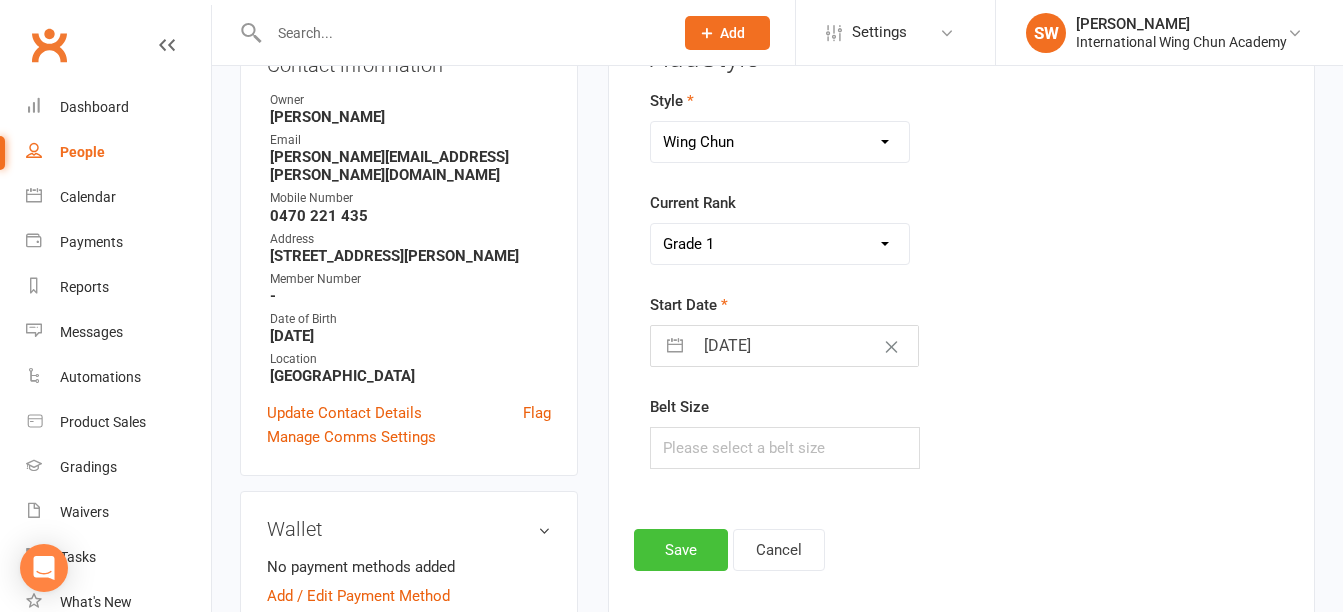 click on "Save" at bounding box center [681, 550] 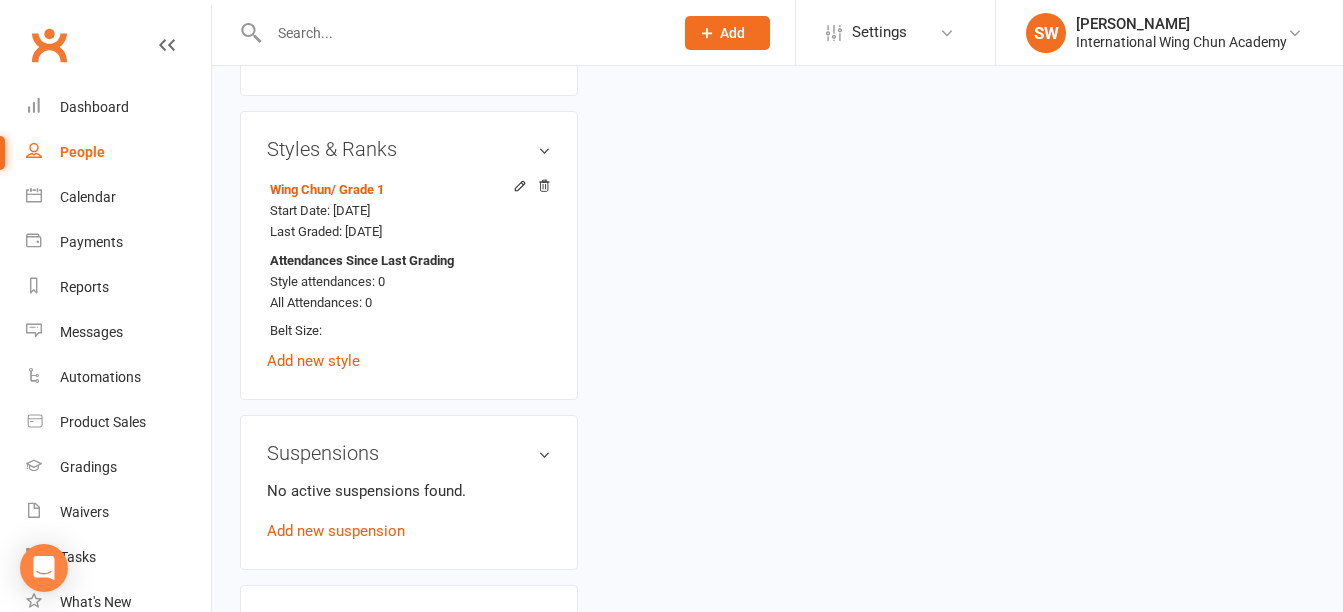 scroll, scrollTop: 1154, scrollLeft: 0, axis: vertical 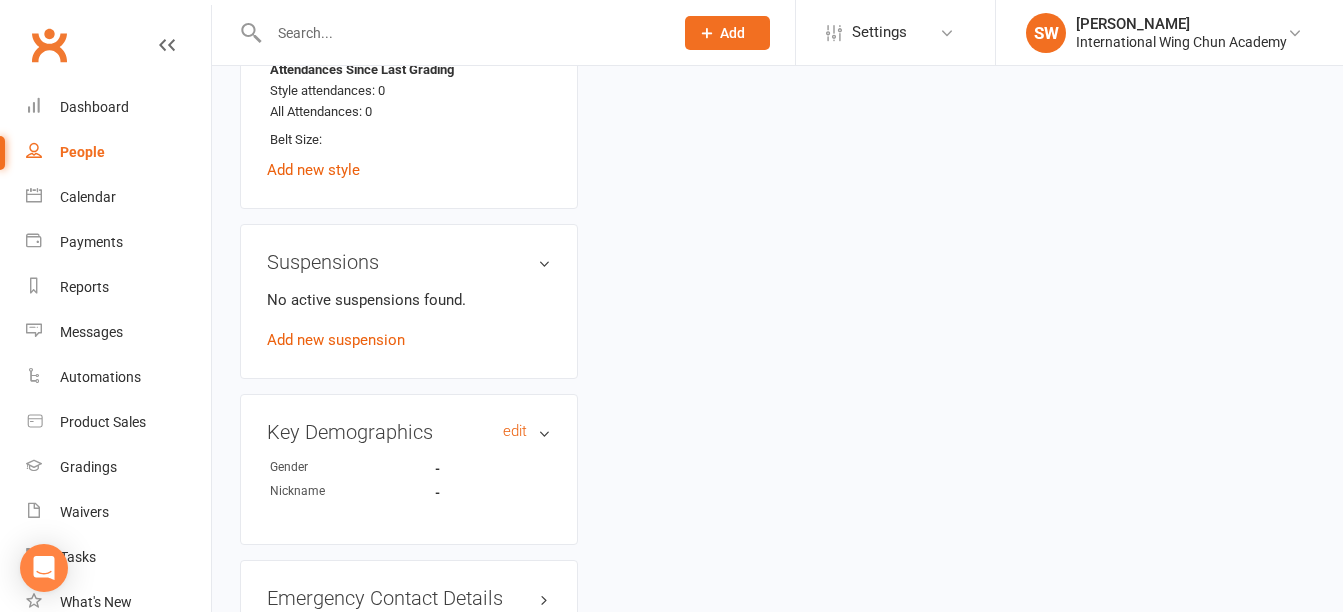click on "Key Demographics  edit" at bounding box center [409, 432] 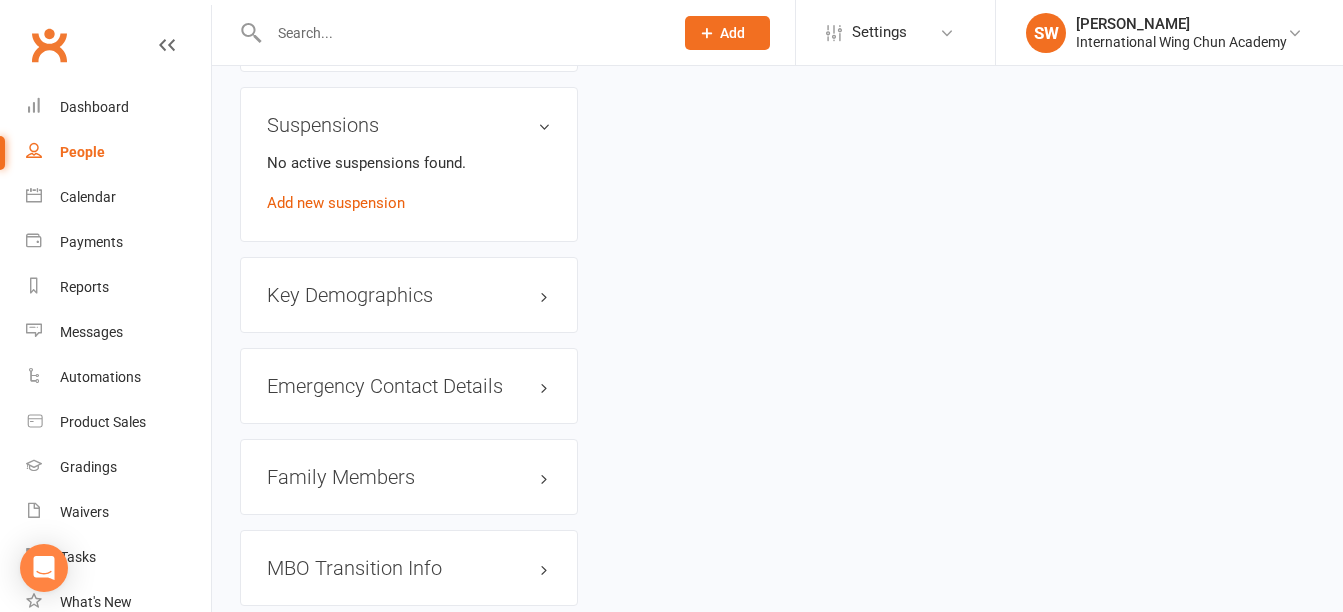 scroll, scrollTop: 1335, scrollLeft: 0, axis: vertical 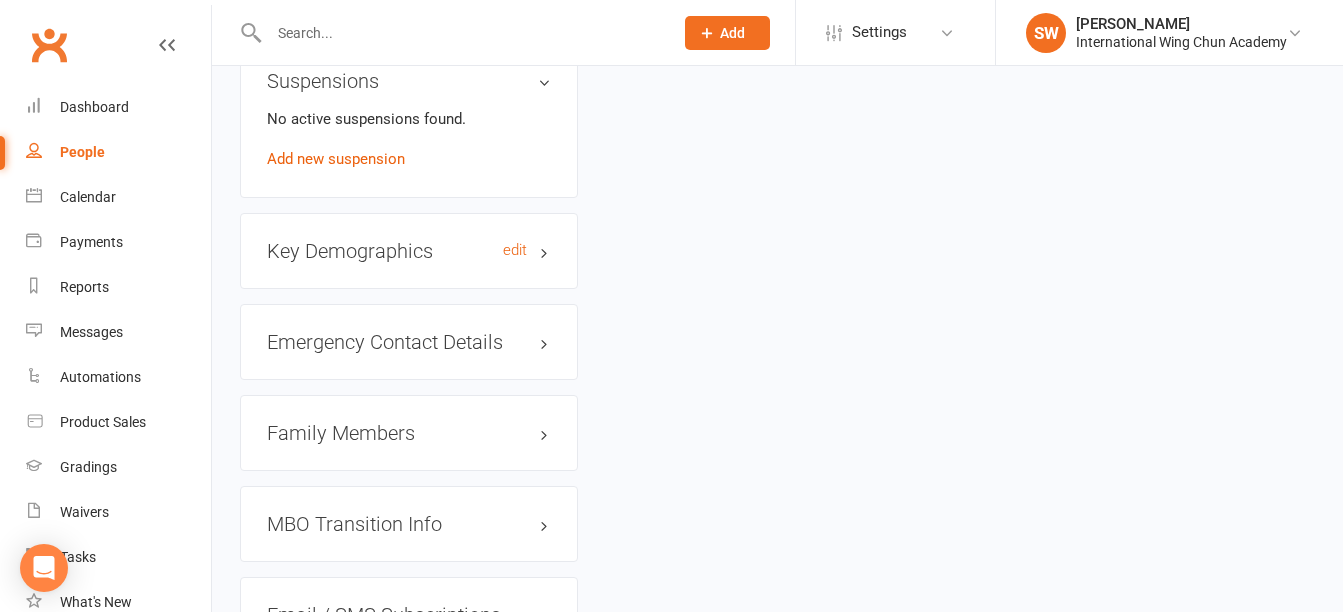 click on "Key Demographics  edit" at bounding box center [409, 251] 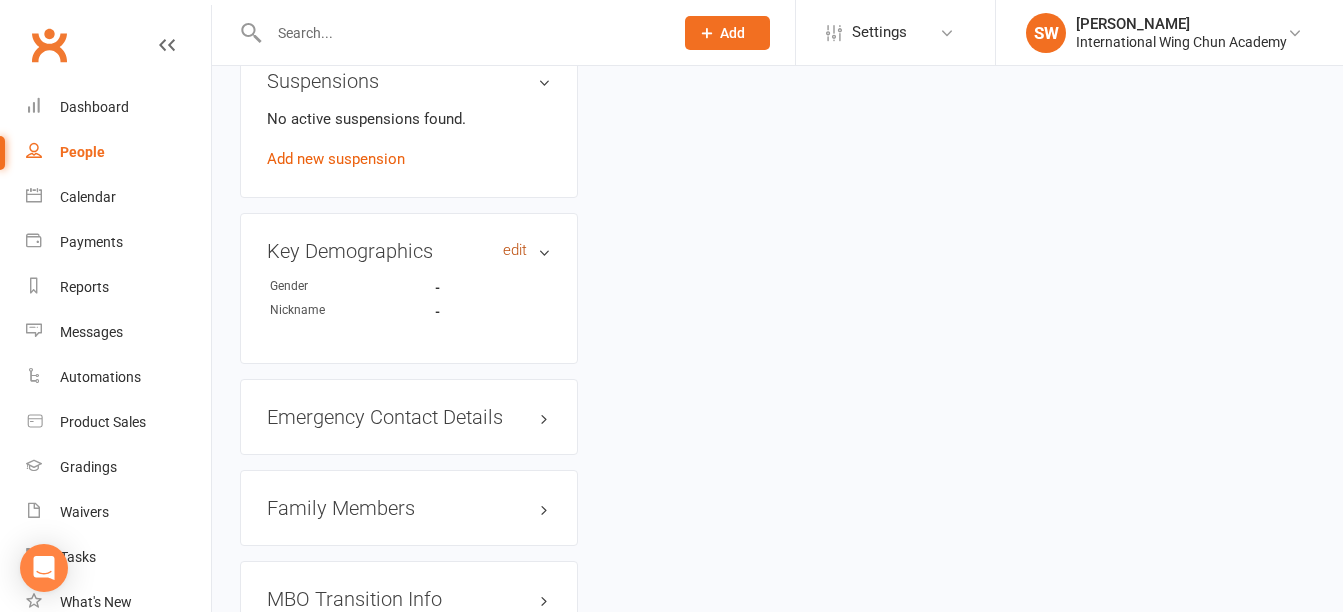 click on "edit" at bounding box center (515, 250) 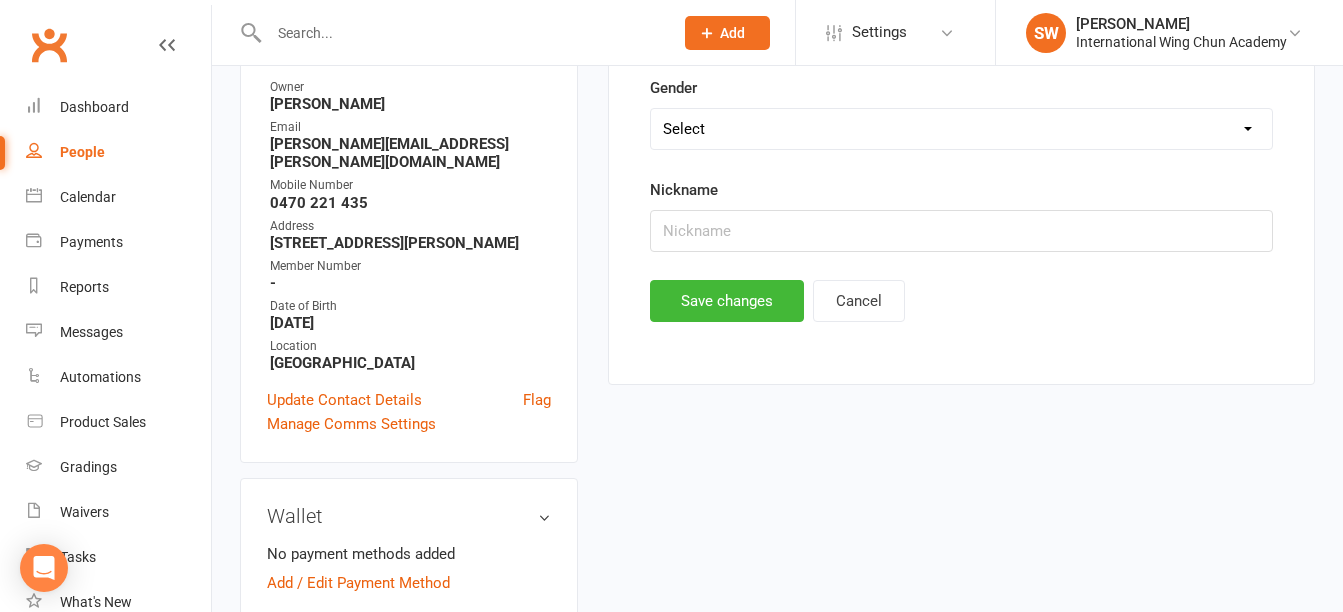 scroll, scrollTop: 154, scrollLeft: 0, axis: vertical 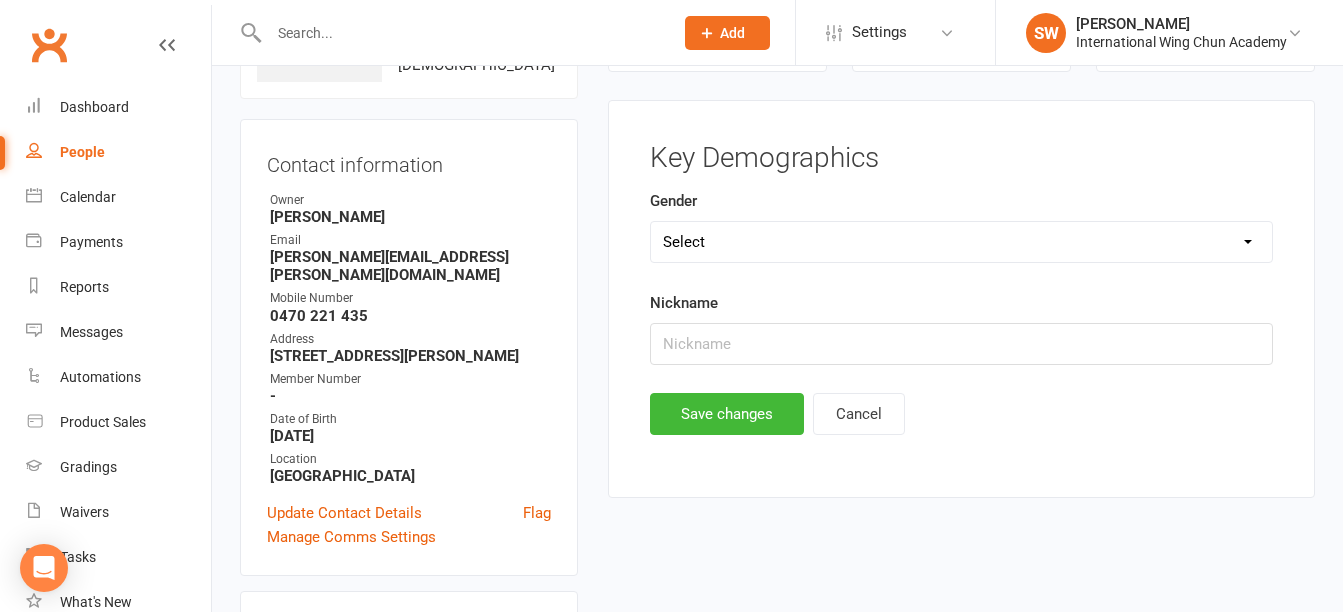 click on "Select [DEMOGRAPHIC_DATA] [DEMOGRAPHIC_DATA] Not Specified" at bounding box center (961, 242) 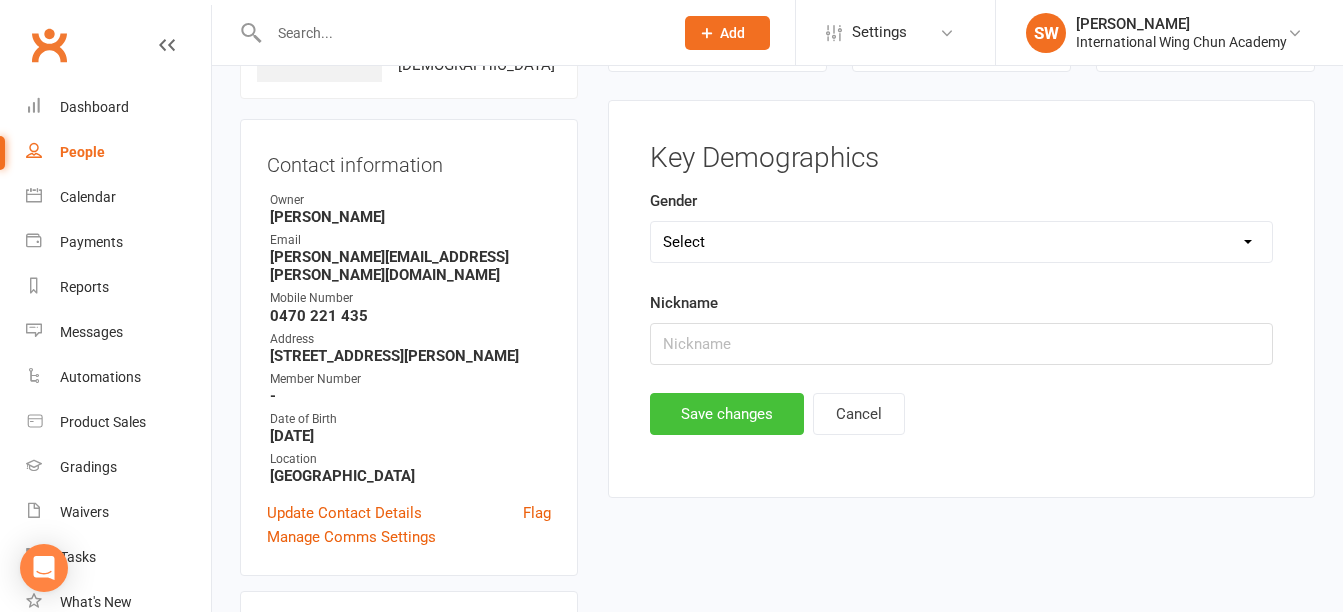 click on "Save changes" at bounding box center [727, 414] 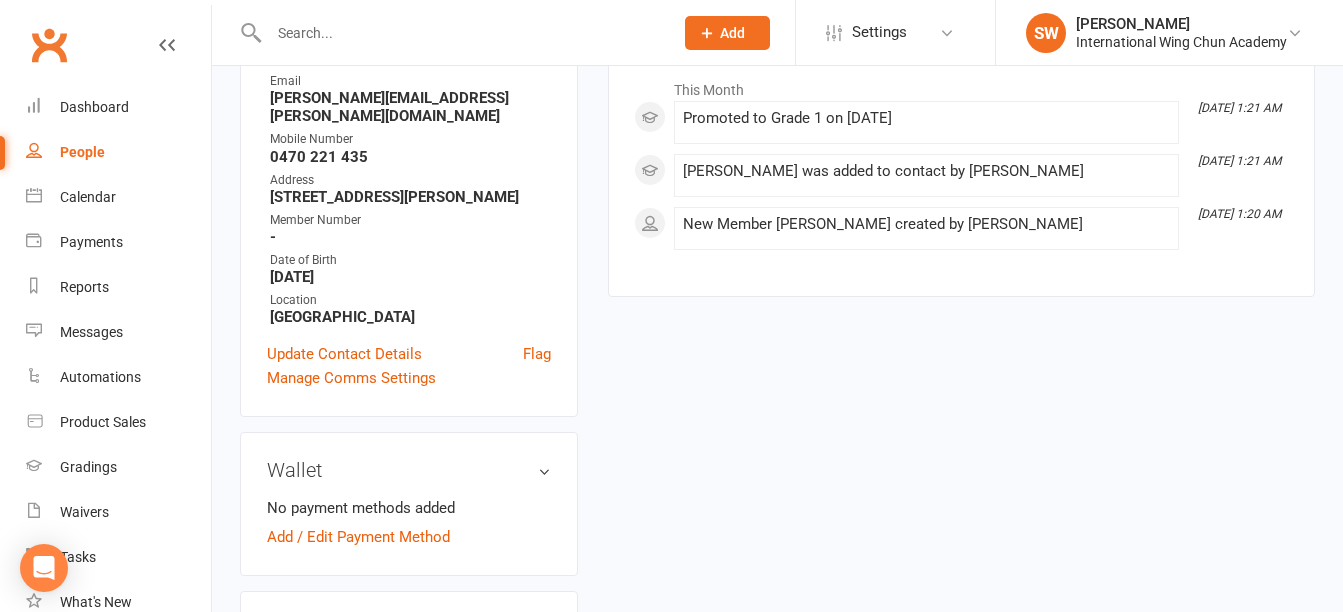 scroll, scrollTop: 454, scrollLeft: 0, axis: vertical 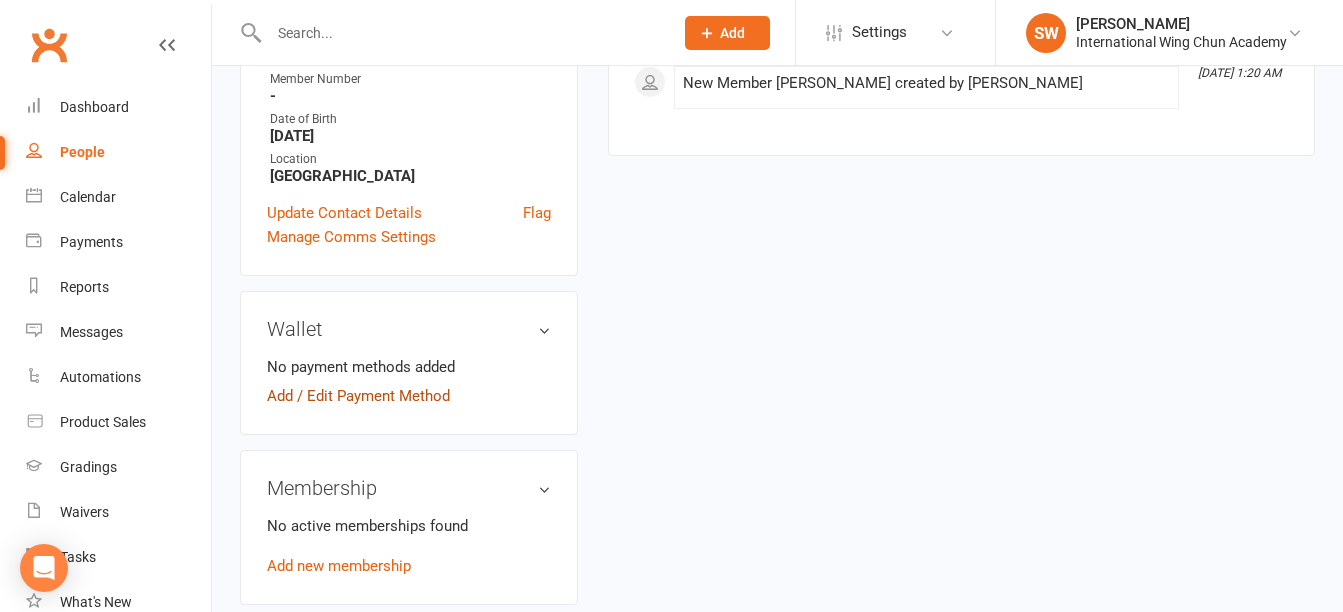 click on "Add / Edit Payment Method" at bounding box center (358, 396) 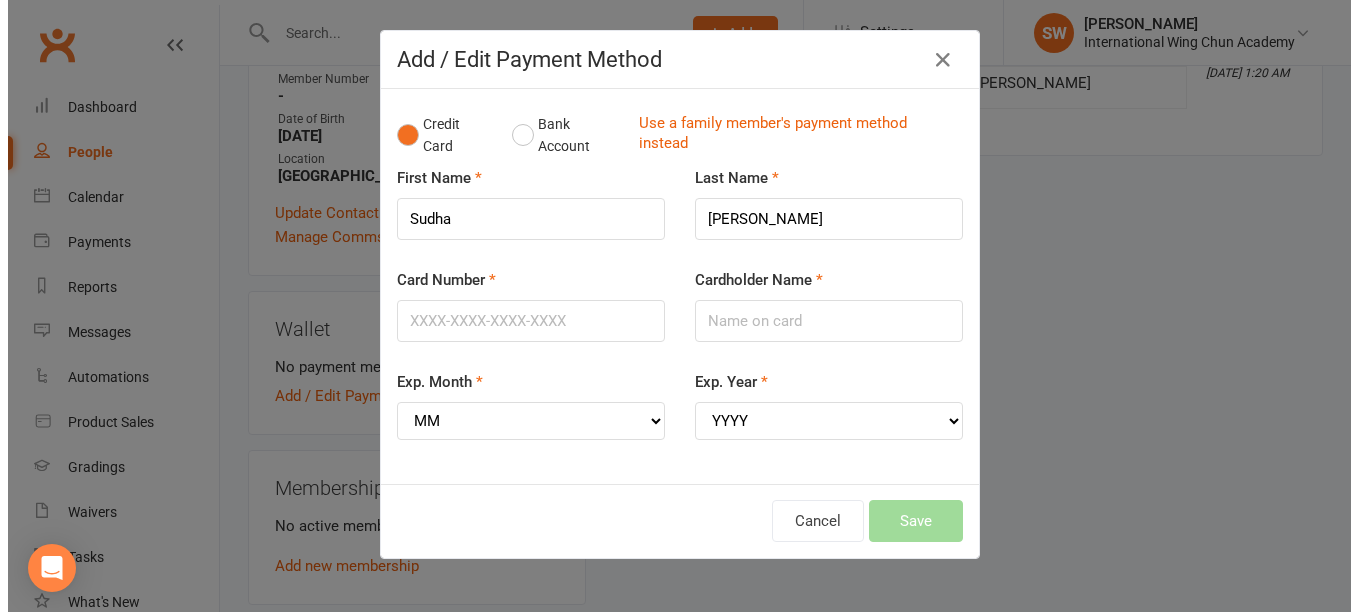 scroll, scrollTop: 437, scrollLeft: 0, axis: vertical 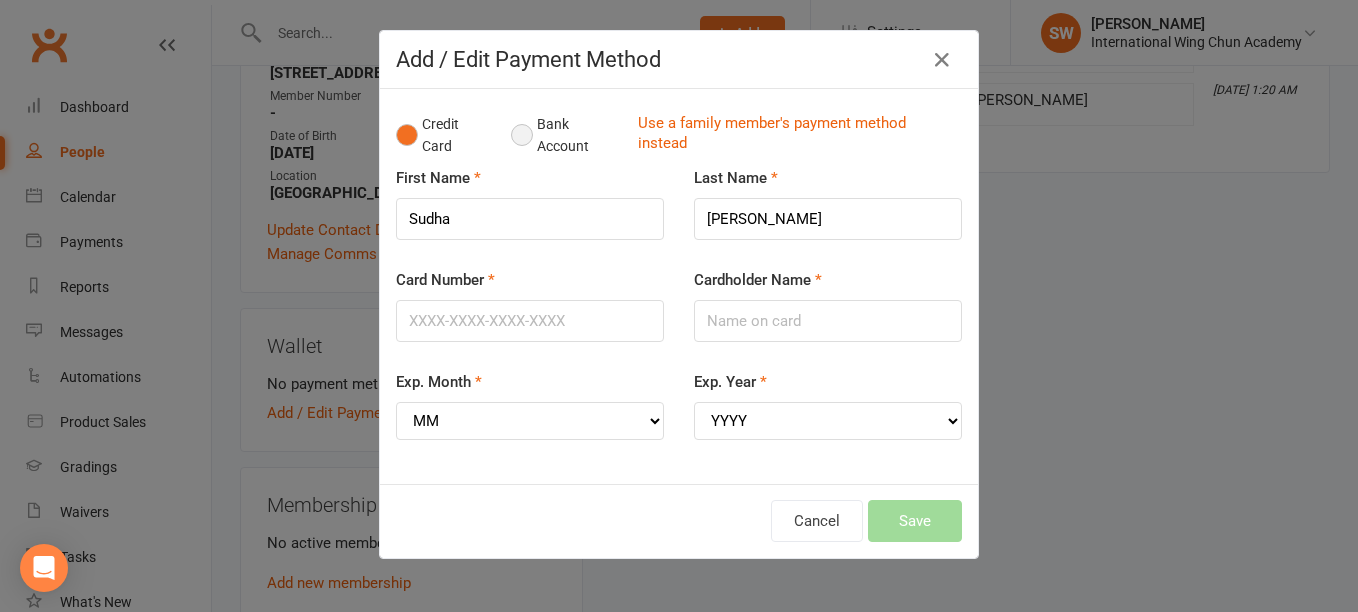 click on "Bank Account" at bounding box center (566, 135) 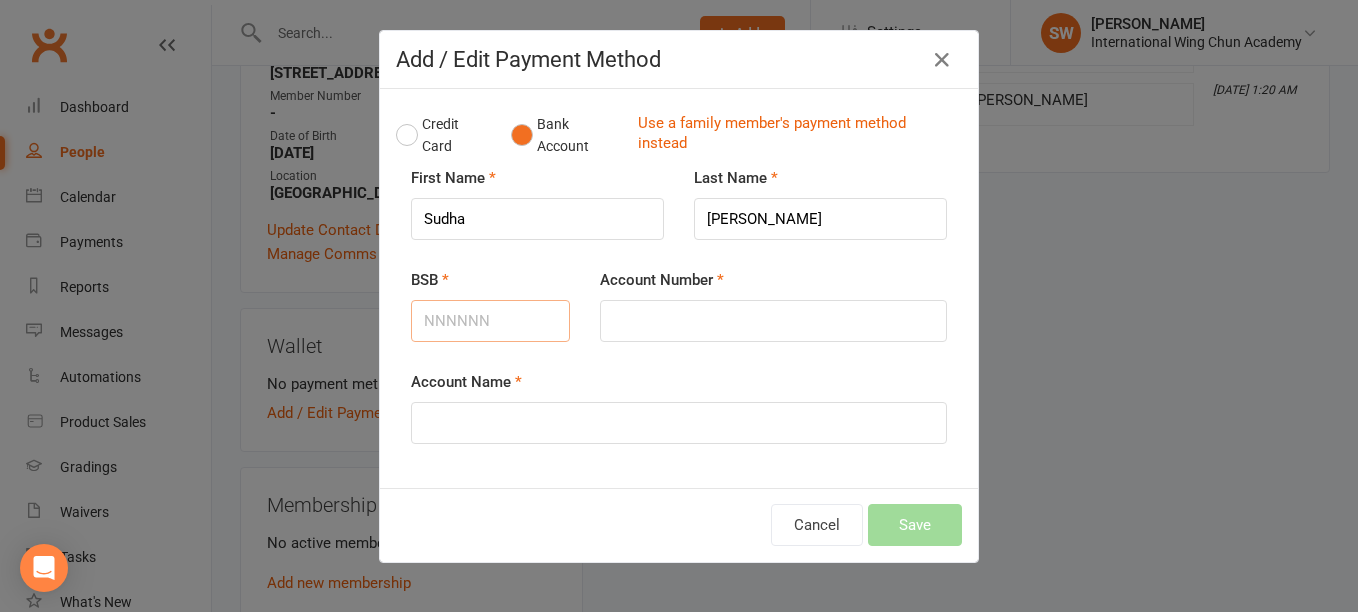 click on "BSB" at bounding box center [490, 321] 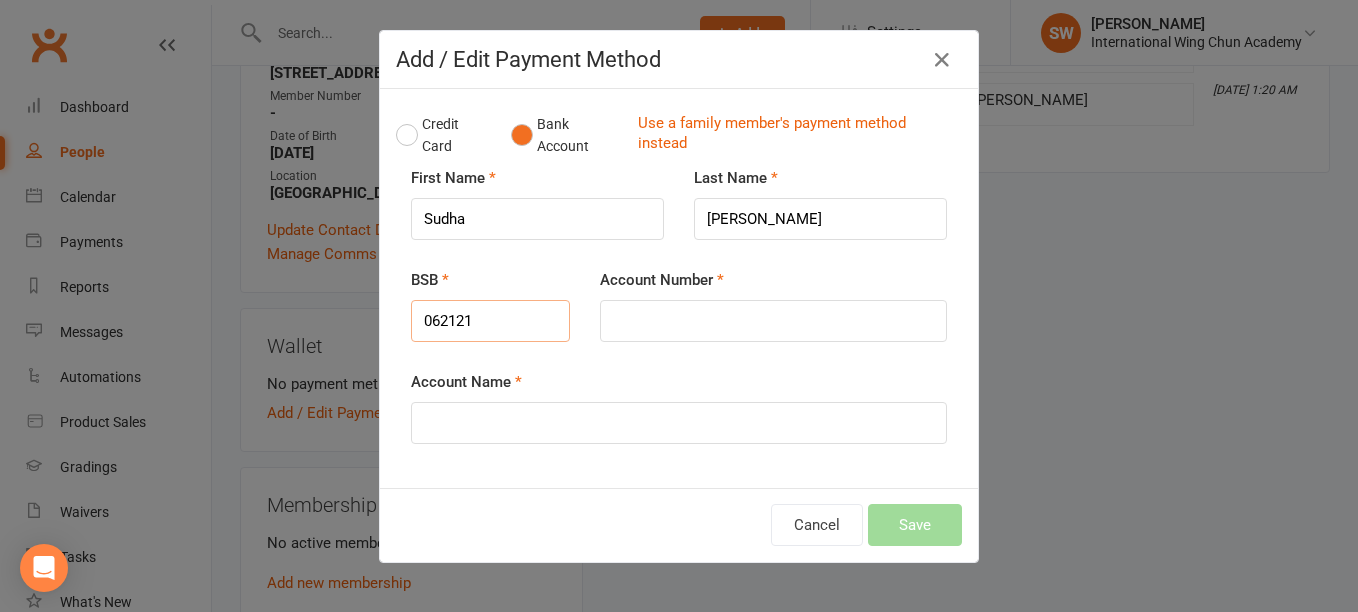 type on "062121" 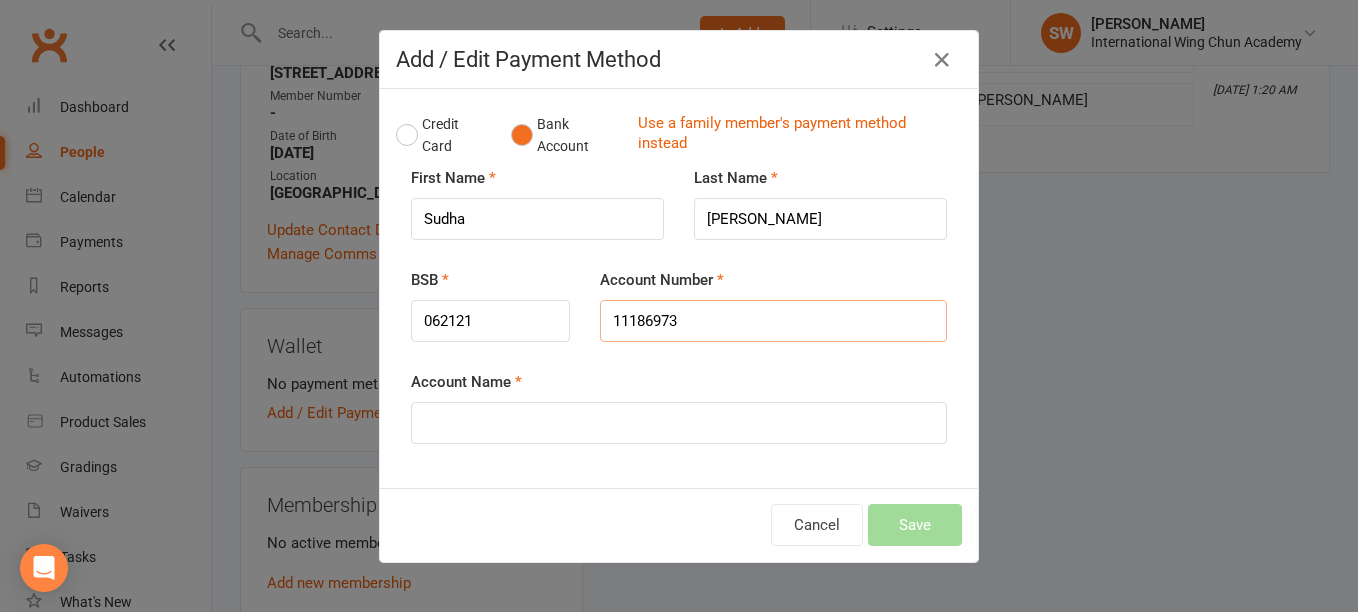 type on "11186973" 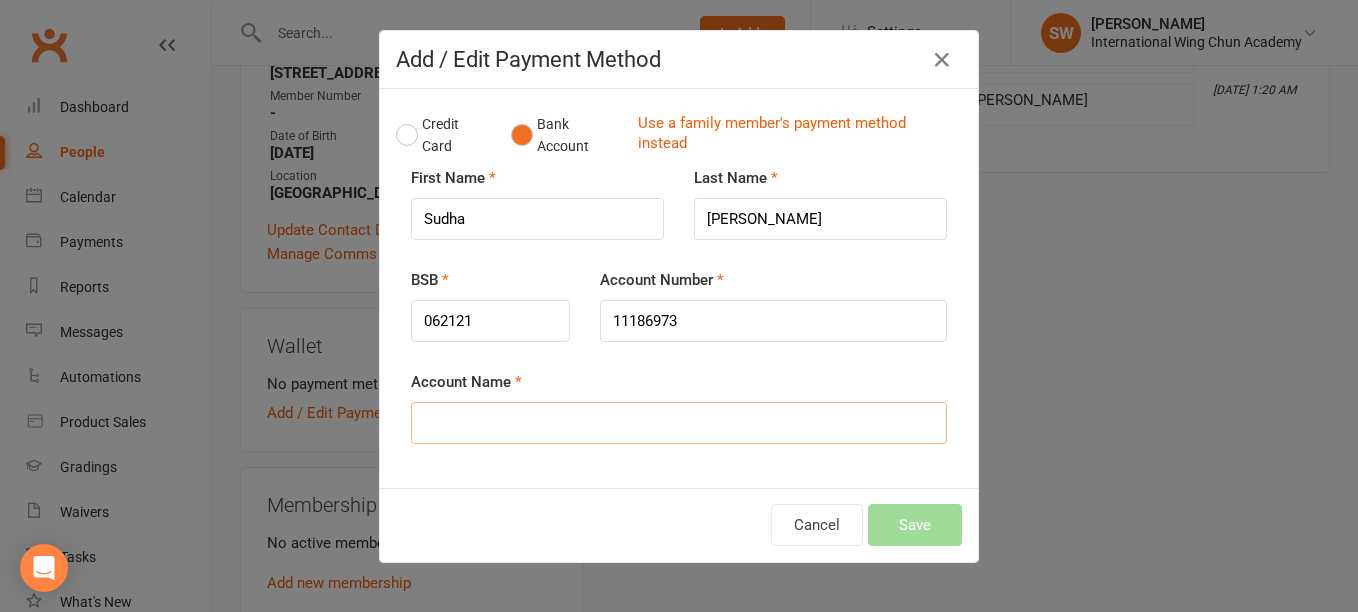 click on "Account Name" at bounding box center (679, 423) 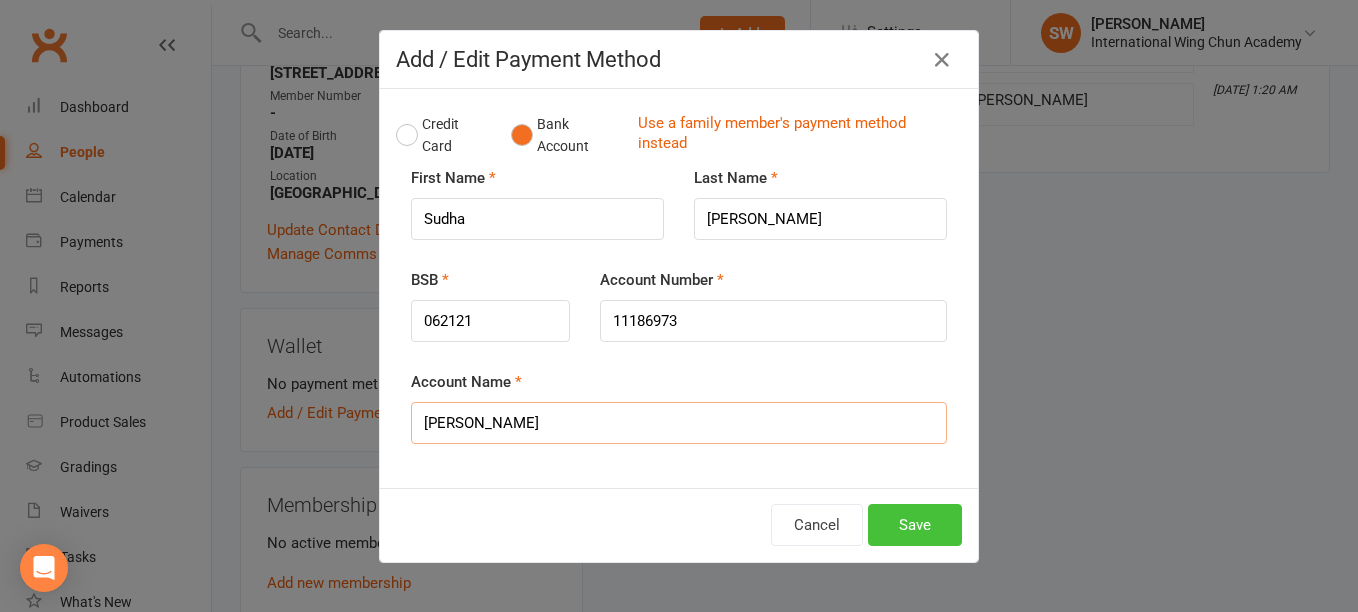type on "[PERSON_NAME]" 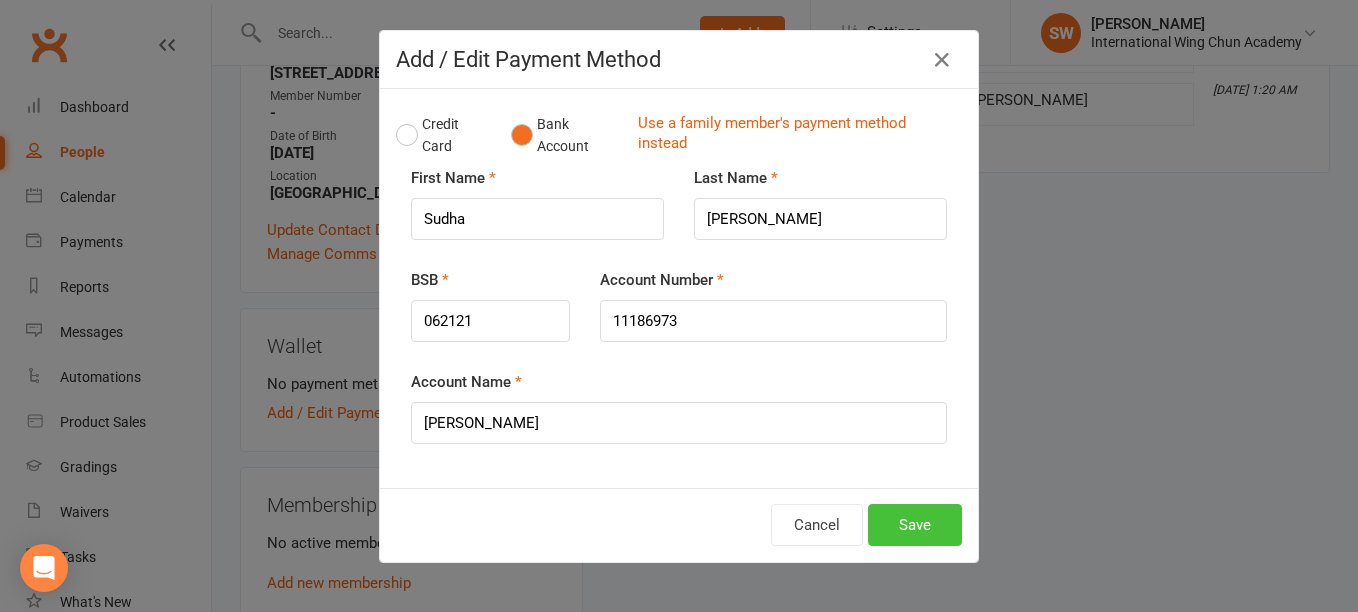 click on "Save" at bounding box center (915, 525) 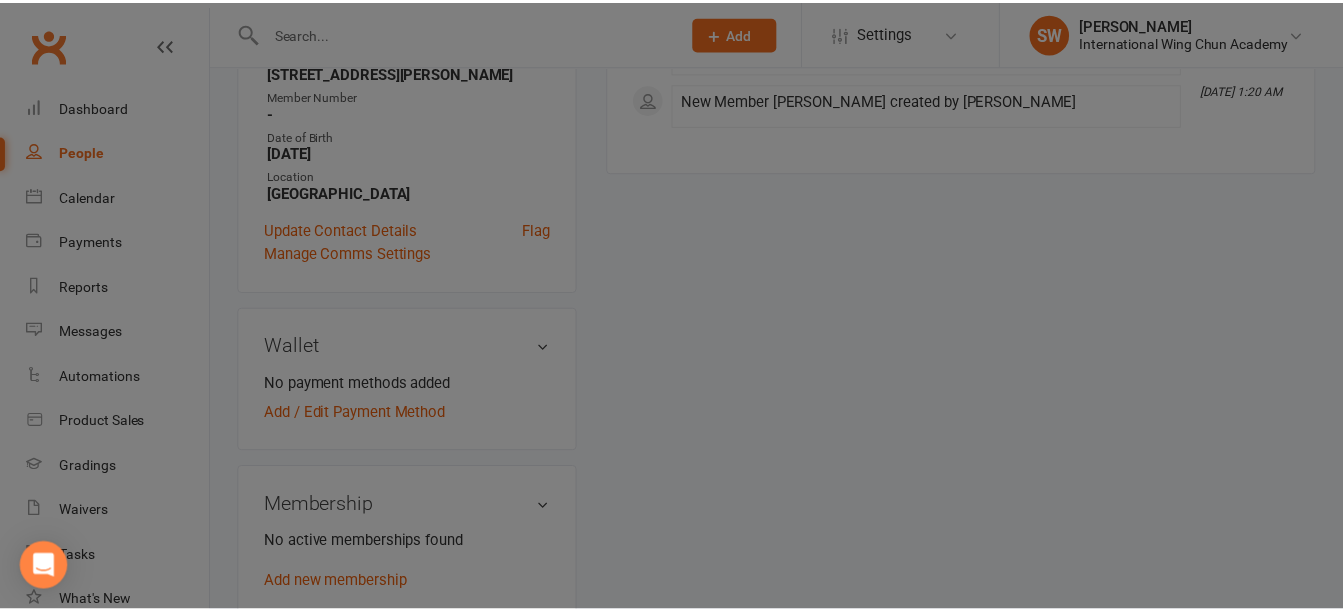scroll, scrollTop: 454, scrollLeft: 0, axis: vertical 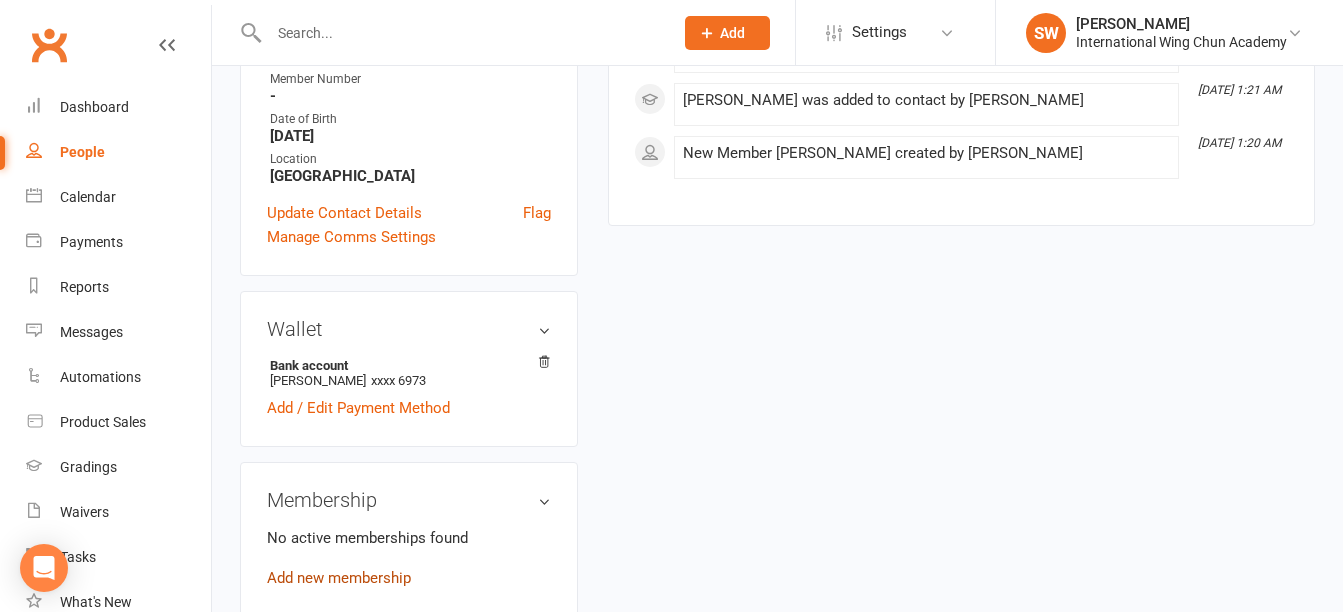 click on "Add new membership" at bounding box center [339, 578] 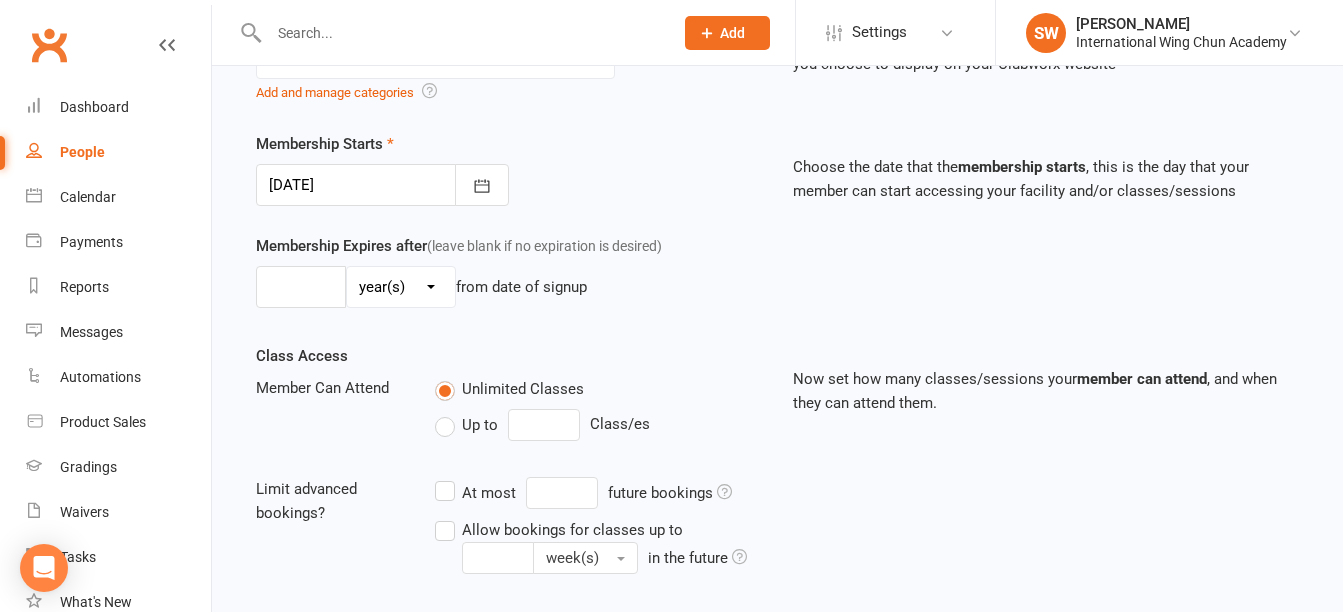 scroll, scrollTop: 0, scrollLeft: 0, axis: both 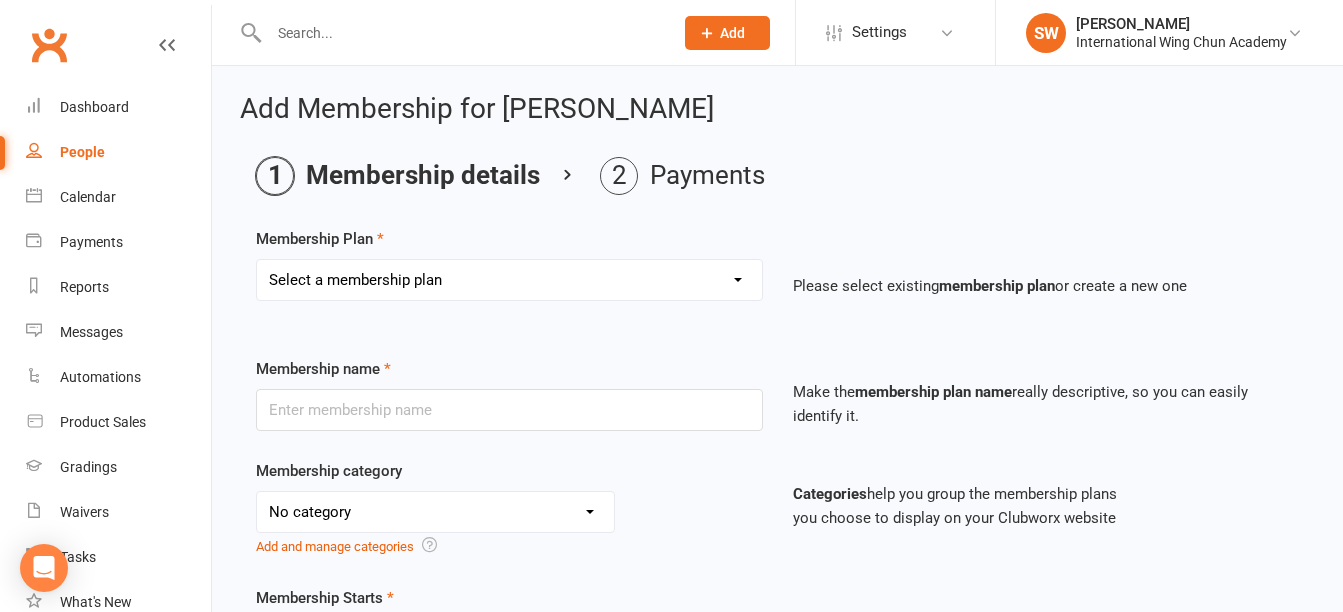 drag, startPoint x: 456, startPoint y: 279, endPoint x: 511, endPoint y: 287, distance: 55.578773 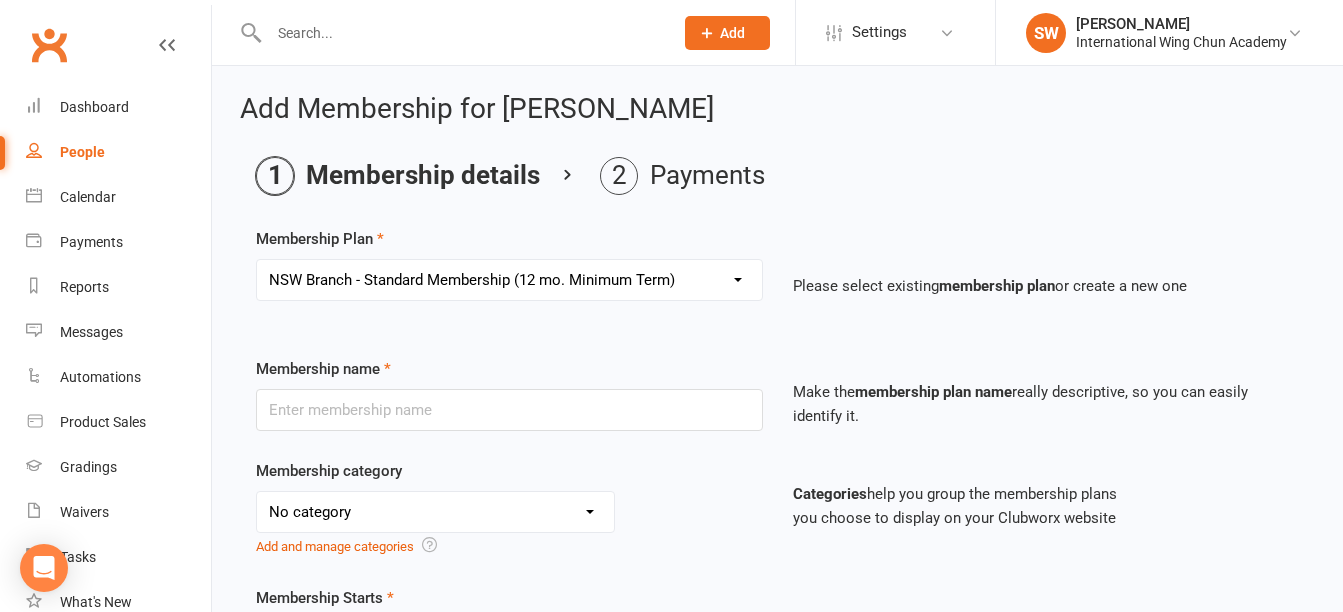 click on "Select a membership plan Sydney City - Basic Membership (3 mo. Minimum Term) [GEOGRAPHIC_DATA] - Basic Membership (6 mo. Minimum Term) [GEOGRAPHIC_DATA] - Basic Membership (12 mo. Minimum Term) Sydney City - Basic Concession Membership (3 mo. Minimum Term) [GEOGRAPHIC_DATA] - Basic Concession Membership (6 mo. Minimum Term) [GEOGRAPHIC_DATA] - Basic Concession Membership (12 mo. Minimum Term) [GEOGRAPHIC_DATA] - Standard Membership (3 mo. Minimum Term) [GEOGRAPHIC_DATA] - Standard Membership (6 mo. Minimum Term) [GEOGRAPHIC_DATA] - Standard Membership (12 mo. Minimum Term) Sydney City - Standard Concession Membership (3 mo. Minimum Term) Sydney City - Standard Concession Membership (6 mo. Minimum Term) Sydney City - Standard Concession Membership (12 mo. Minimum Term) [GEOGRAPHIC_DATA] - Premium Membership (3 mo. Minimum Term) [GEOGRAPHIC_DATA] - Premium Membership (6 mo. Minimum Term) [GEOGRAPHIC_DATA] - Premium Membership (12 mo. Minimum Term) [GEOGRAPHIC_DATA] - Premium Concession Membership (3 mo. Minimum Term) [GEOGRAPHIC_DATA] - 5 Class Training Card Instructor Course" at bounding box center [509, 280] 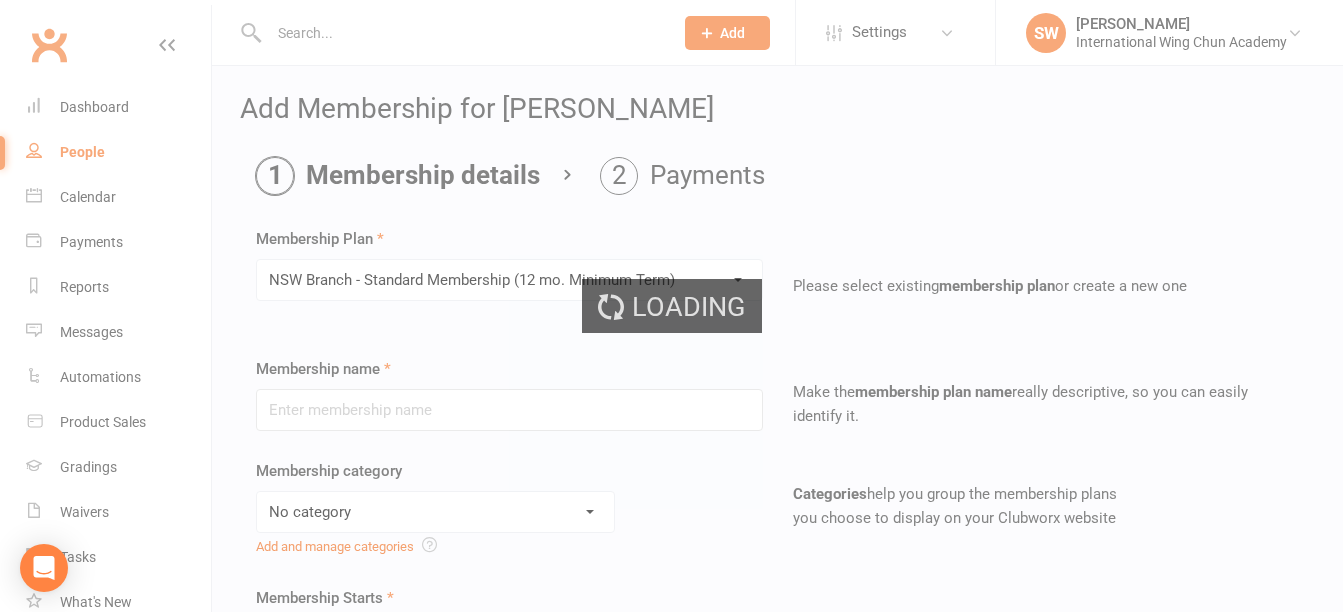 type on "NSW Branch - Standard Membership (12 mo. Minimum Term)" 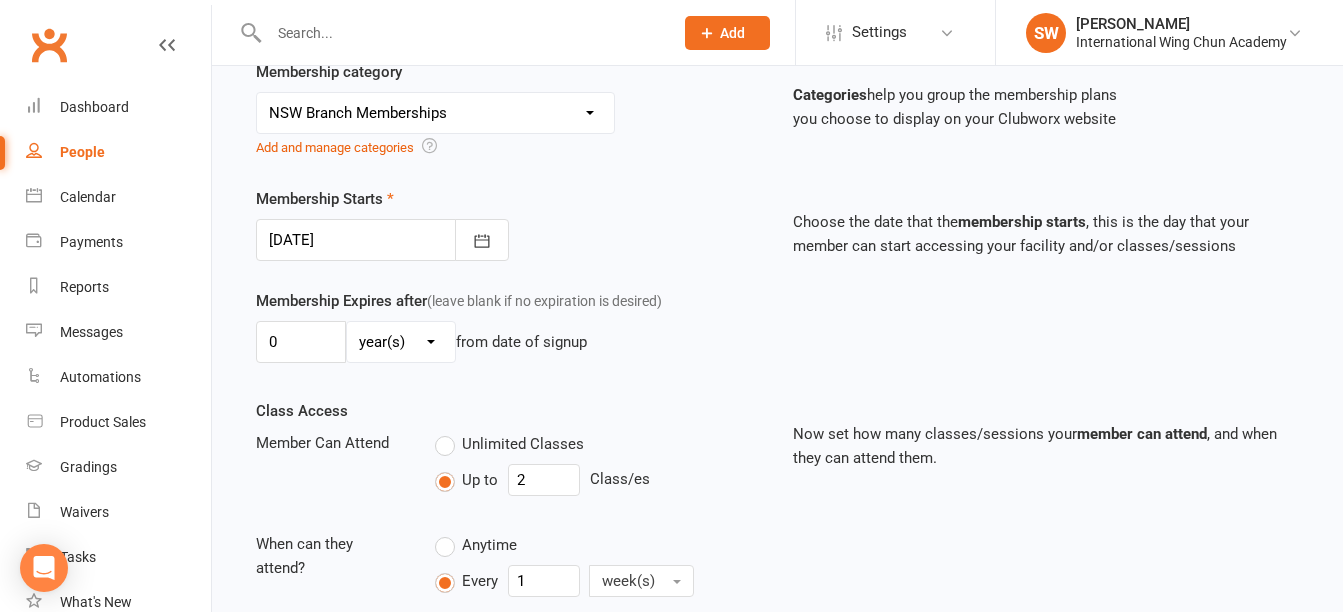 scroll, scrollTop: 400, scrollLeft: 0, axis: vertical 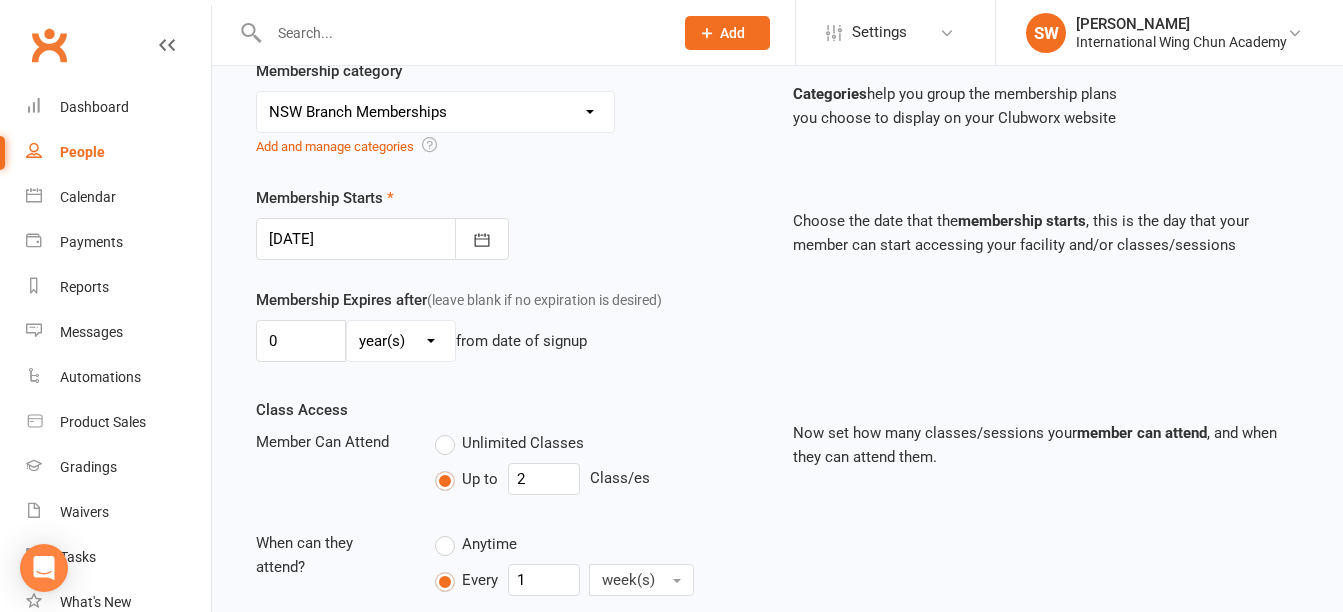 click at bounding box center [382, 239] 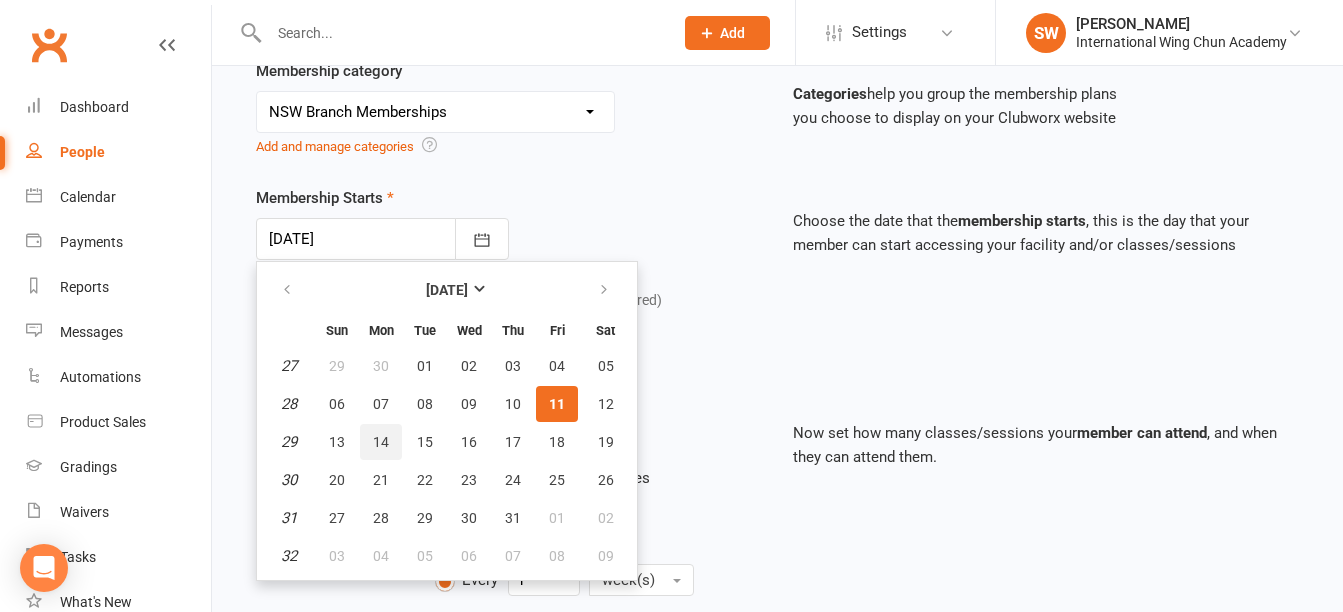 click on "14" at bounding box center [381, 442] 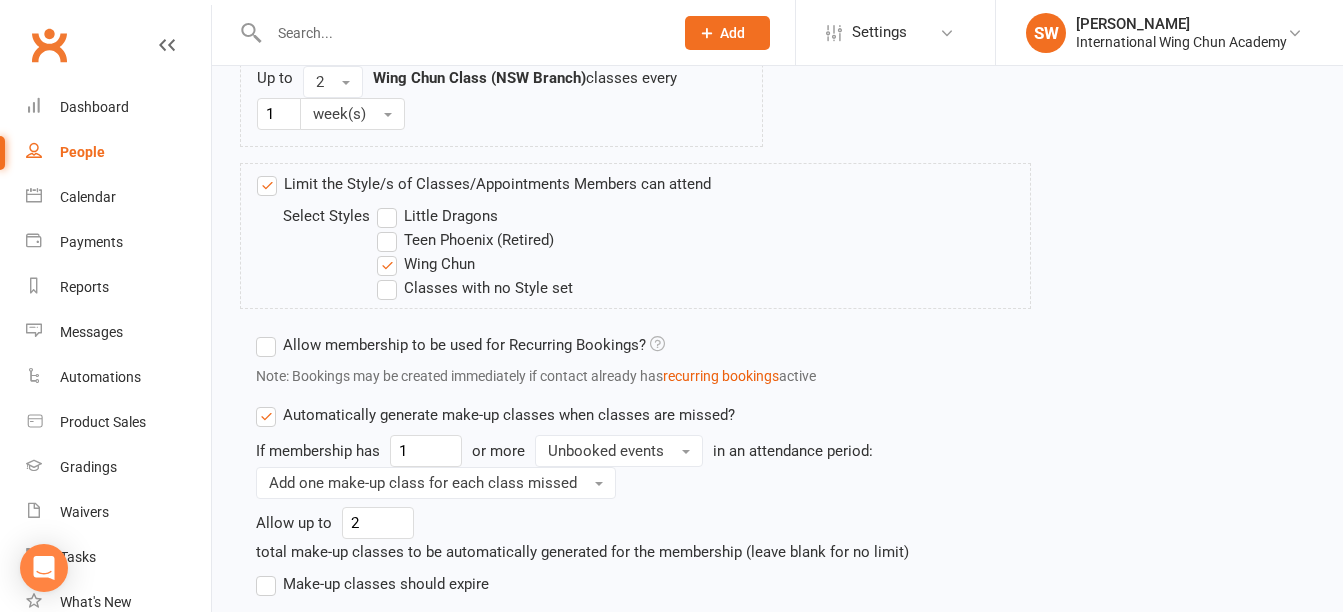 scroll, scrollTop: 1443, scrollLeft: 0, axis: vertical 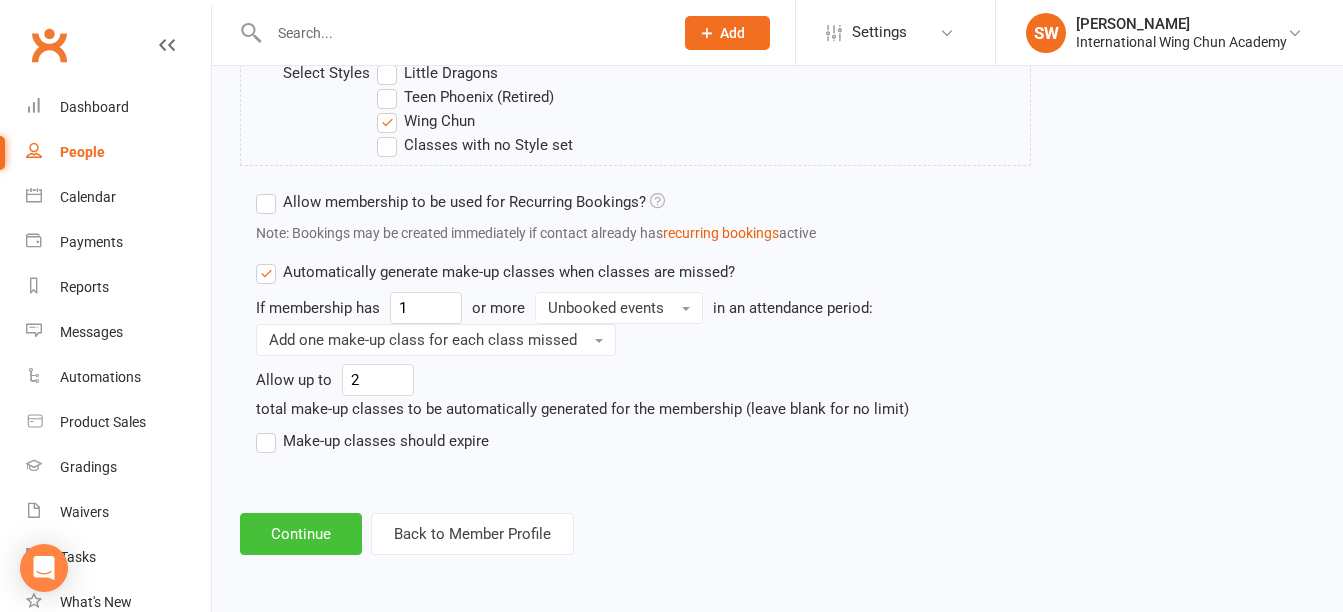click on "Continue" at bounding box center [301, 534] 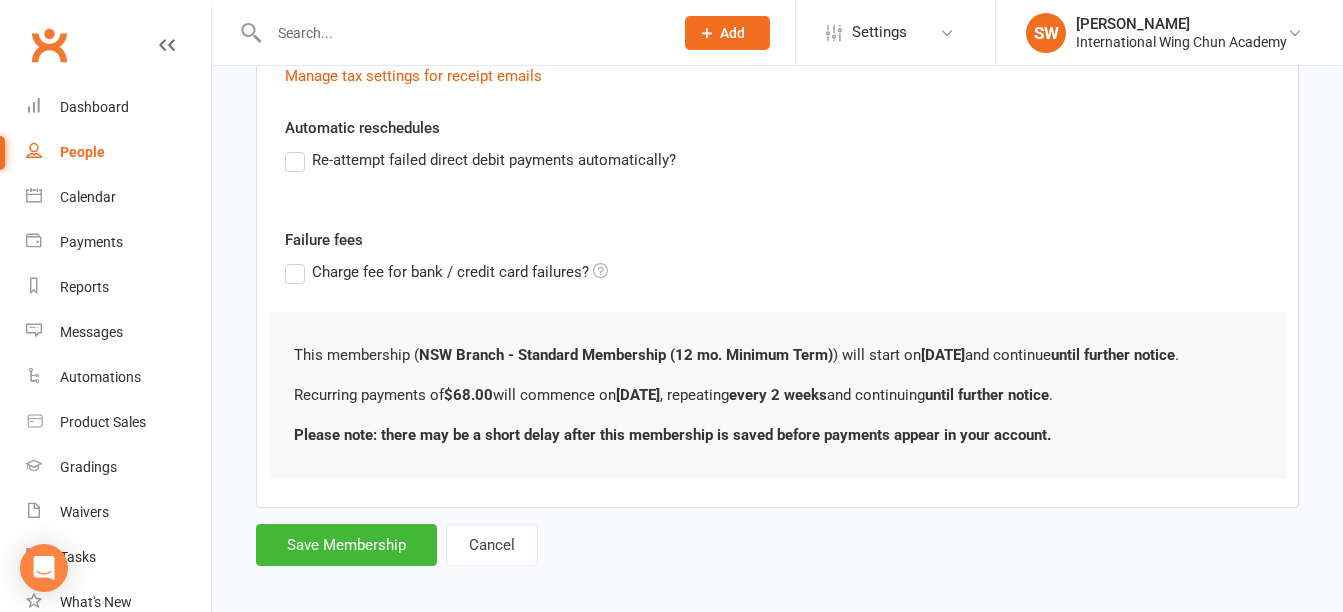 scroll, scrollTop: 682, scrollLeft: 0, axis: vertical 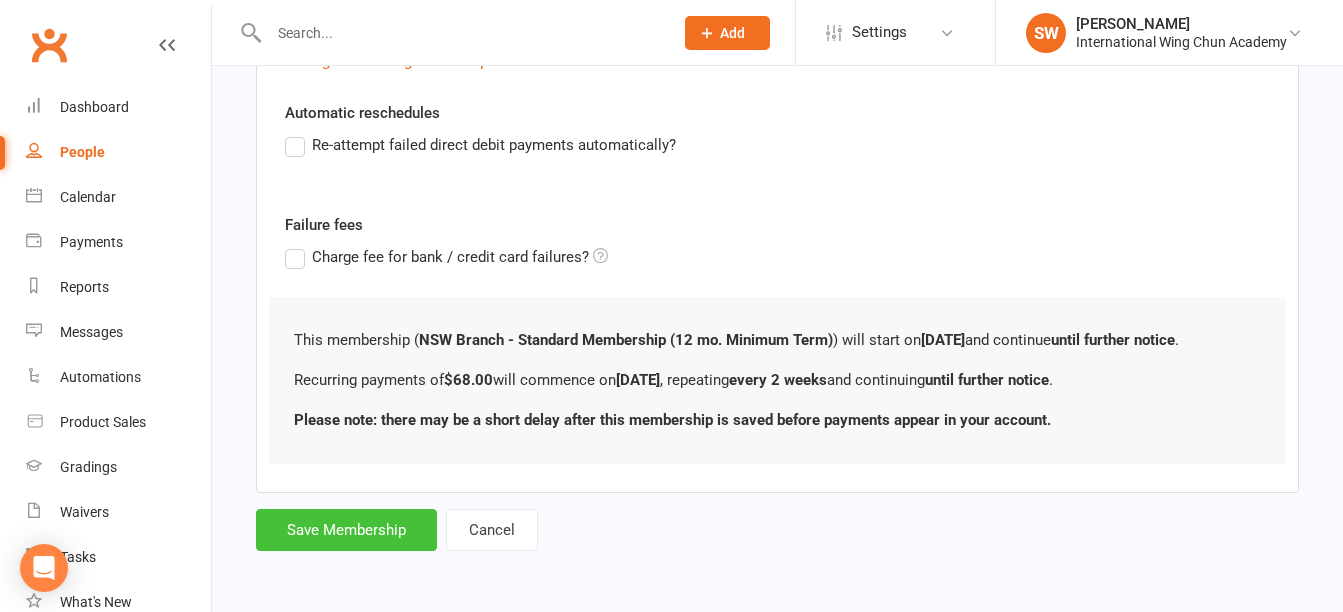 click on "Save Membership" at bounding box center [346, 530] 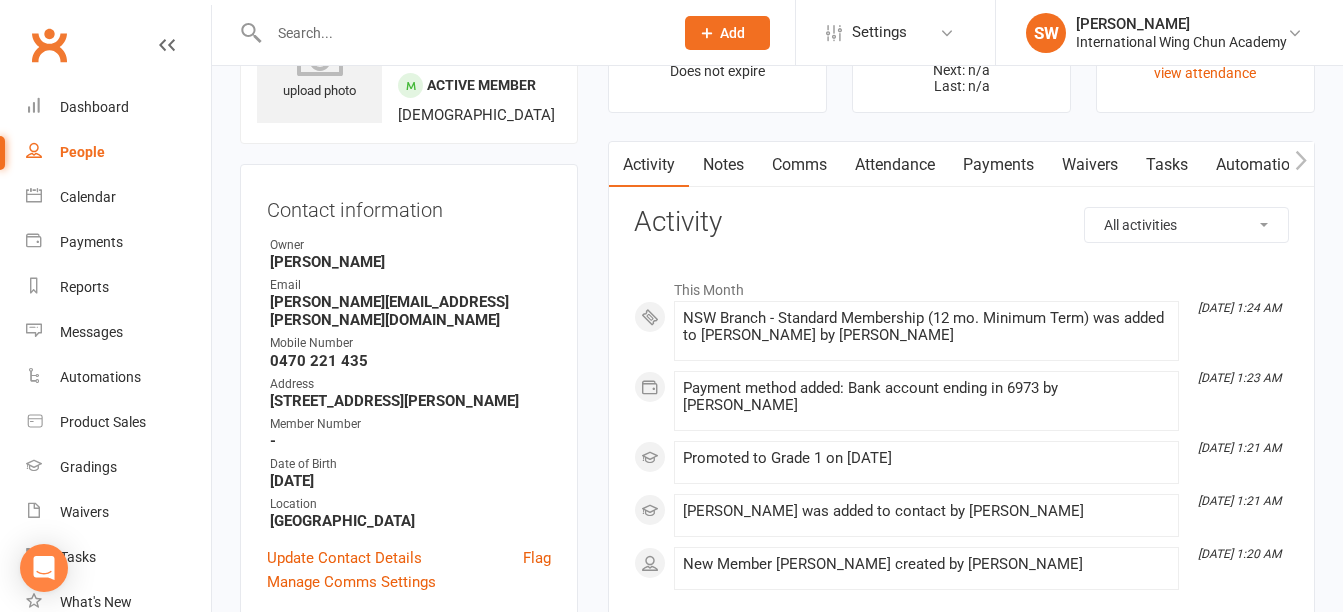 scroll, scrollTop: 300, scrollLeft: 0, axis: vertical 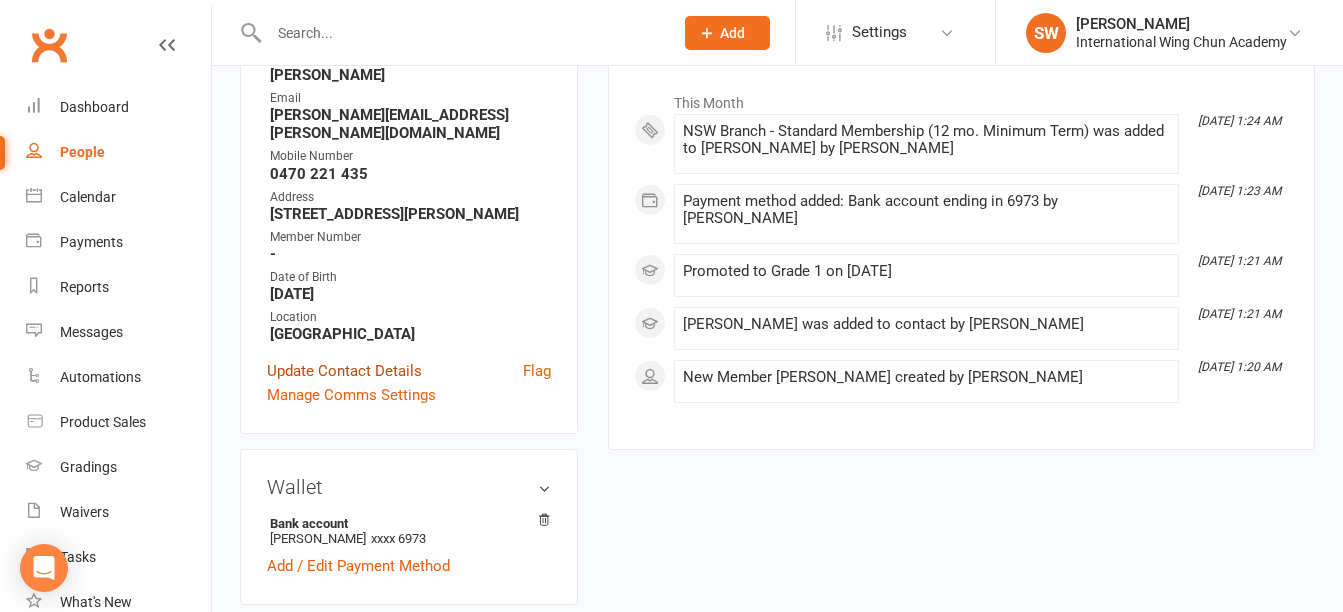 click on "Update Contact Details" at bounding box center (344, 371) 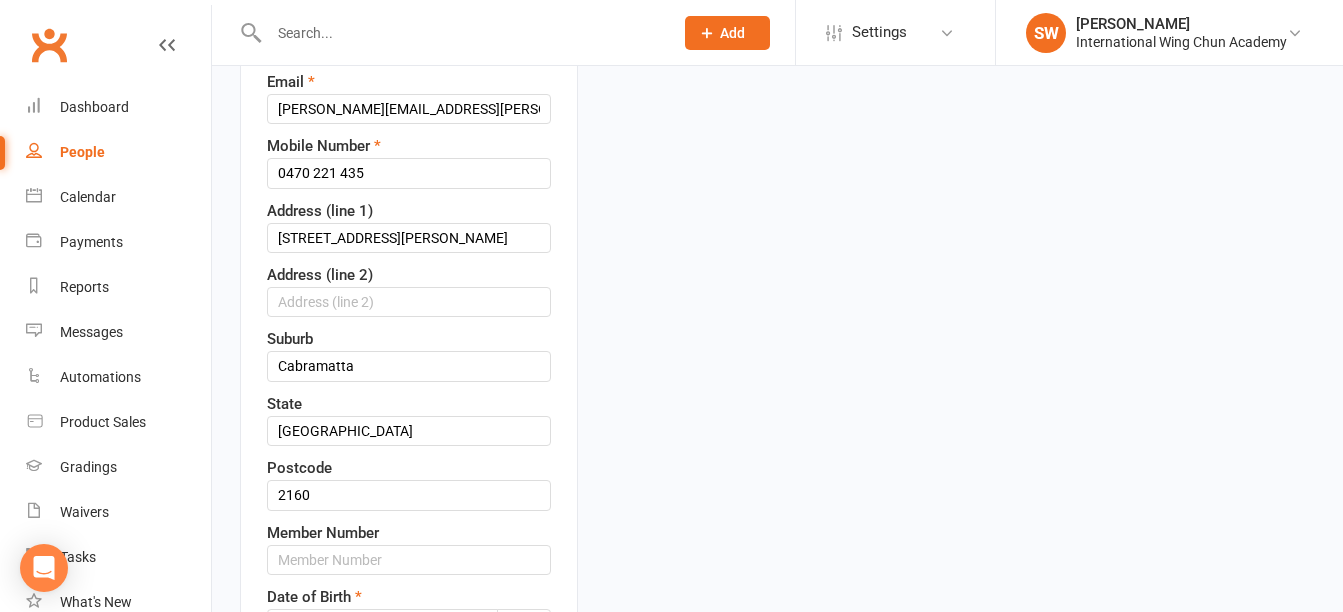 scroll, scrollTop: 394, scrollLeft: 0, axis: vertical 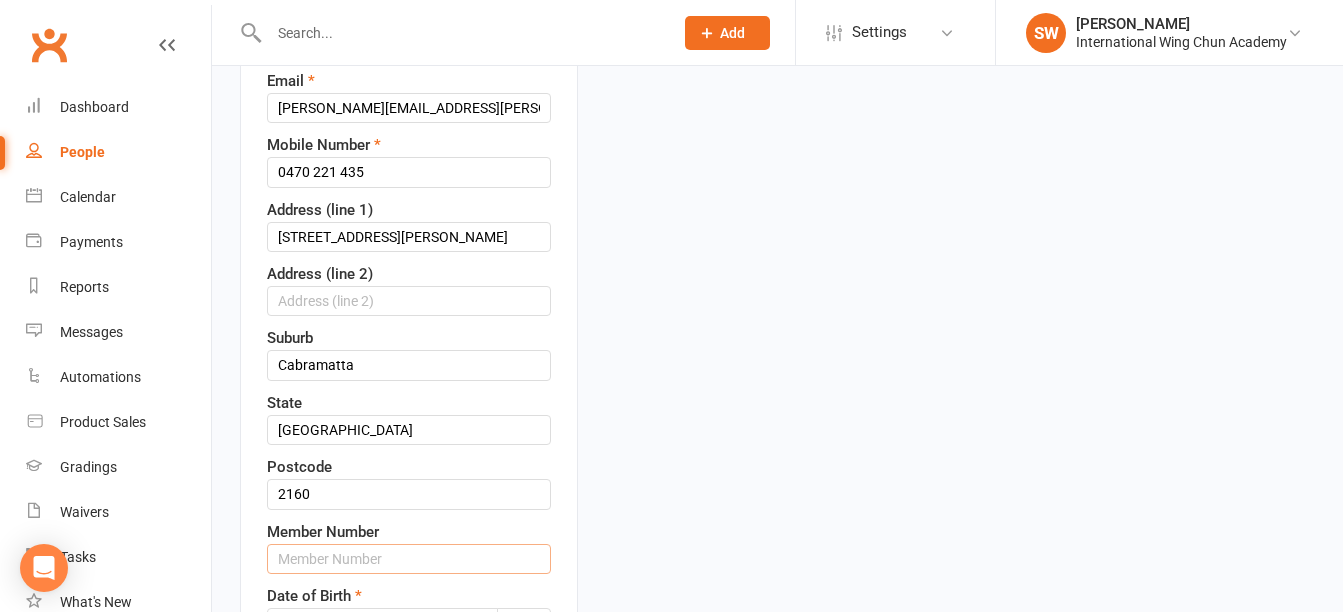 click at bounding box center (409, 559) 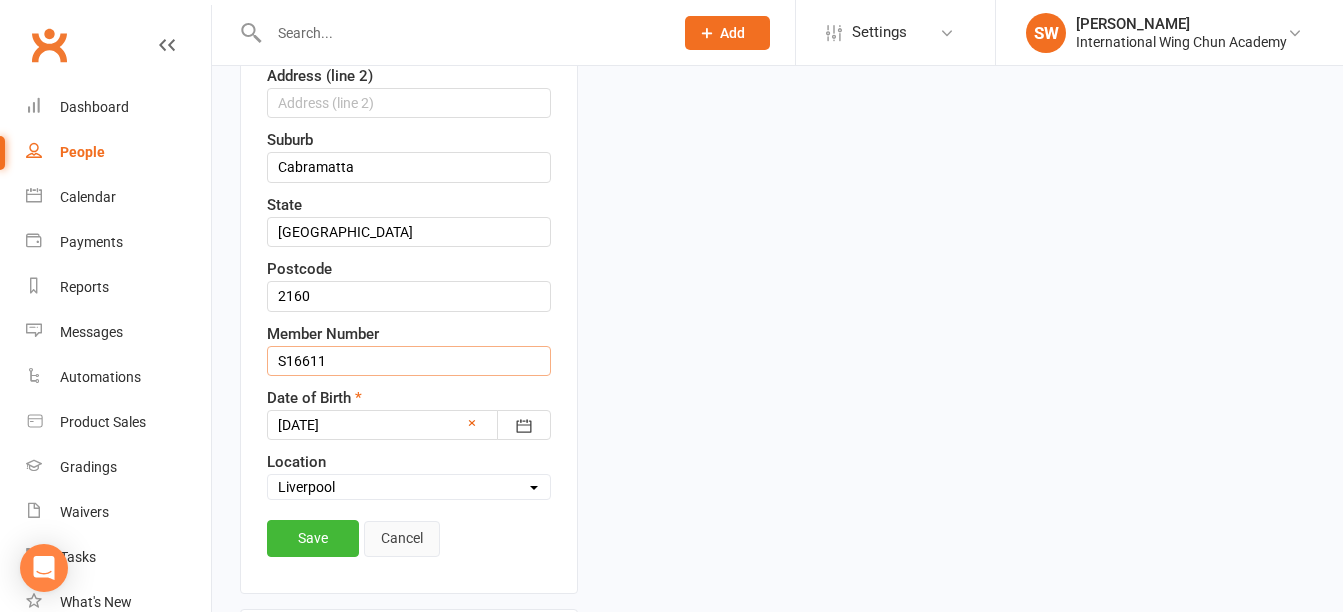 scroll, scrollTop: 594, scrollLeft: 0, axis: vertical 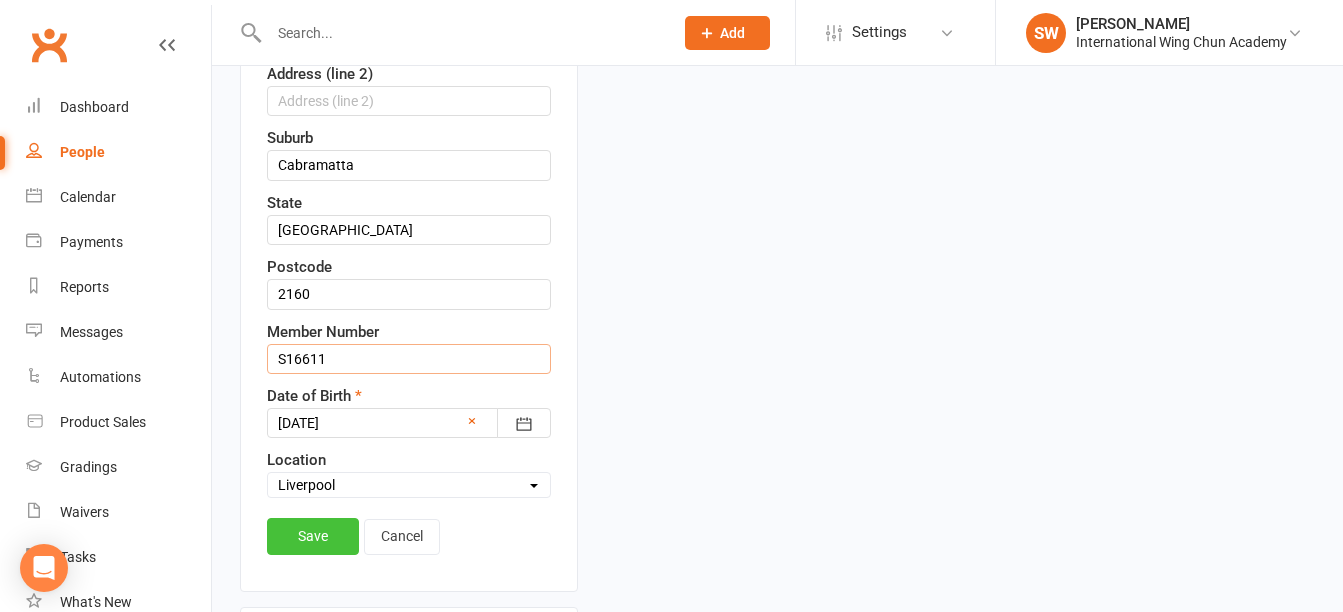 type on "S16611" 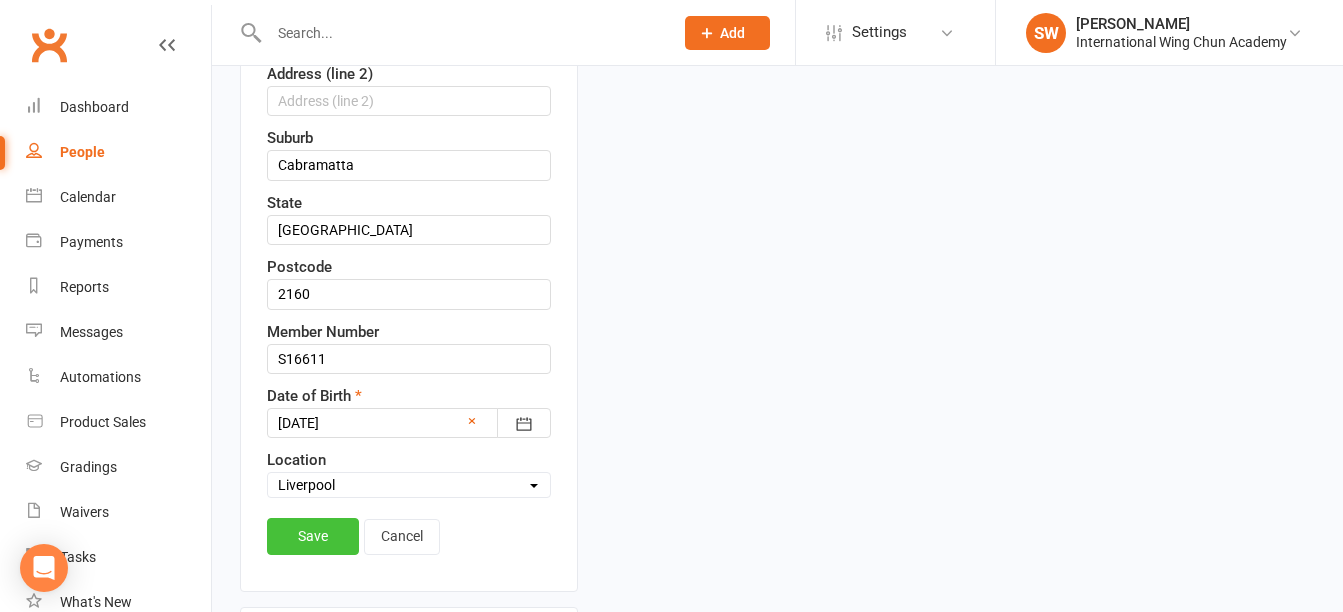 click on "Save" at bounding box center [313, 536] 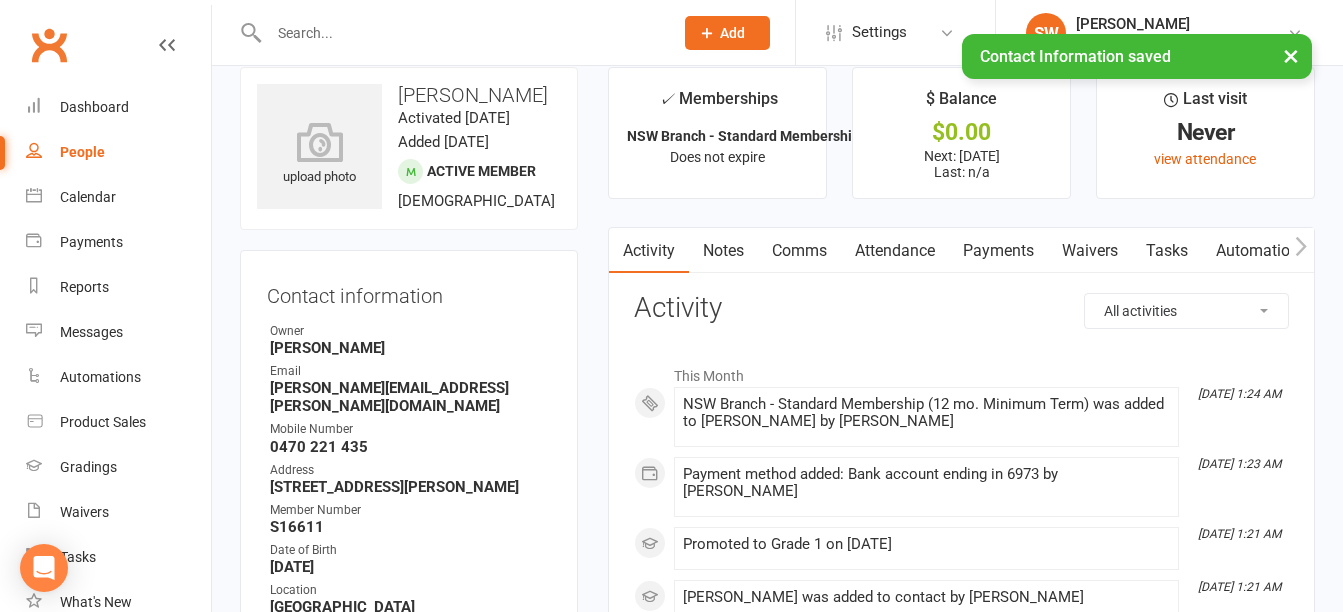 scroll, scrollTop: 0, scrollLeft: 0, axis: both 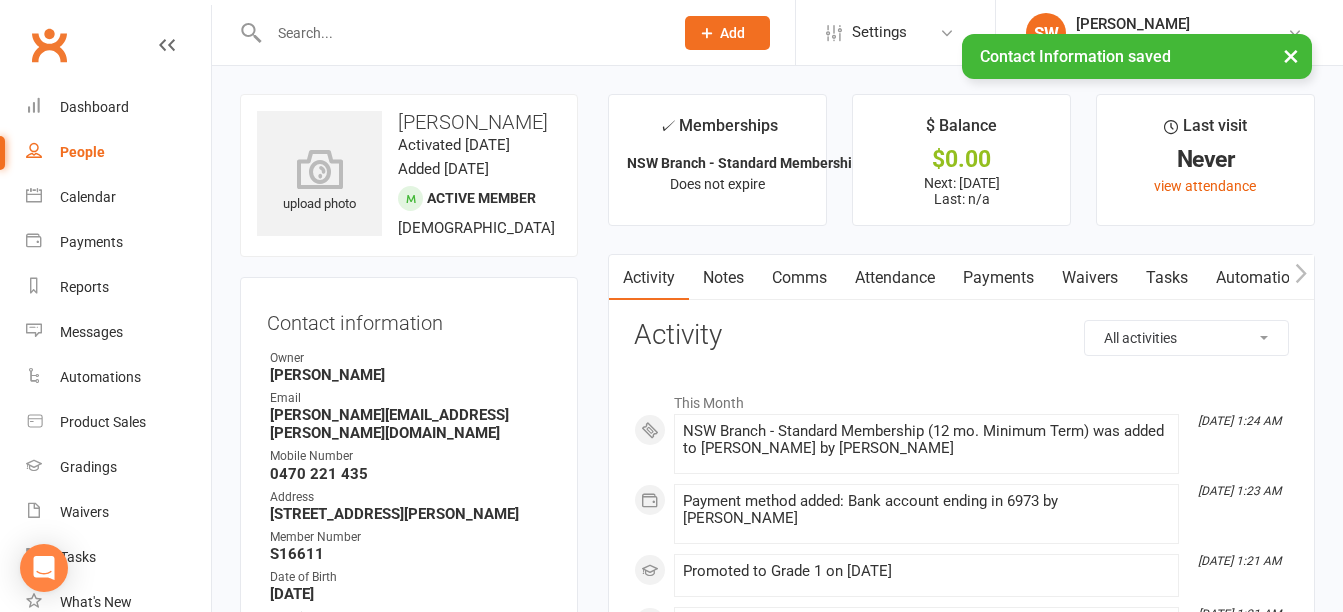 click on "Payments" at bounding box center (998, 278) 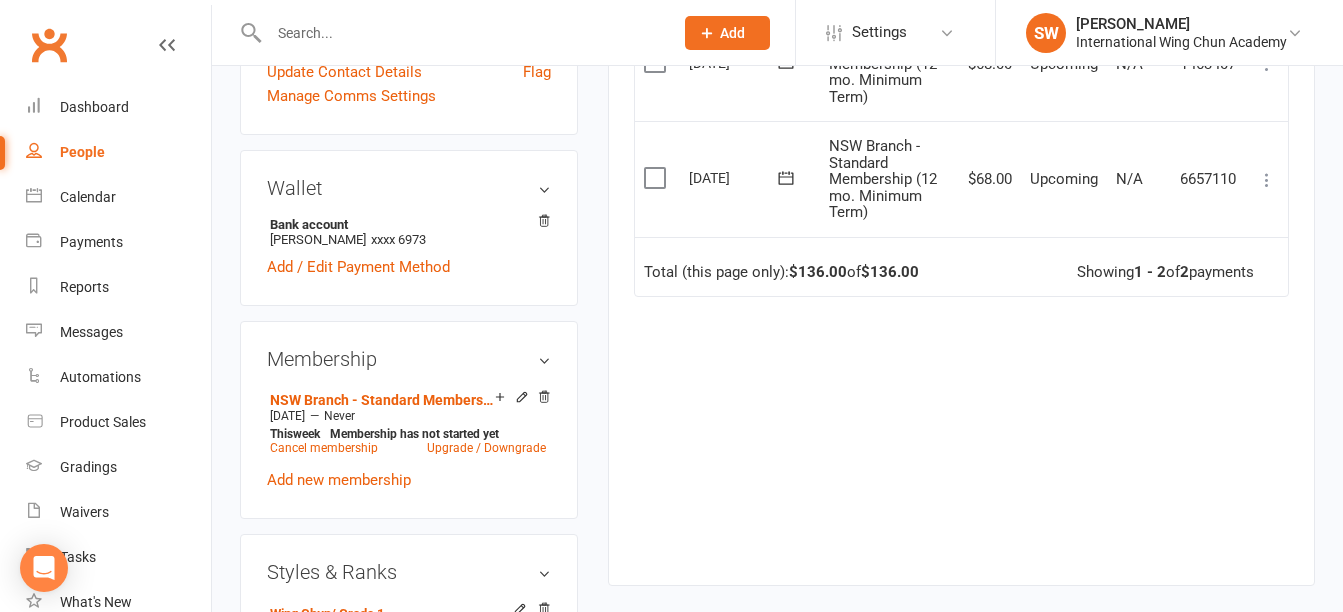 scroll, scrollTop: 600, scrollLeft: 0, axis: vertical 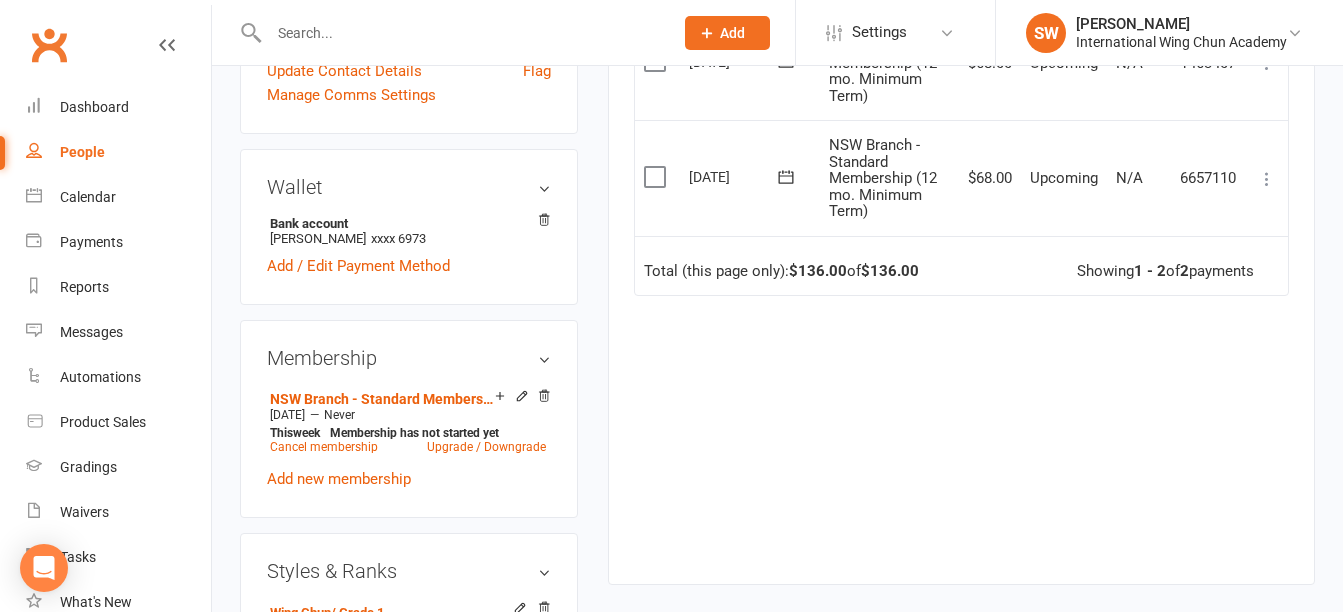 click at bounding box center [1267, 179] 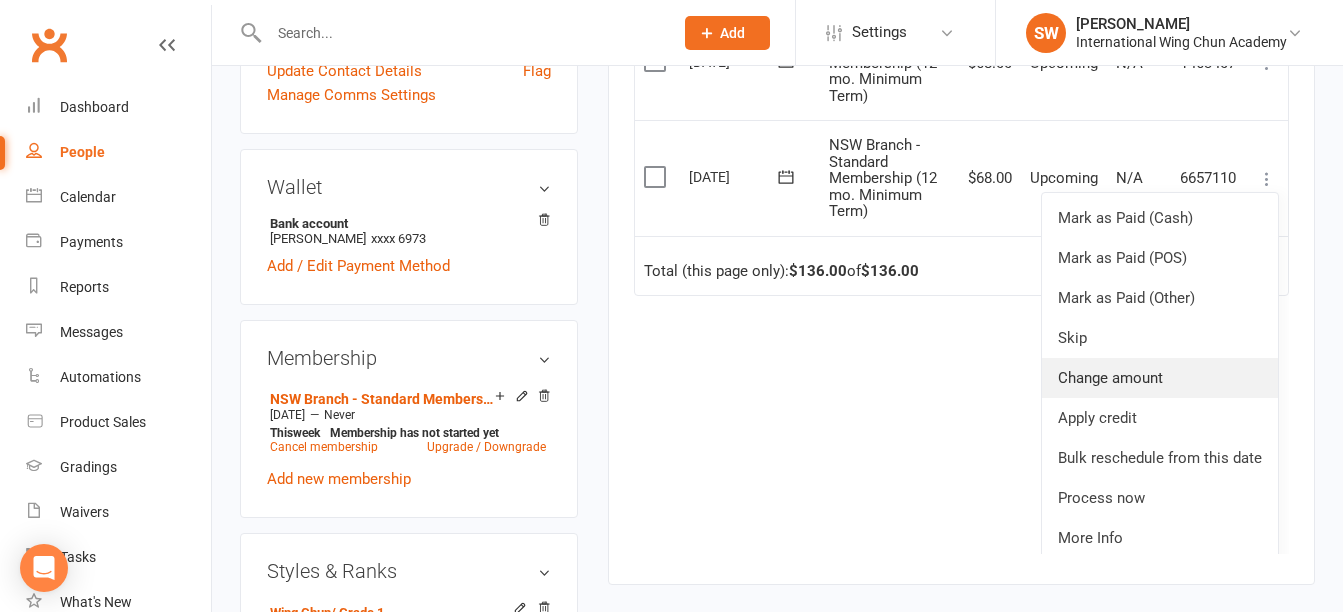 click on "Change amount" at bounding box center [1160, 378] 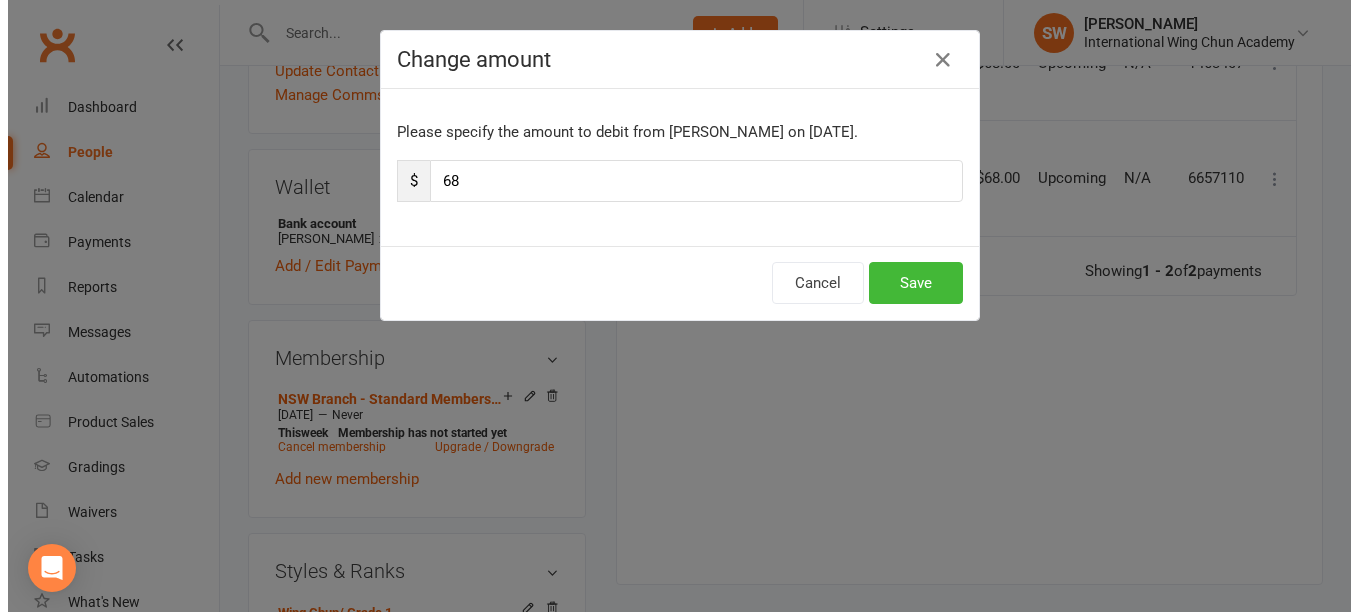 scroll, scrollTop: 578, scrollLeft: 0, axis: vertical 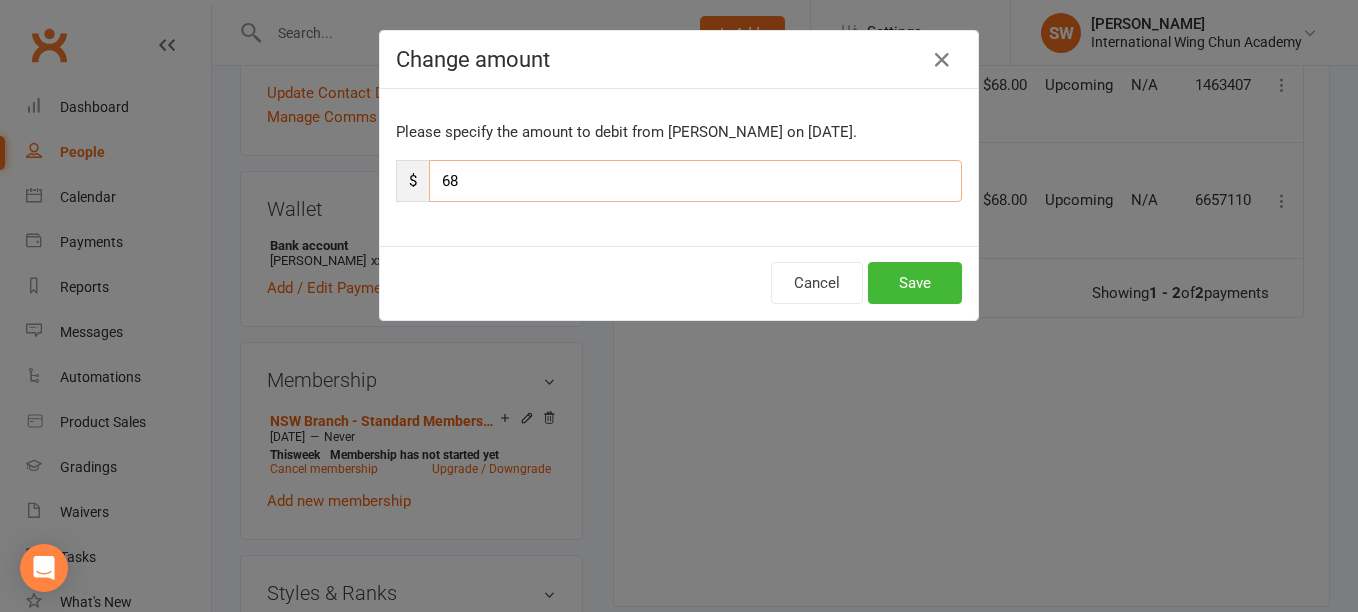 click on "68" at bounding box center (695, 181) 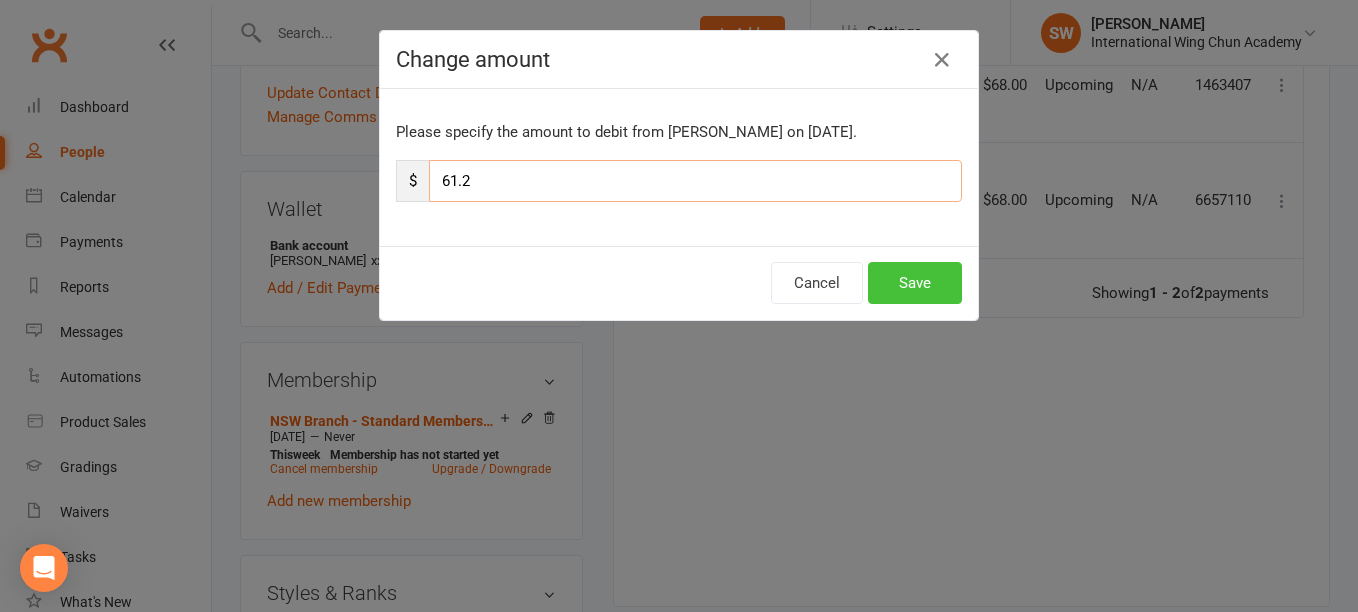 type on "61.2" 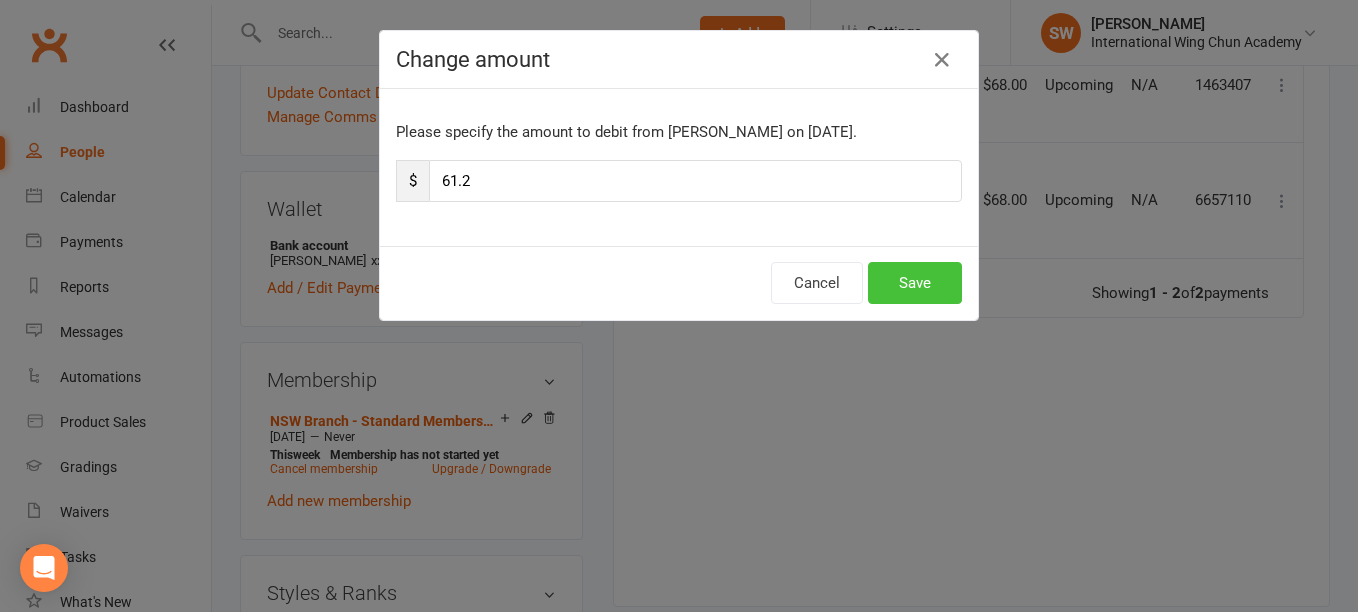 click on "Save" at bounding box center (915, 283) 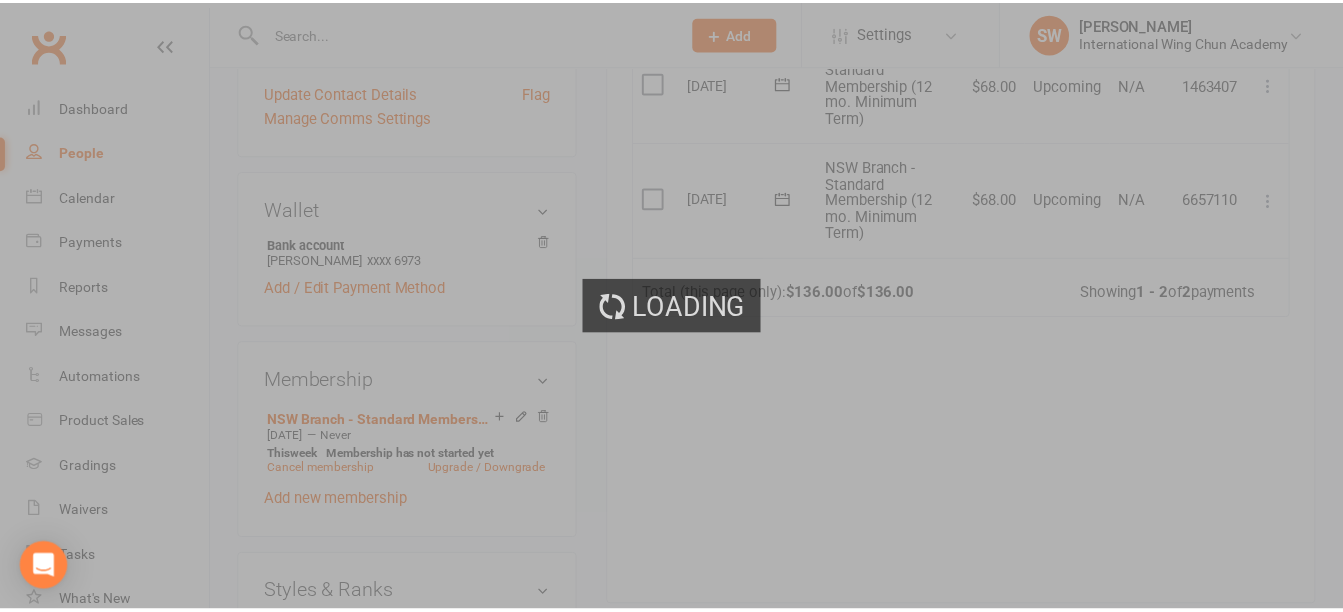 scroll, scrollTop: 600, scrollLeft: 0, axis: vertical 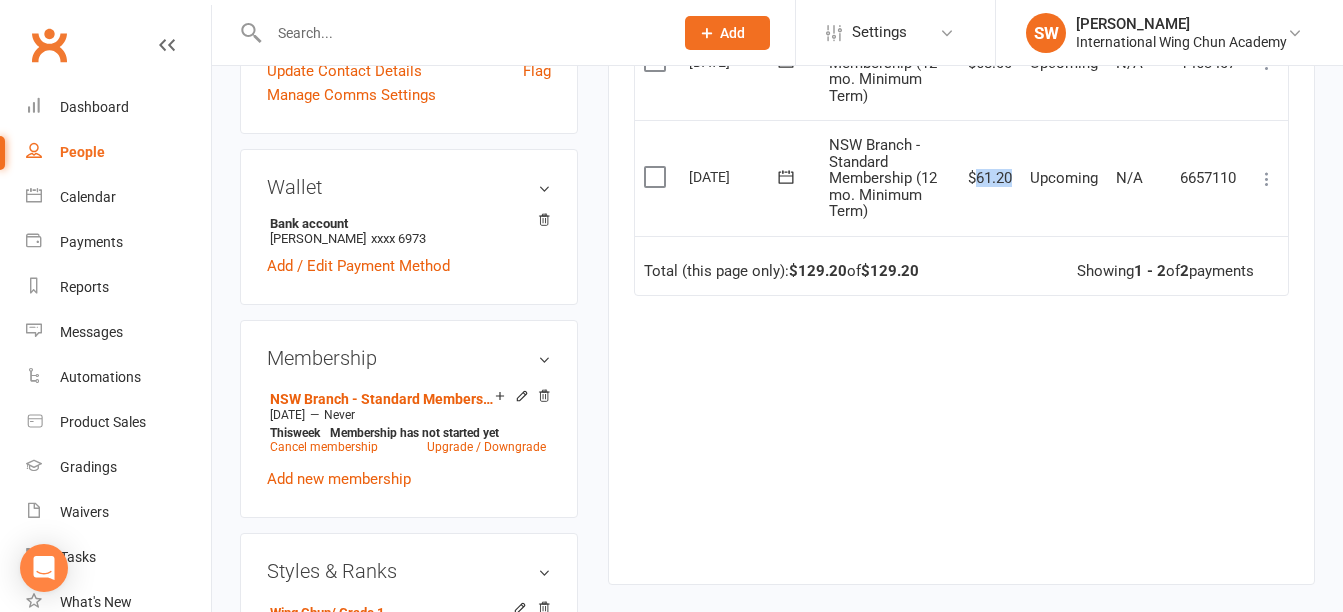 drag, startPoint x: 1010, startPoint y: 177, endPoint x: 976, endPoint y: 181, distance: 34.234486 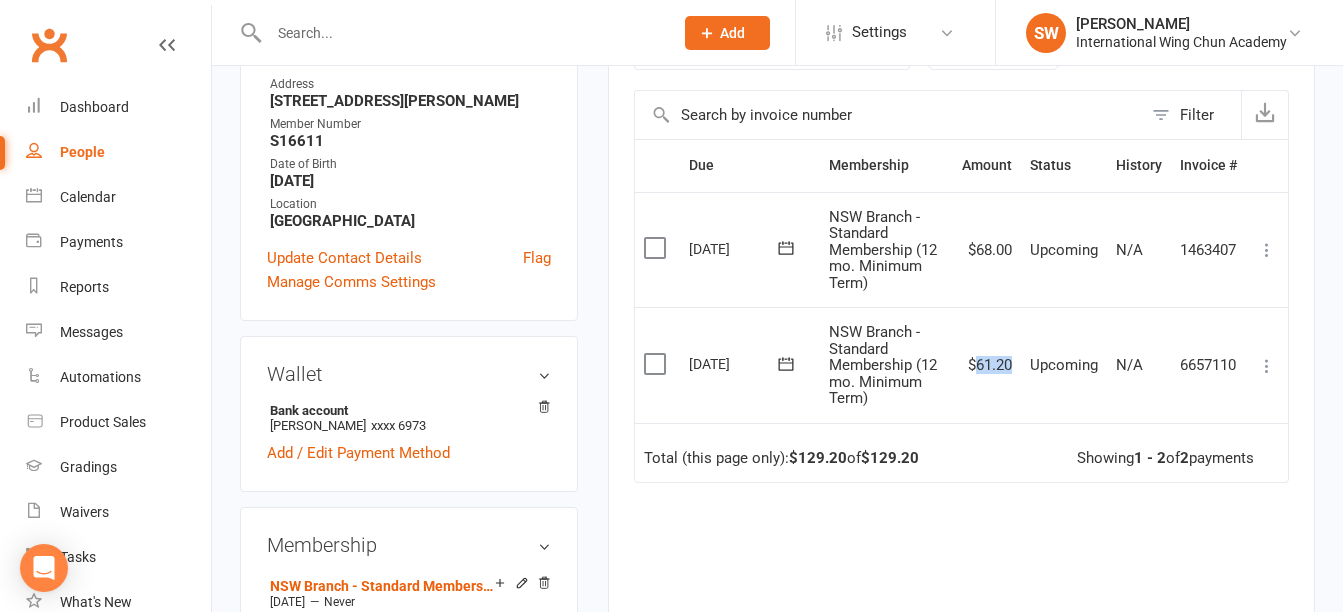 scroll, scrollTop: 400, scrollLeft: 0, axis: vertical 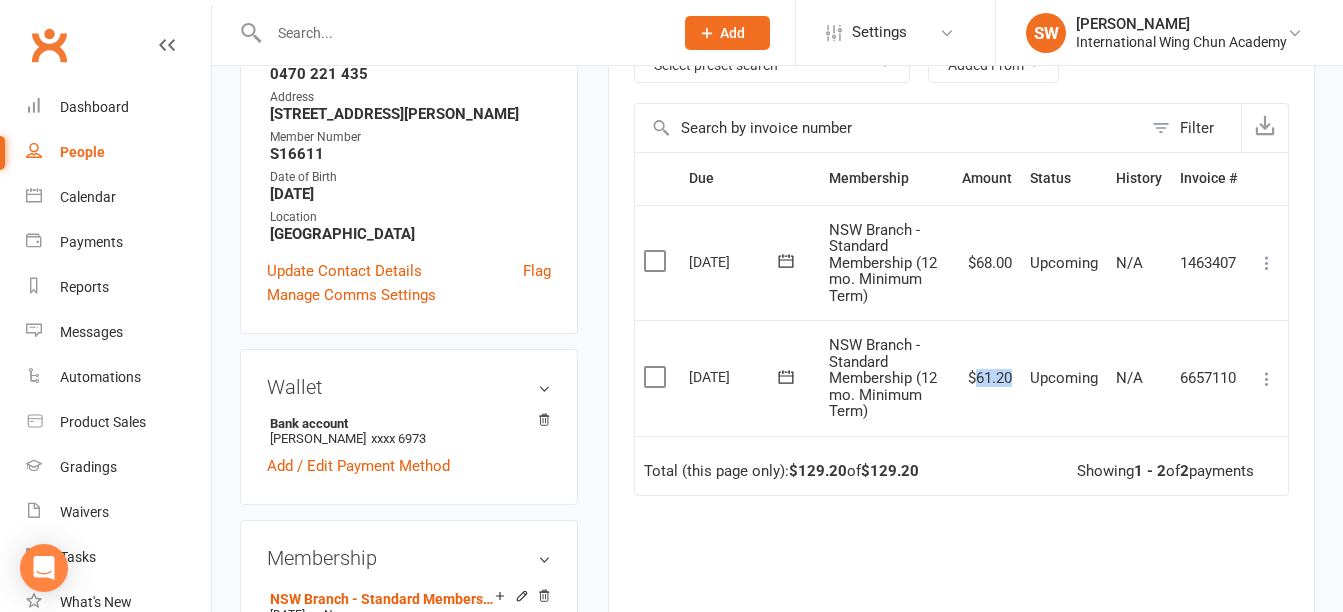 click at bounding box center [1267, 263] 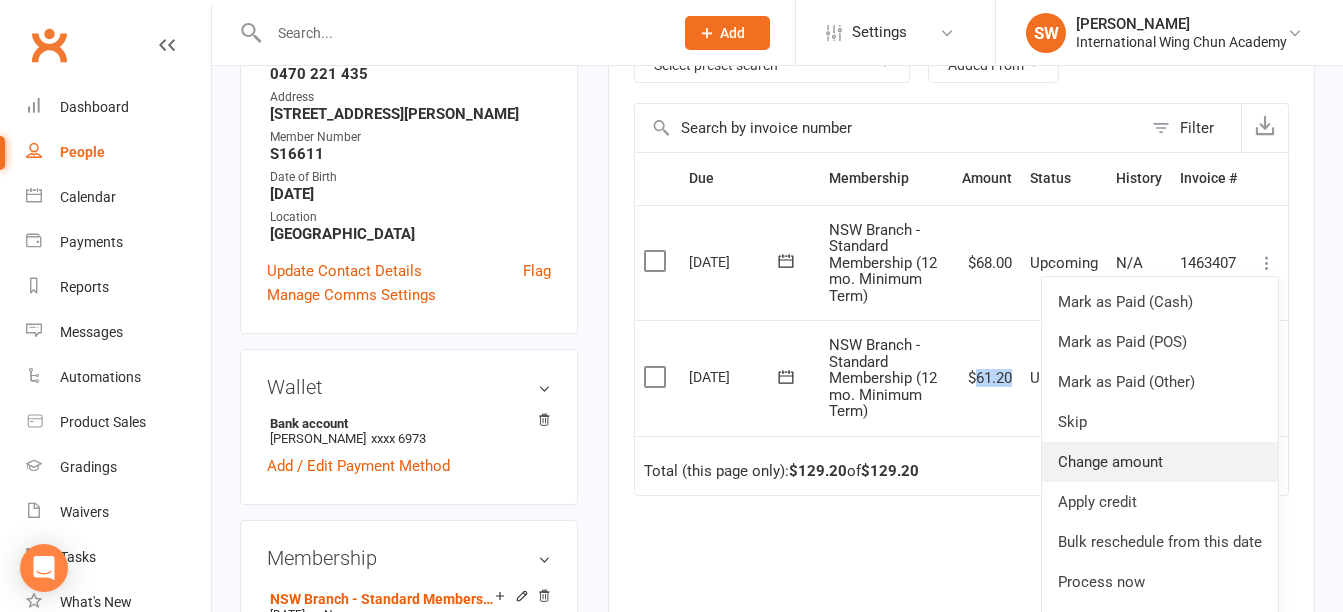 click on "Change amount" at bounding box center (1160, 462) 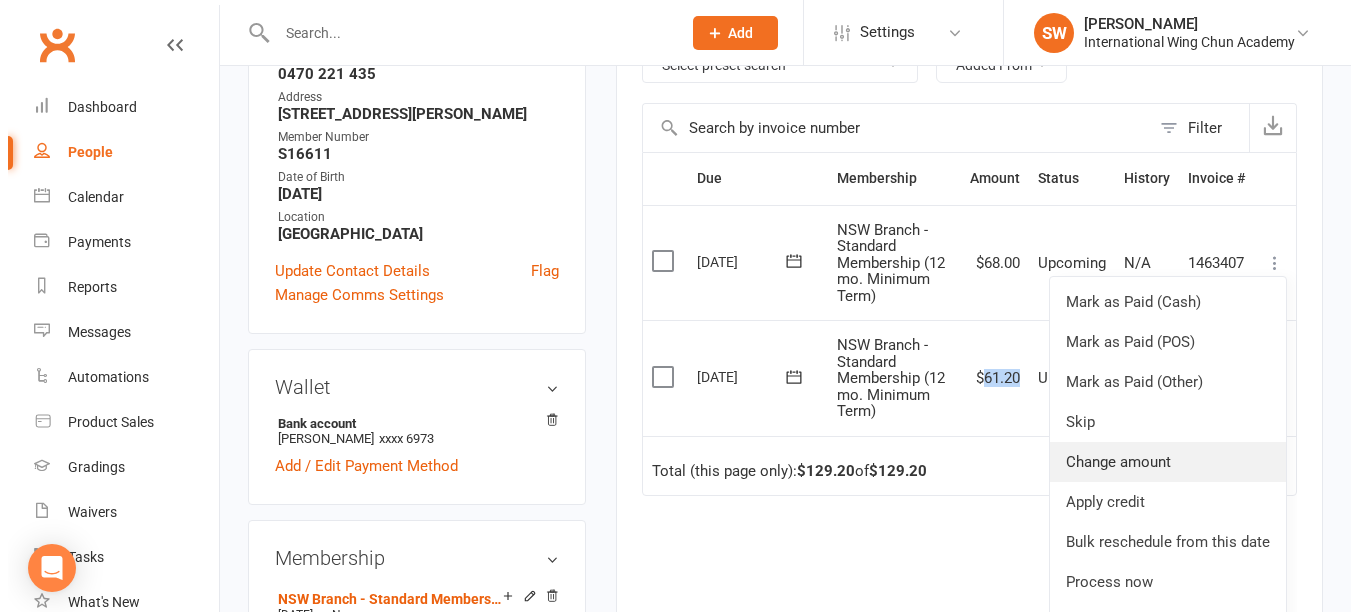 scroll, scrollTop: 378, scrollLeft: 0, axis: vertical 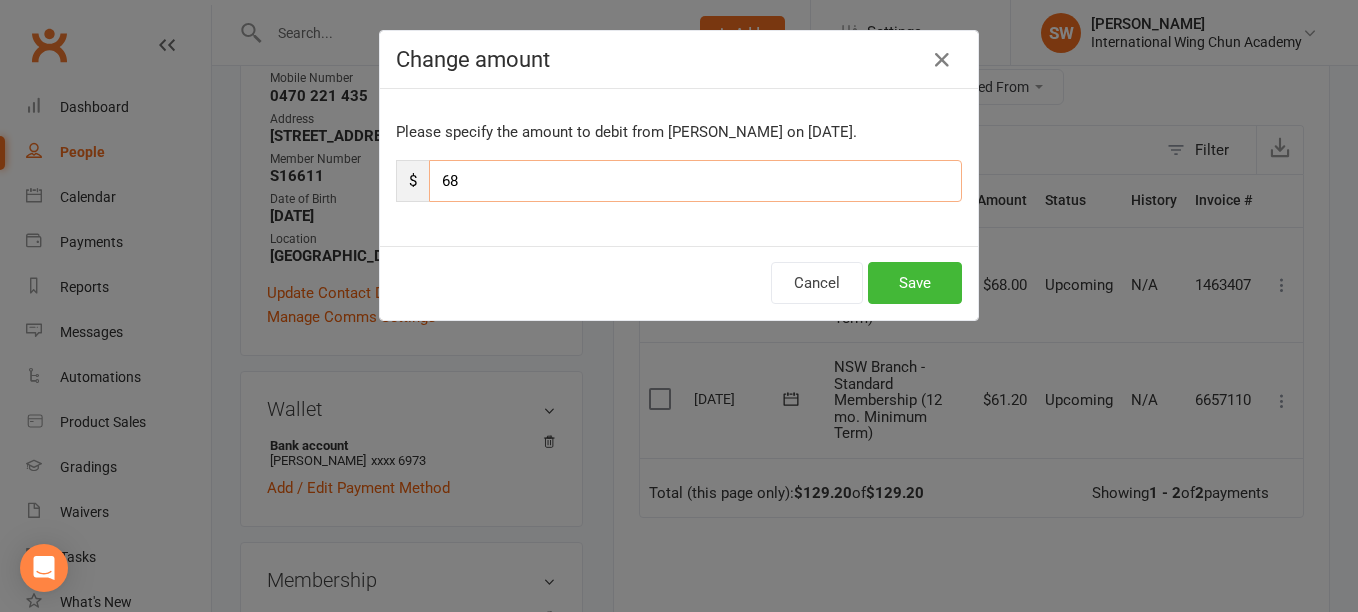 click on "68" at bounding box center (695, 181) 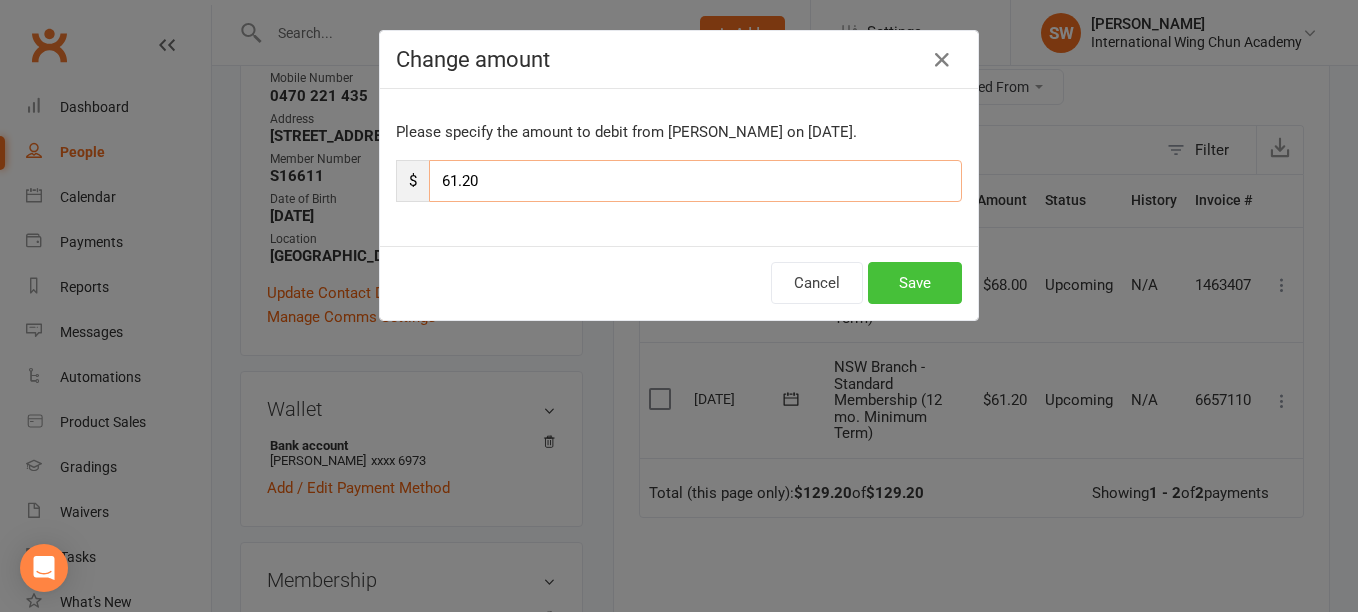 type on "61.20" 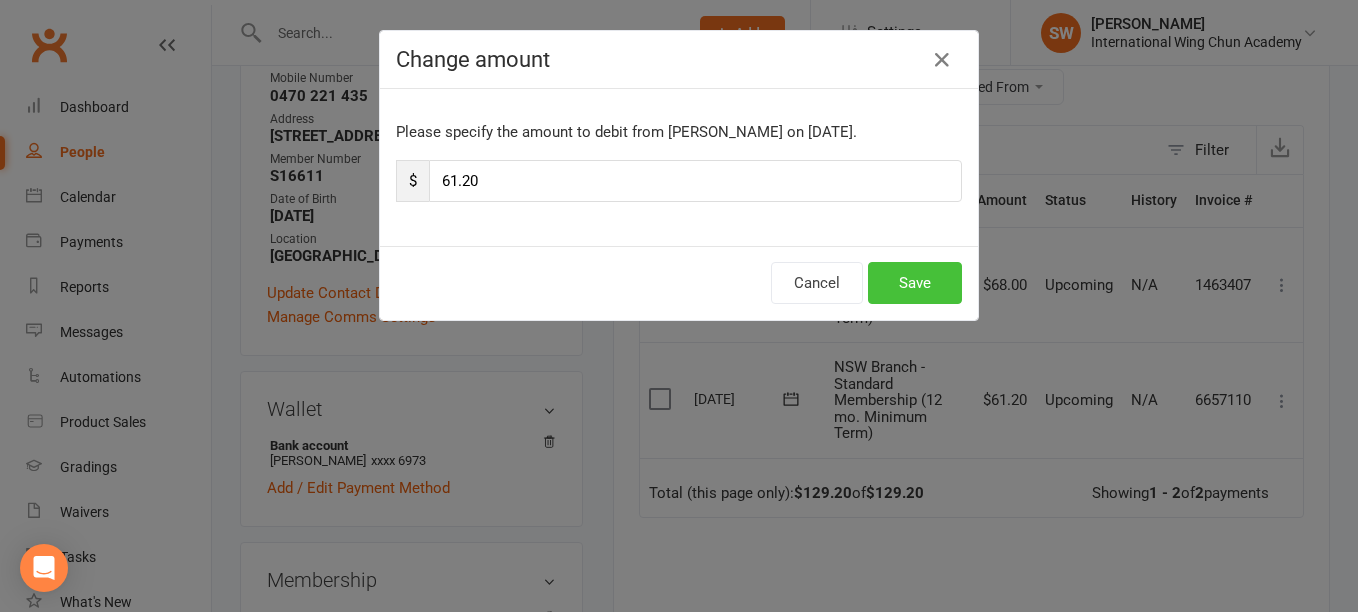 click on "Save" at bounding box center (915, 283) 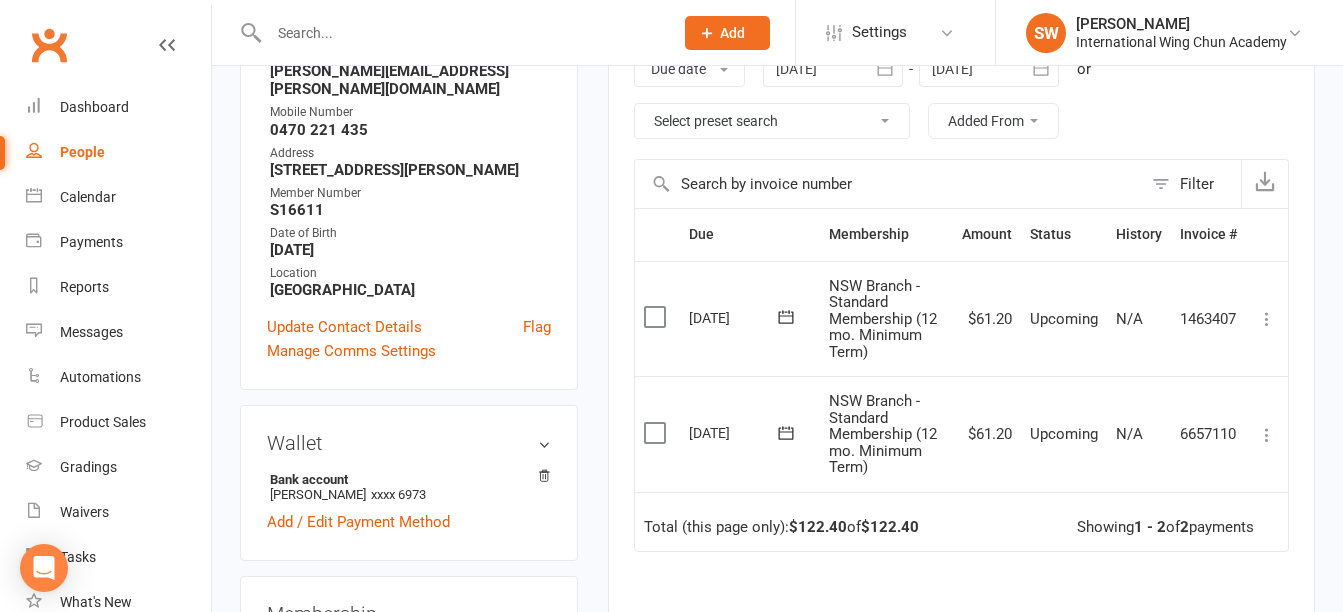 scroll, scrollTop: 300, scrollLeft: 0, axis: vertical 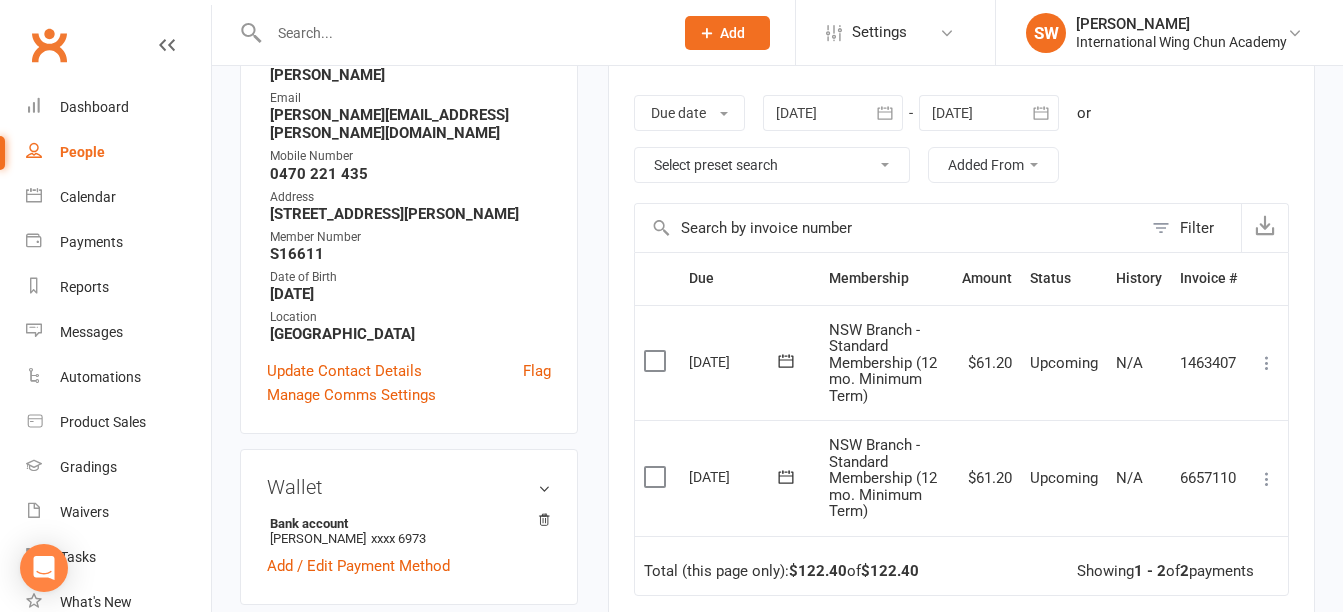 click at bounding box center [989, 113] 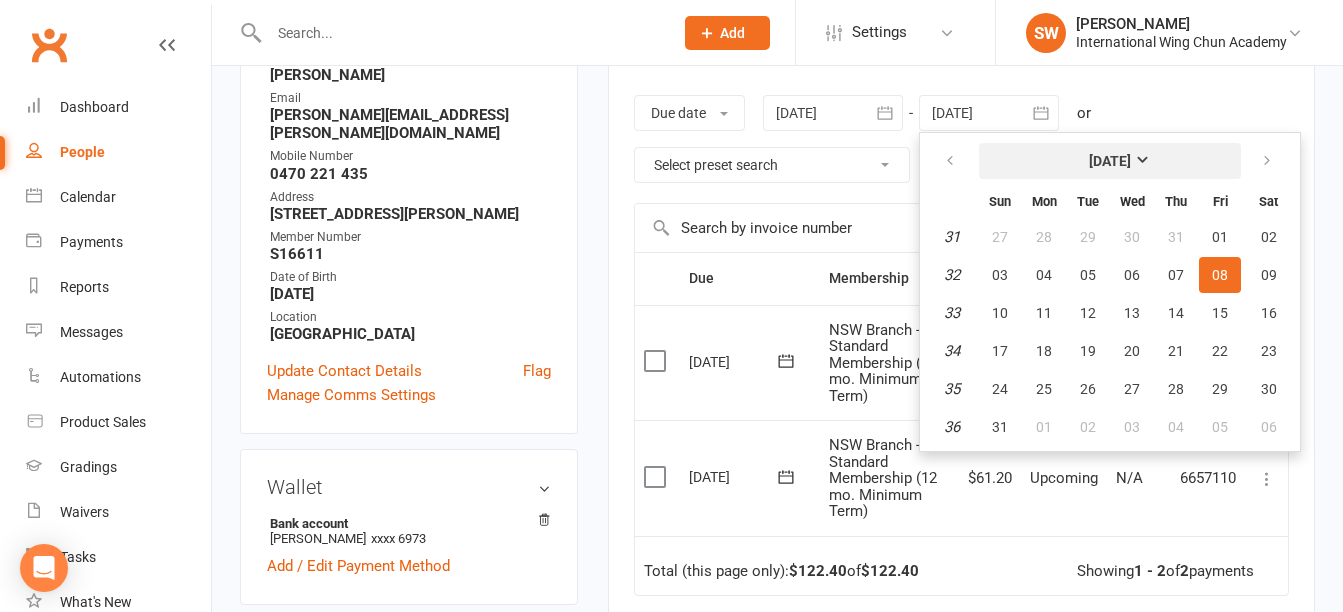click on "[DATE]" at bounding box center (1110, 161) 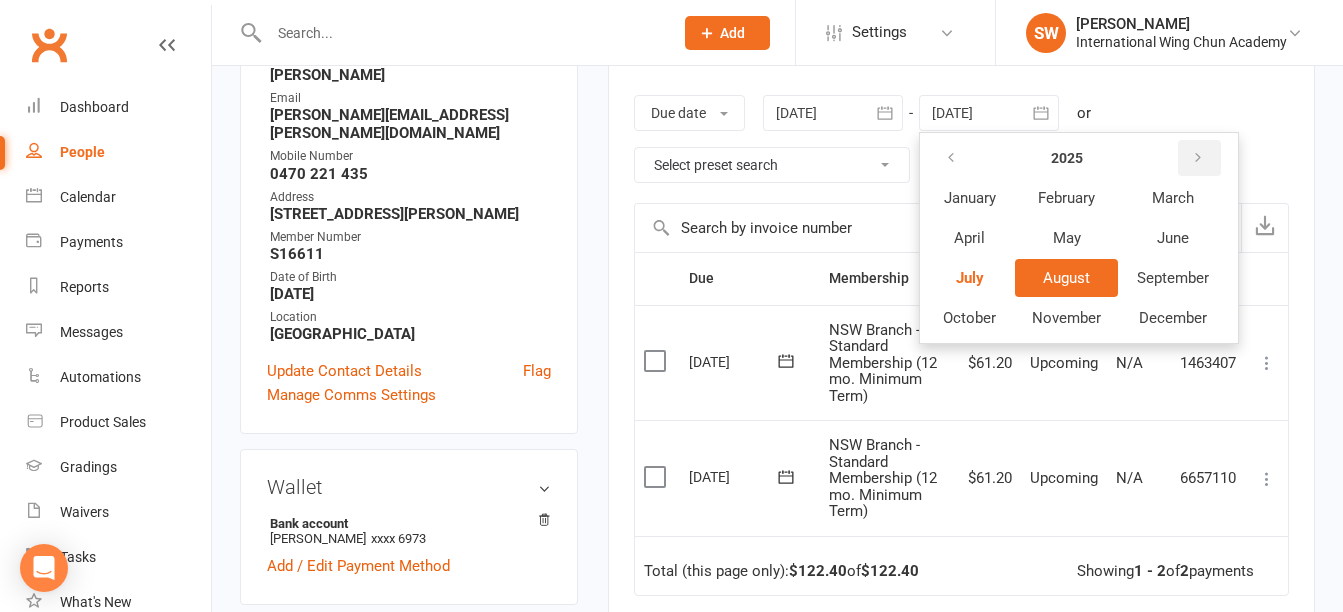 click at bounding box center [1198, 158] 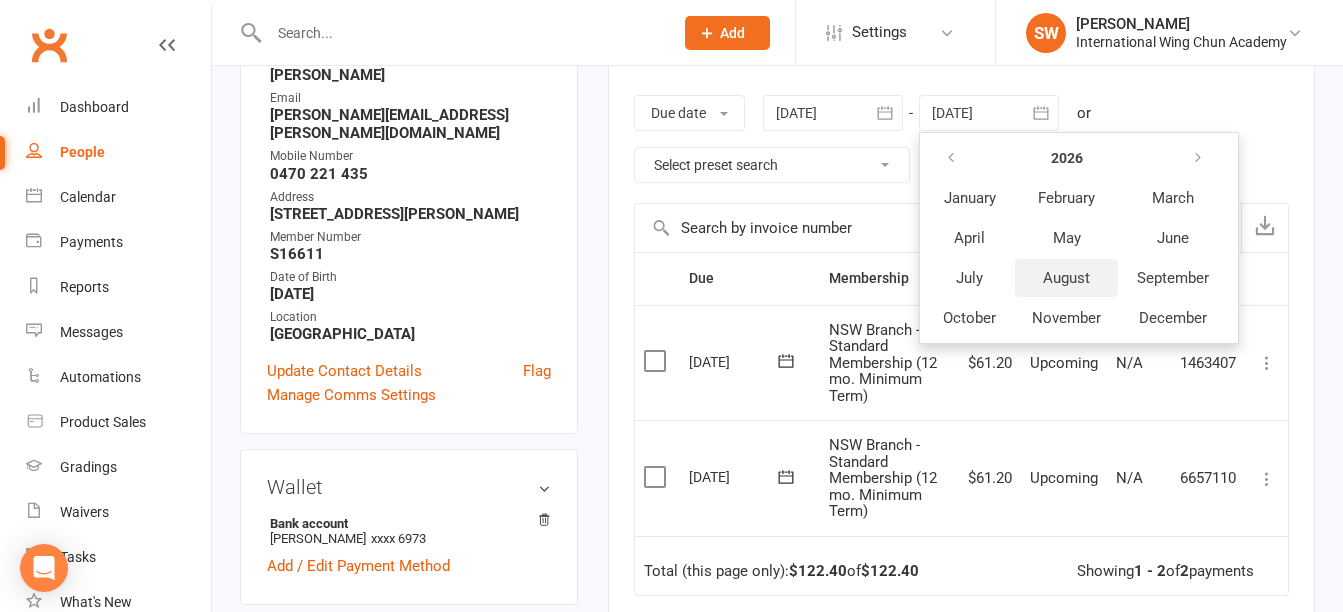 click on "August" at bounding box center (1066, 278) 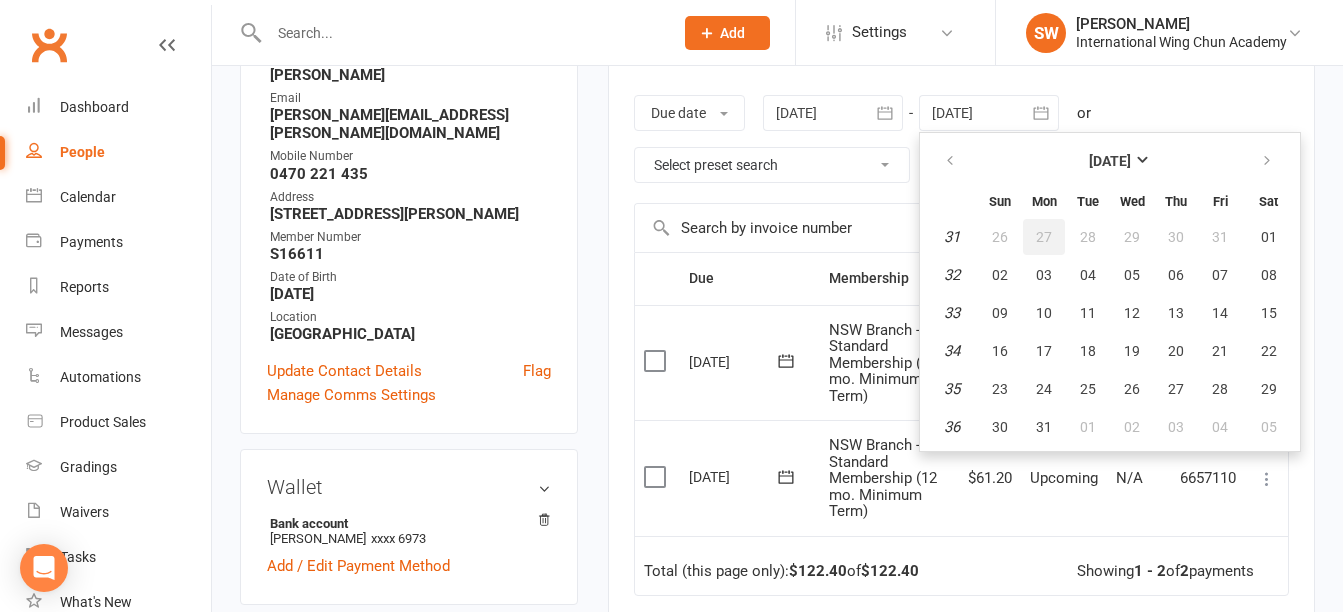 click on "27" at bounding box center [1044, 237] 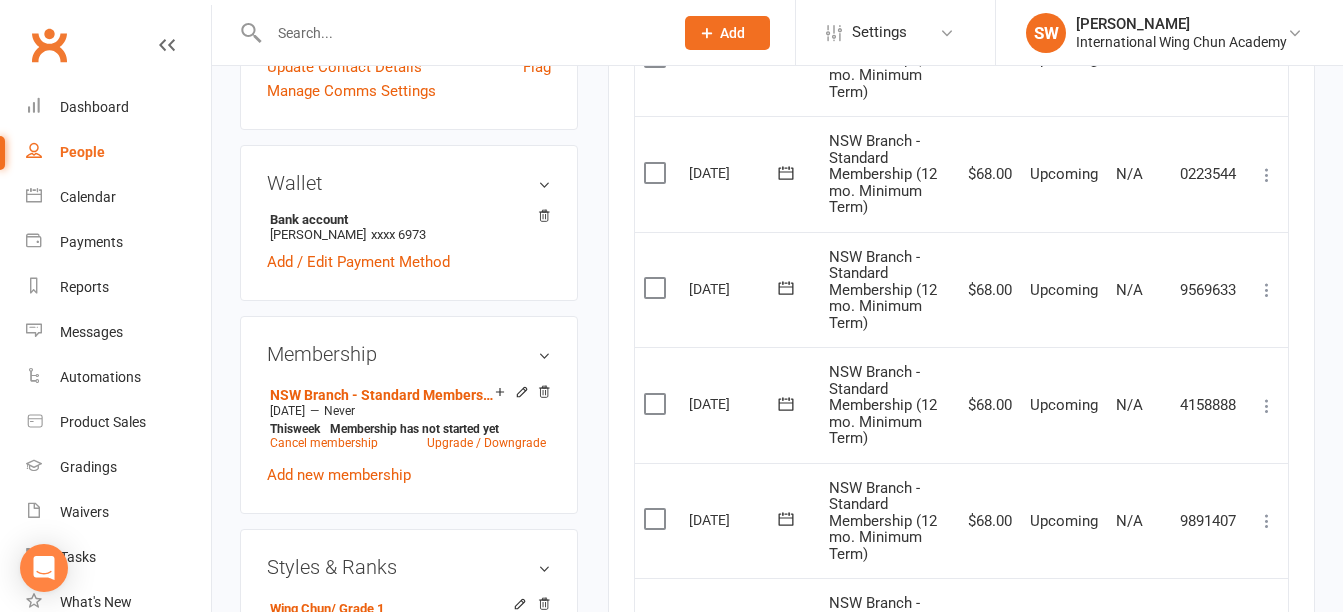 scroll, scrollTop: 385, scrollLeft: 0, axis: vertical 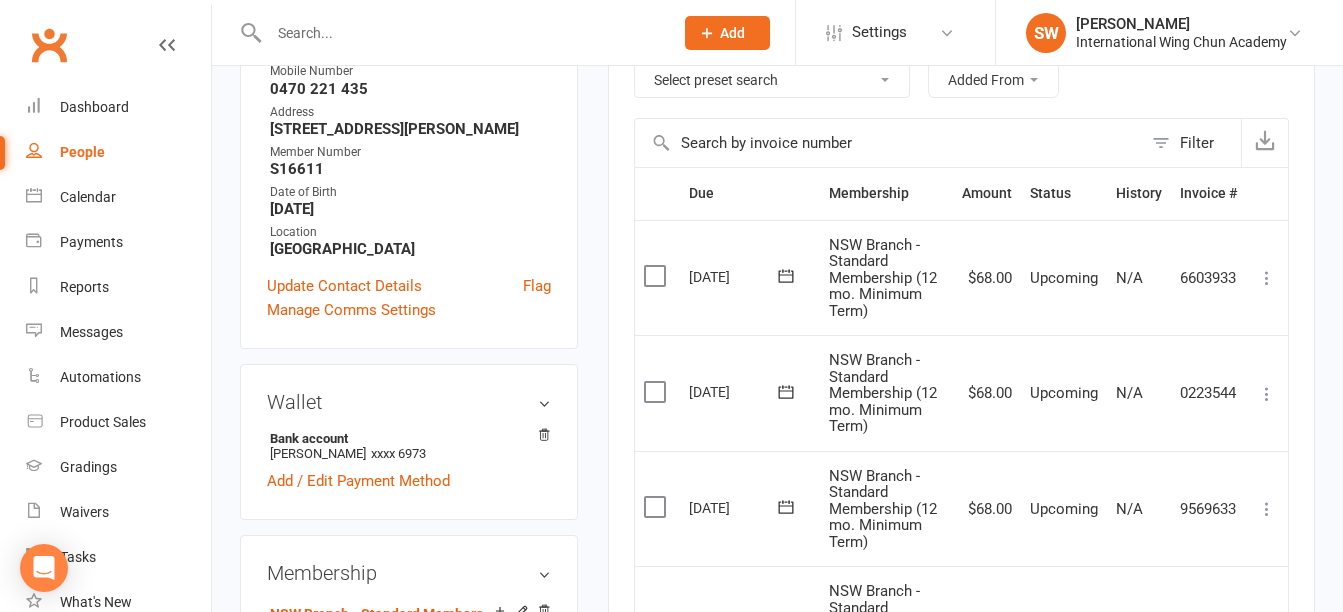 click at bounding box center (1267, 278) 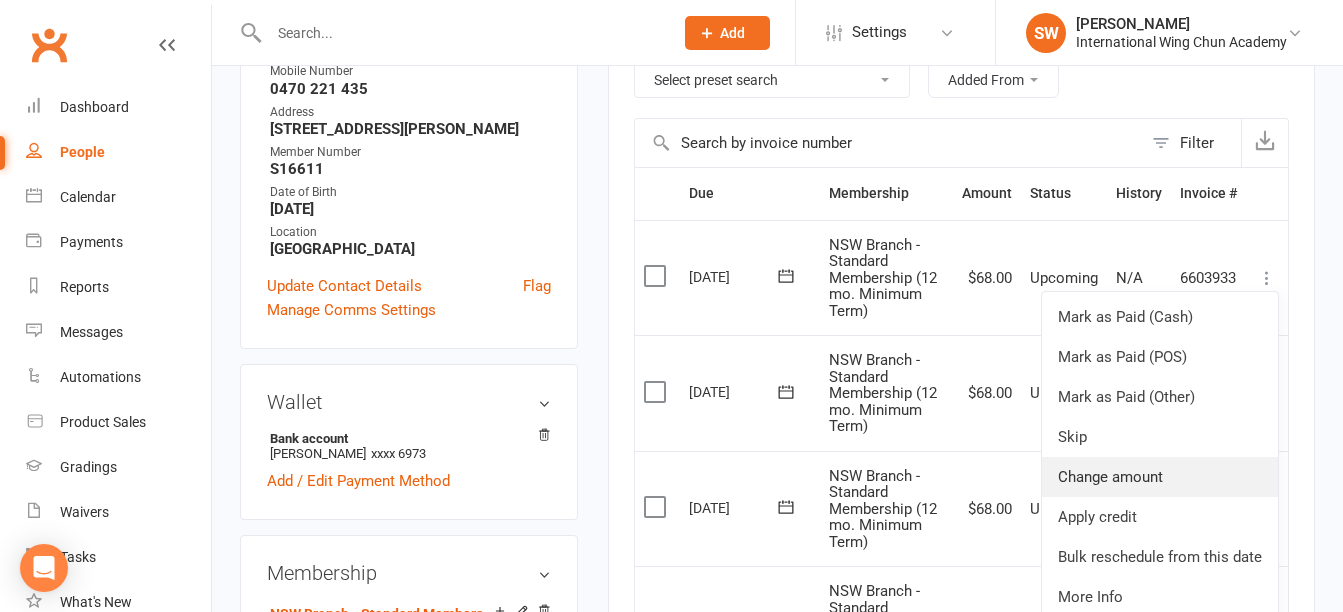 click on "Change amount" at bounding box center [1160, 477] 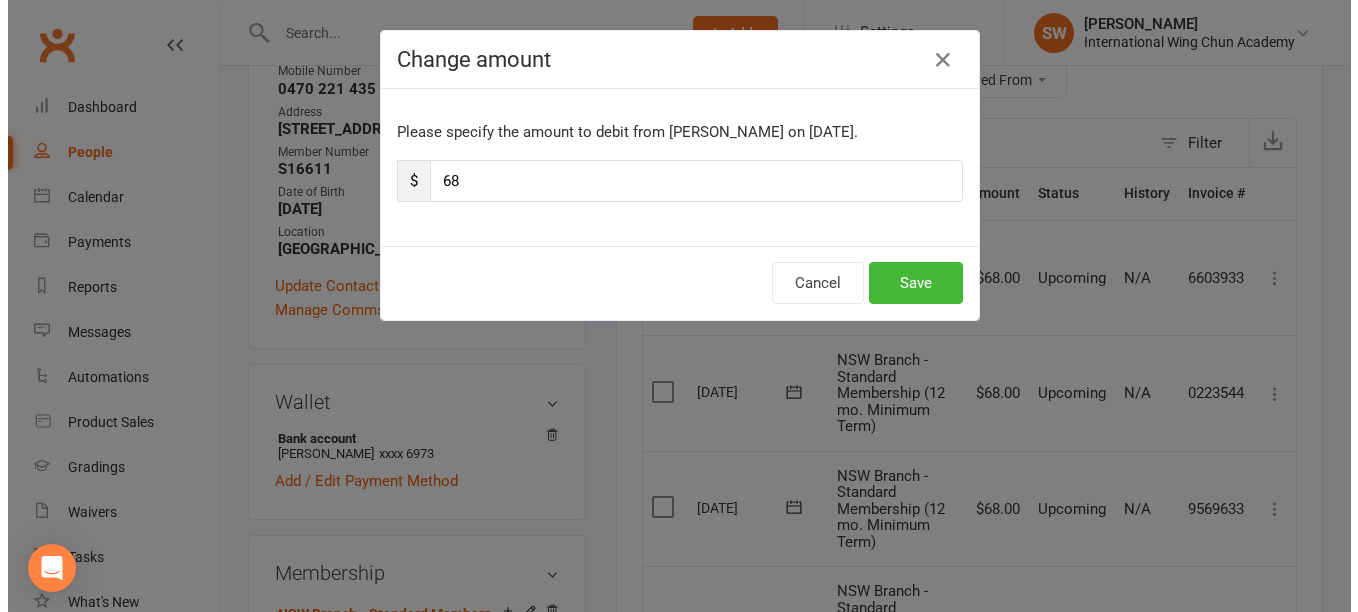 scroll, scrollTop: 363, scrollLeft: 0, axis: vertical 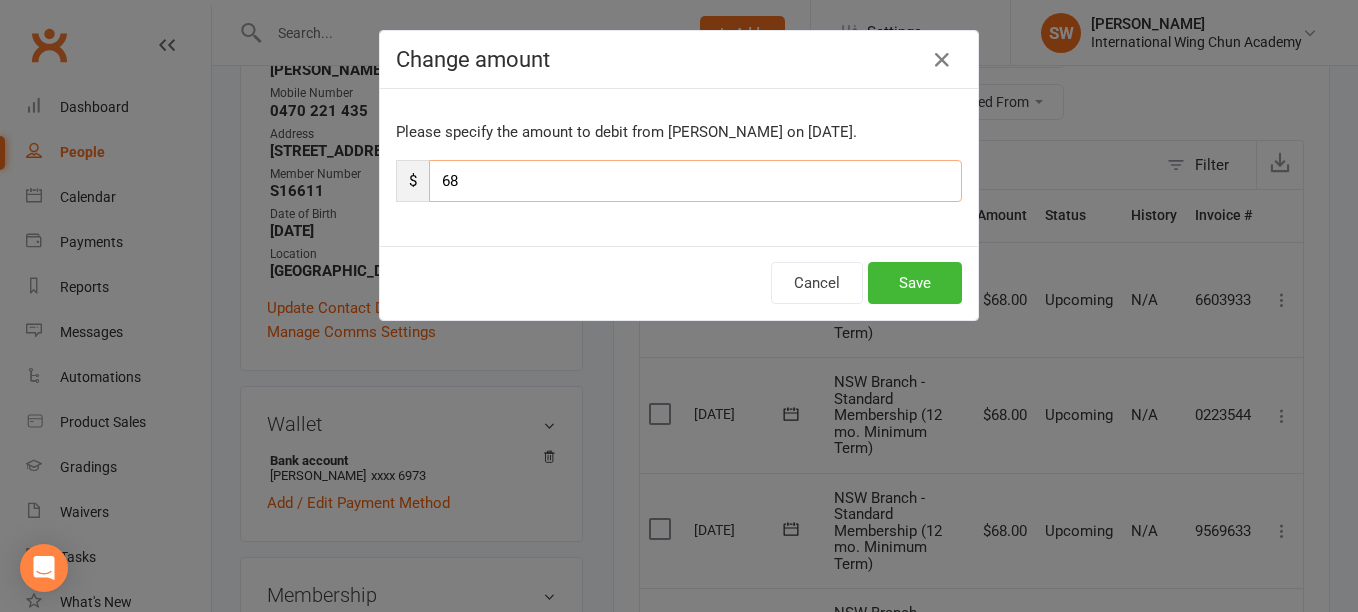 click on "68" at bounding box center [695, 181] 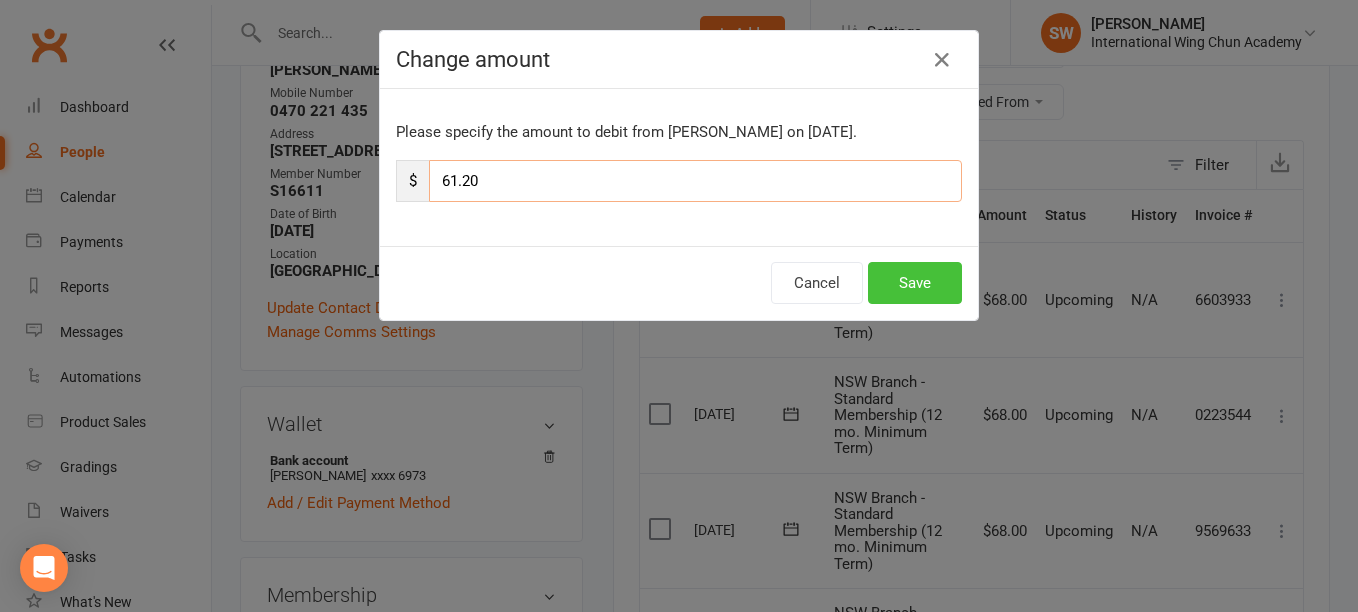 type on "61.20" 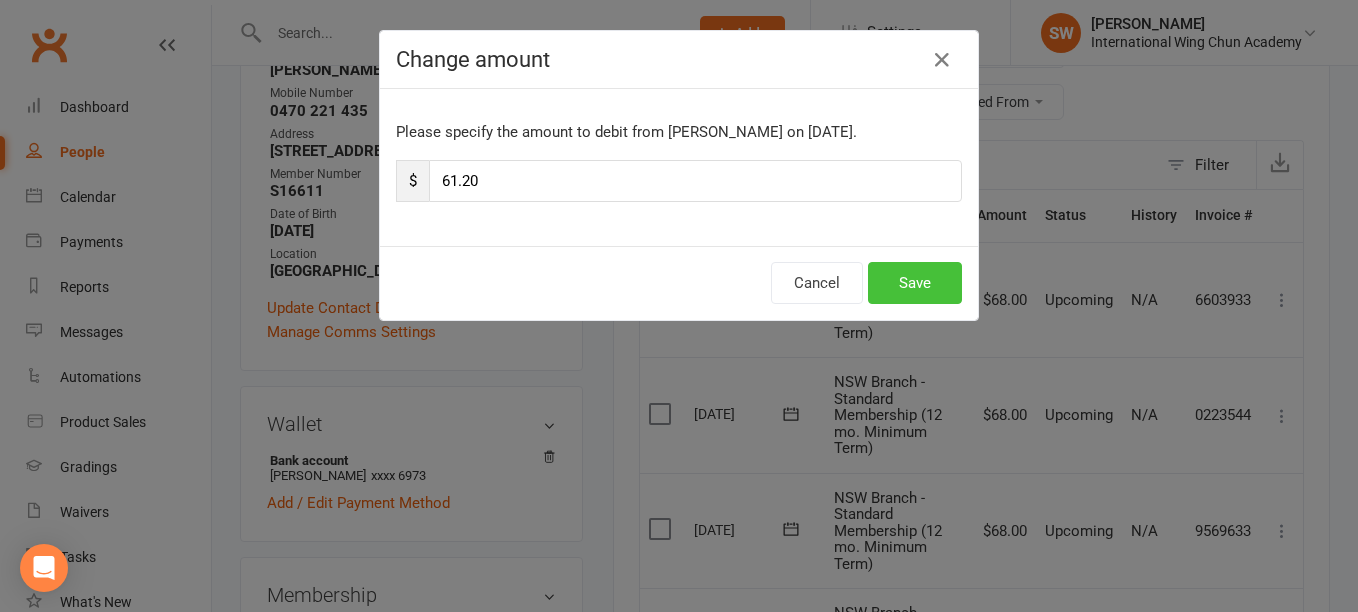 click on "Save" at bounding box center (915, 283) 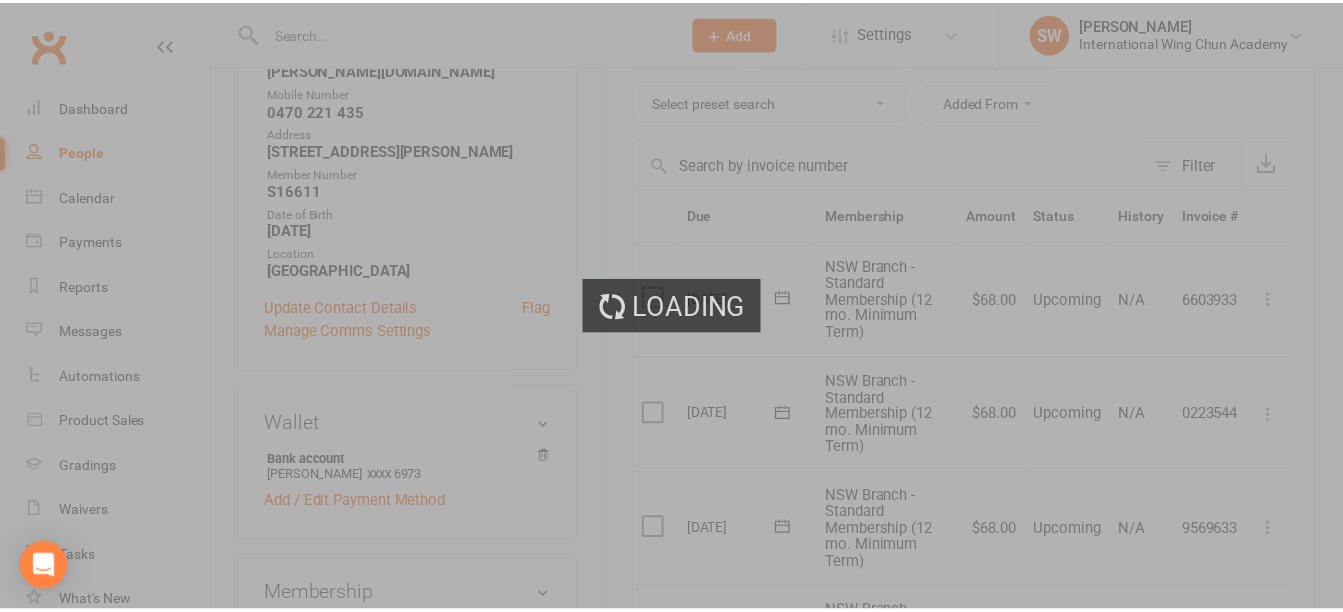 scroll, scrollTop: 385, scrollLeft: 0, axis: vertical 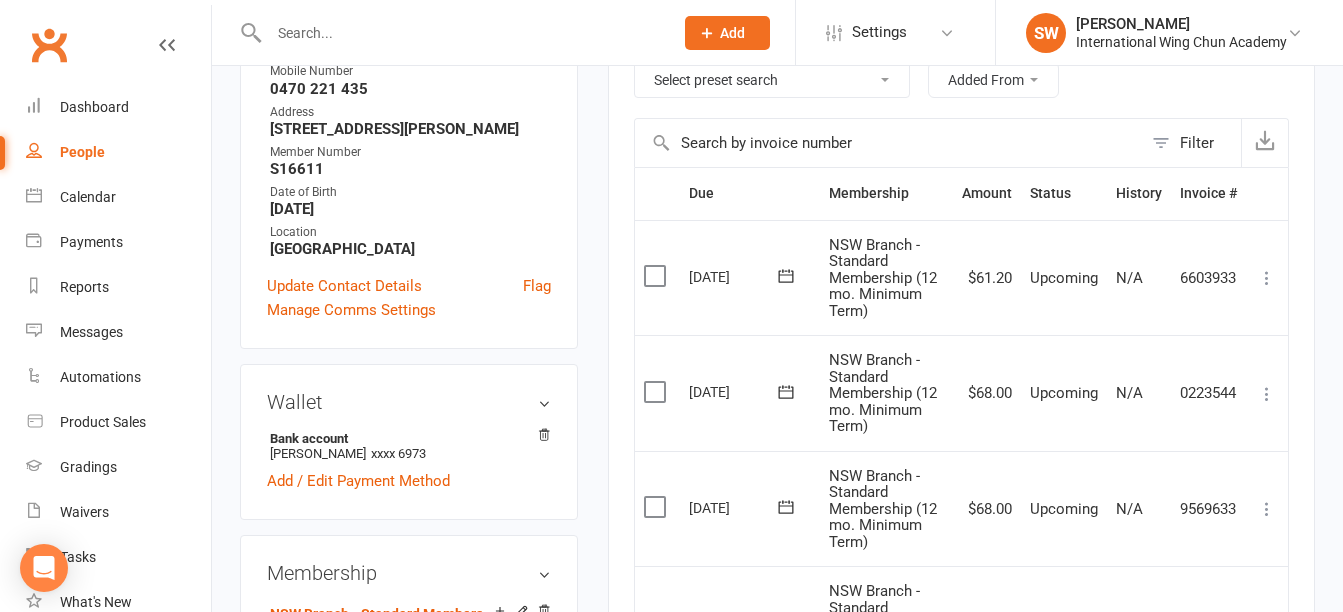 click at bounding box center [1267, 394] 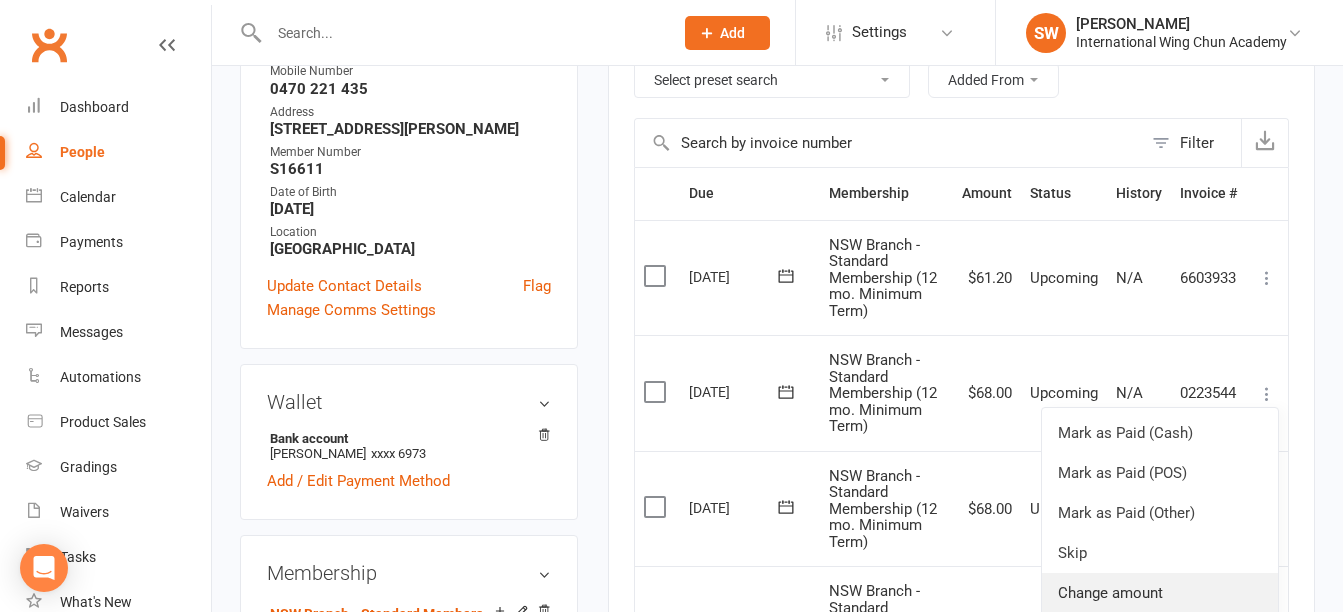 click on "Change amount" at bounding box center (1160, 593) 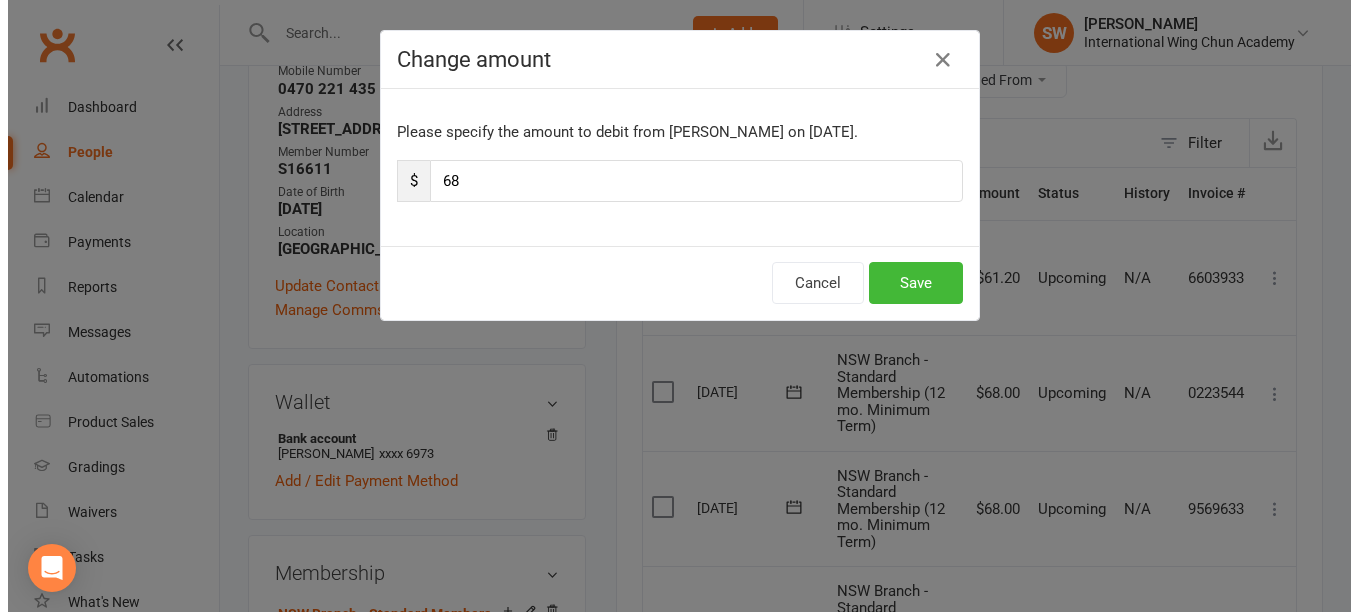 scroll, scrollTop: 363, scrollLeft: 0, axis: vertical 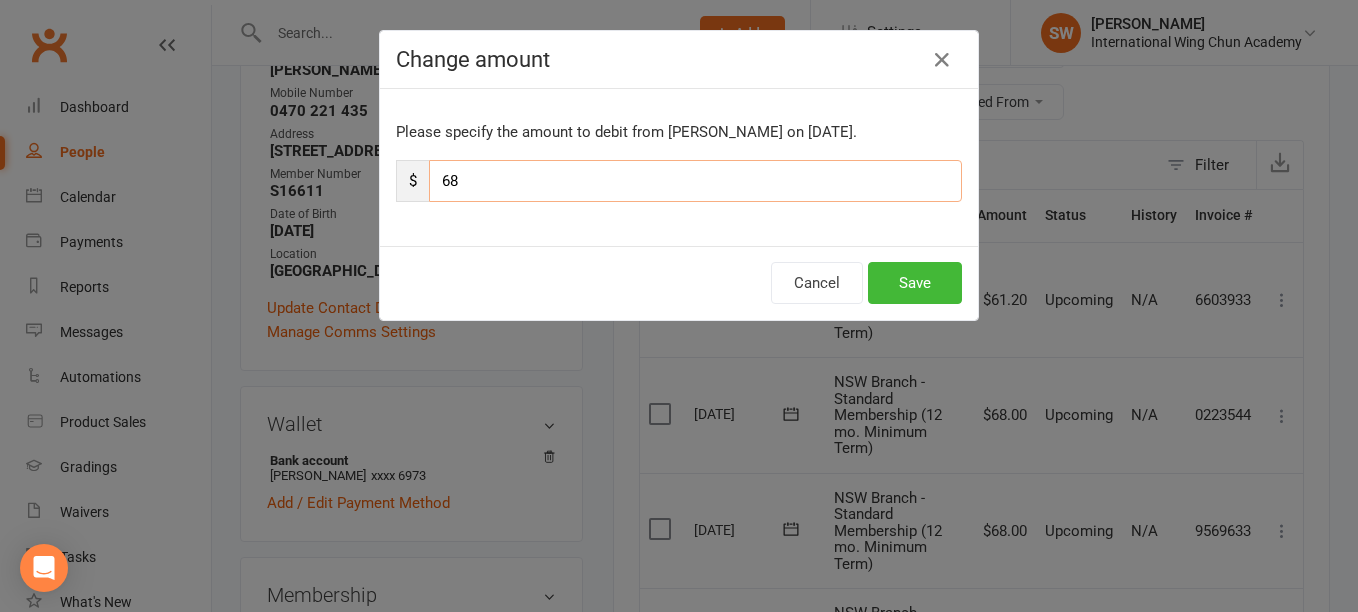 click on "68" at bounding box center [695, 181] 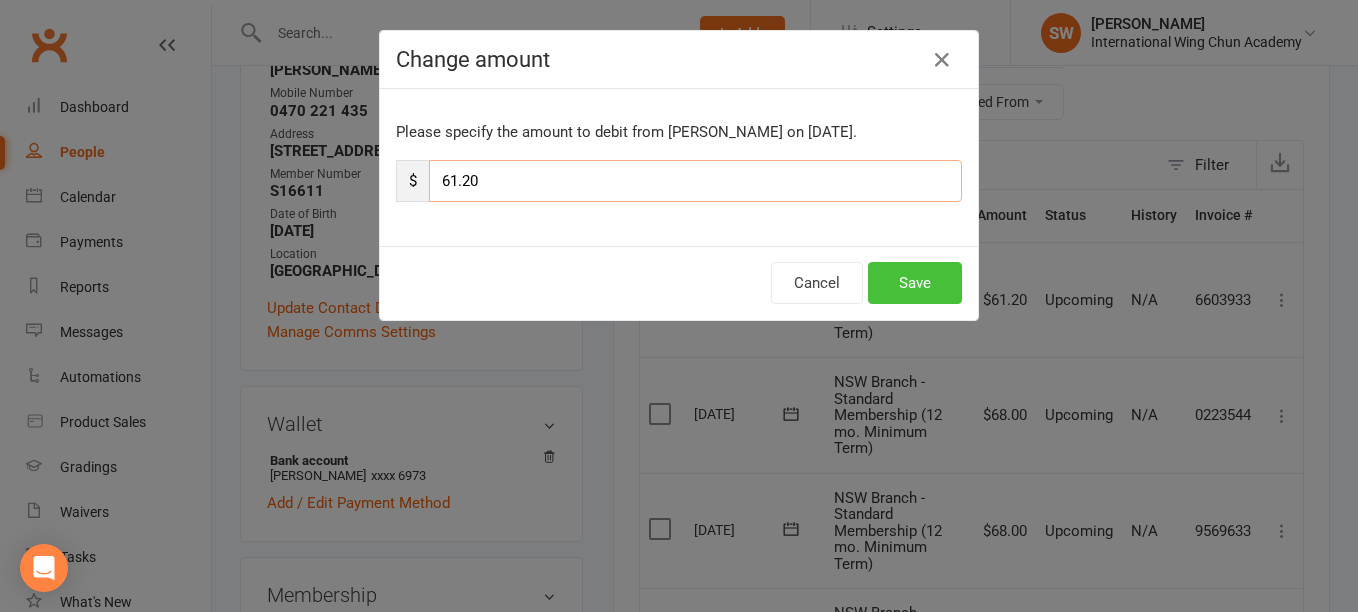 type on "61.20" 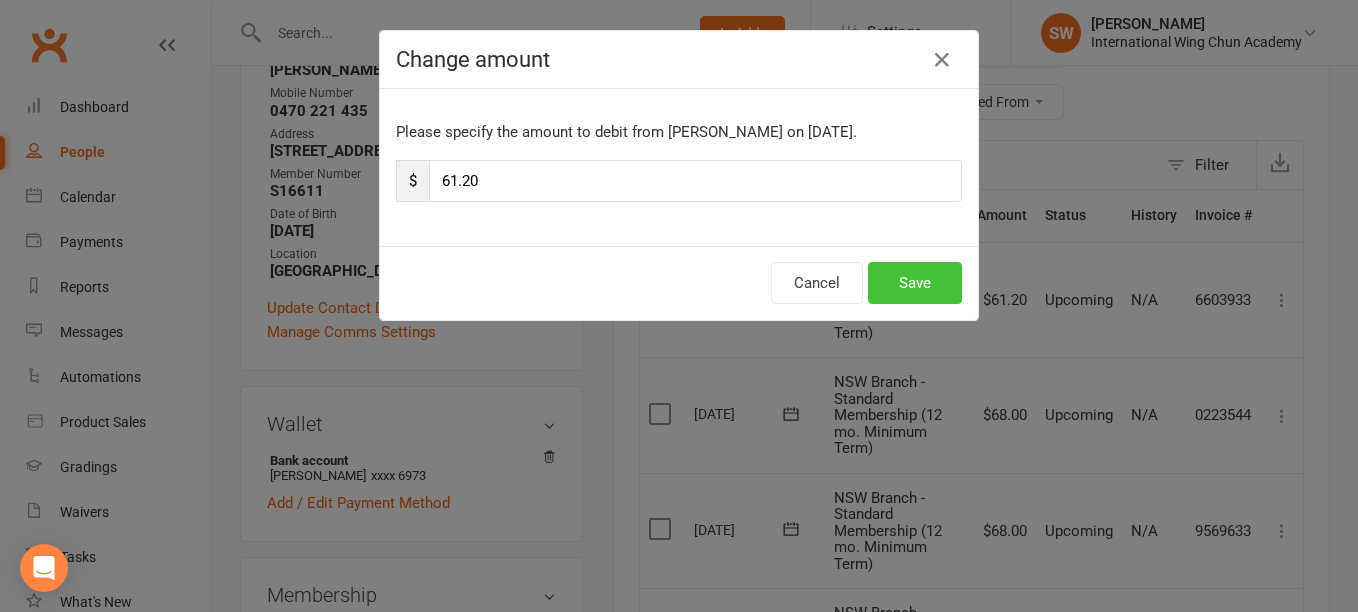 click on "Save" at bounding box center [915, 283] 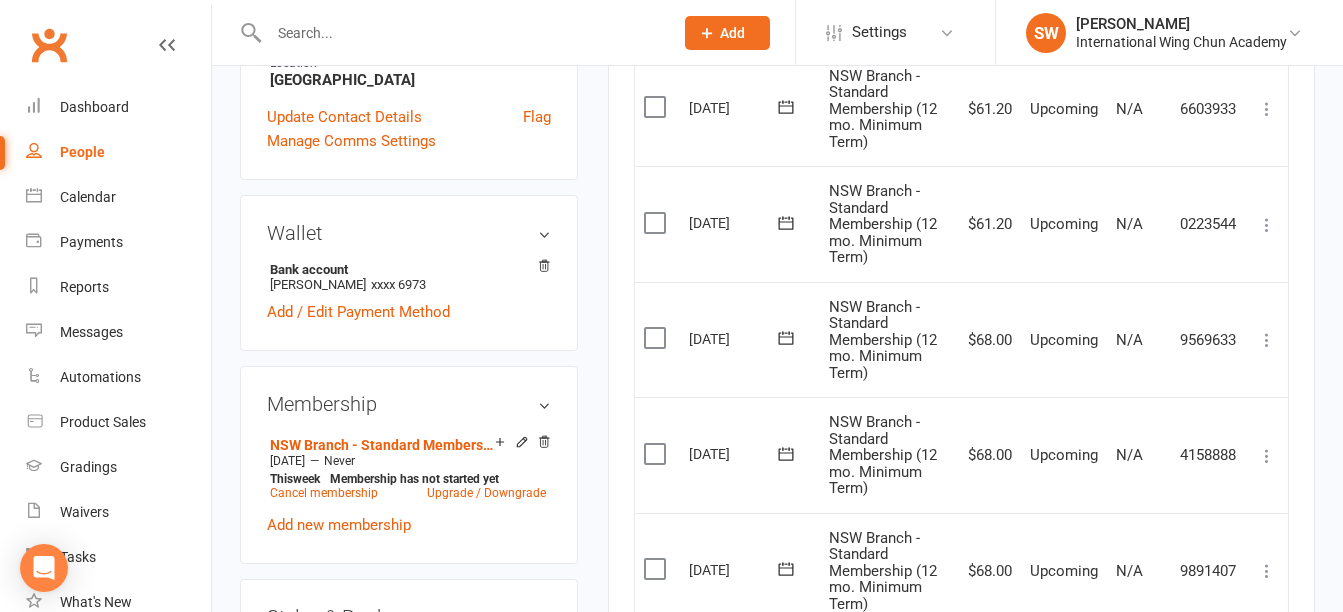 scroll, scrollTop: 575, scrollLeft: 0, axis: vertical 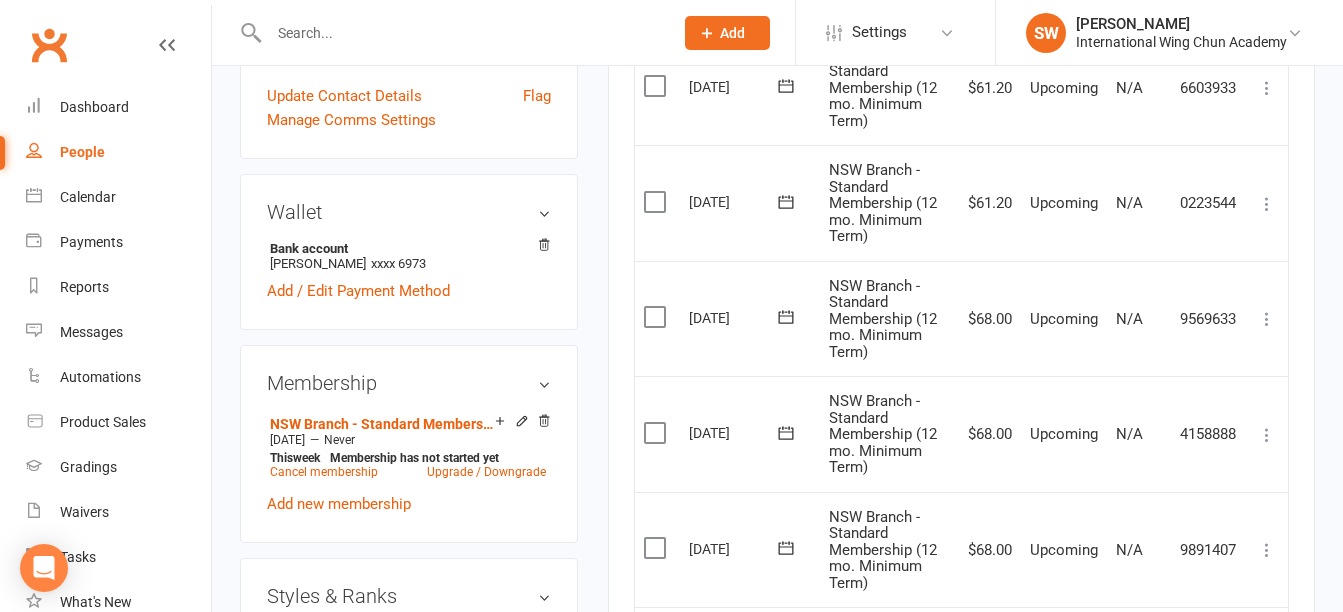 click at bounding box center [1267, 319] 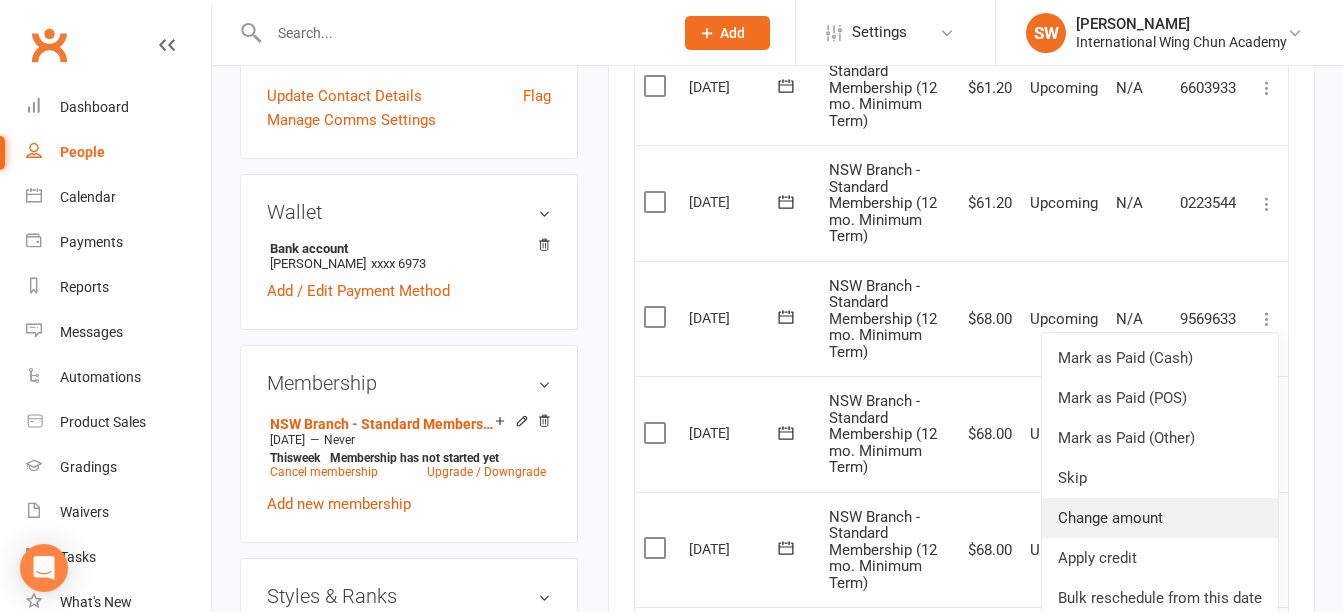 click on "Change amount" at bounding box center (1160, 518) 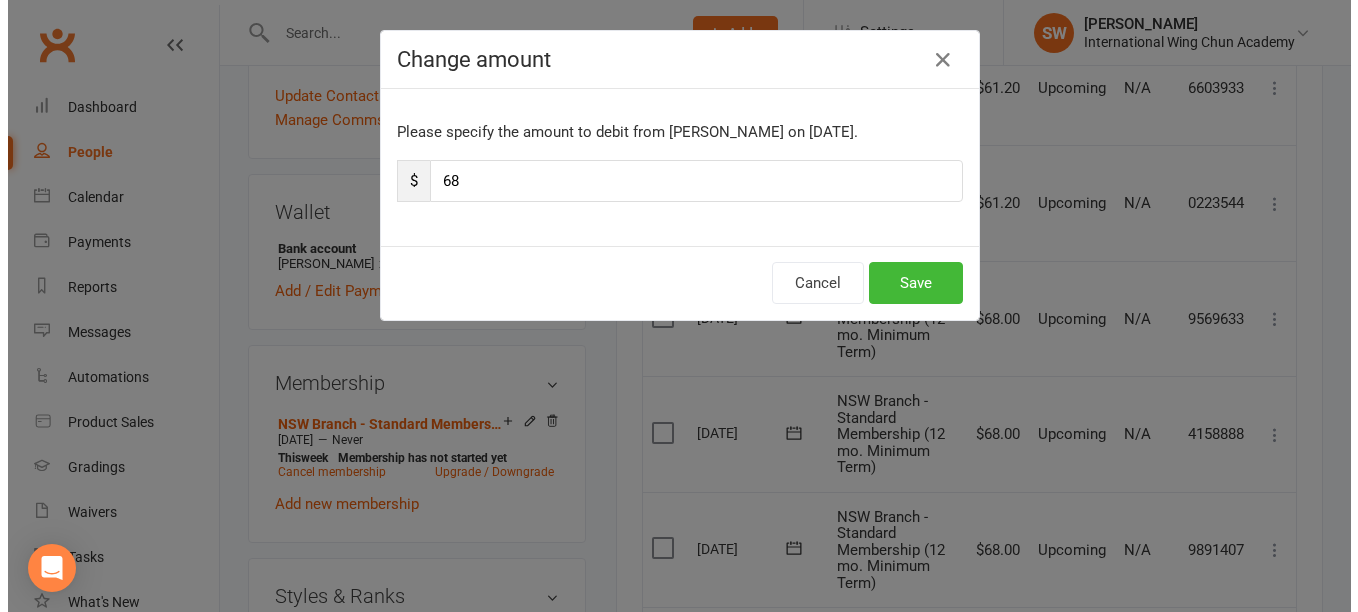 scroll, scrollTop: 553, scrollLeft: 0, axis: vertical 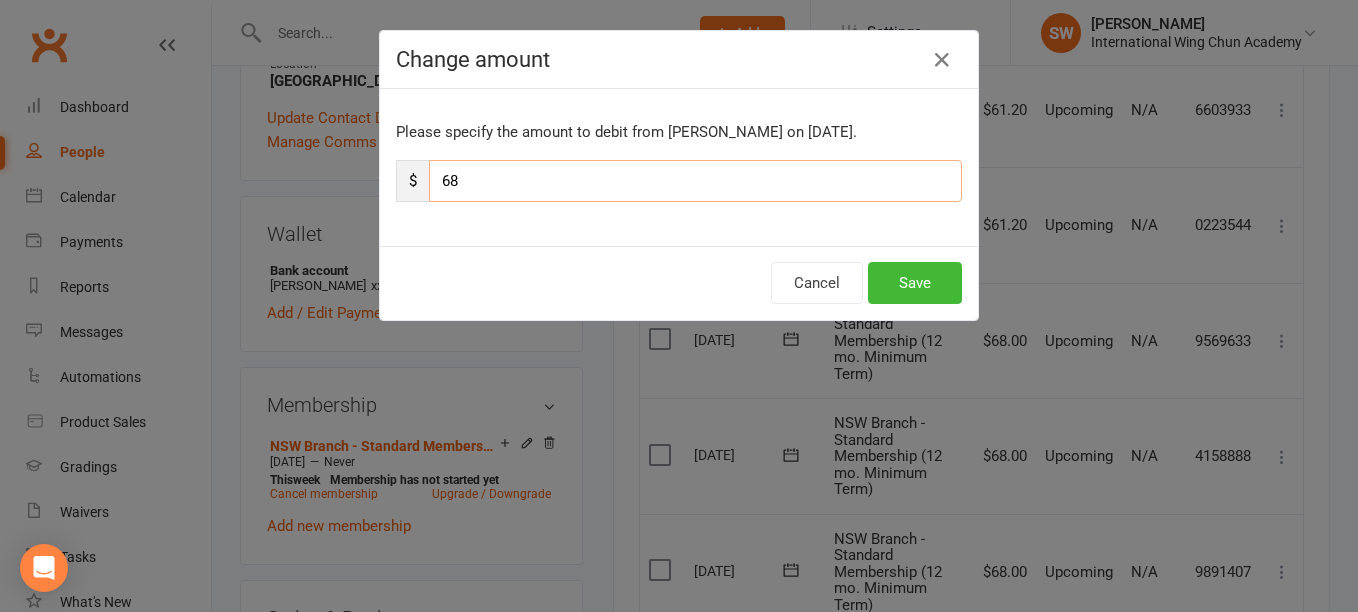 click on "68" at bounding box center (695, 181) 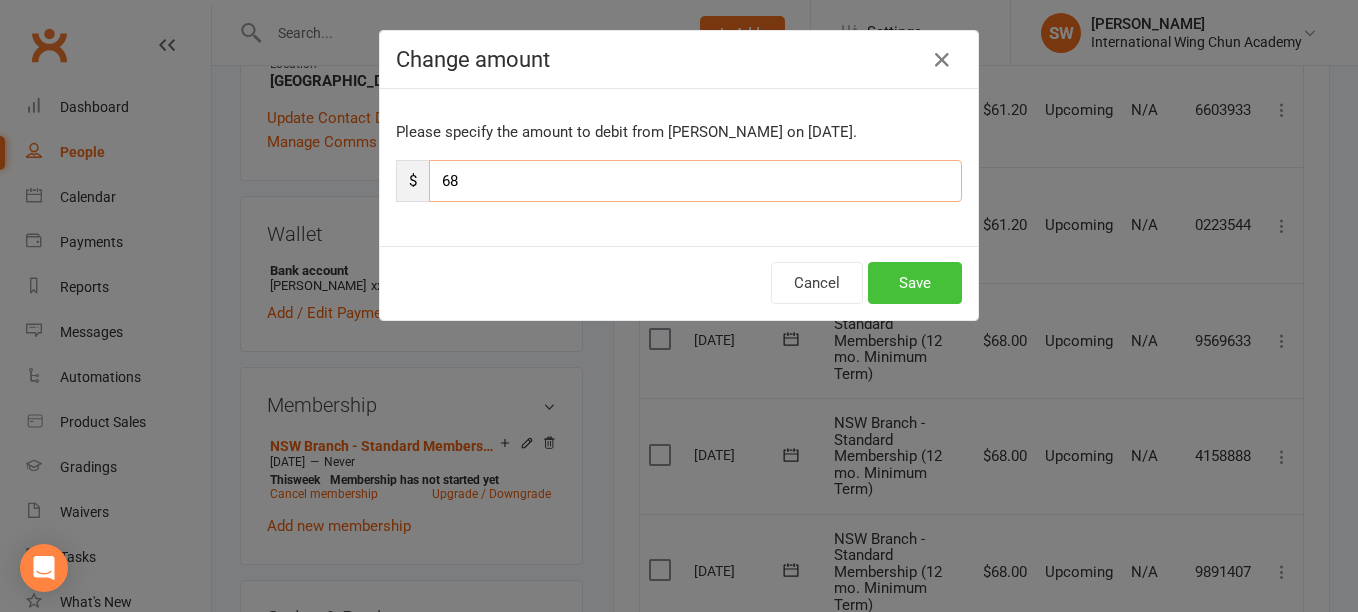 paste on "1.20" 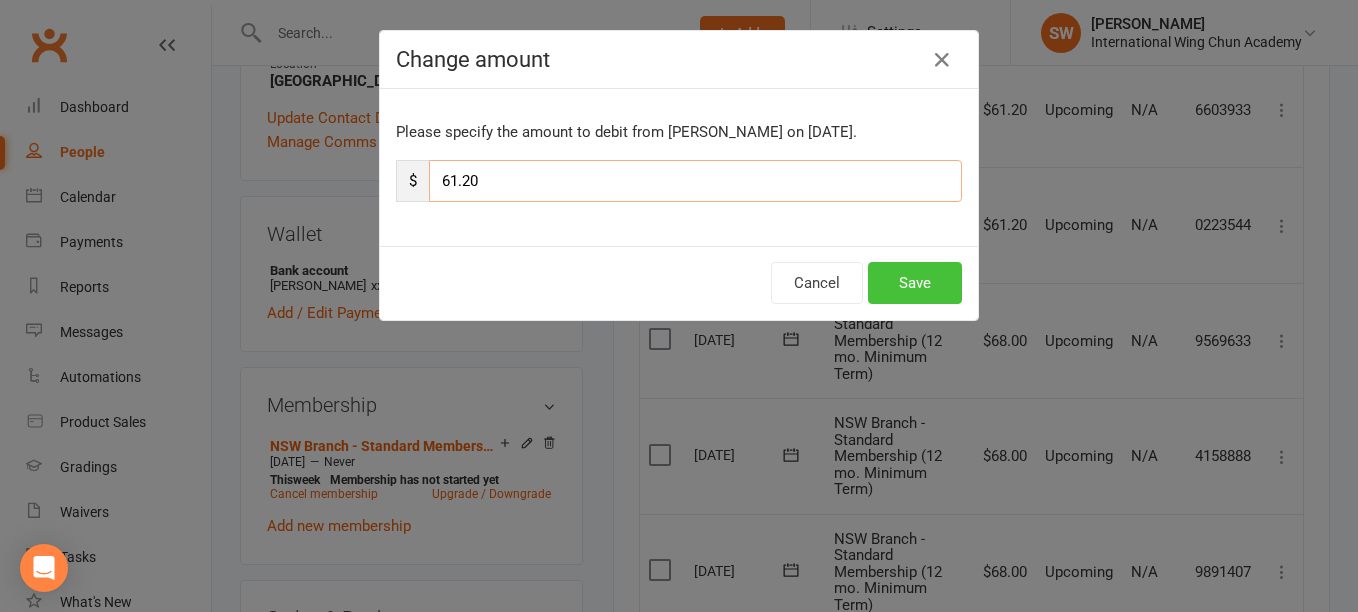 type on "61.20" 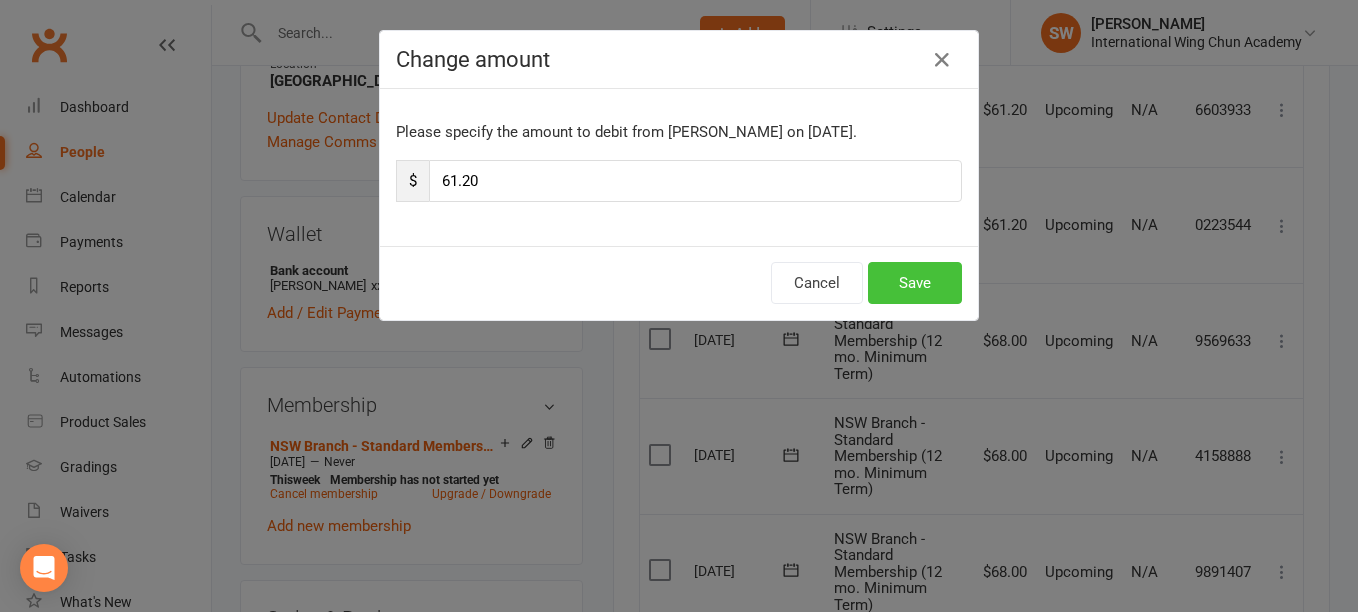 click on "Save" at bounding box center (915, 283) 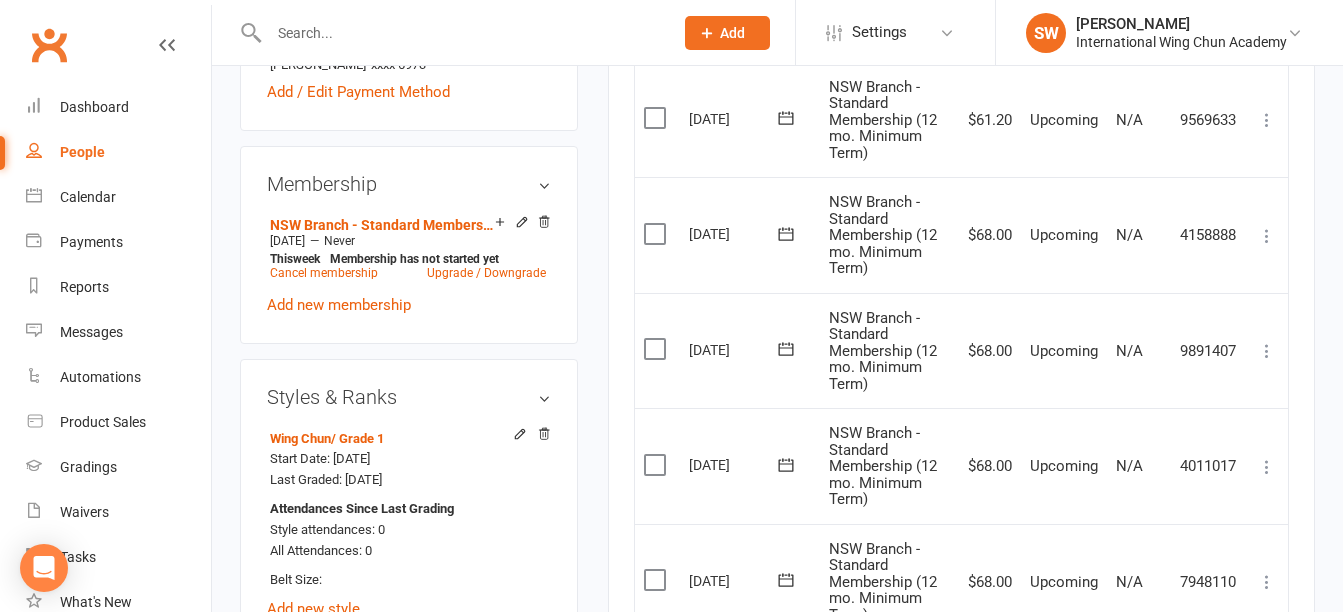 scroll, scrollTop: 775, scrollLeft: 0, axis: vertical 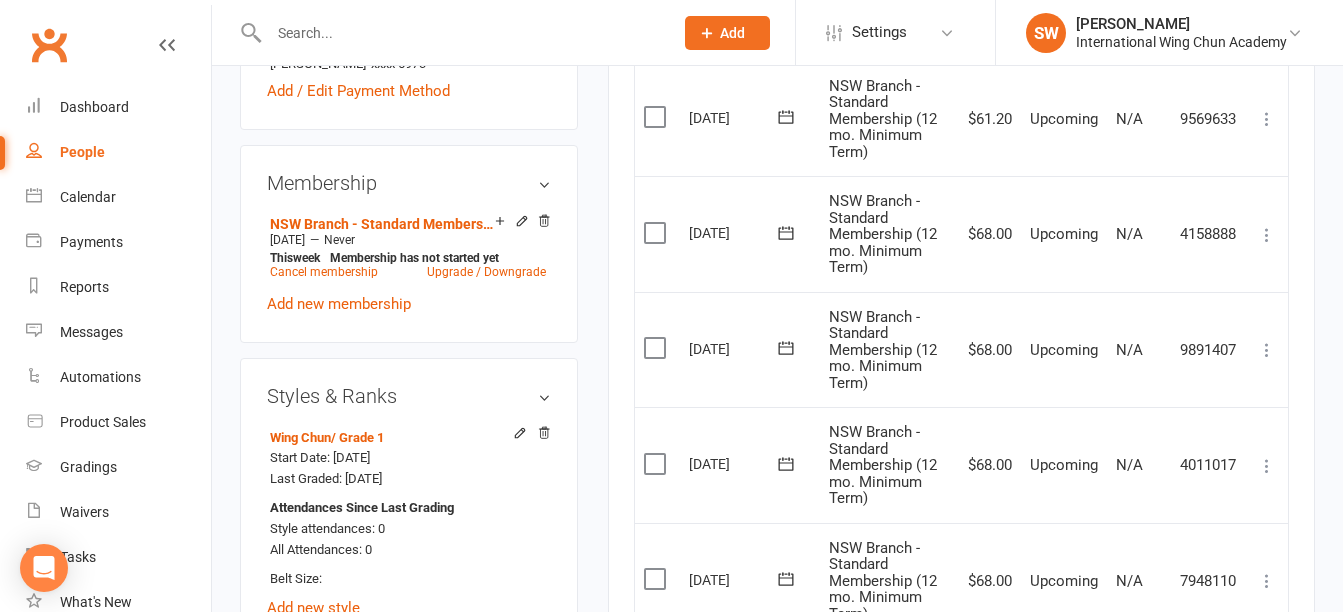 click at bounding box center [1267, 235] 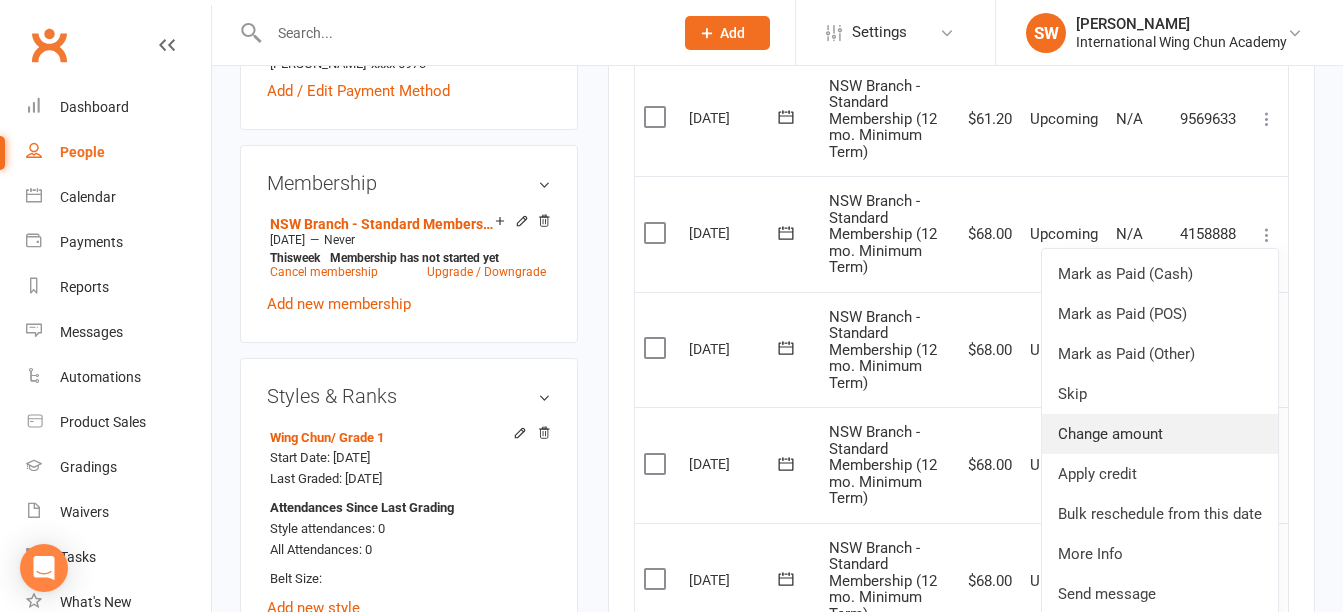 click on "Change amount" at bounding box center (1160, 434) 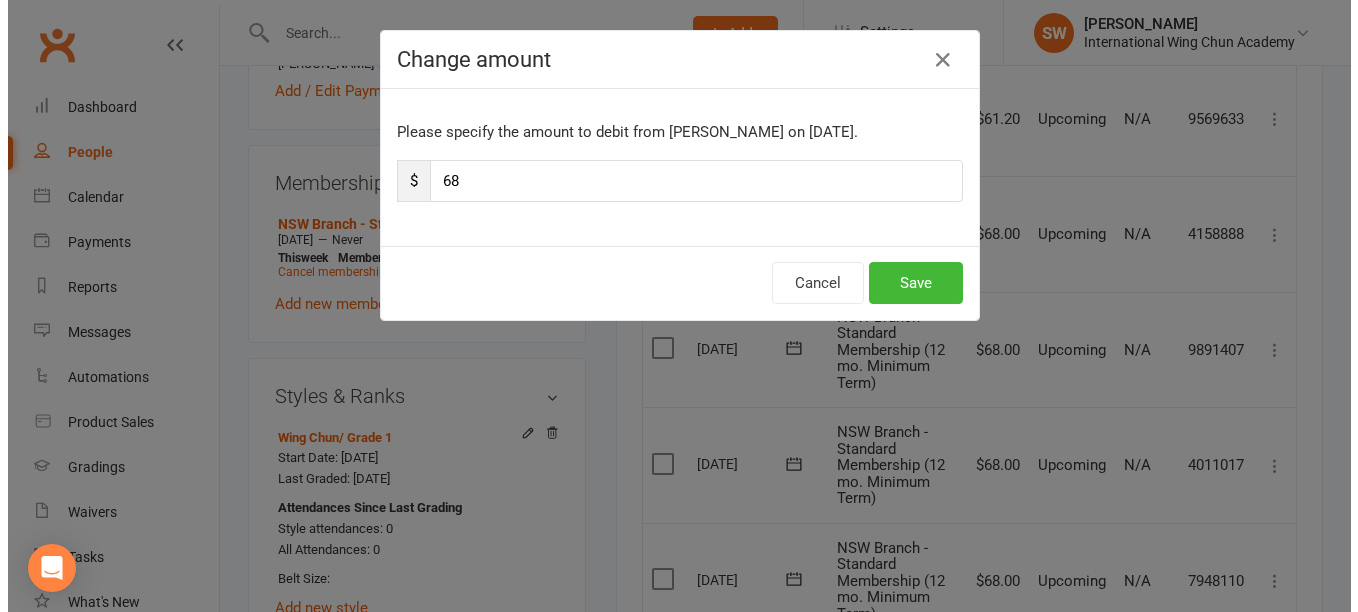 scroll, scrollTop: 753, scrollLeft: 0, axis: vertical 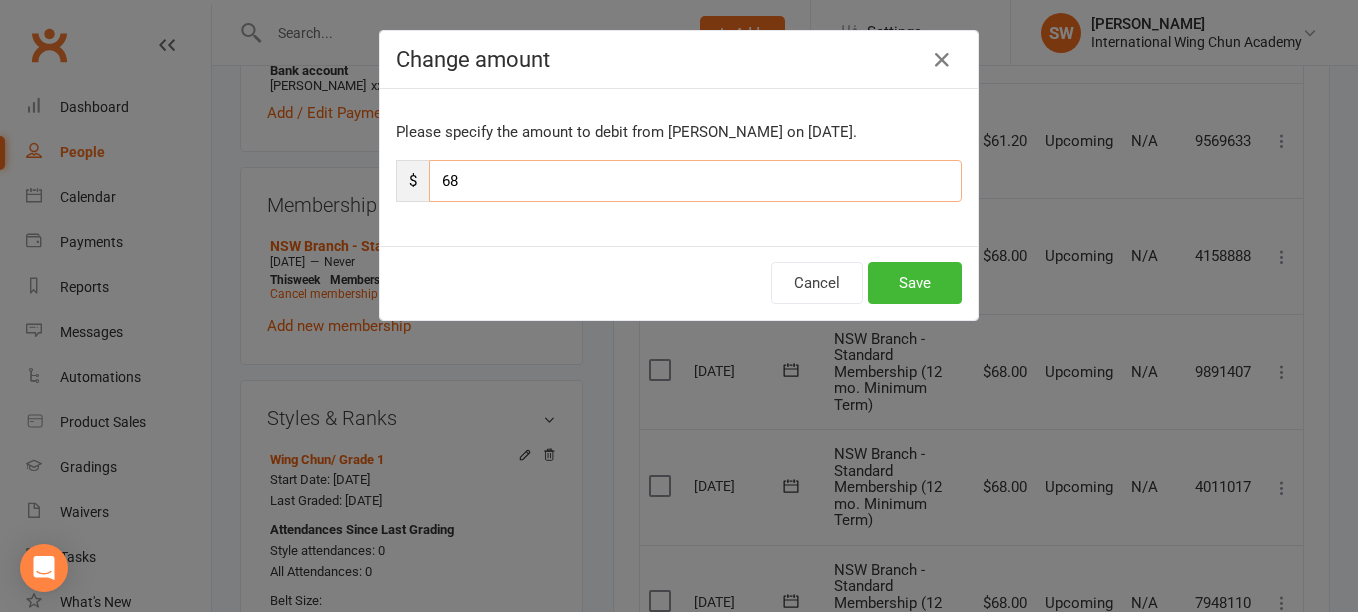 click on "68" at bounding box center (695, 181) 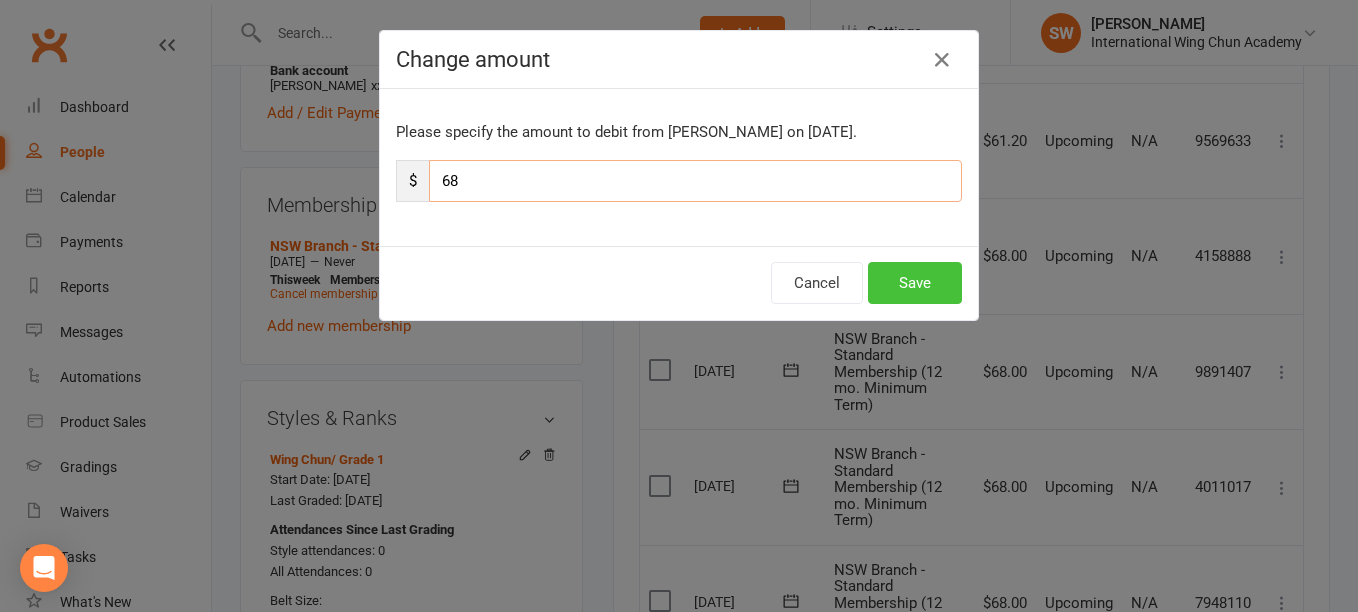 paste on "1.20" 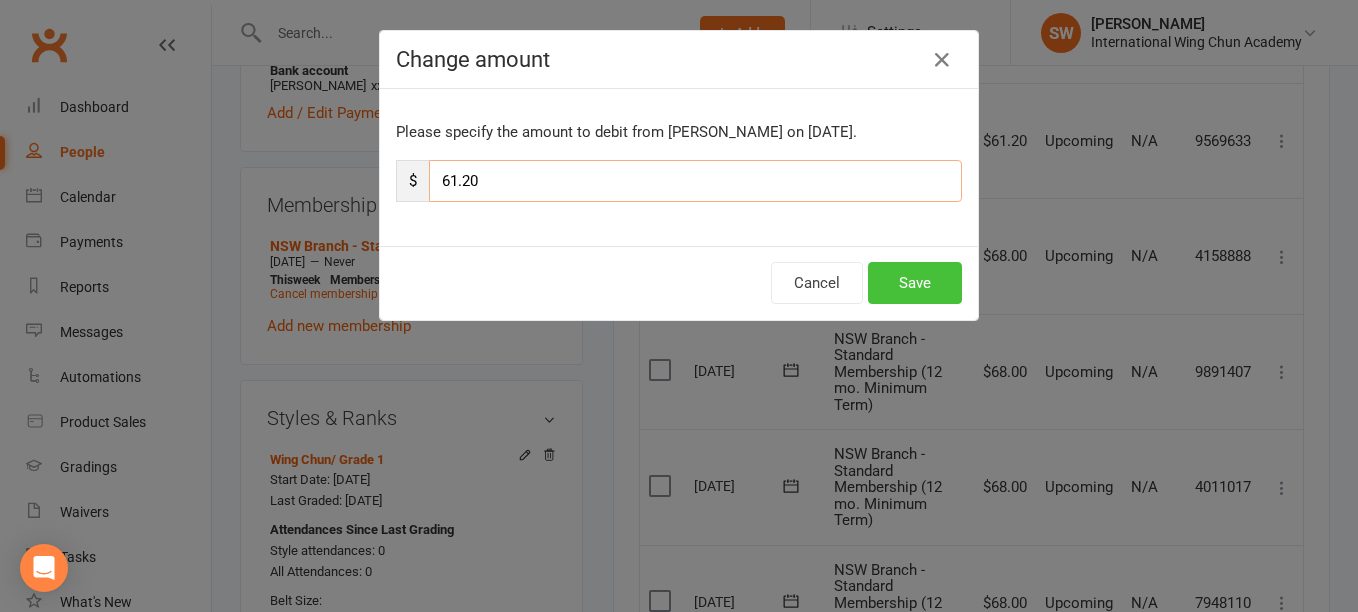 type on "61.20" 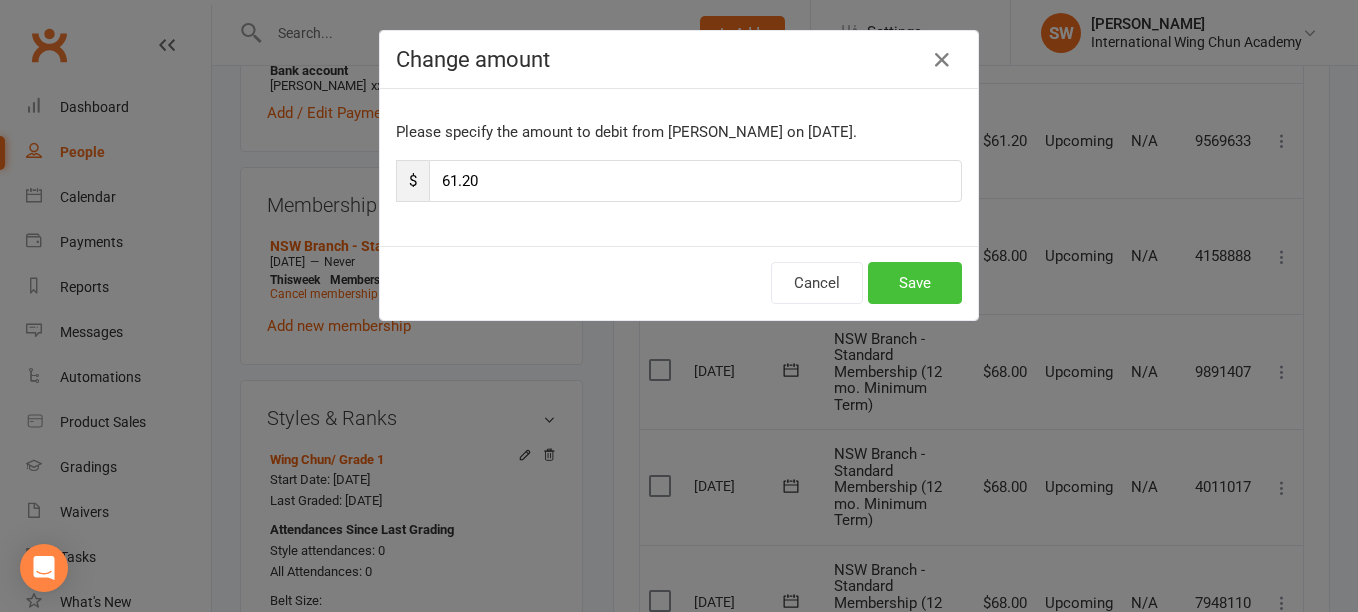 click on "Save" at bounding box center (915, 283) 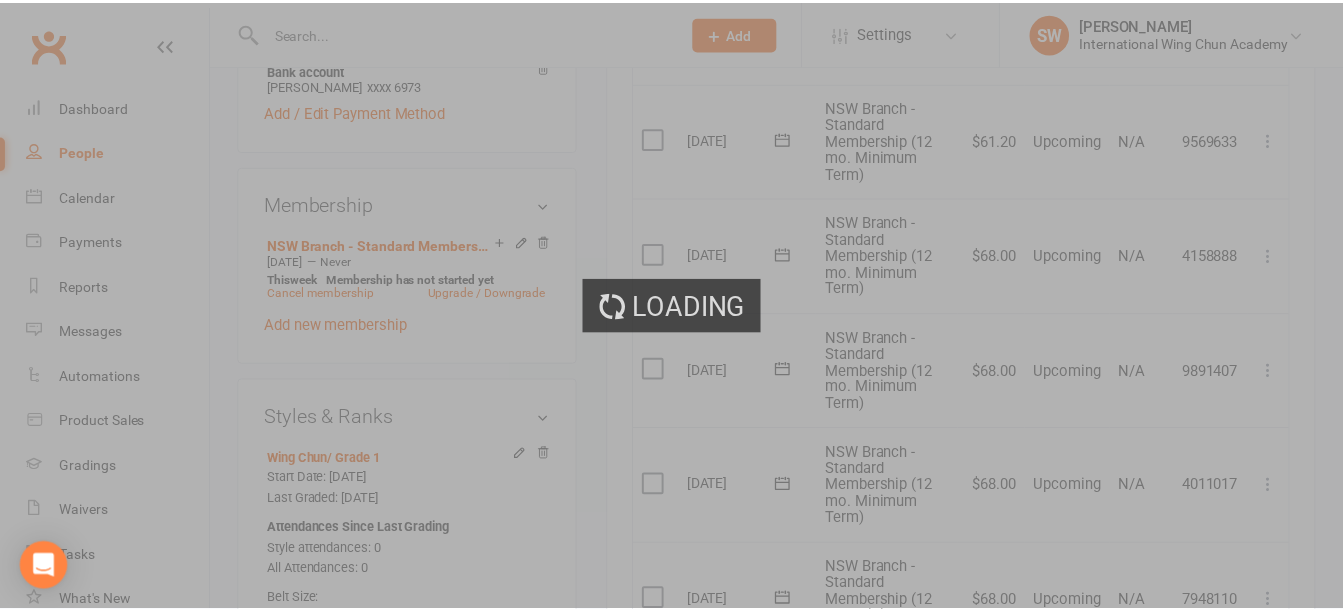 scroll, scrollTop: 775, scrollLeft: 0, axis: vertical 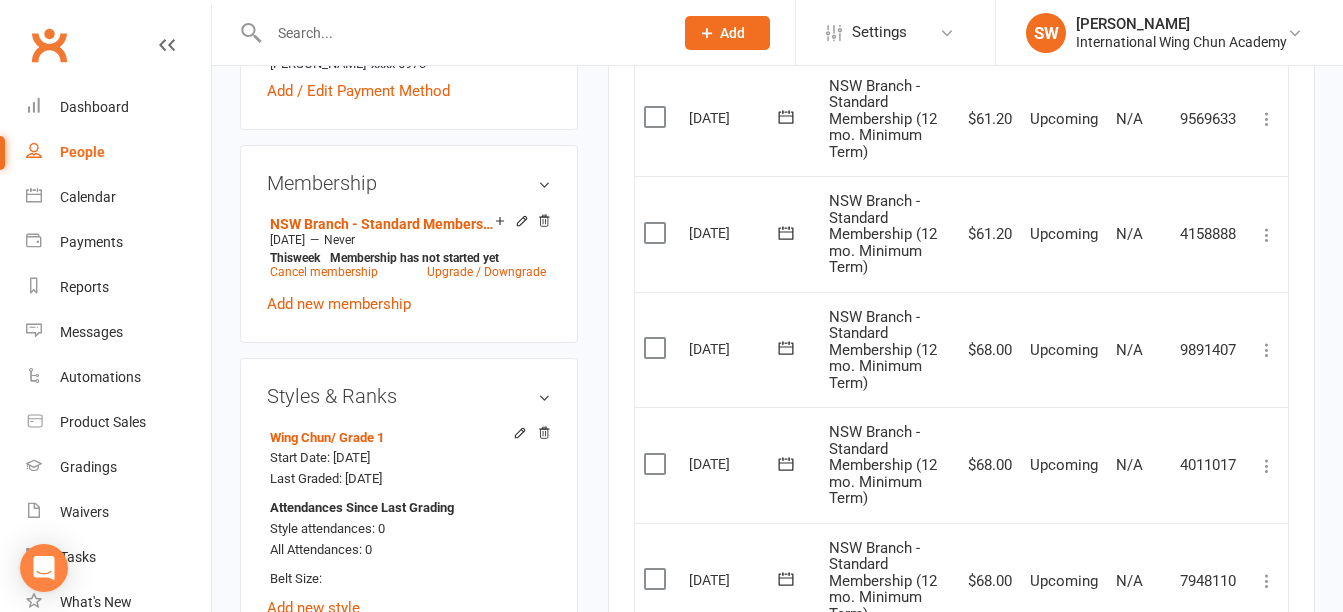 click at bounding box center [1267, 350] 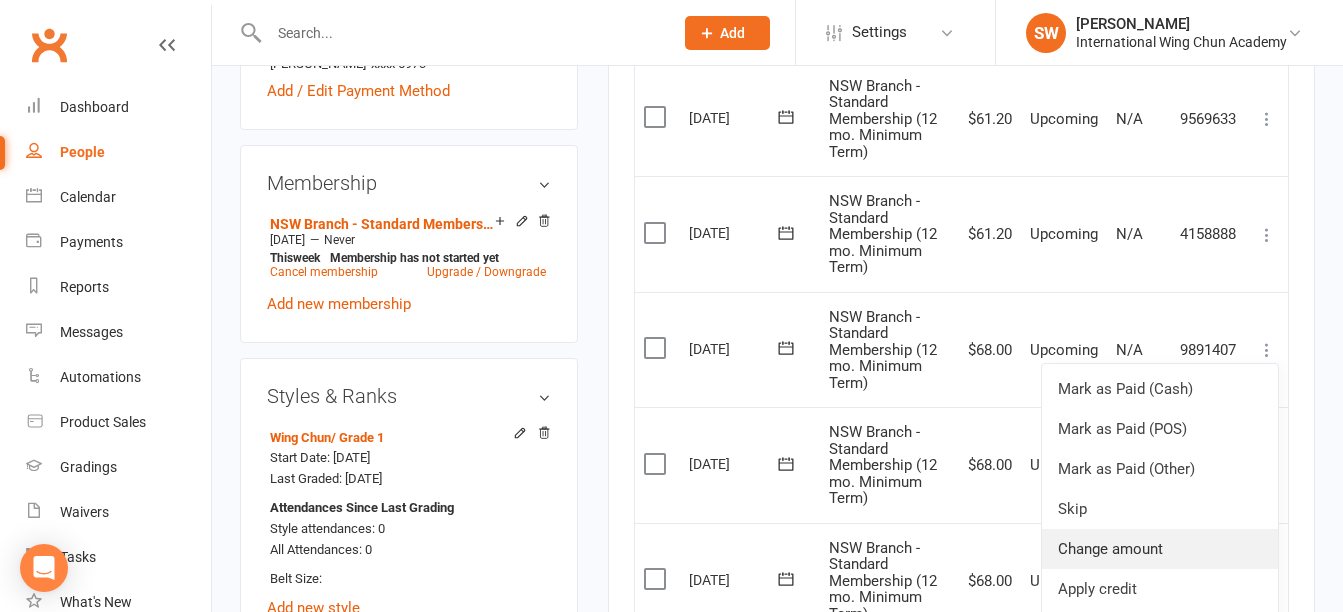 click on "Change amount" at bounding box center (1160, 549) 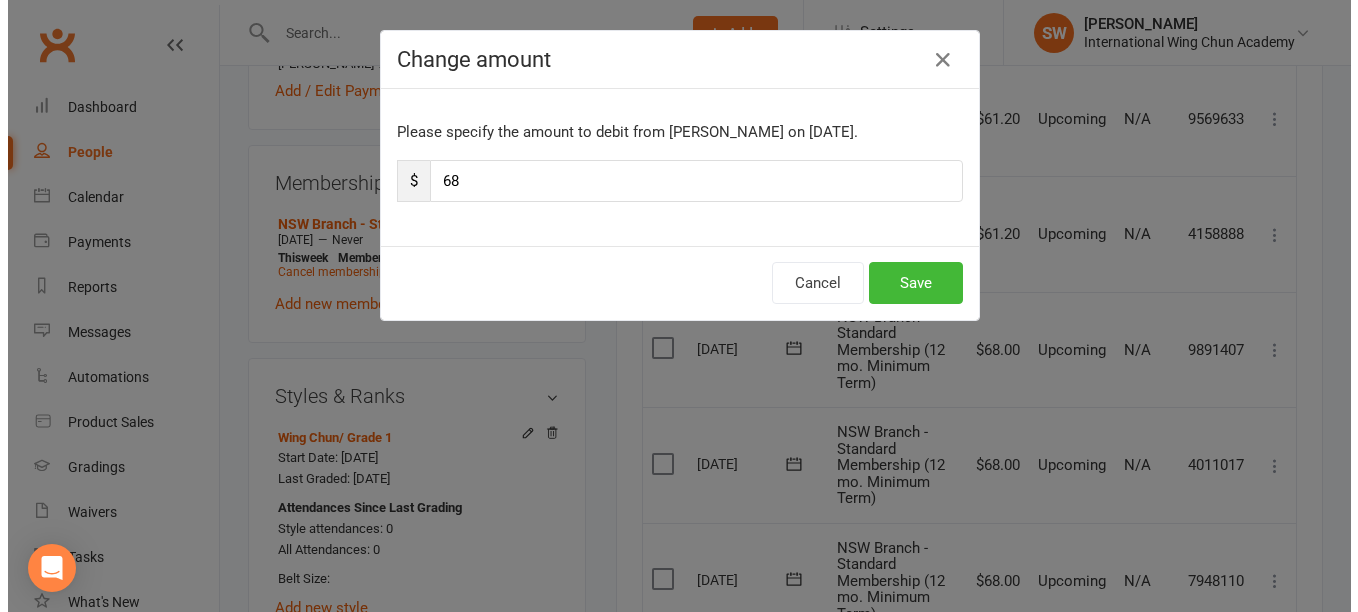 scroll, scrollTop: 753, scrollLeft: 0, axis: vertical 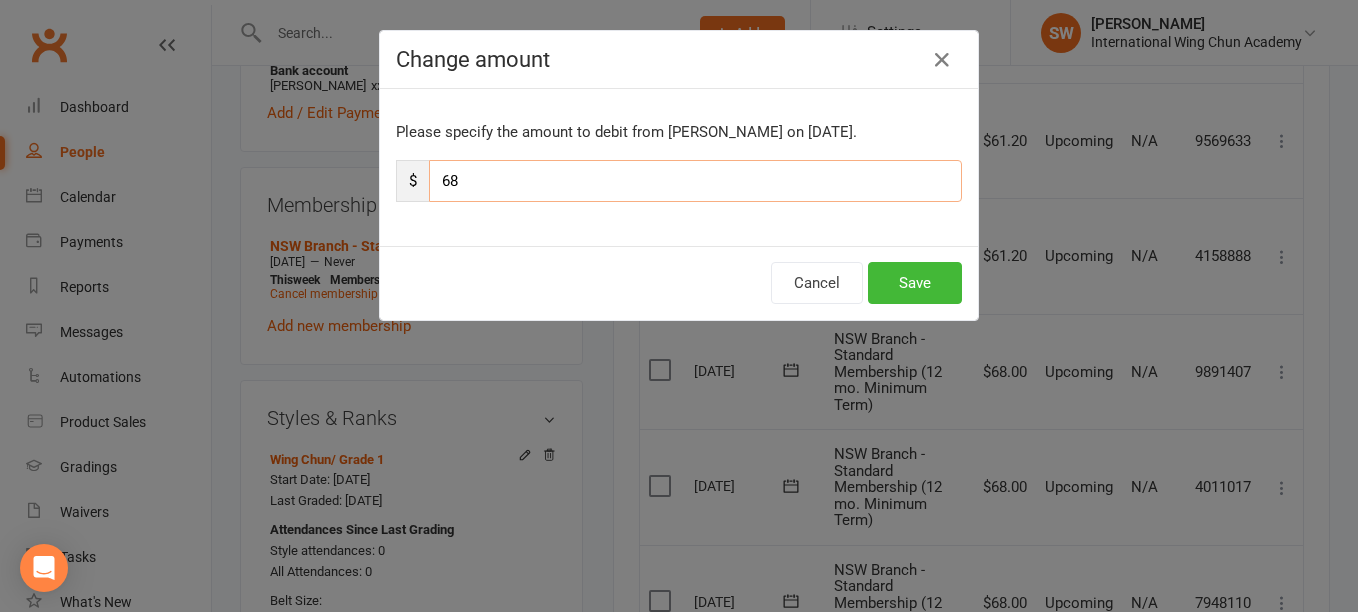 click on "68" at bounding box center [695, 181] 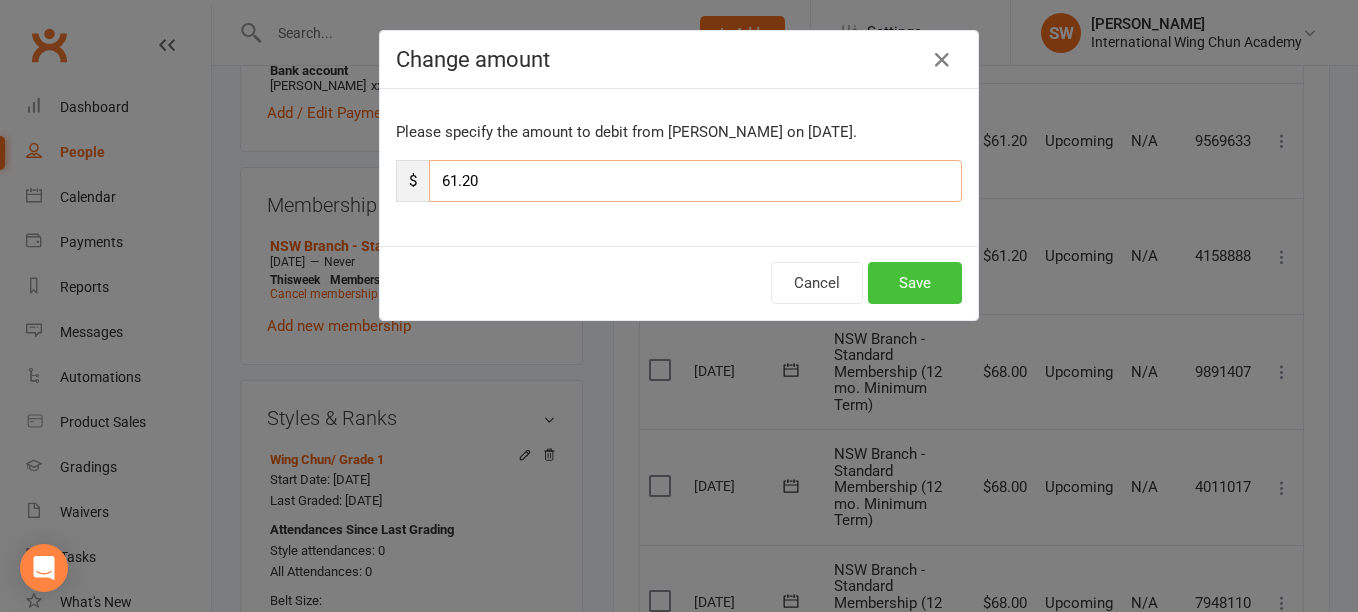 type on "61.20" 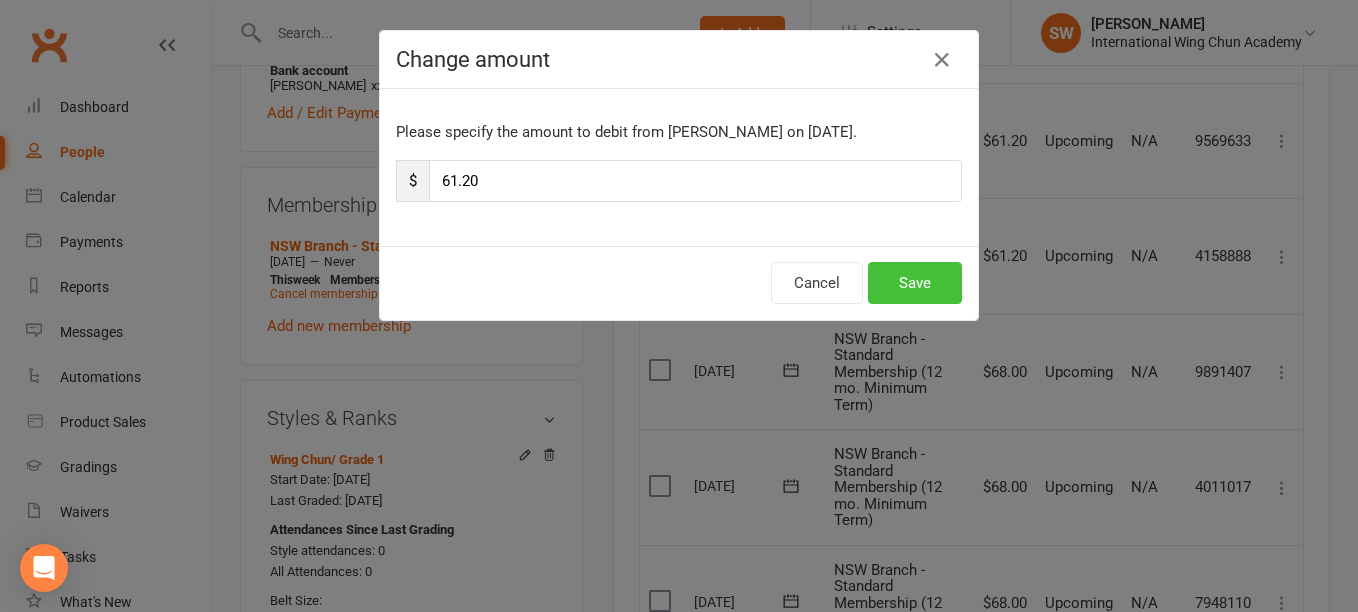 click on "Save" at bounding box center (915, 283) 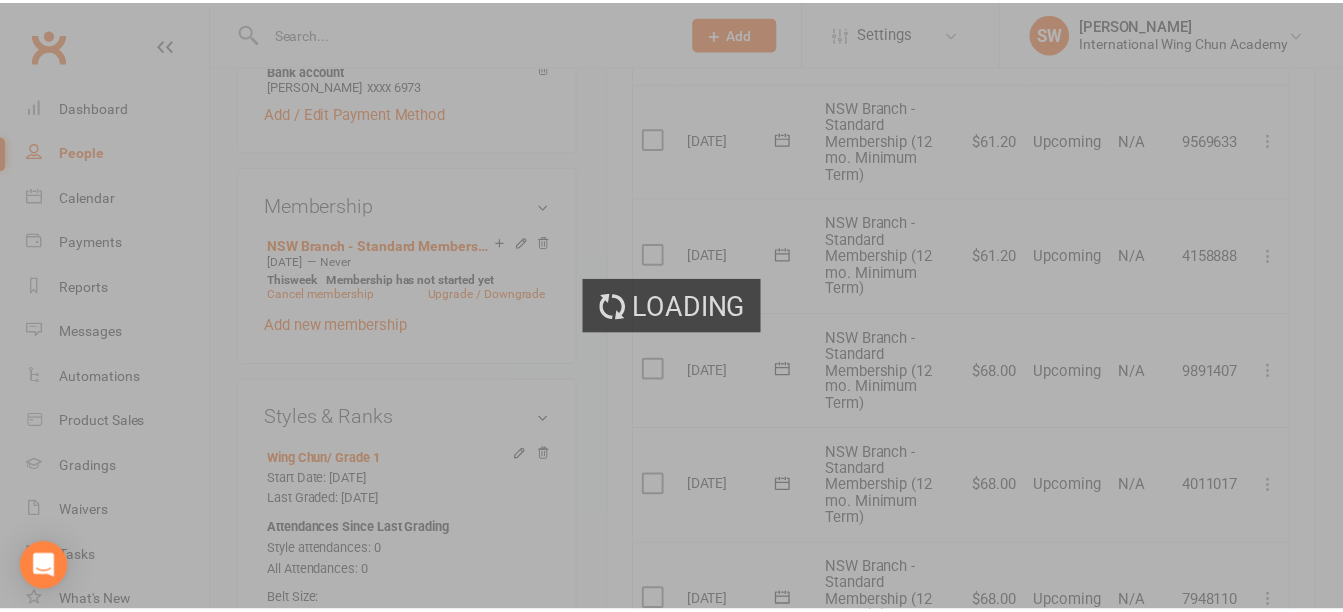 scroll, scrollTop: 775, scrollLeft: 0, axis: vertical 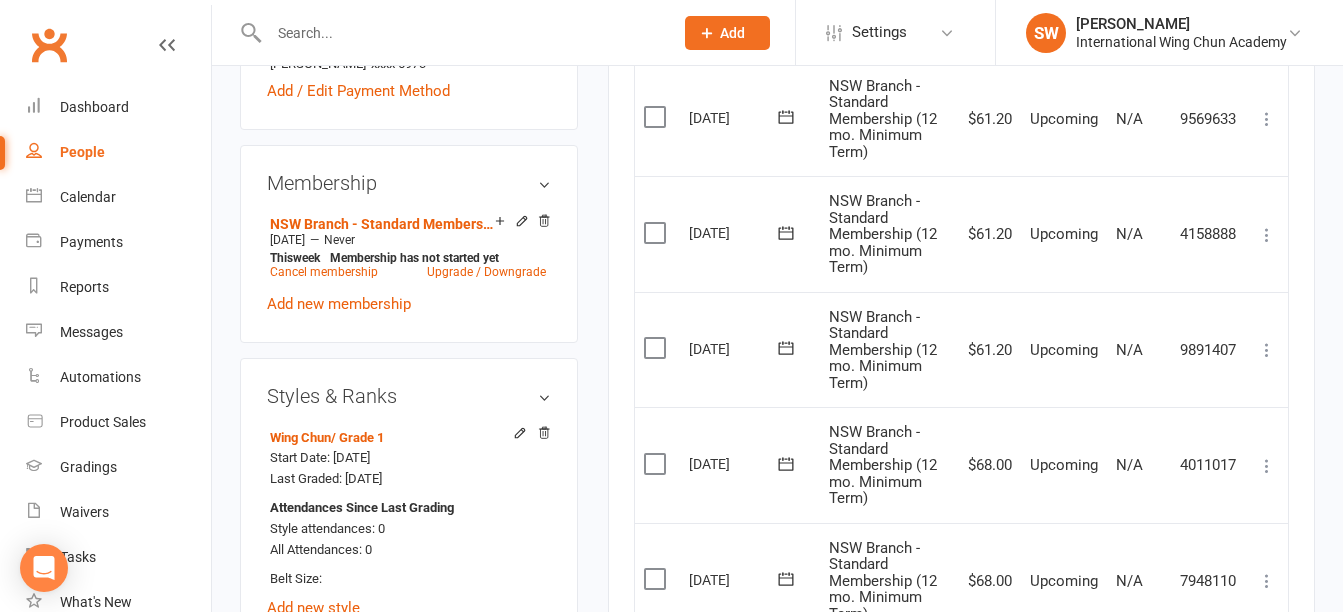 click at bounding box center (1267, 466) 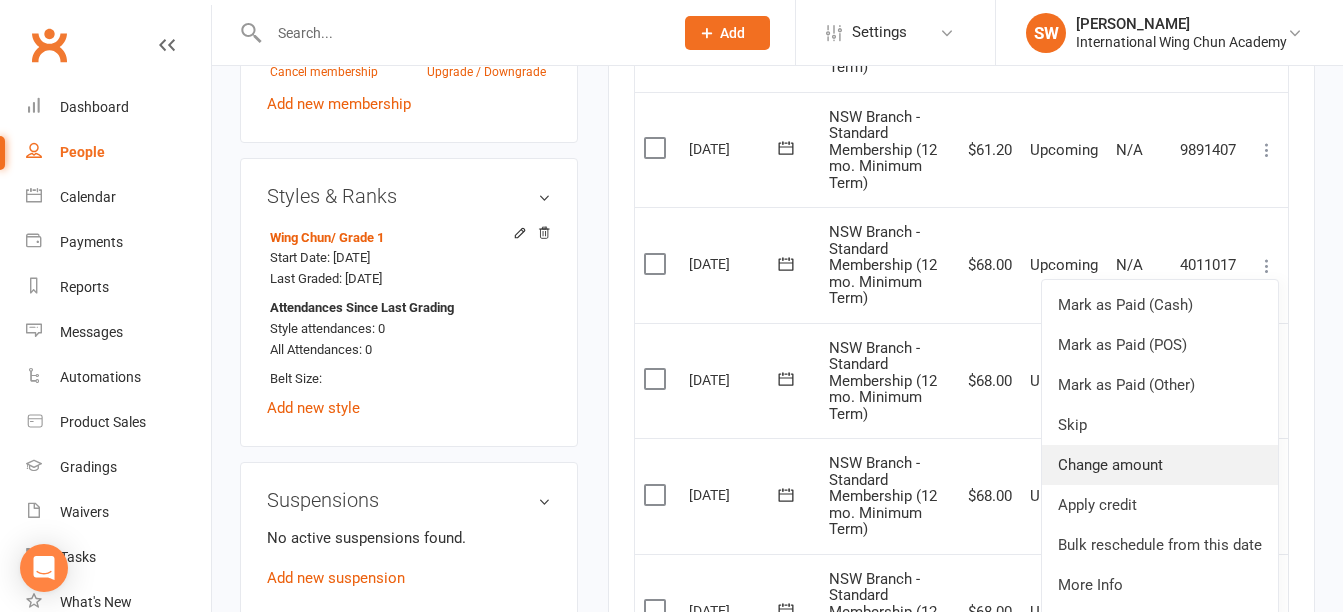 click on "Change amount" at bounding box center [1160, 465] 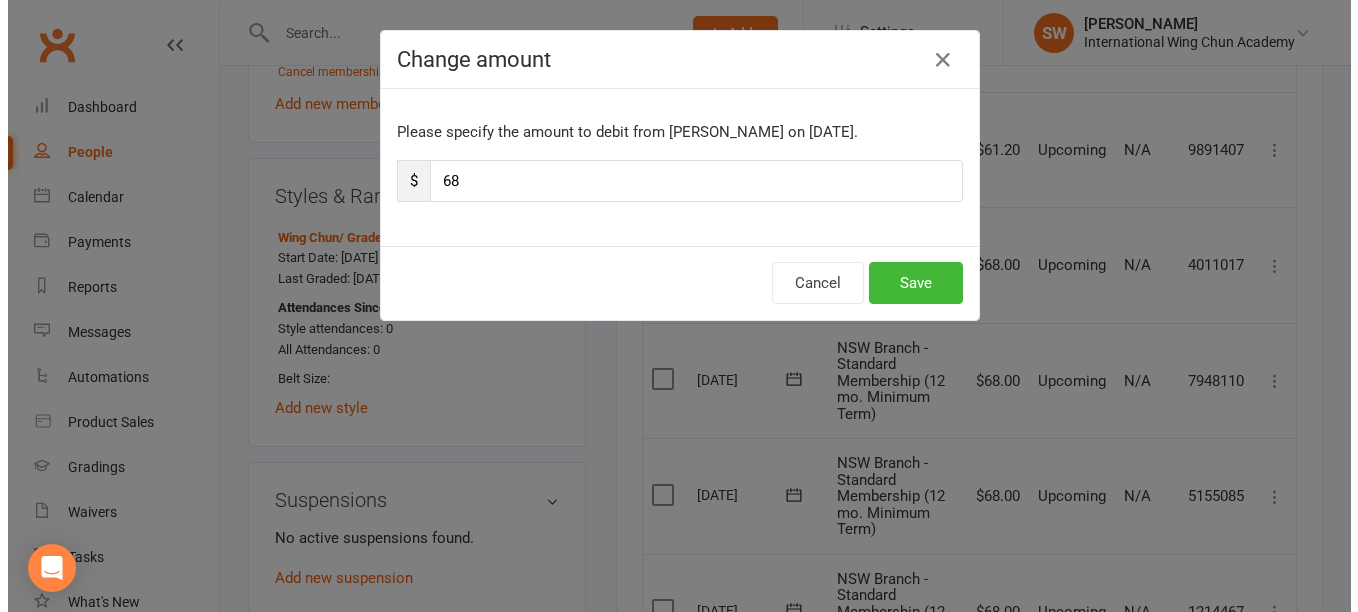 scroll, scrollTop: 953, scrollLeft: 0, axis: vertical 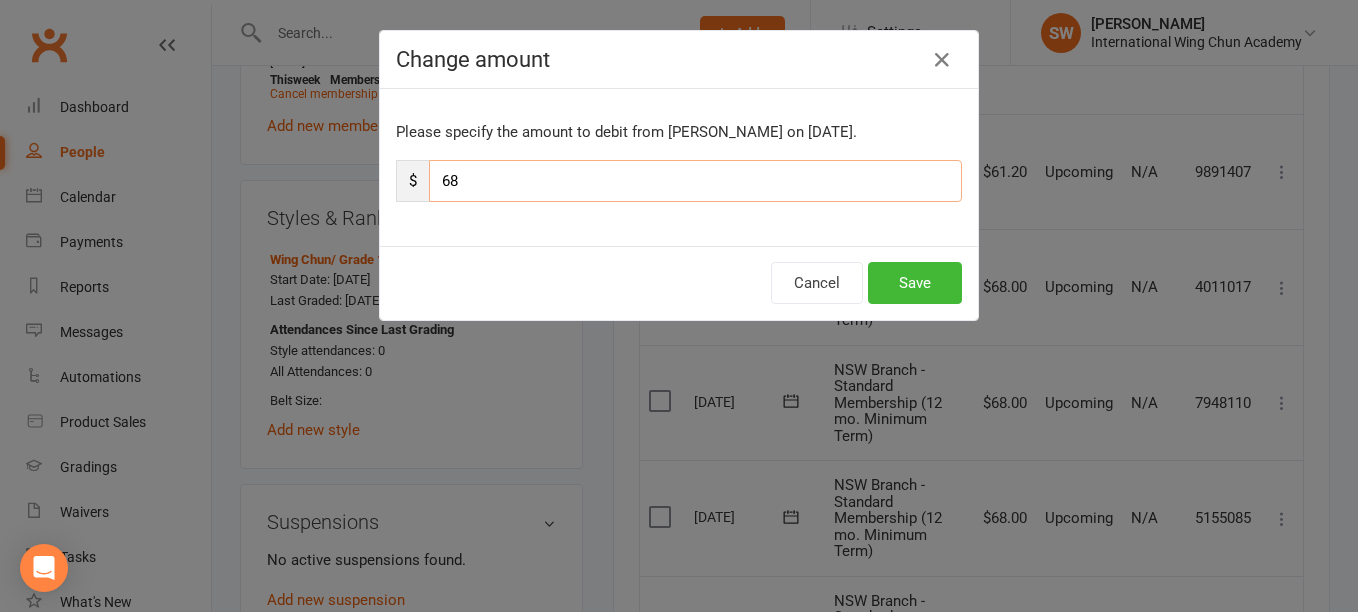 click on "68" at bounding box center (695, 181) 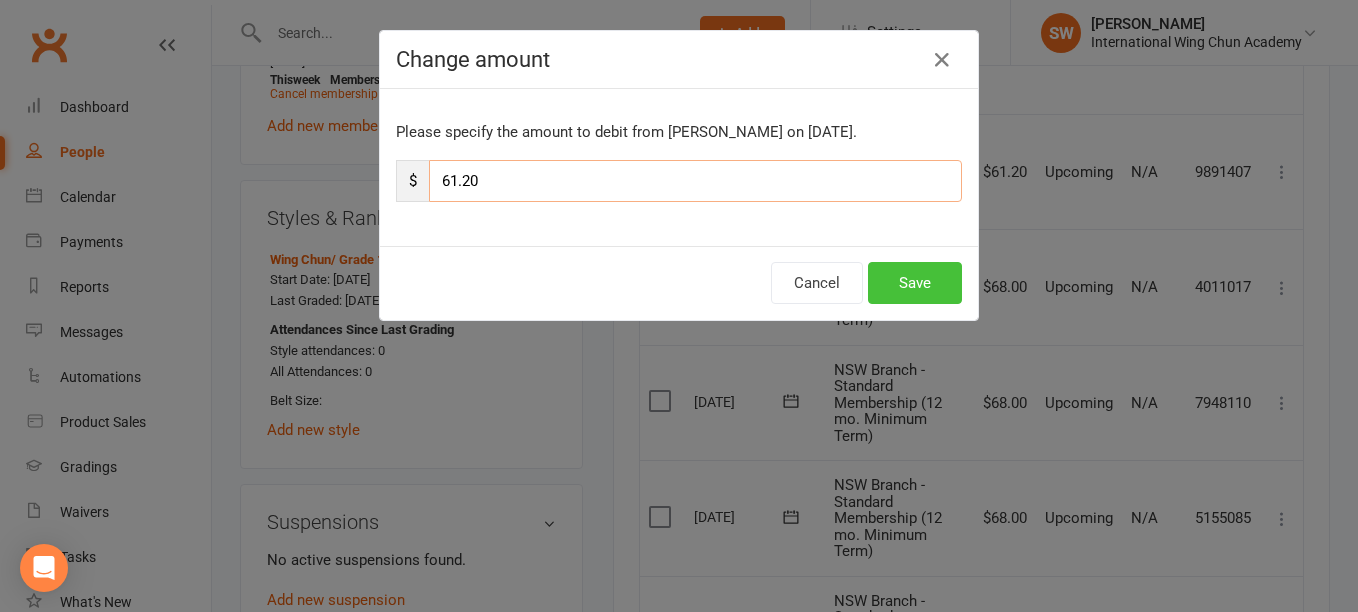 type on "61.20" 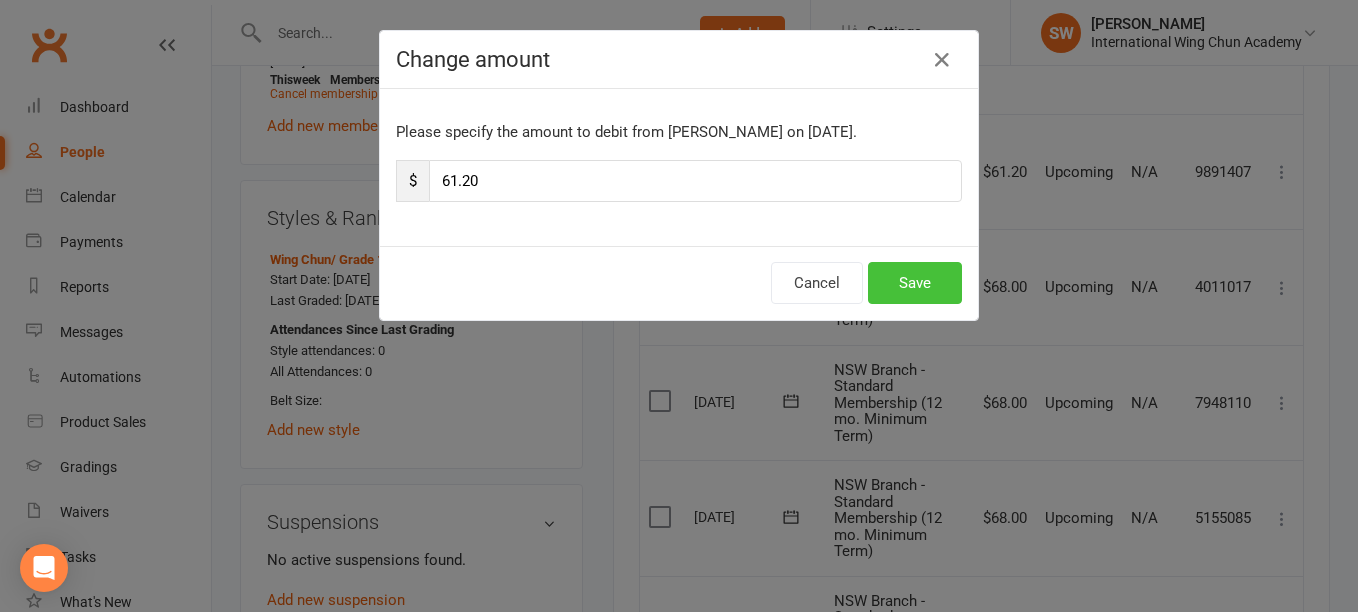 click on "Save" at bounding box center (915, 283) 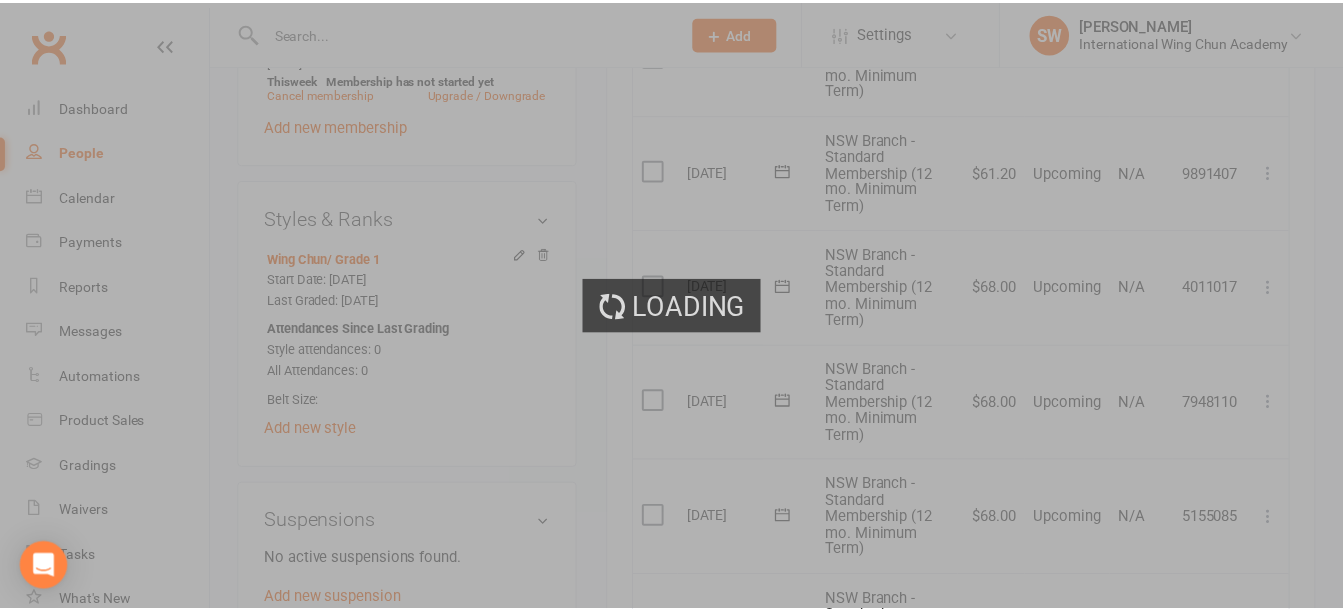 scroll, scrollTop: 975, scrollLeft: 0, axis: vertical 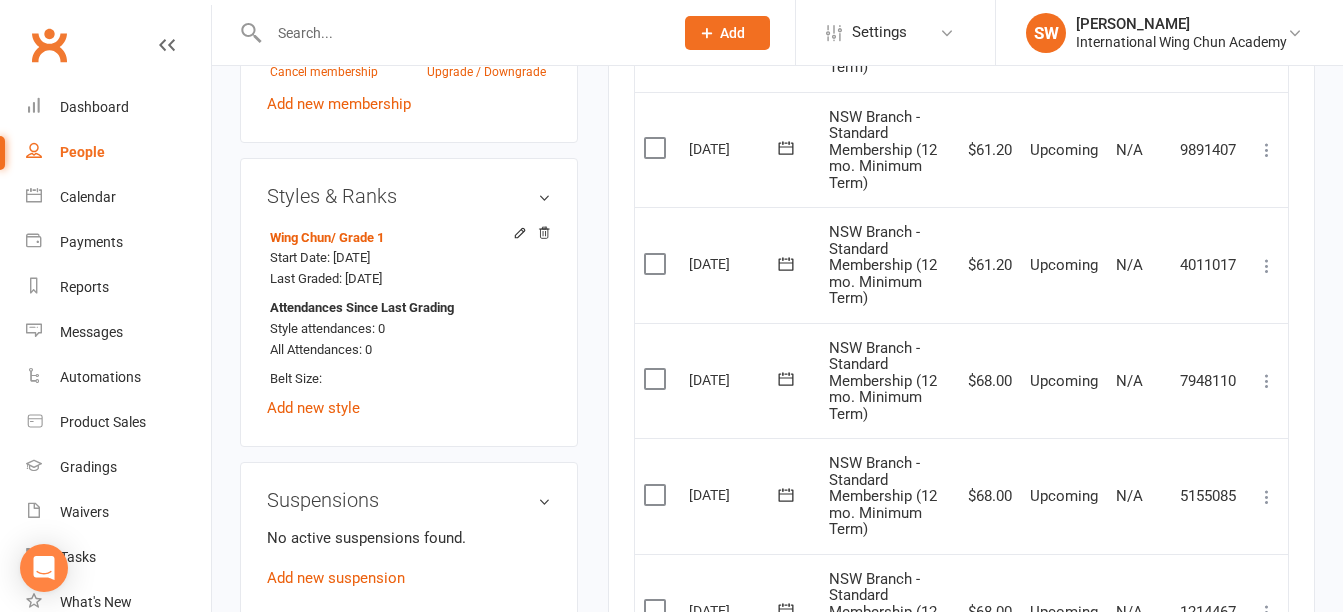 click at bounding box center (1267, 381) 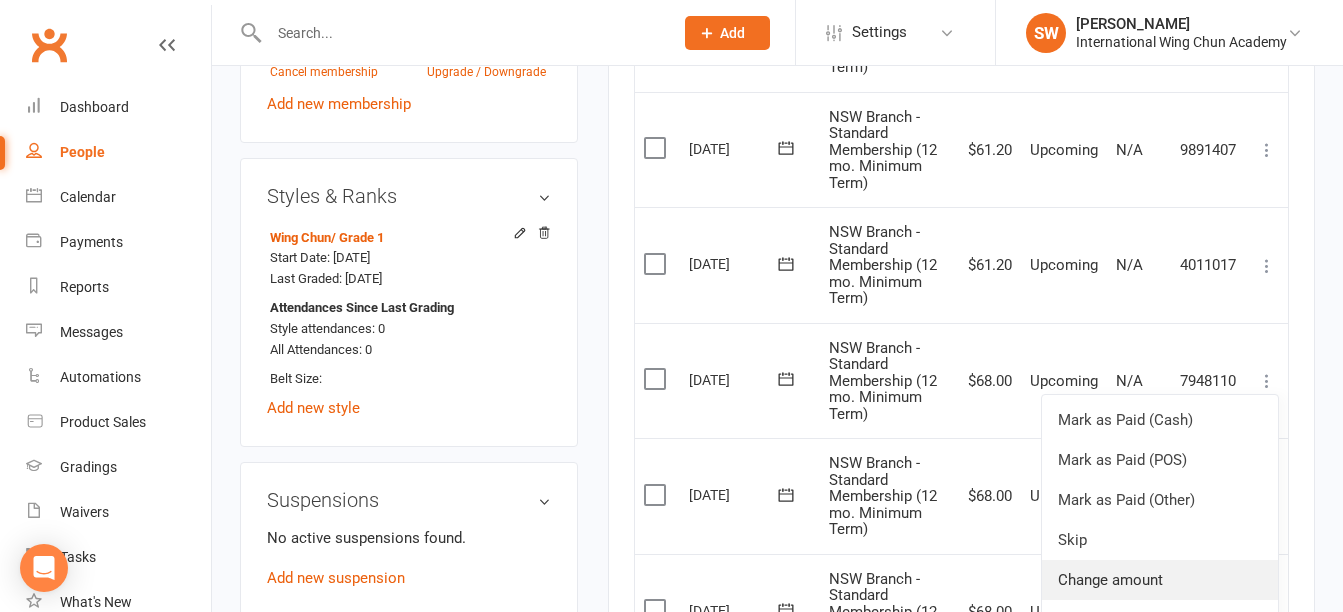 click on "Change amount" at bounding box center [1160, 580] 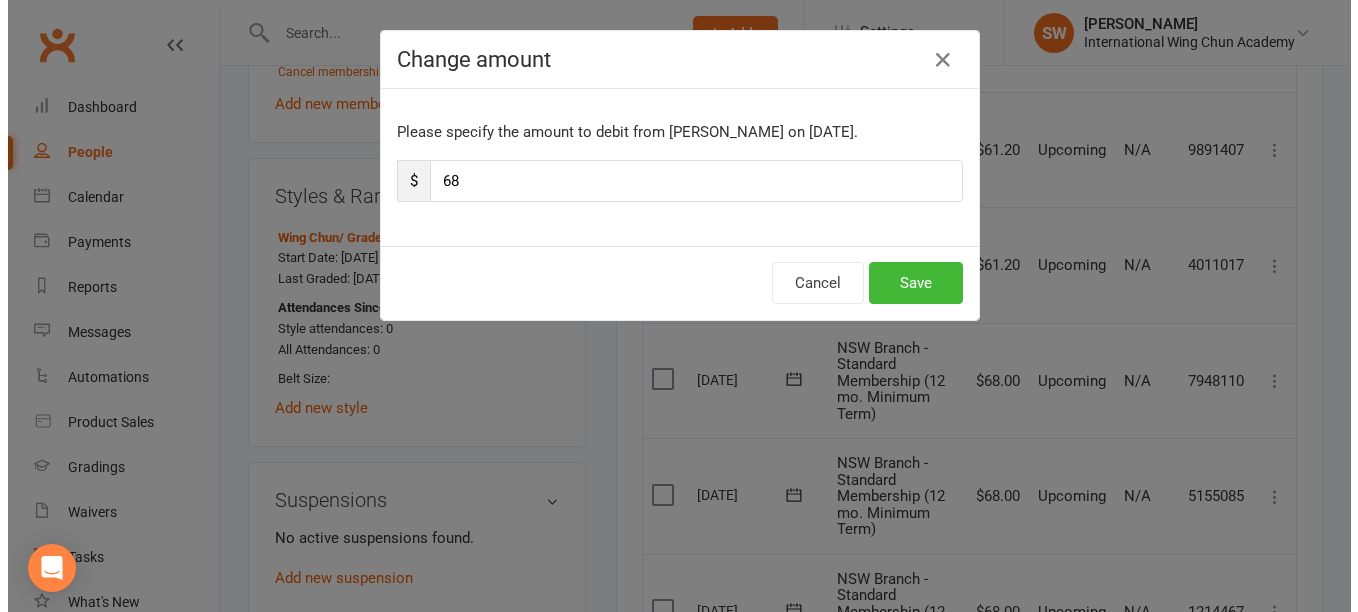 scroll, scrollTop: 953, scrollLeft: 0, axis: vertical 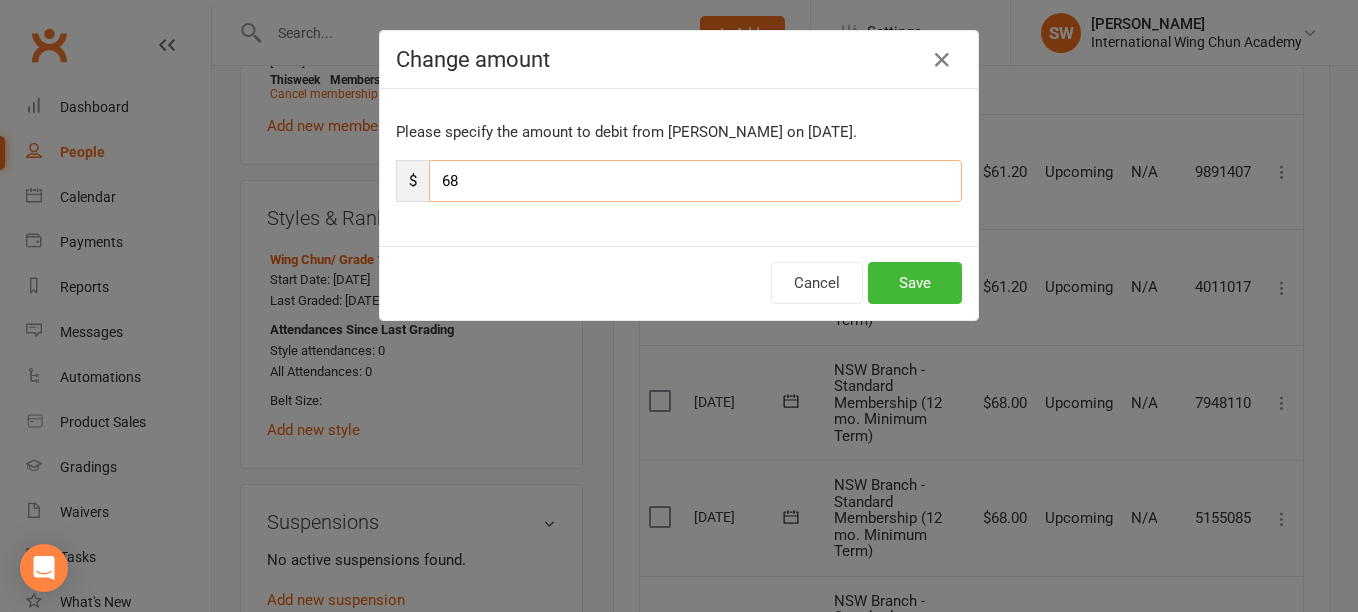 click on "68" at bounding box center (695, 181) 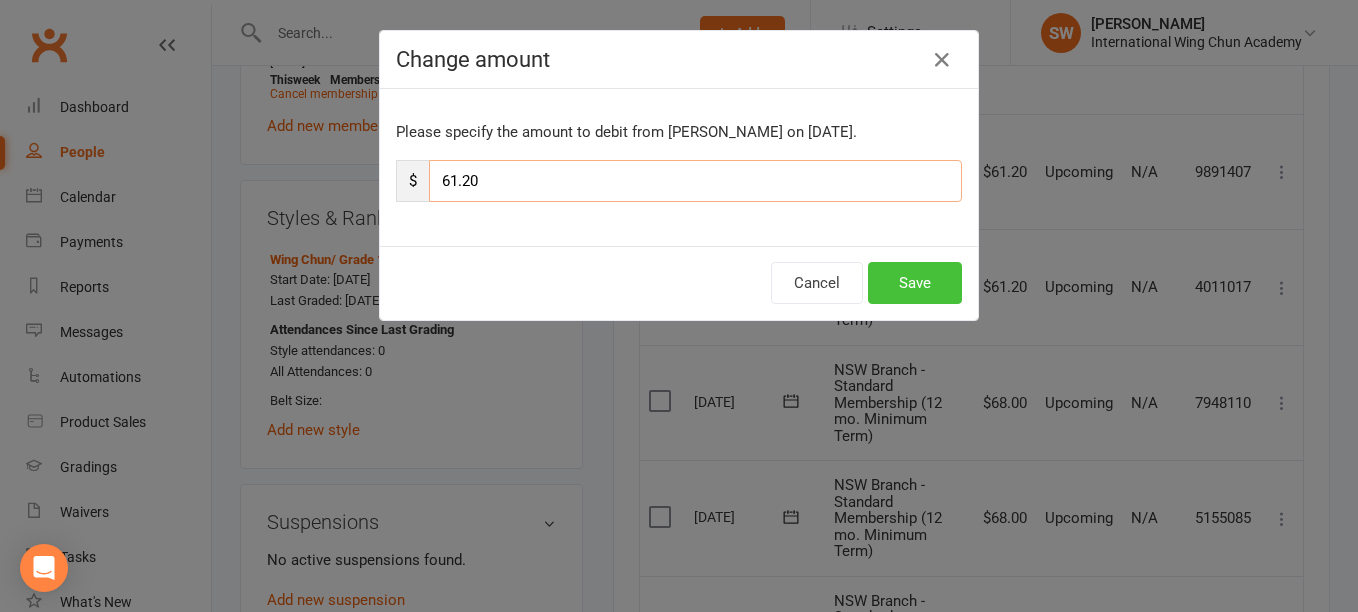type on "61.20" 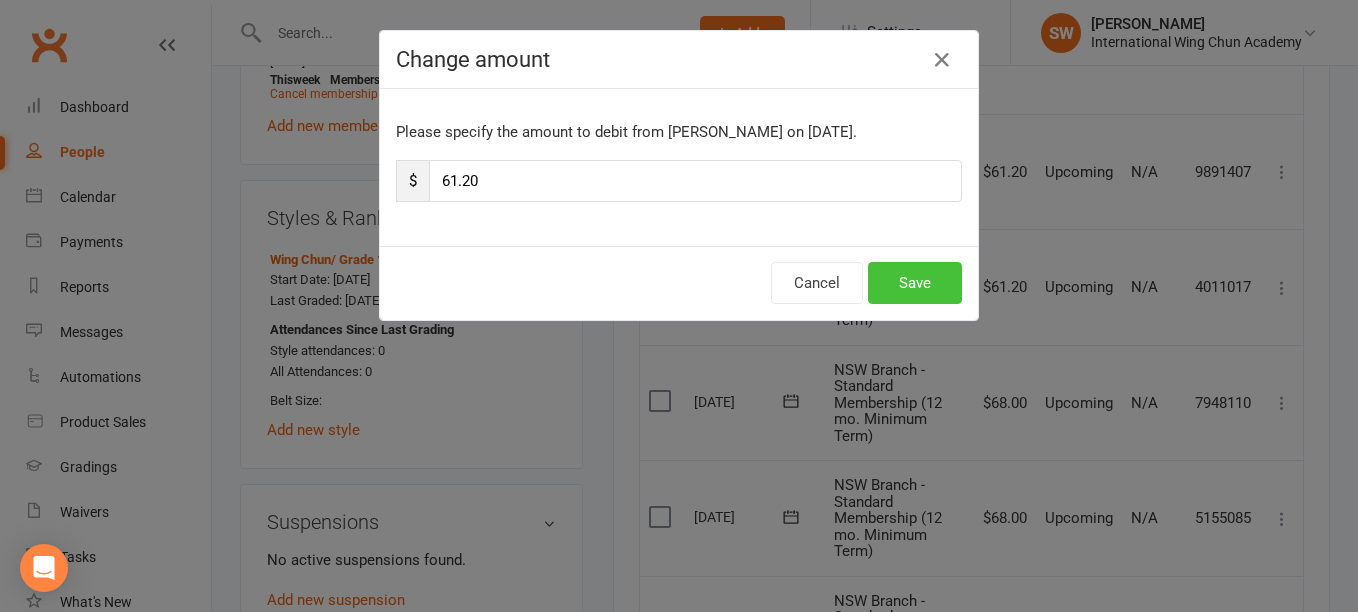 click on "Save" at bounding box center [915, 283] 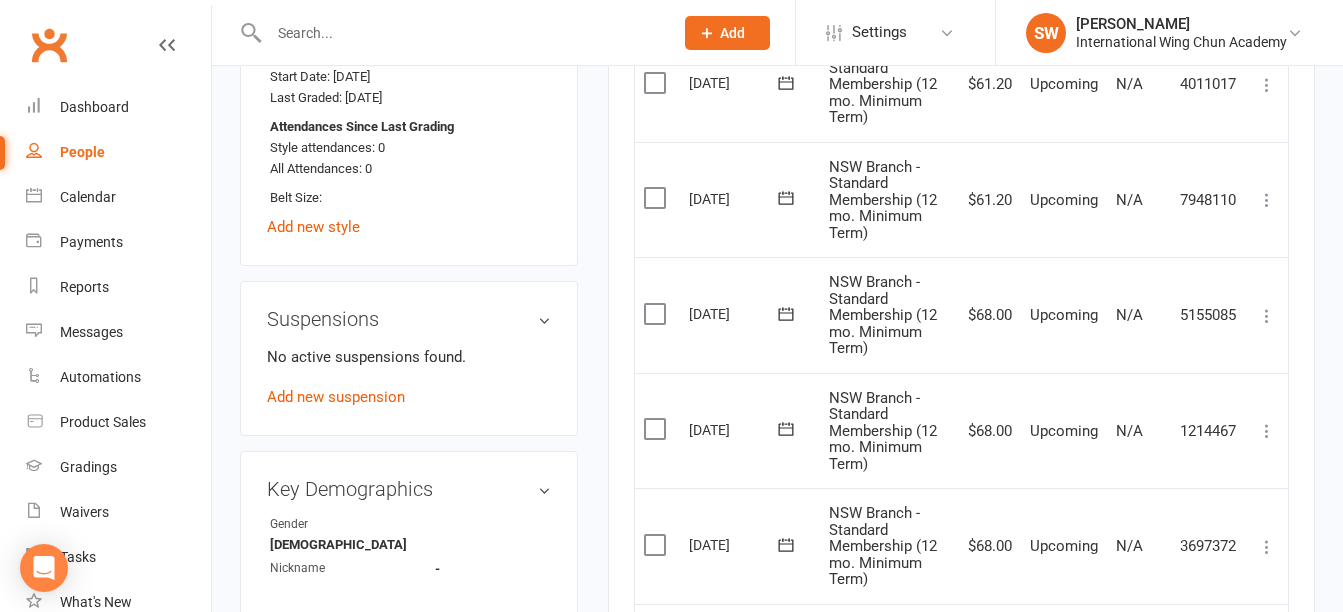 scroll, scrollTop: 1175, scrollLeft: 0, axis: vertical 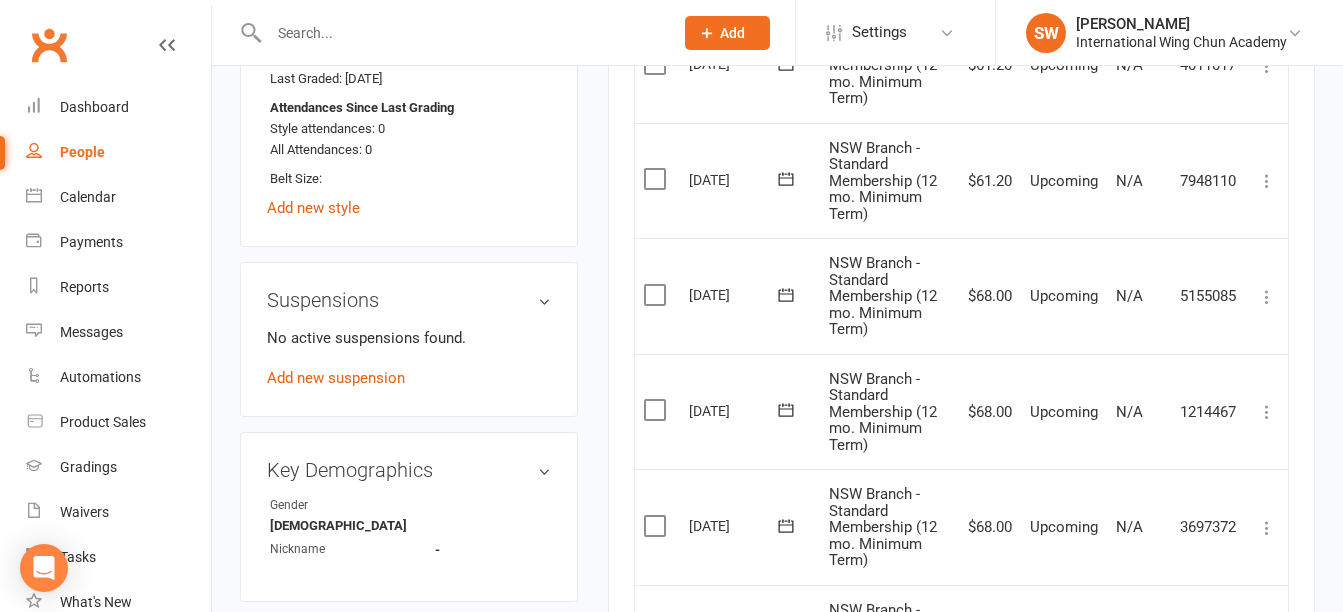 click at bounding box center [1267, 297] 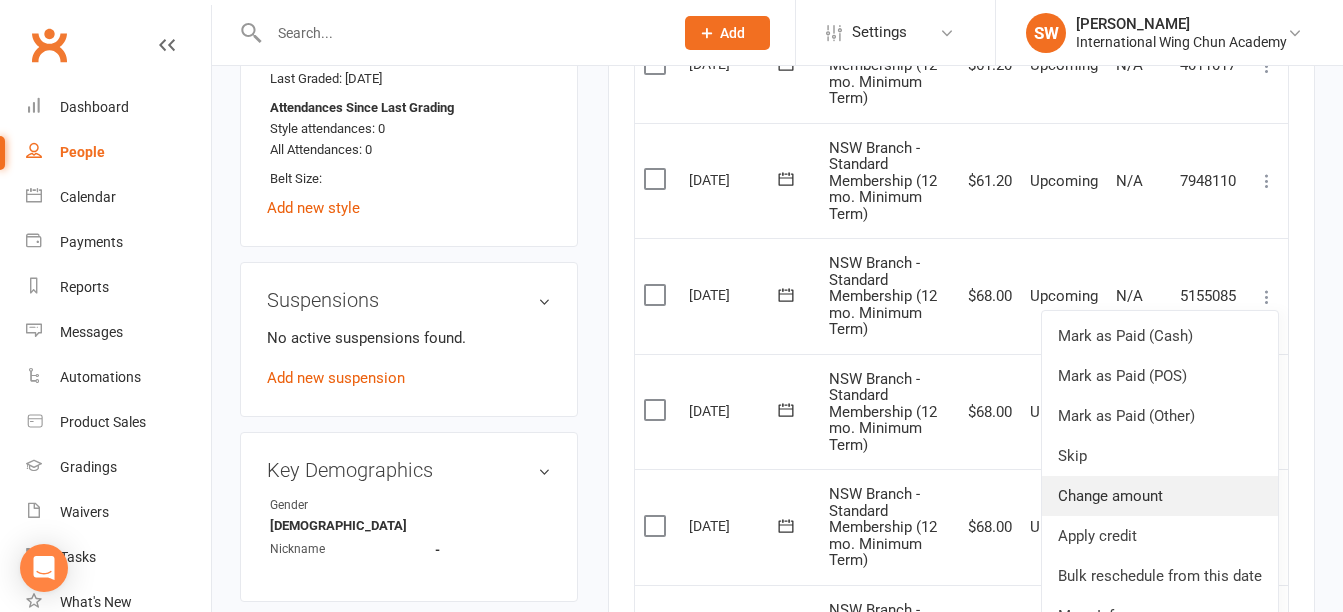 click on "Change amount" at bounding box center (1160, 496) 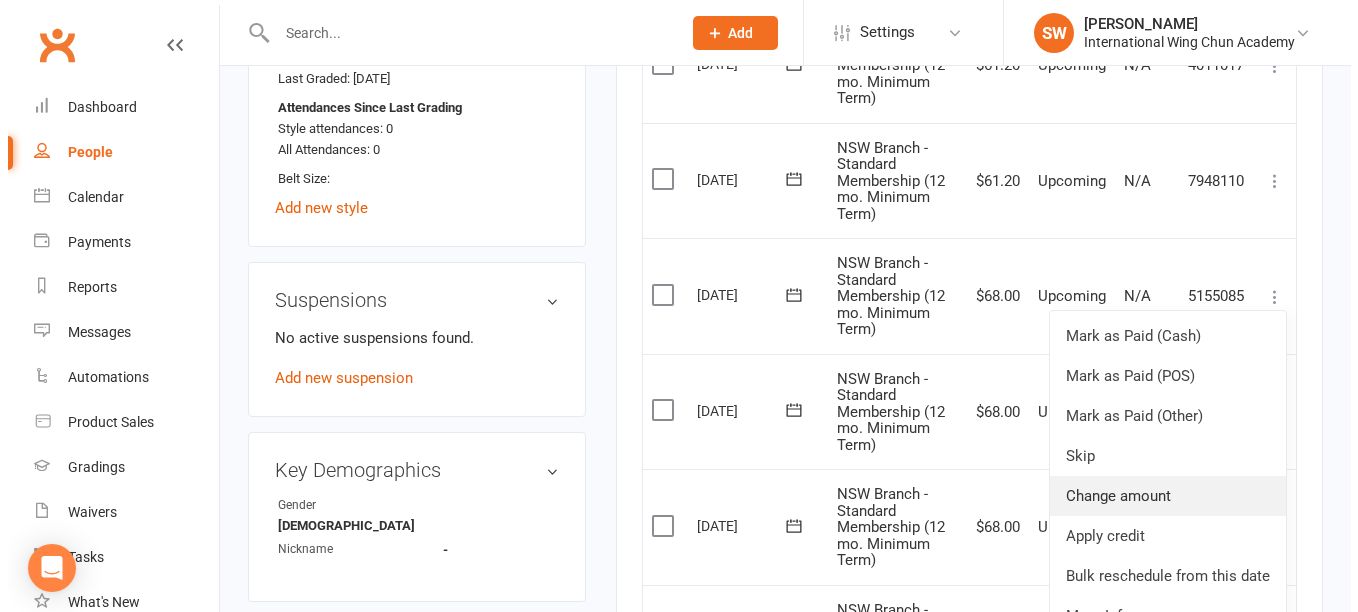 scroll, scrollTop: 1153, scrollLeft: 0, axis: vertical 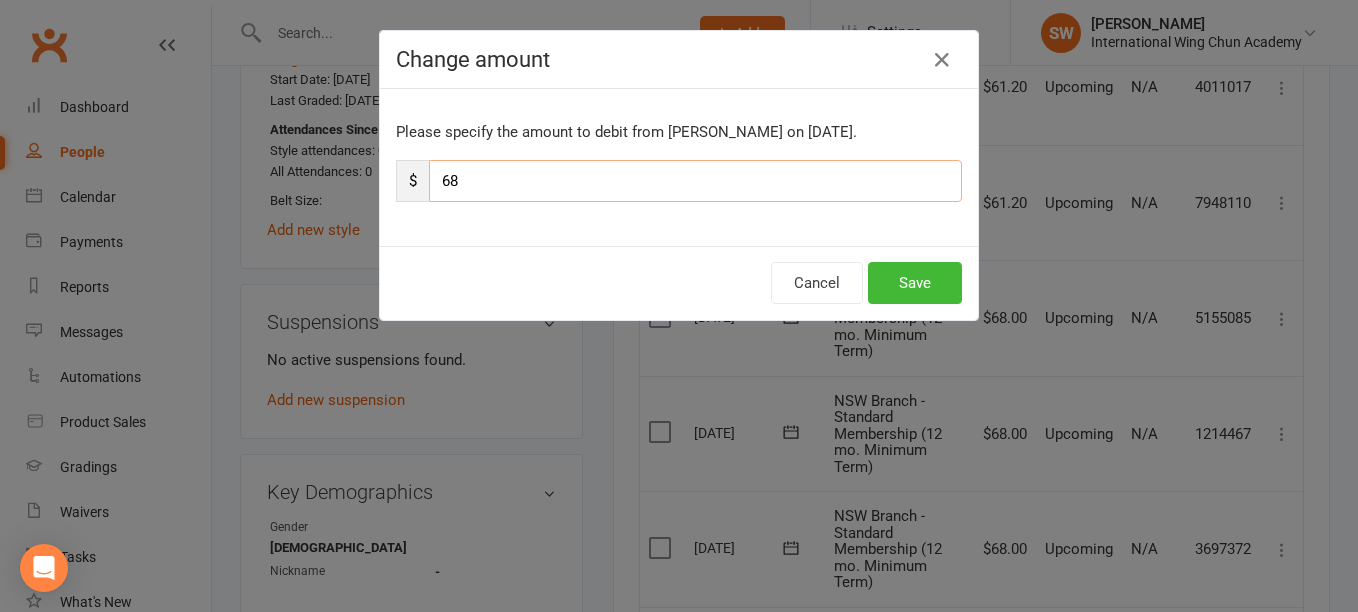 click on "68" at bounding box center (695, 181) 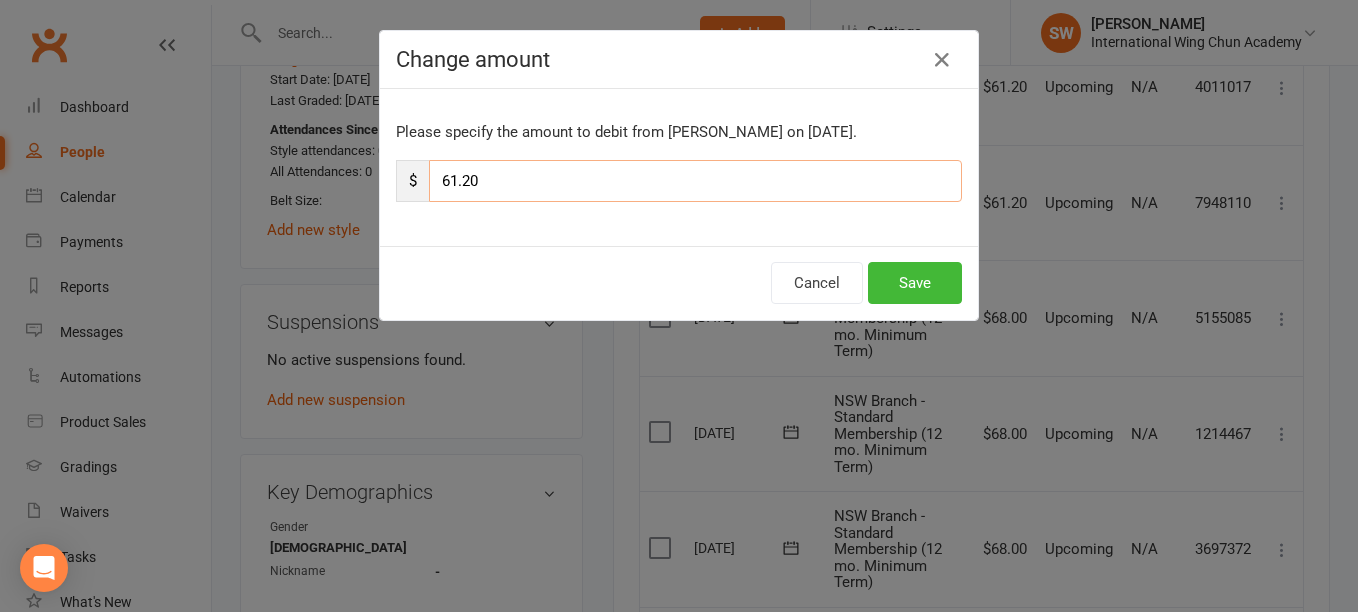 type on "61.20" 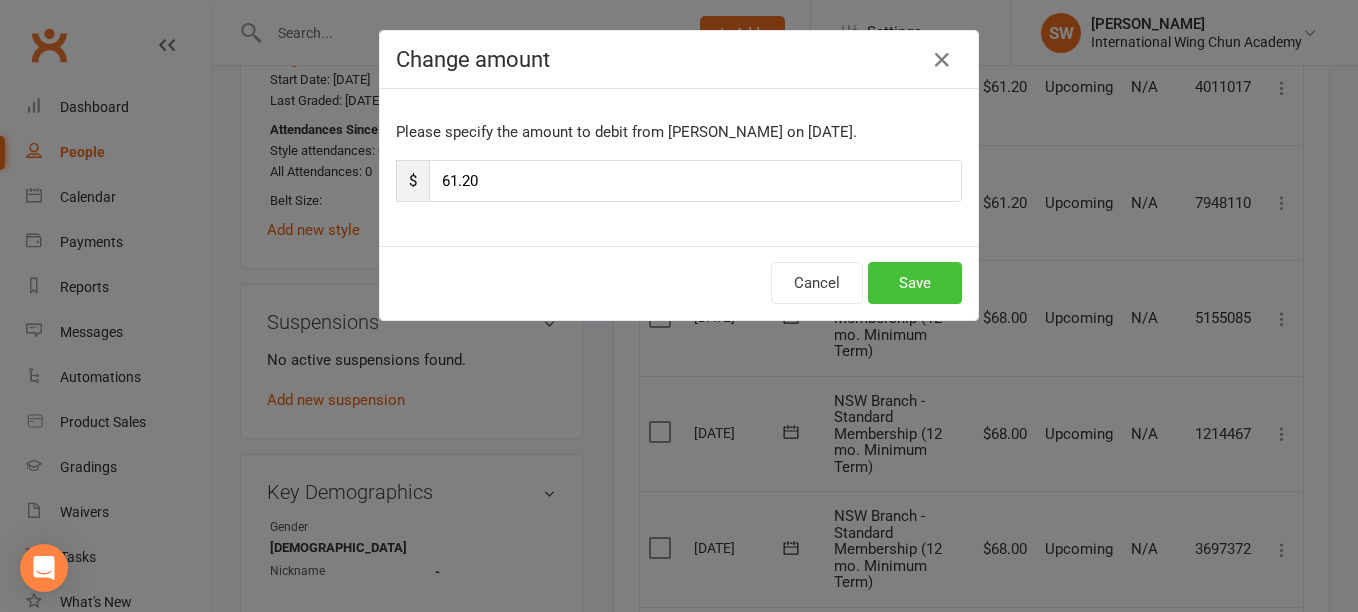click on "Save" at bounding box center [915, 283] 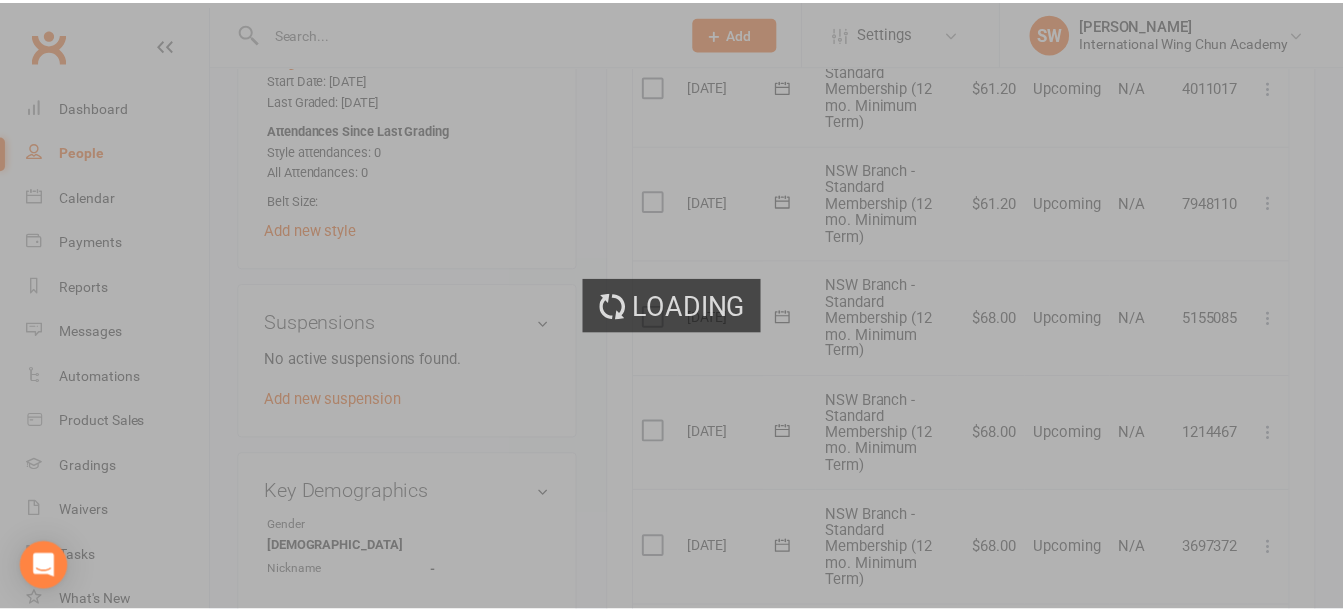scroll, scrollTop: 1175, scrollLeft: 0, axis: vertical 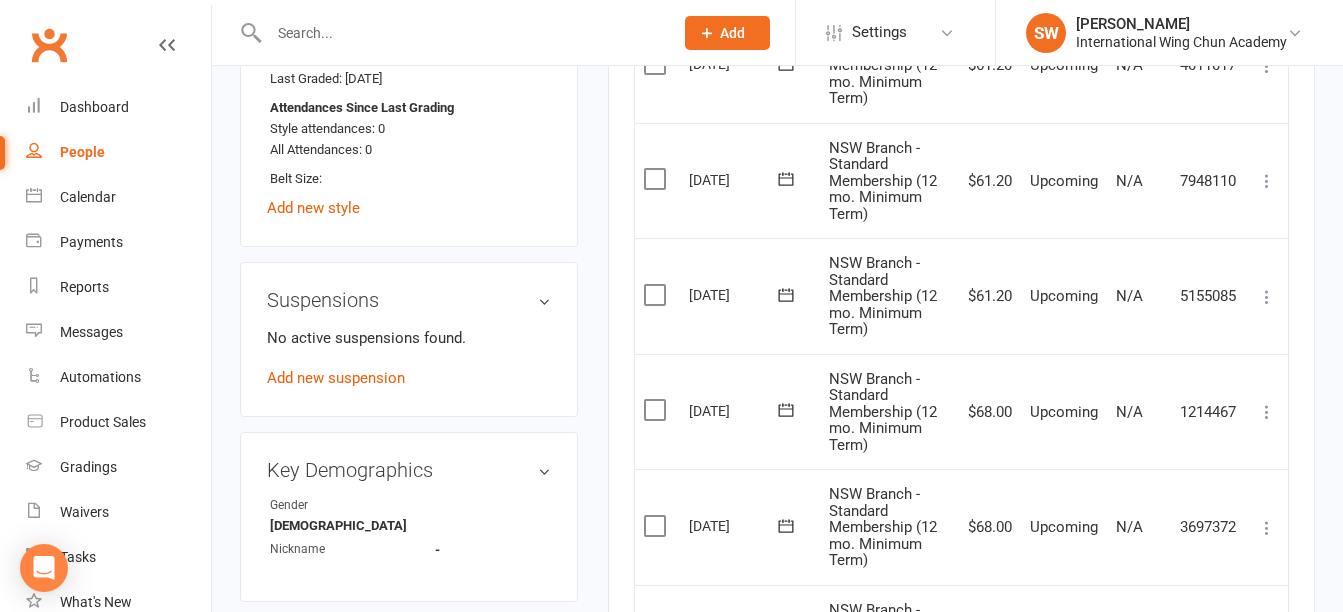click at bounding box center [1267, 412] 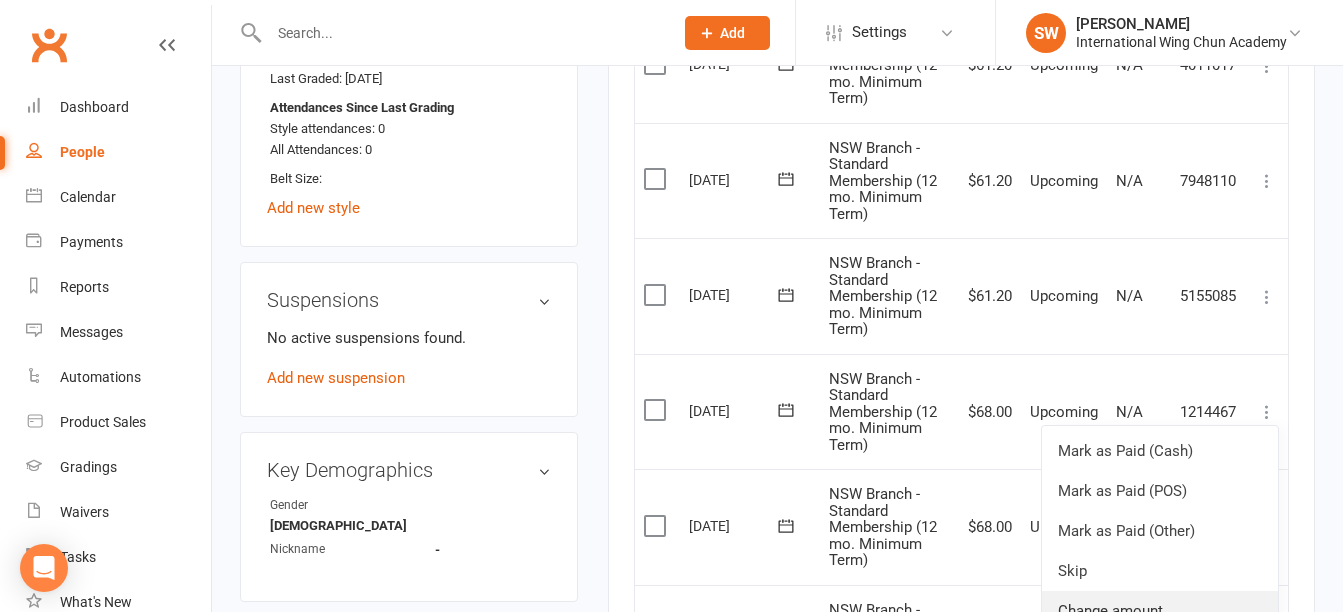 click on "Change amount" at bounding box center [1160, 611] 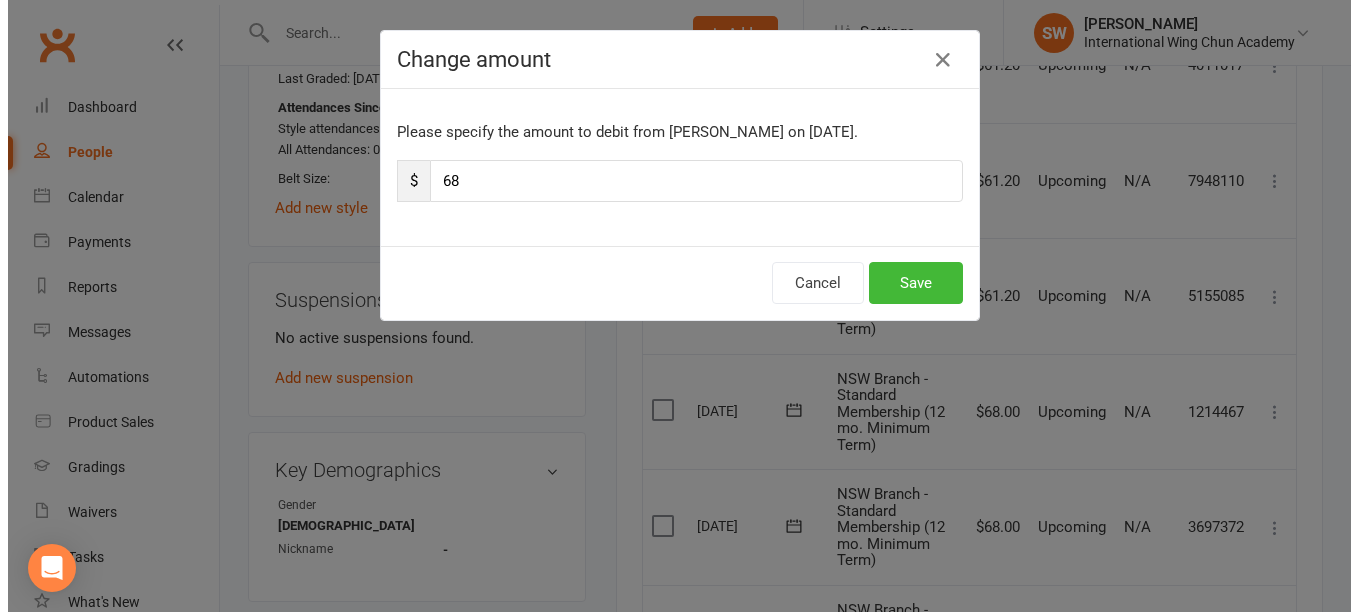 scroll, scrollTop: 1153, scrollLeft: 0, axis: vertical 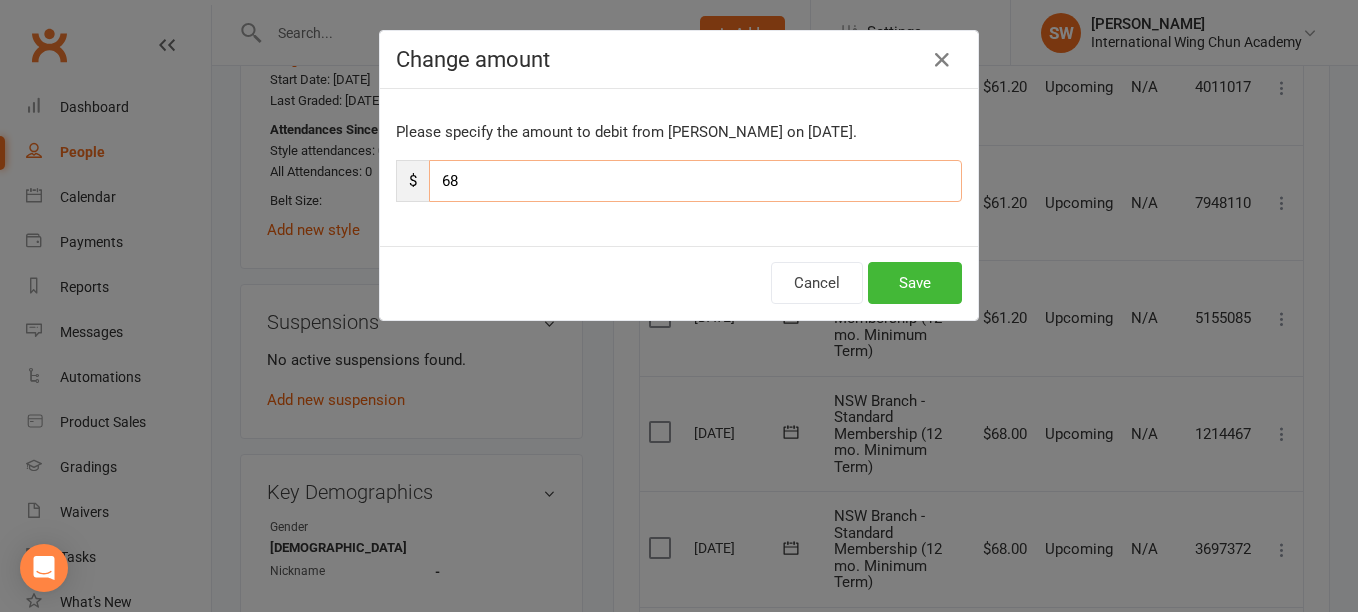 click on "68" at bounding box center [695, 181] 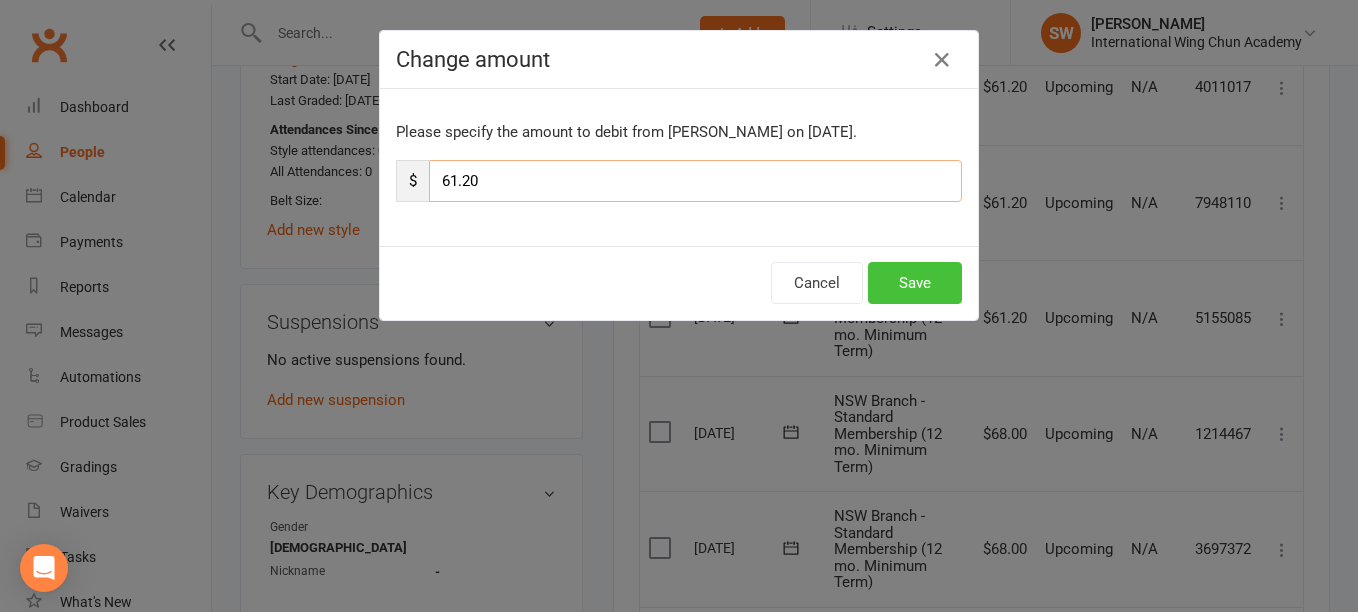 type on "61.20" 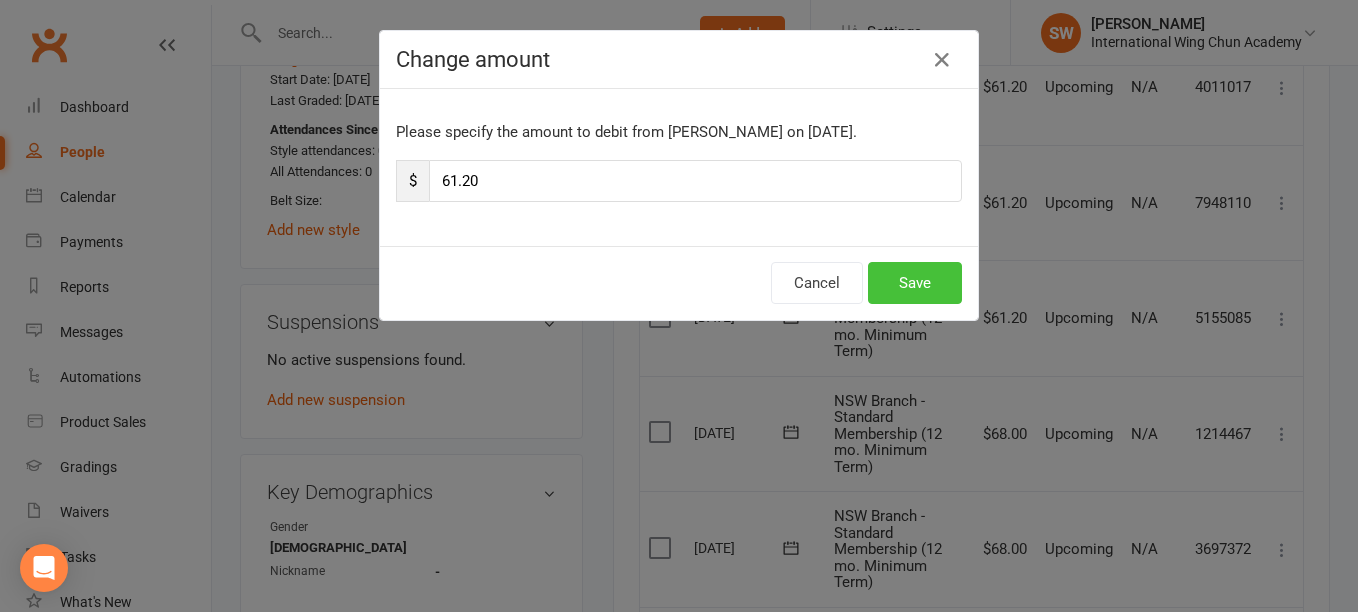 click on "Save" at bounding box center [915, 283] 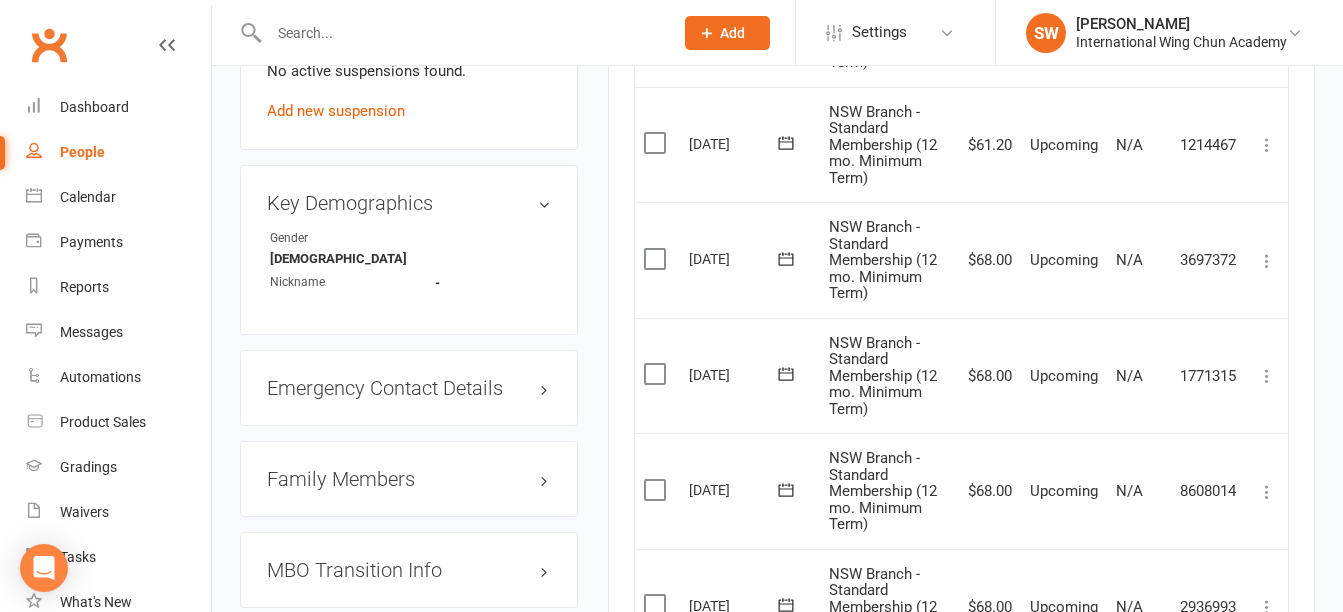 scroll, scrollTop: 1475, scrollLeft: 0, axis: vertical 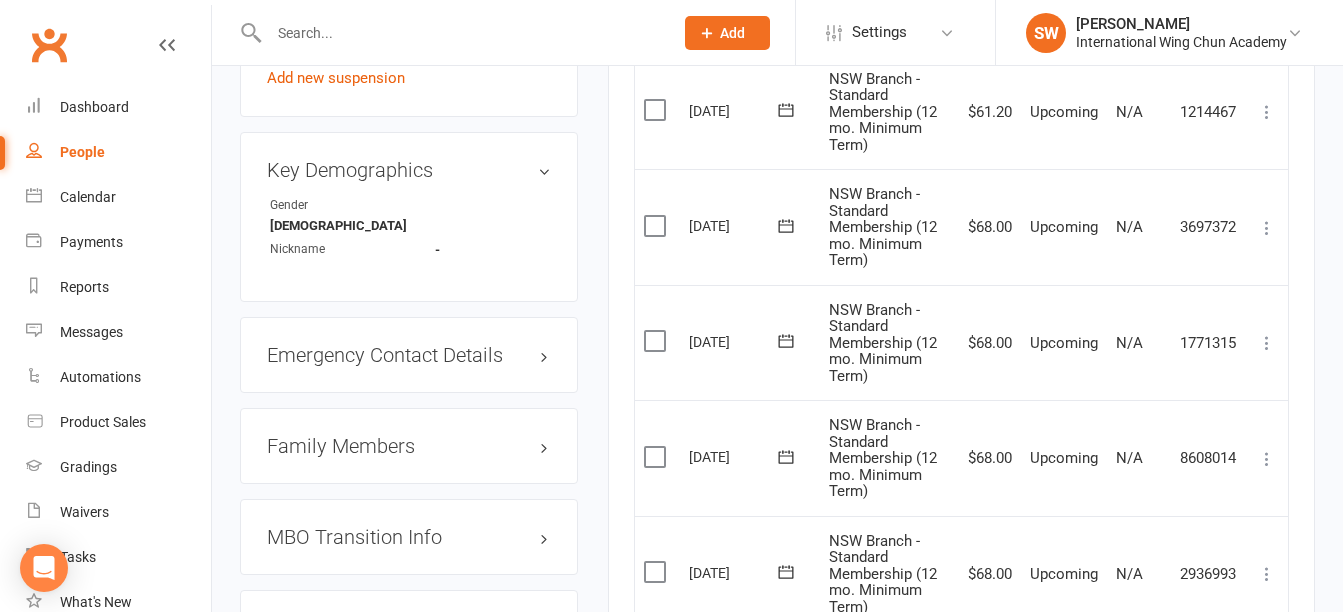 click at bounding box center [1267, 228] 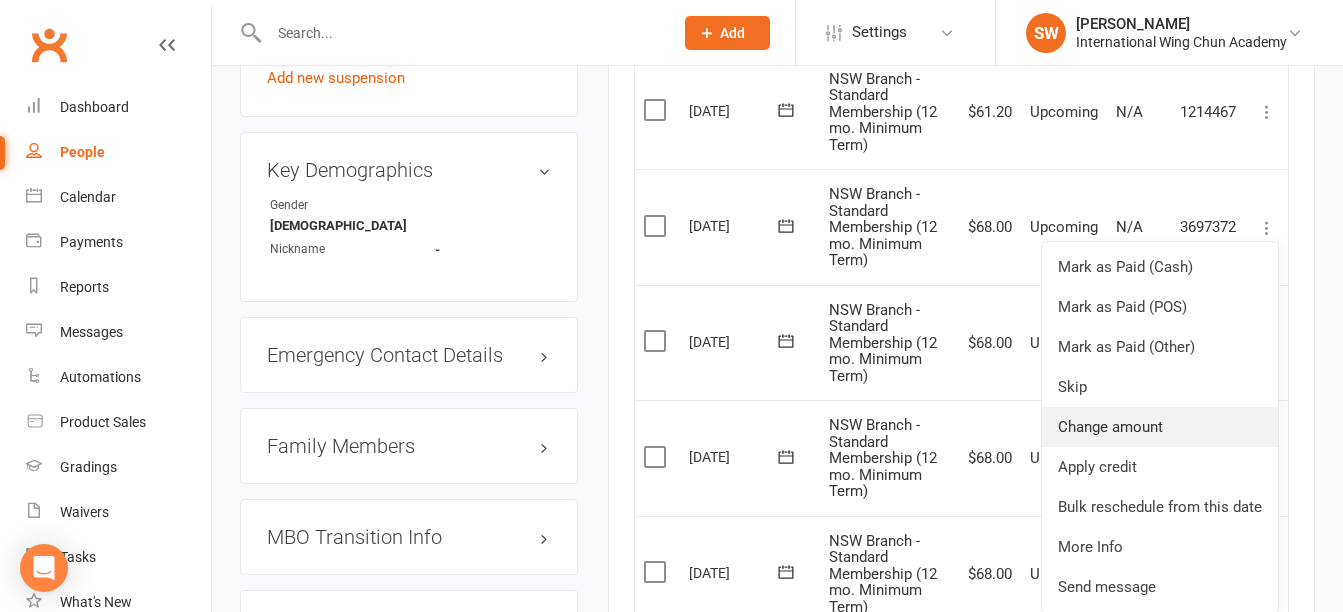 click on "Change amount" at bounding box center [1160, 427] 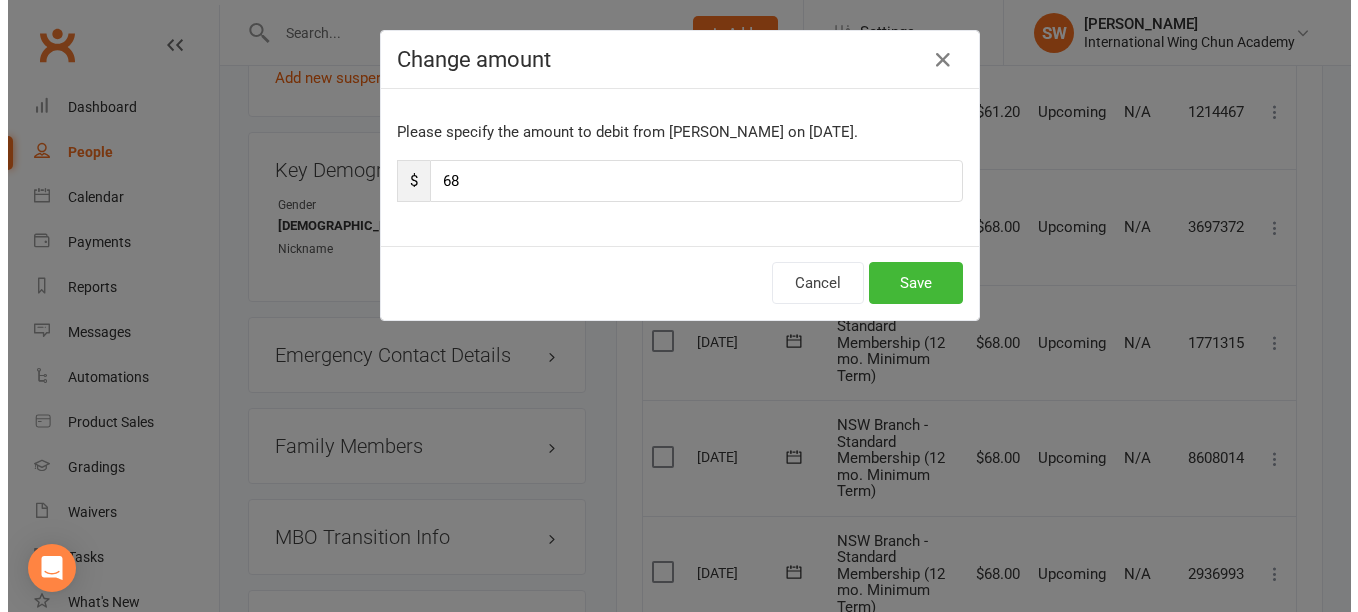 scroll, scrollTop: 1453, scrollLeft: 0, axis: vertical 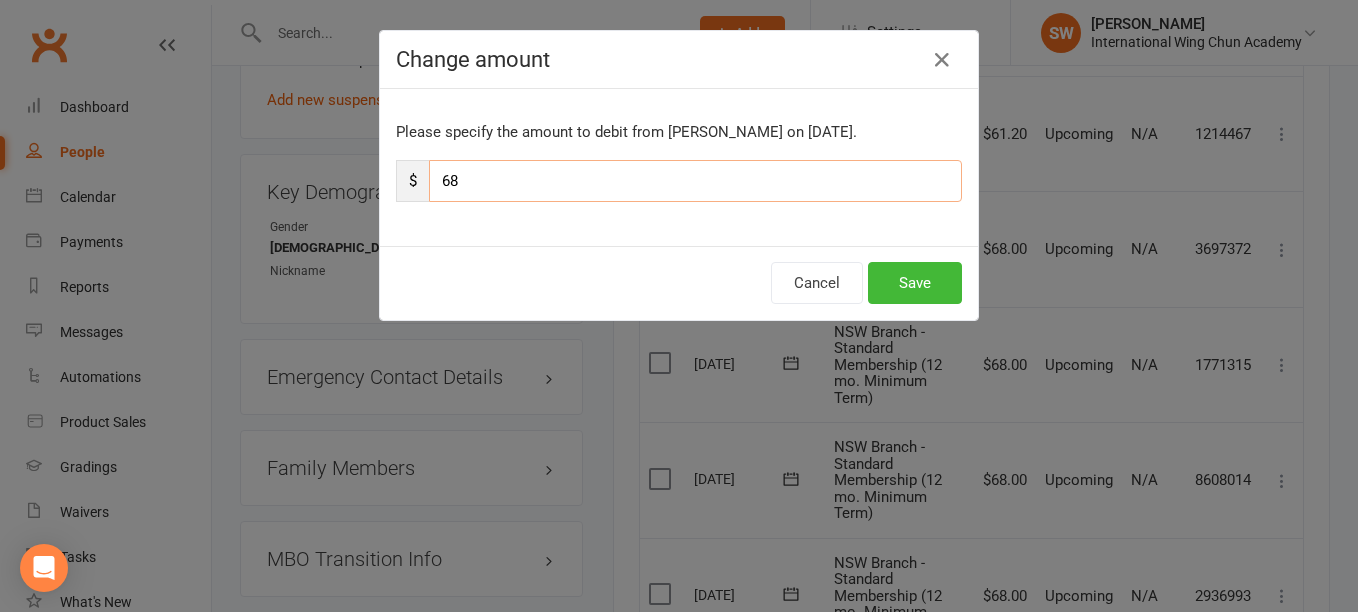 click on "68" at bounding box center [695, 181] 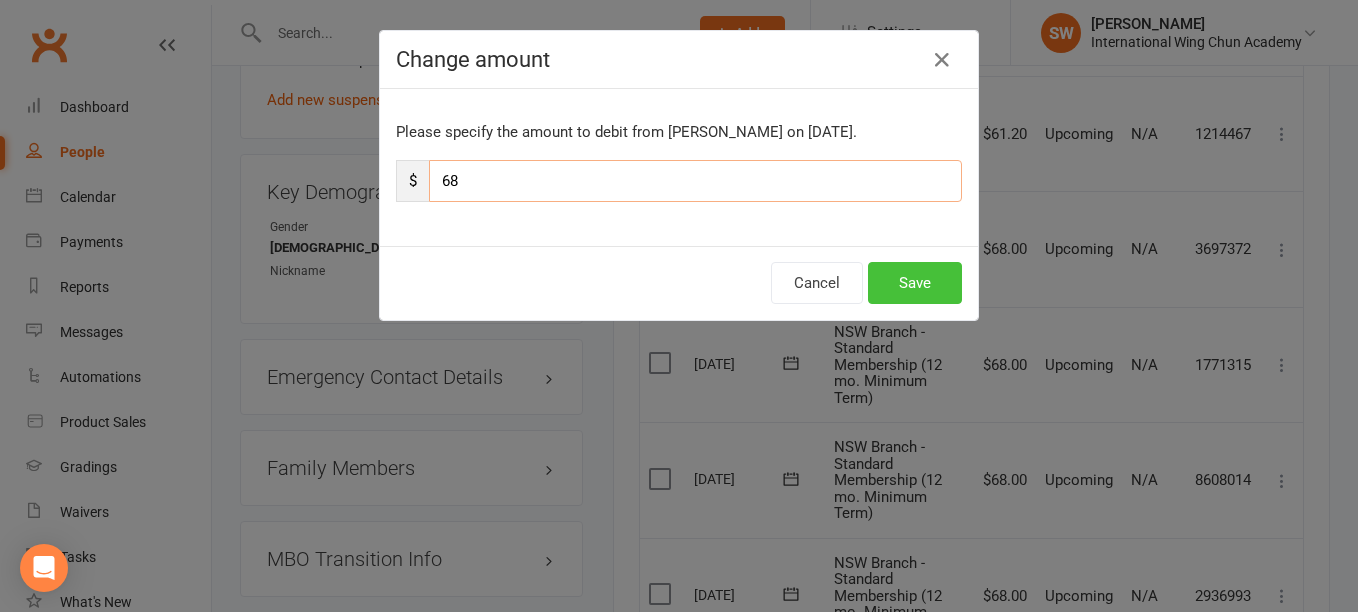 paste on "1.20" 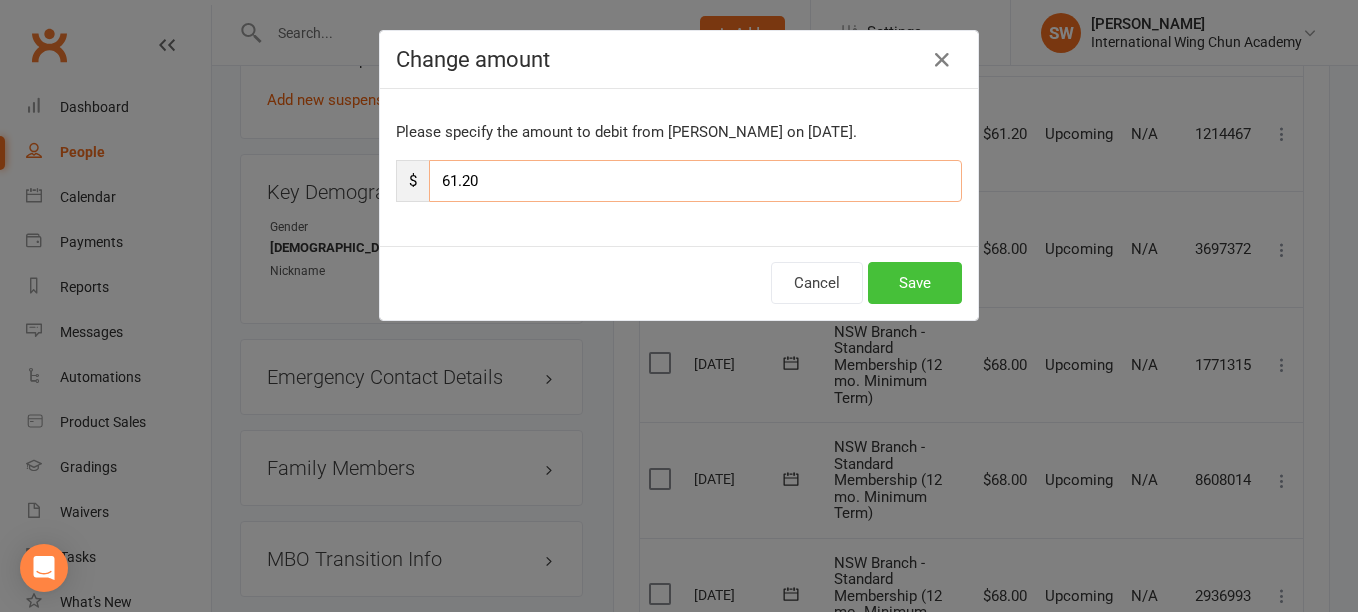 type on "61.20" 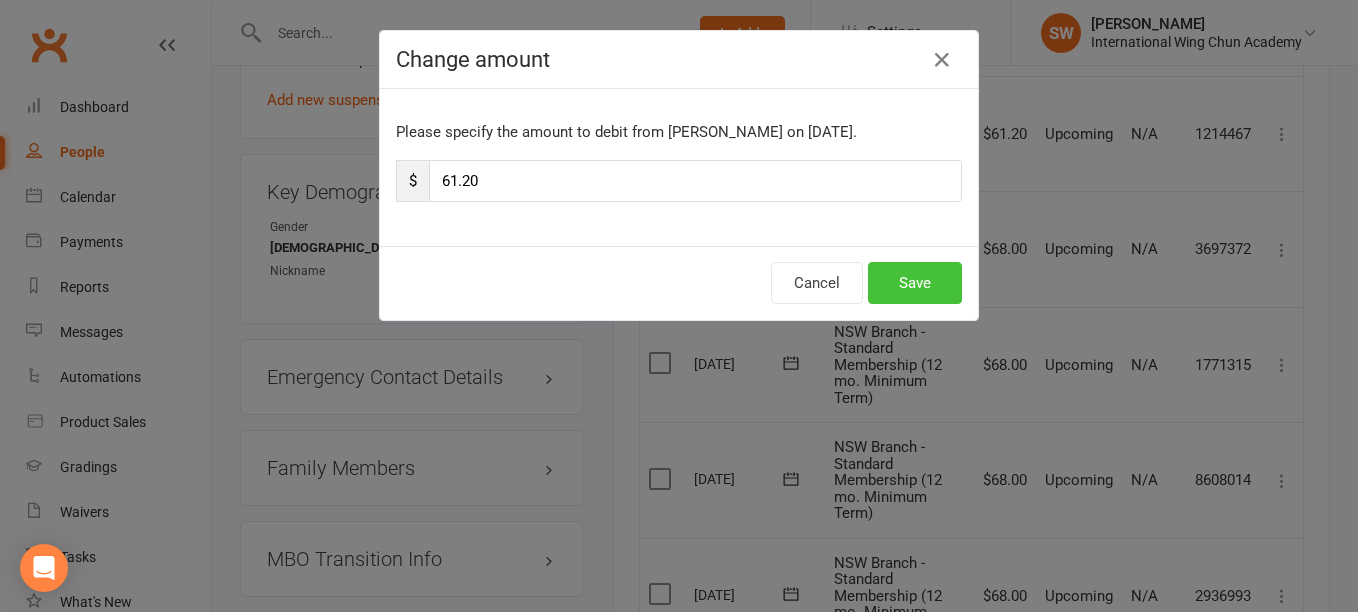 click on "Save" at bounding box center [915, 283] 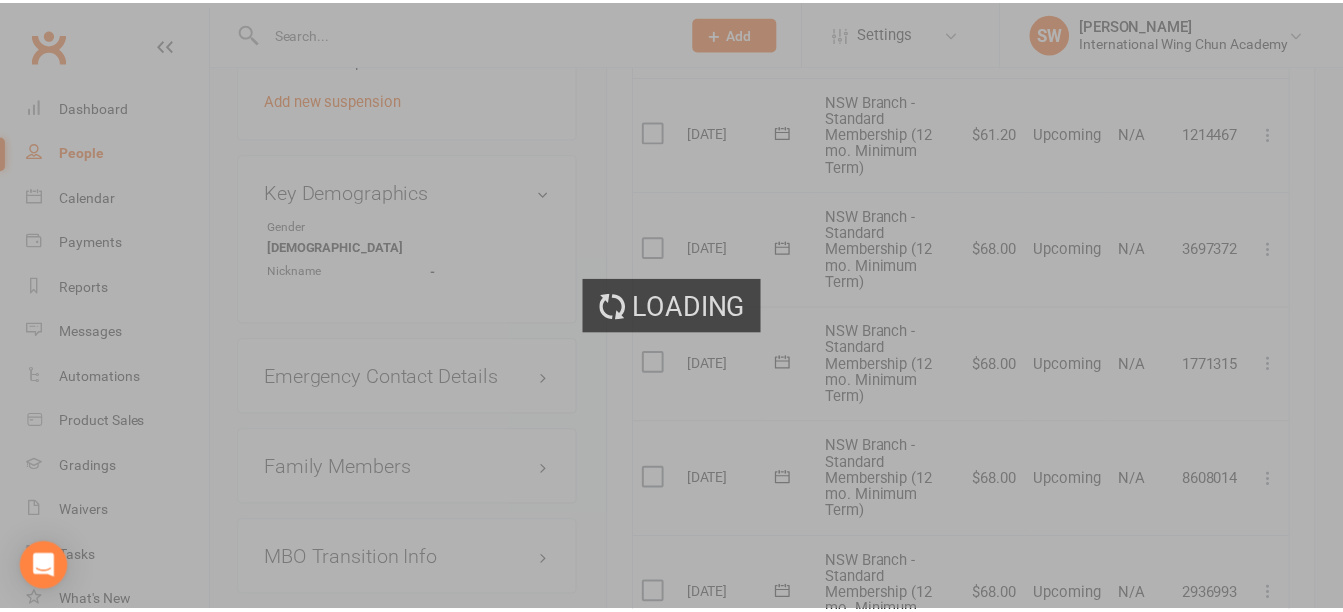 scroll, scrollTop: 1475, scrollLeft: 0, axis: vertical 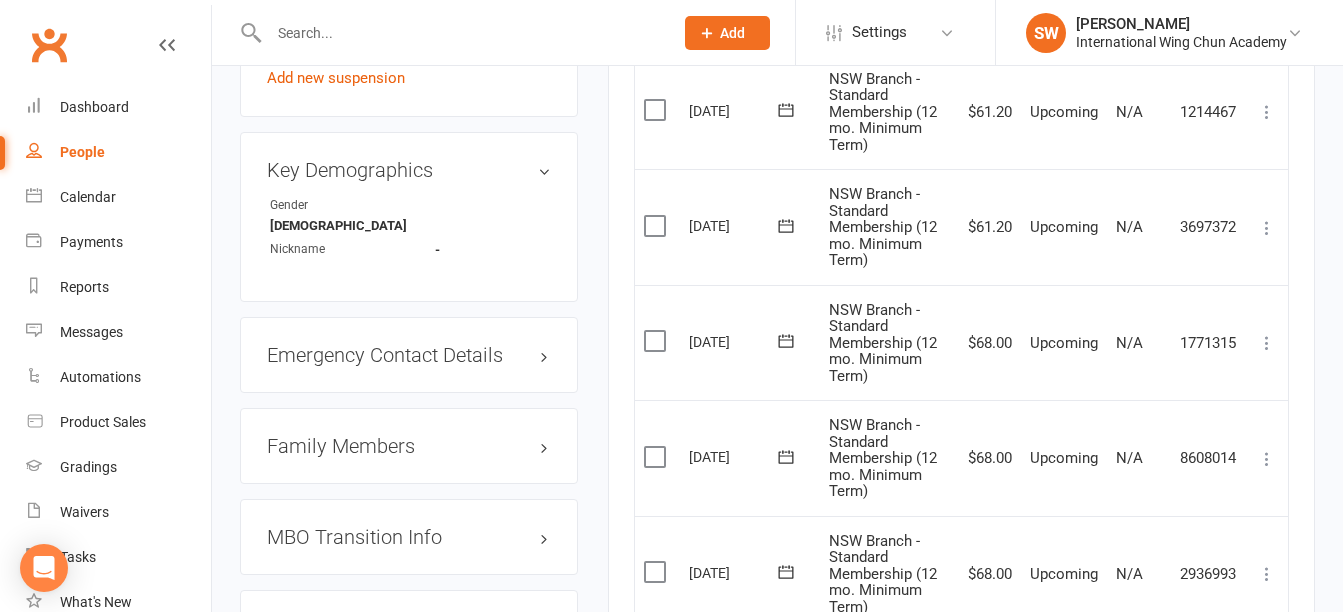 click at bounding box center [1267, 343] 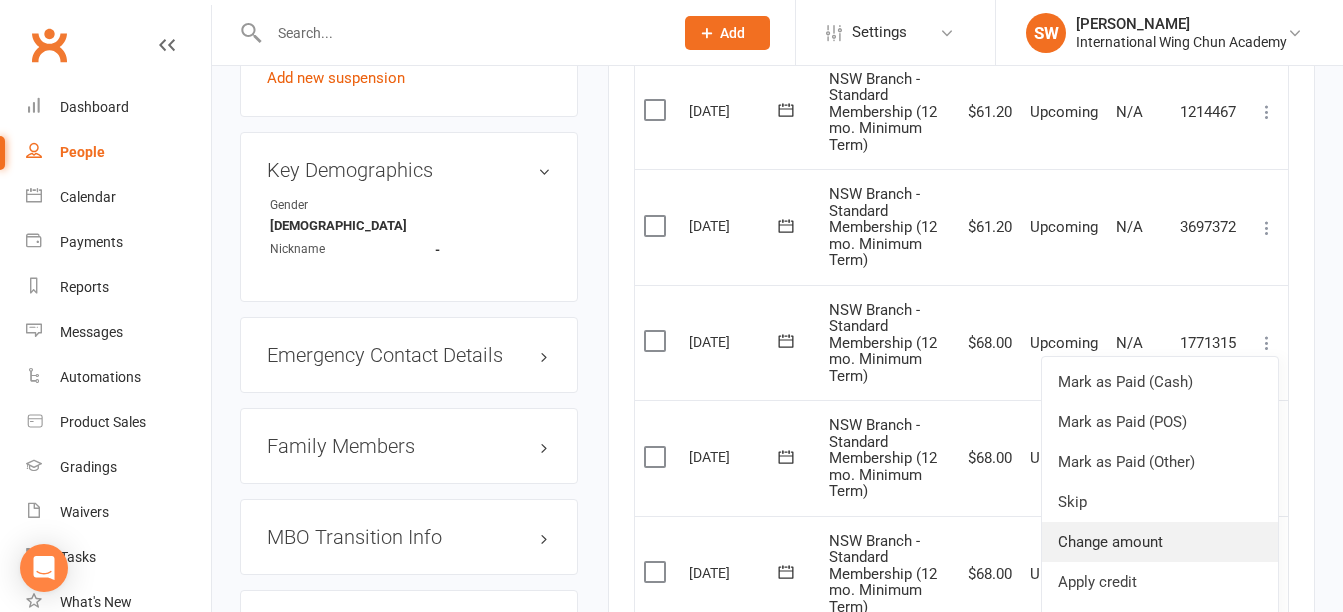 click on "Change amount" at bounding box center (1160, 542) 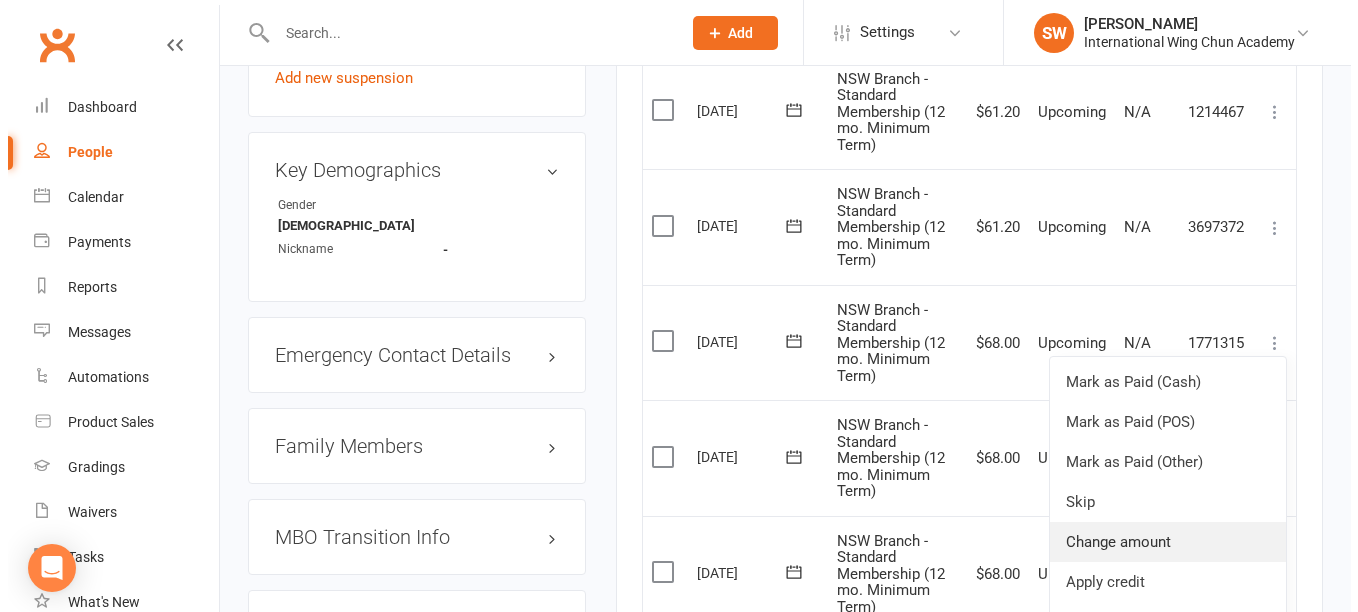 scroll, scrollTop: 1453, scrollLeft: 0, axis: vertical 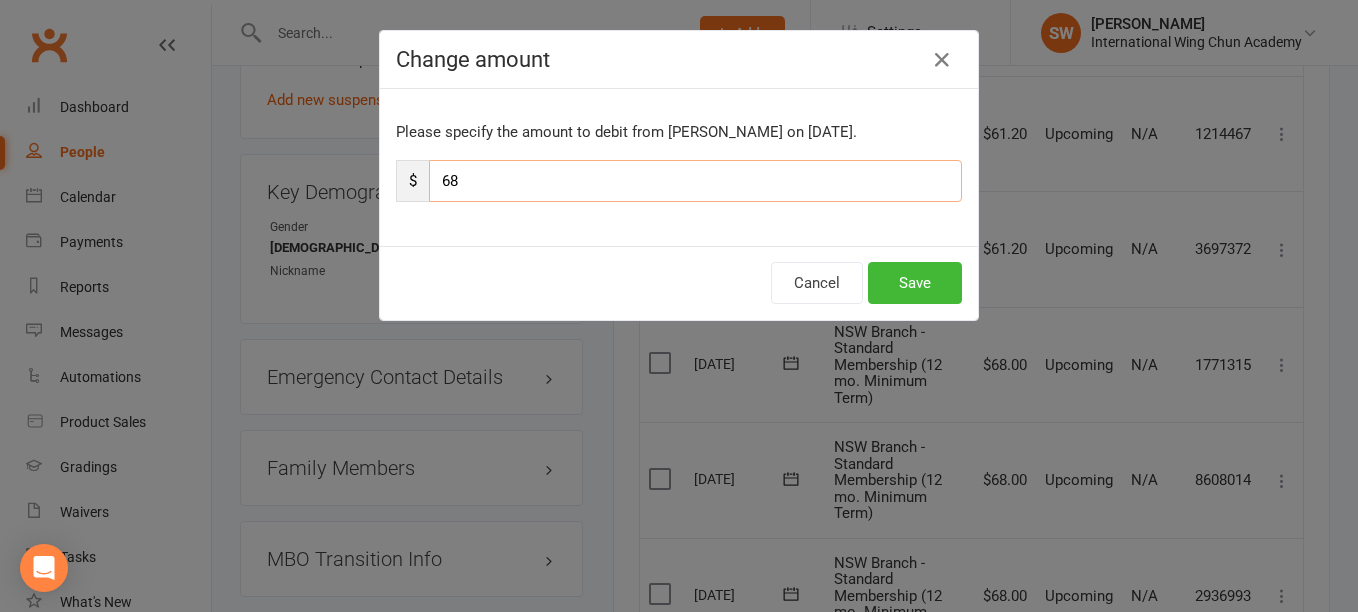 click on "68" at bounding box center (695, 181) 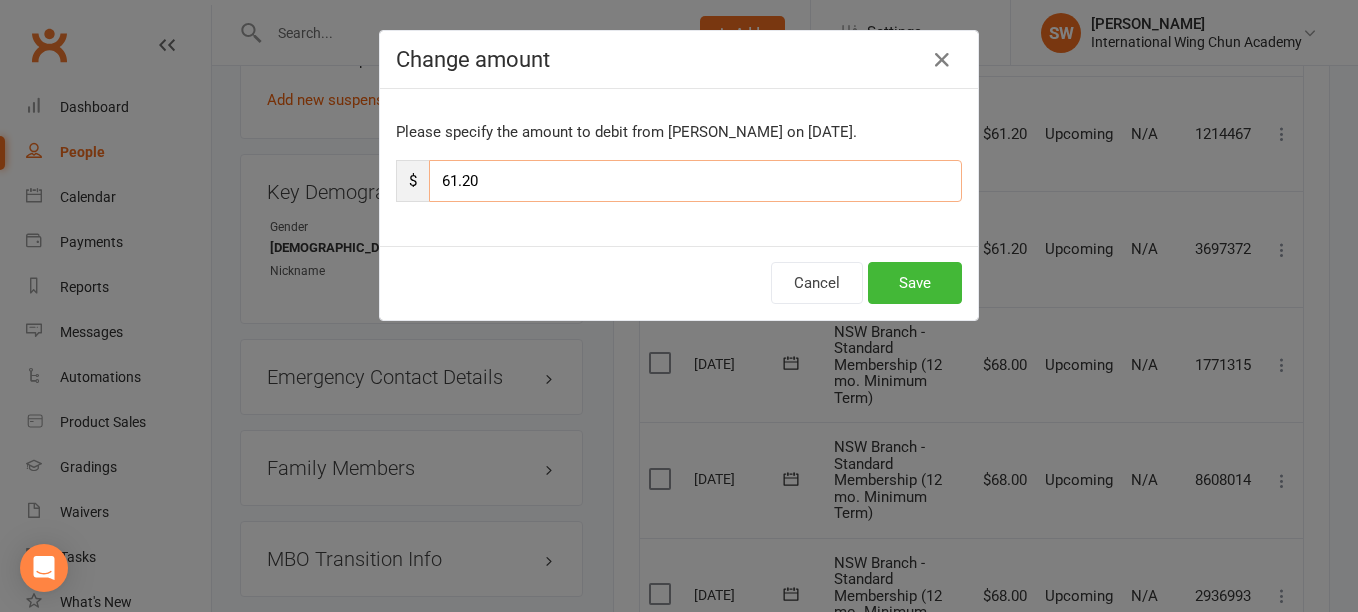 type on "61.20" 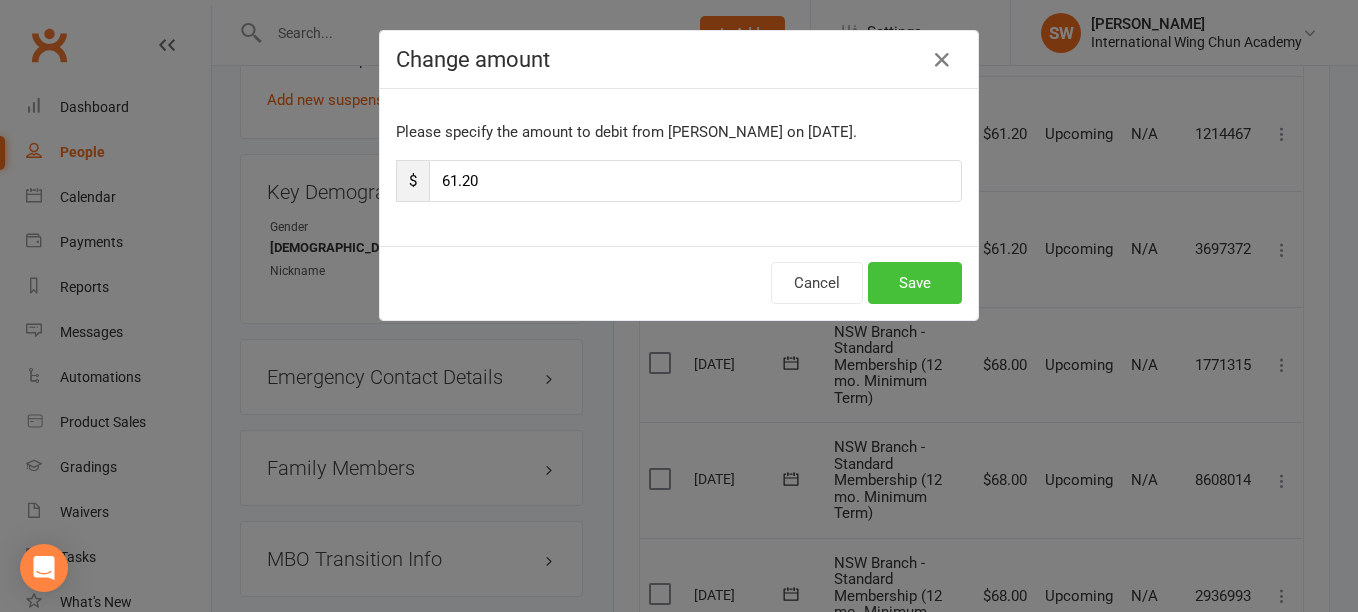 click on "Save" at bounding box center (915, 283) 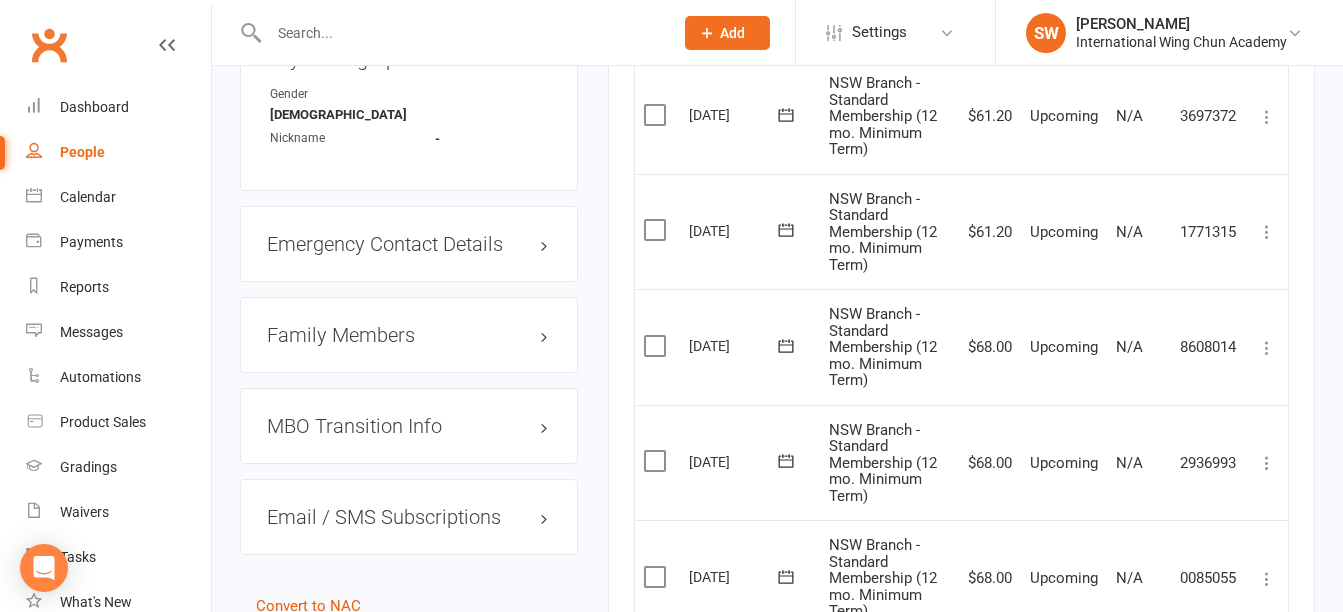 scroll, scrollTop: 1675, scrollLeft: 0, axis: vertical 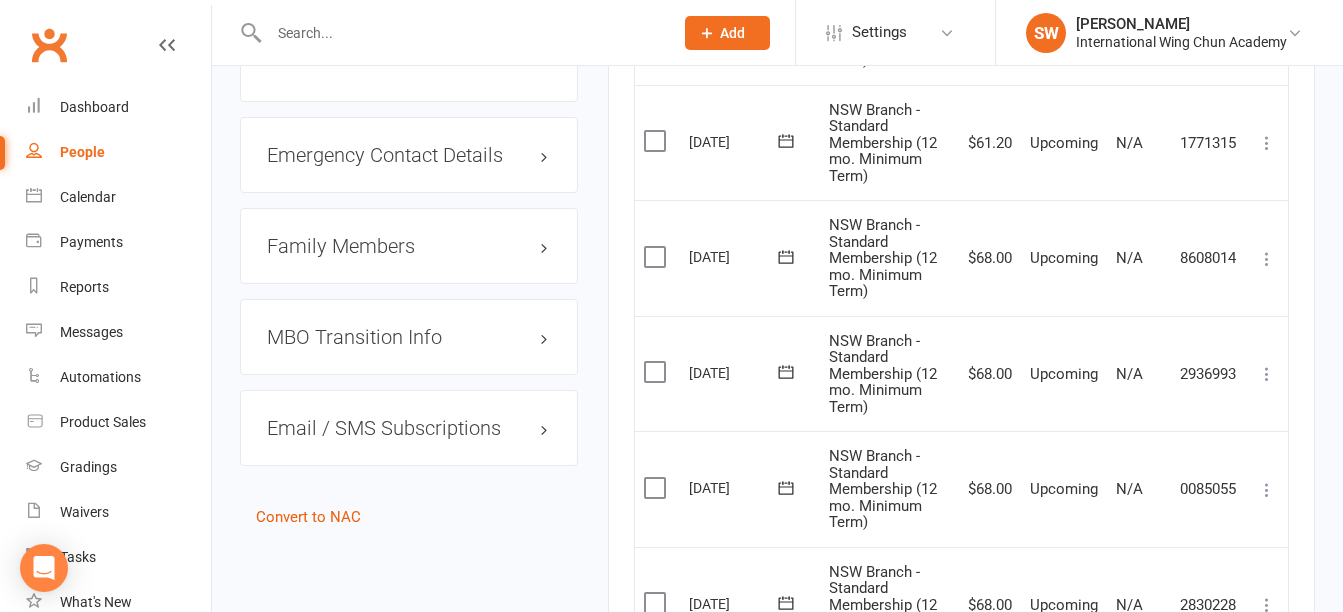 click at bounding box center (1267, 259) 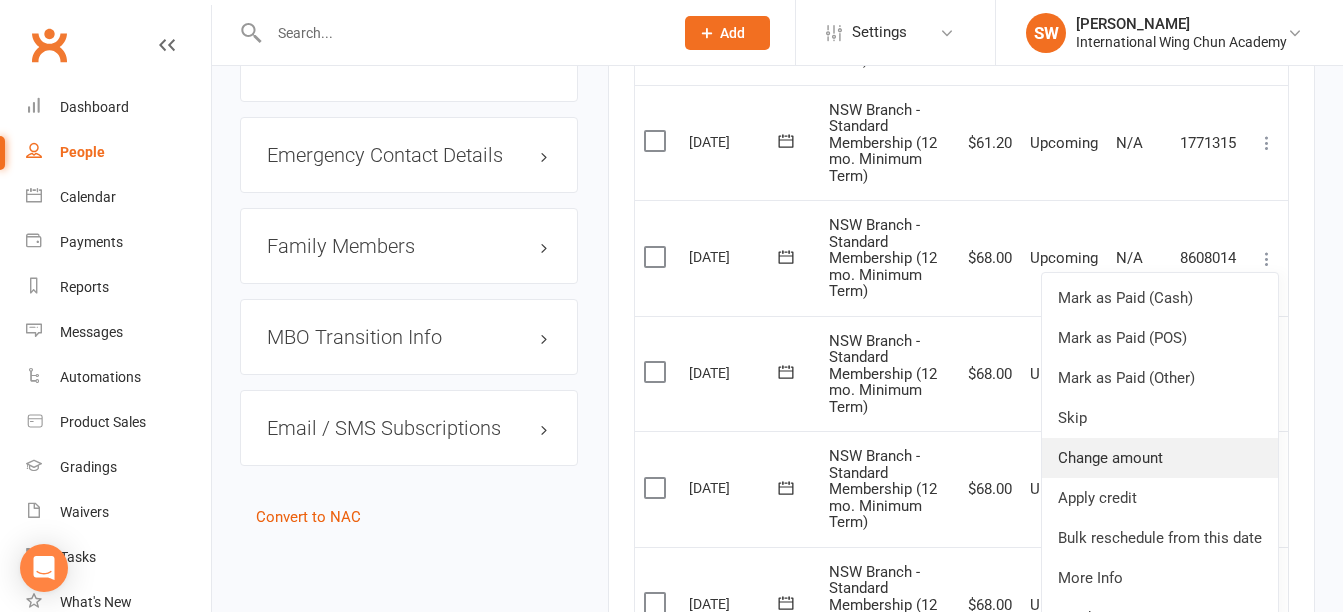click on "Change amount" at bounding box center [1160, 458] 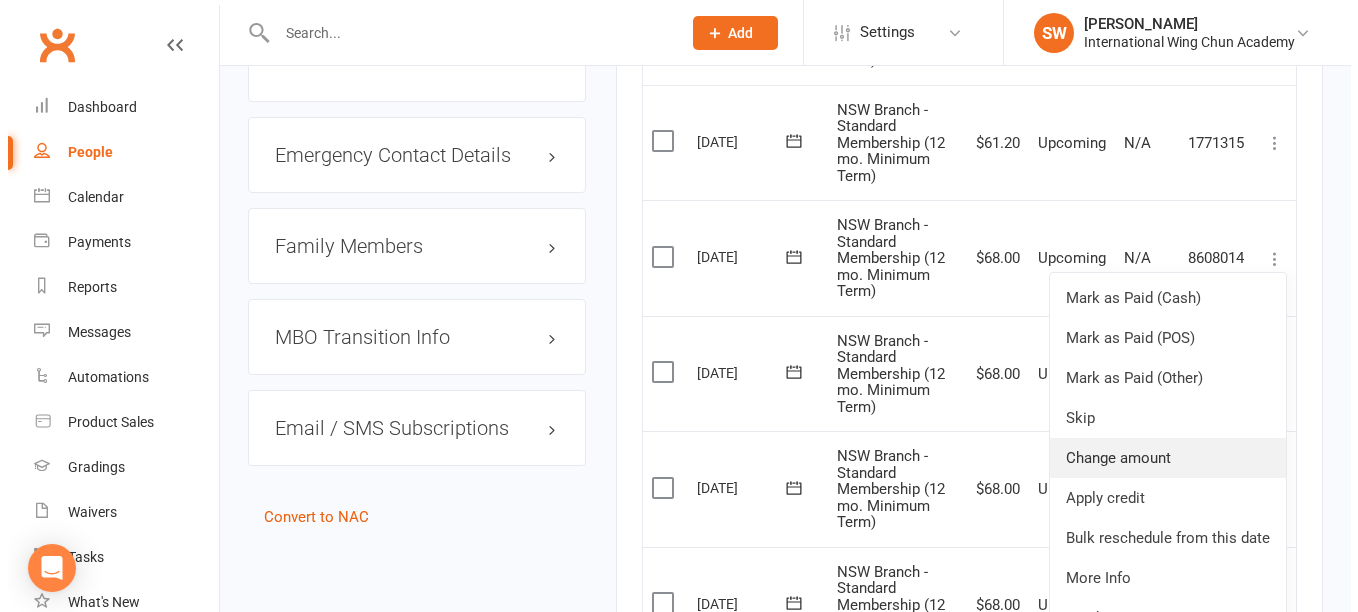 scroll, scrollTop: 1653, scrollLeft: 0, axis: vertical 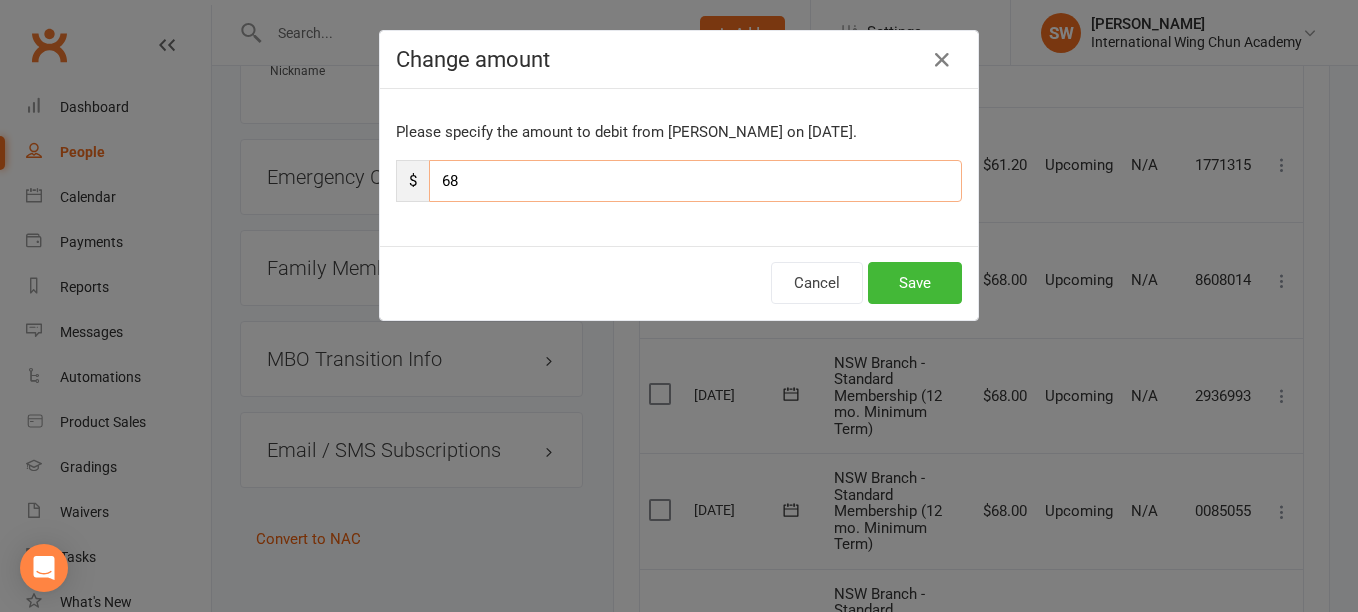 click on "68" at bounding box center (695, 181) 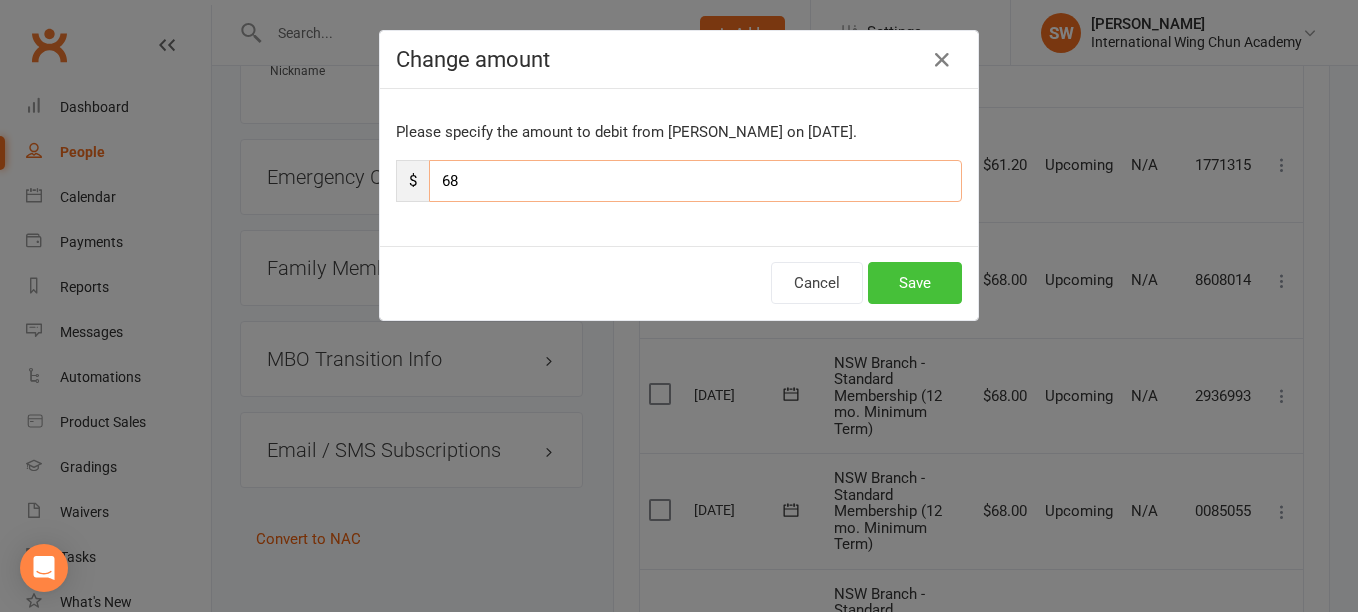 paste on "1.20" 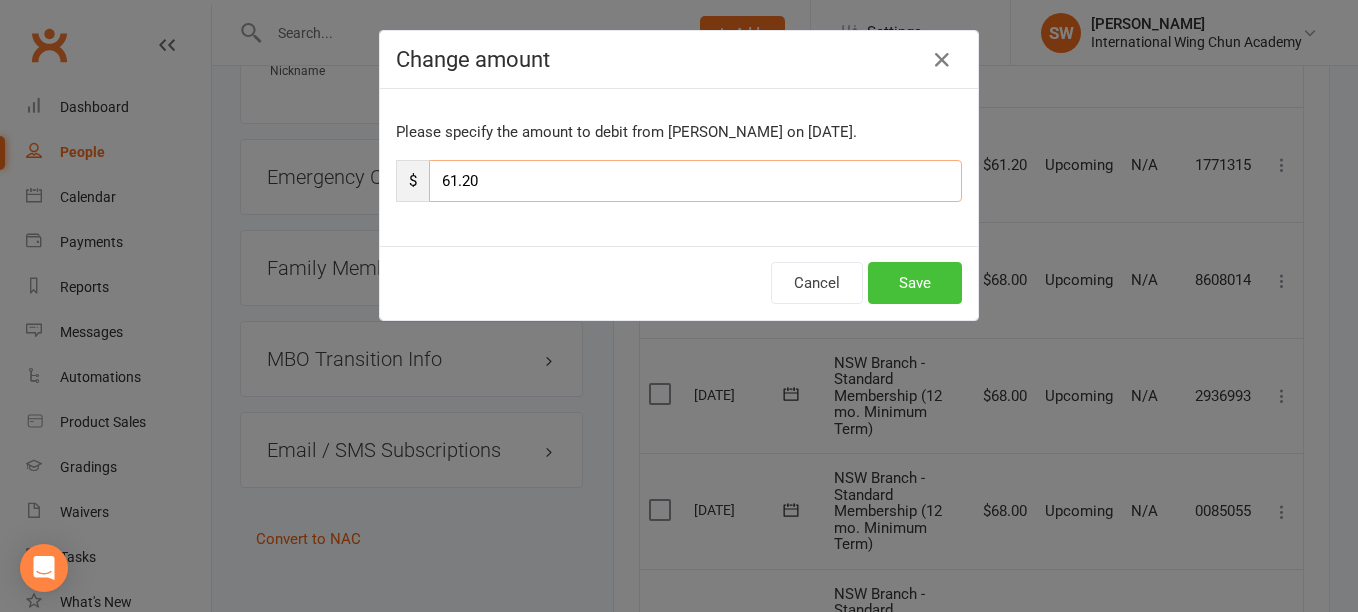 type on "61.20" 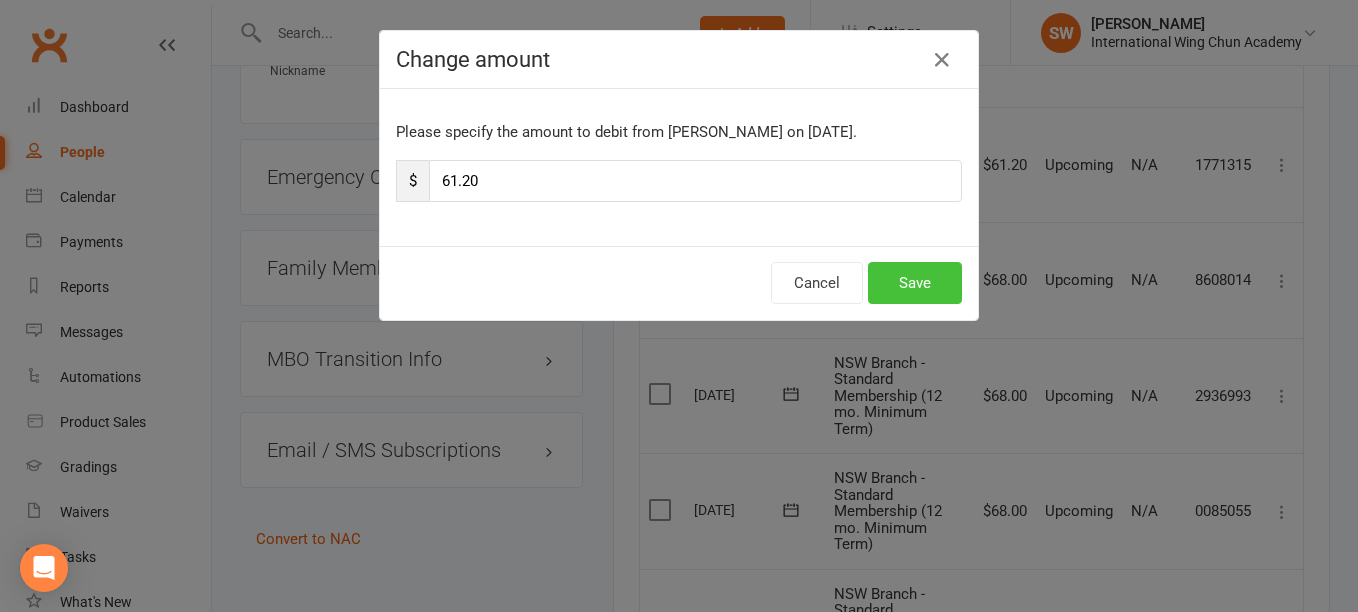 click on "Save" at bounding box center [915, 283] 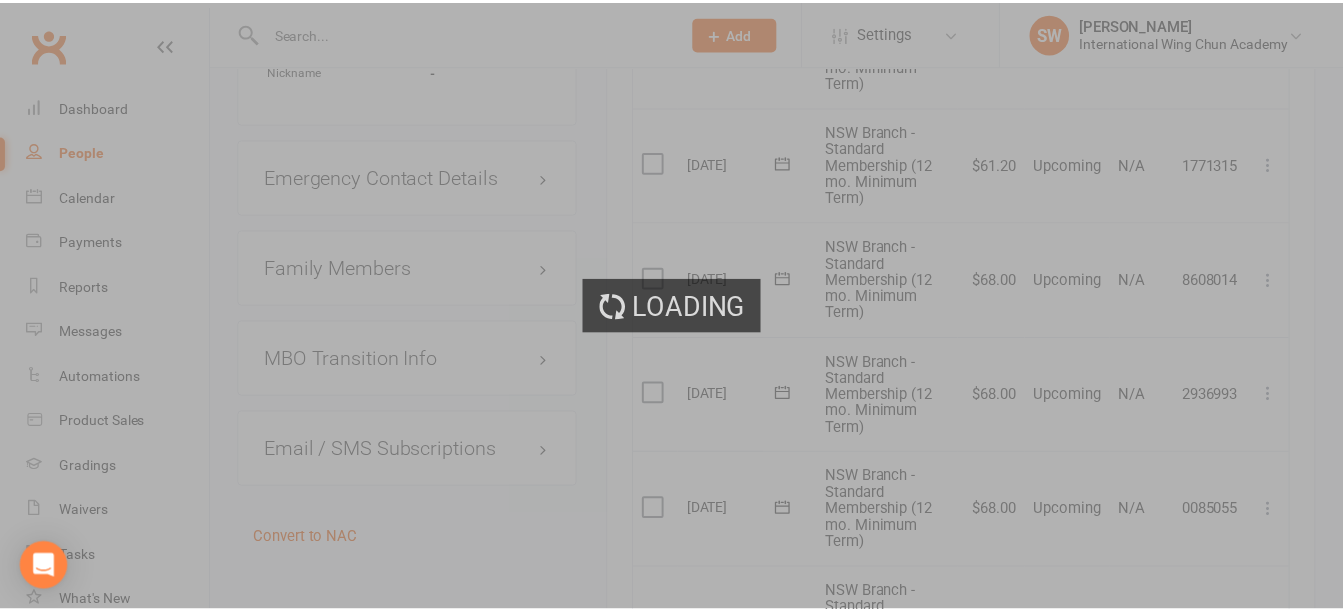 scroll, scrollTop: 1675, scrollLeft: 0, axis: vertical 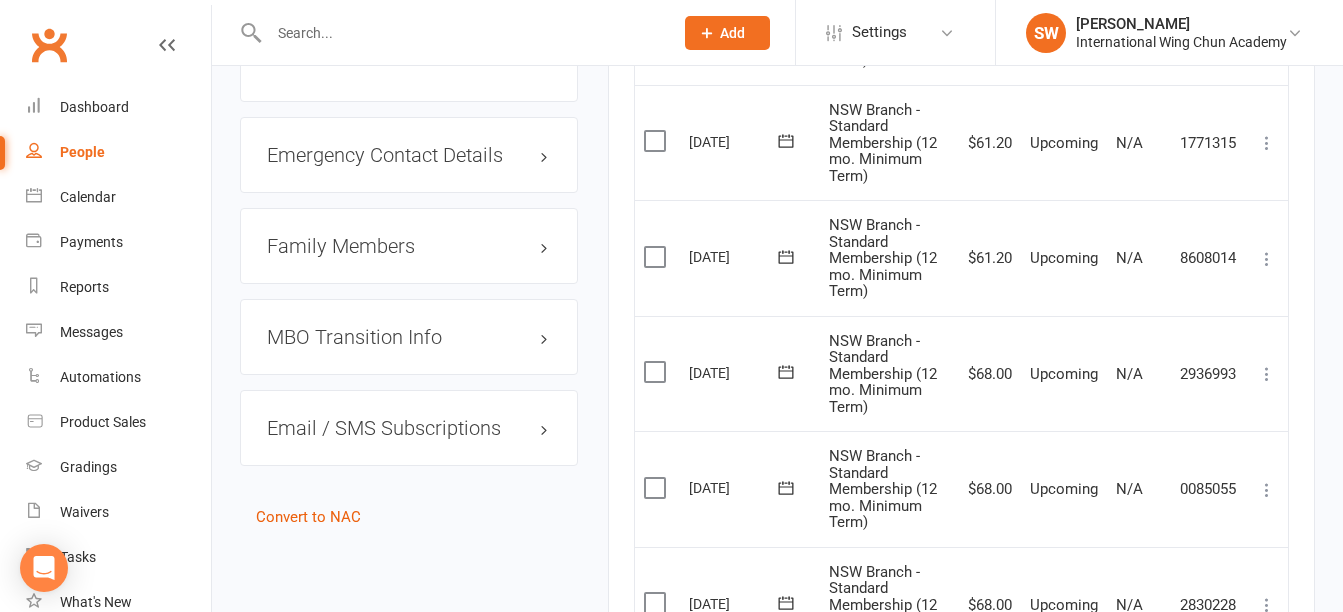 click at bounding box center (1267, 374) 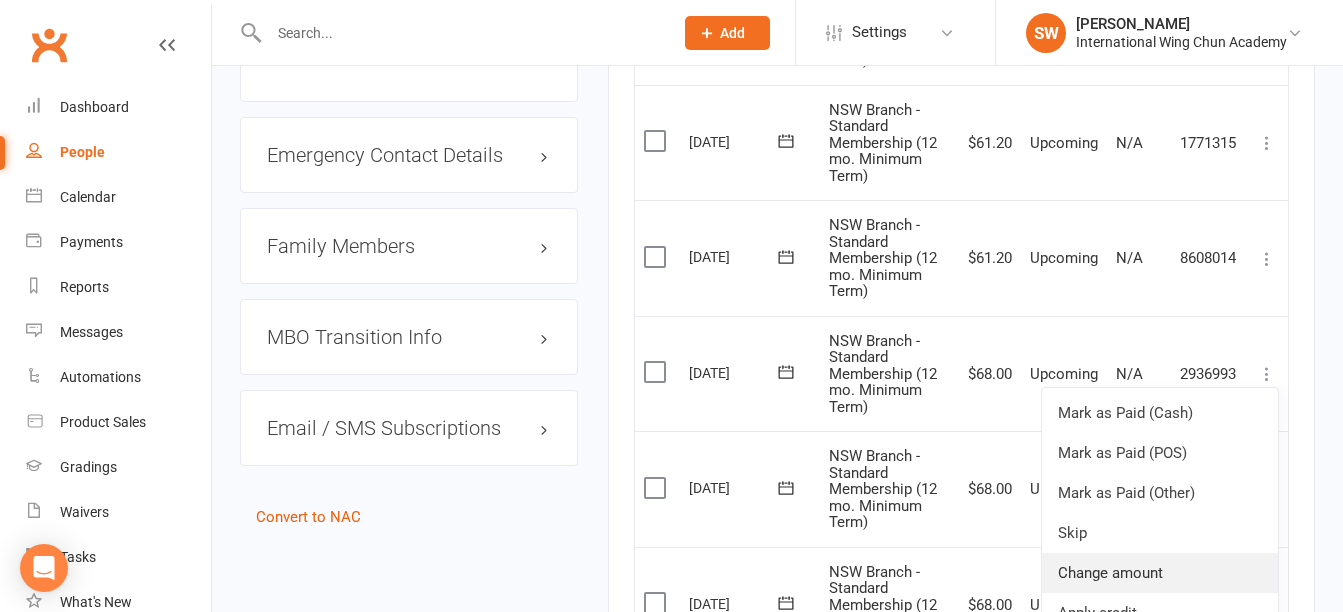 click on "Change amount" at bounding box center [1160, 573] 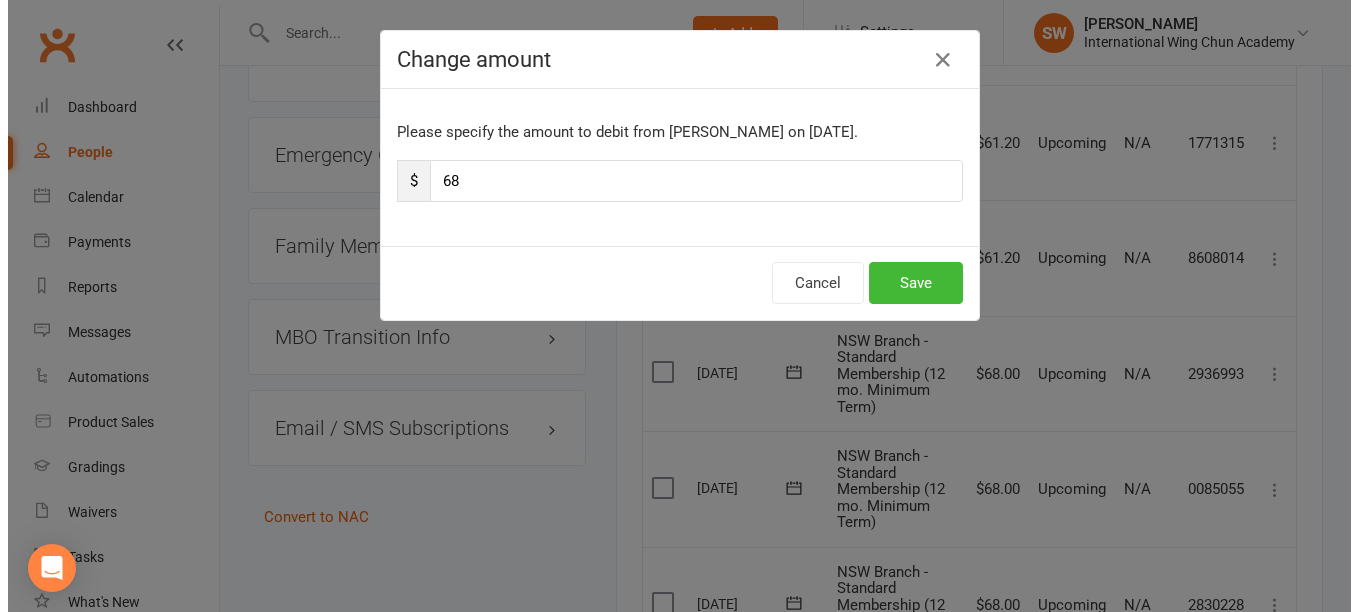 scroll, scrollTop: 1653, scrollLeft: 0, axis: vertical 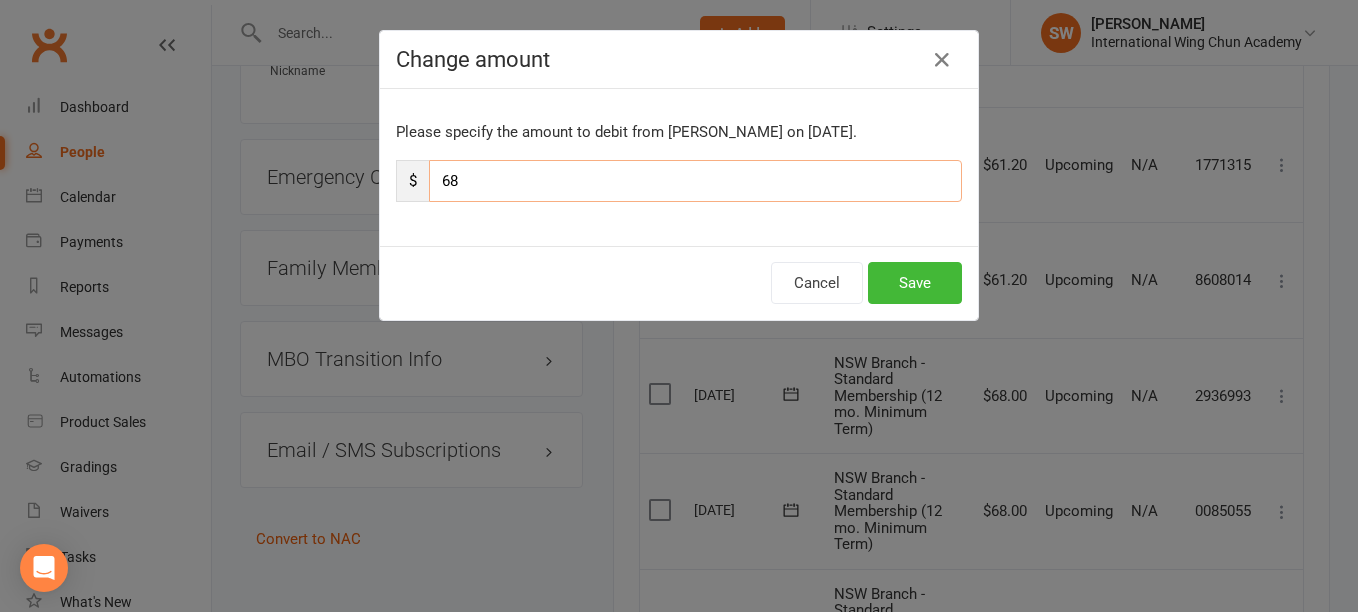 click on "68" at bounding box center [695, 181] 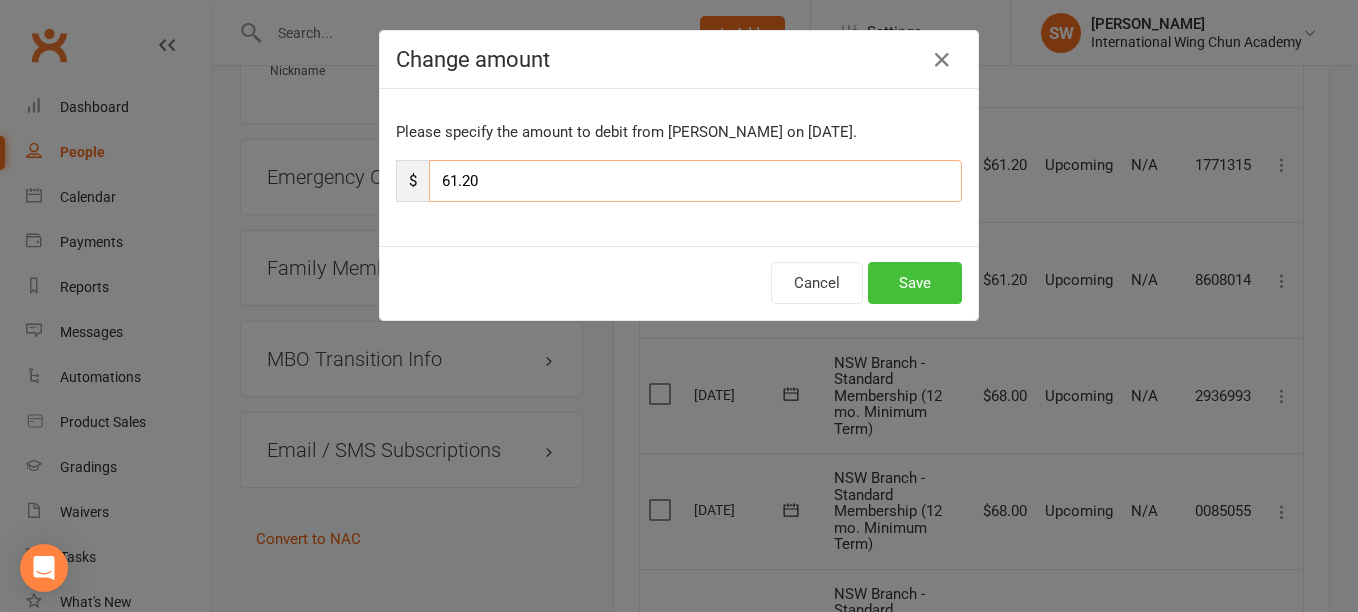 type on "61.20" 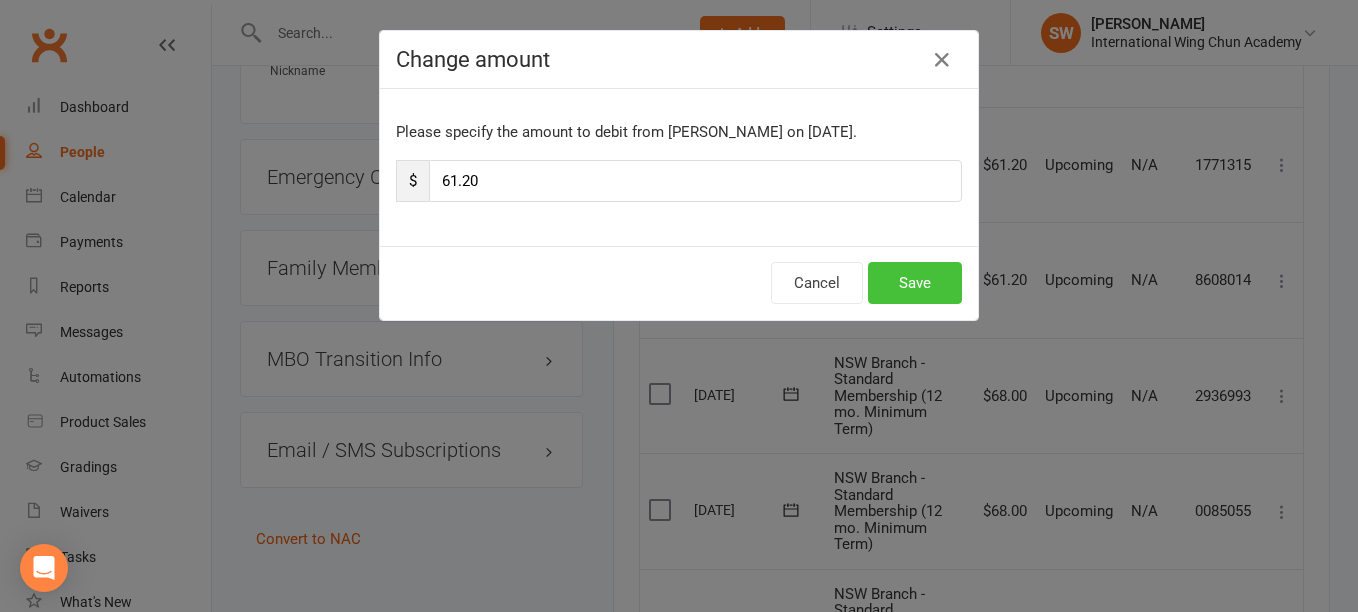 click on "Save" at bounding box center [915, 283] 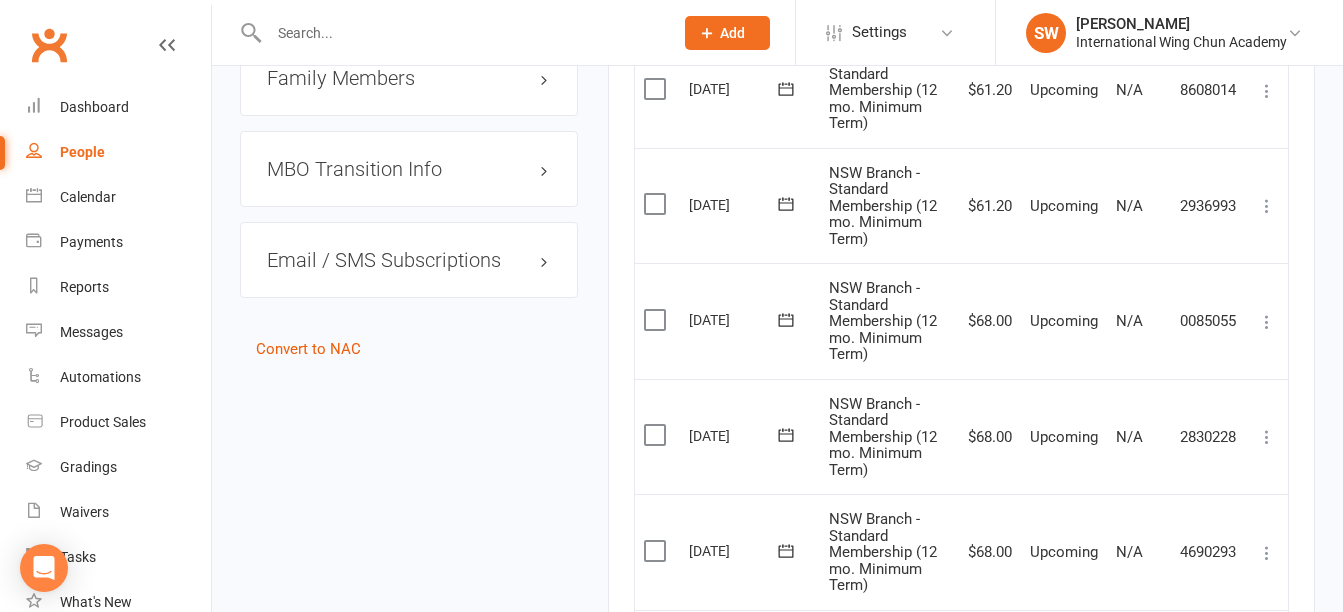 scroll, scrollTop: 1875, scrollLeft: 0, axis: vertical 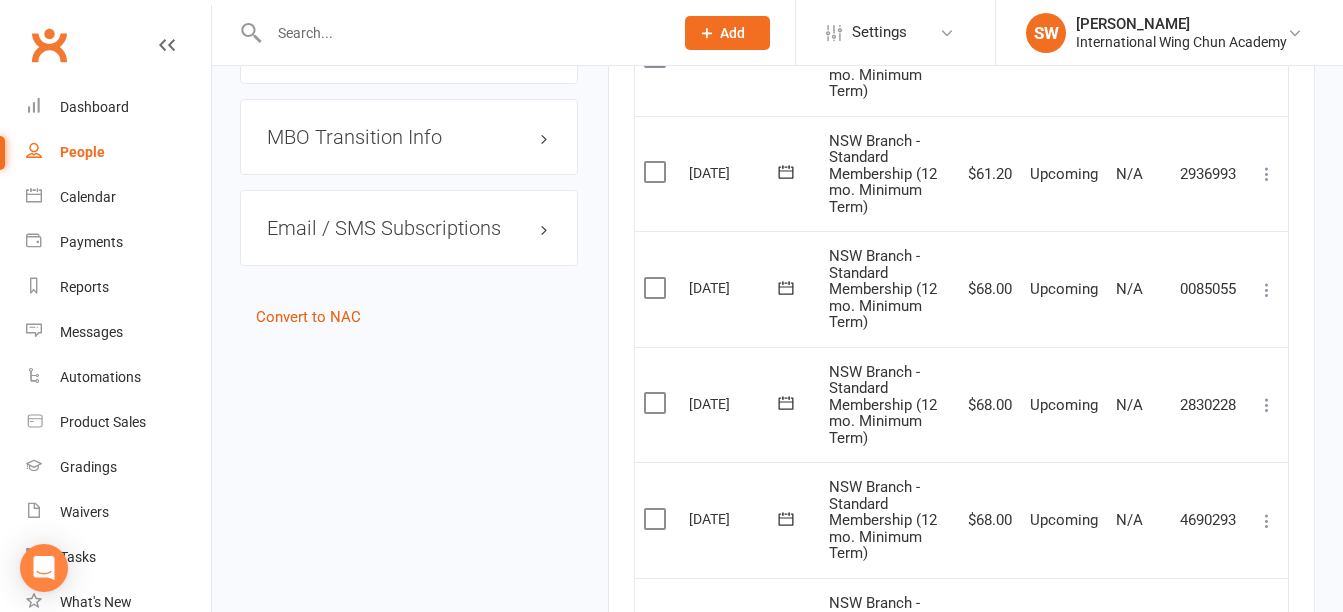 click at bounding box center (1267, 290) 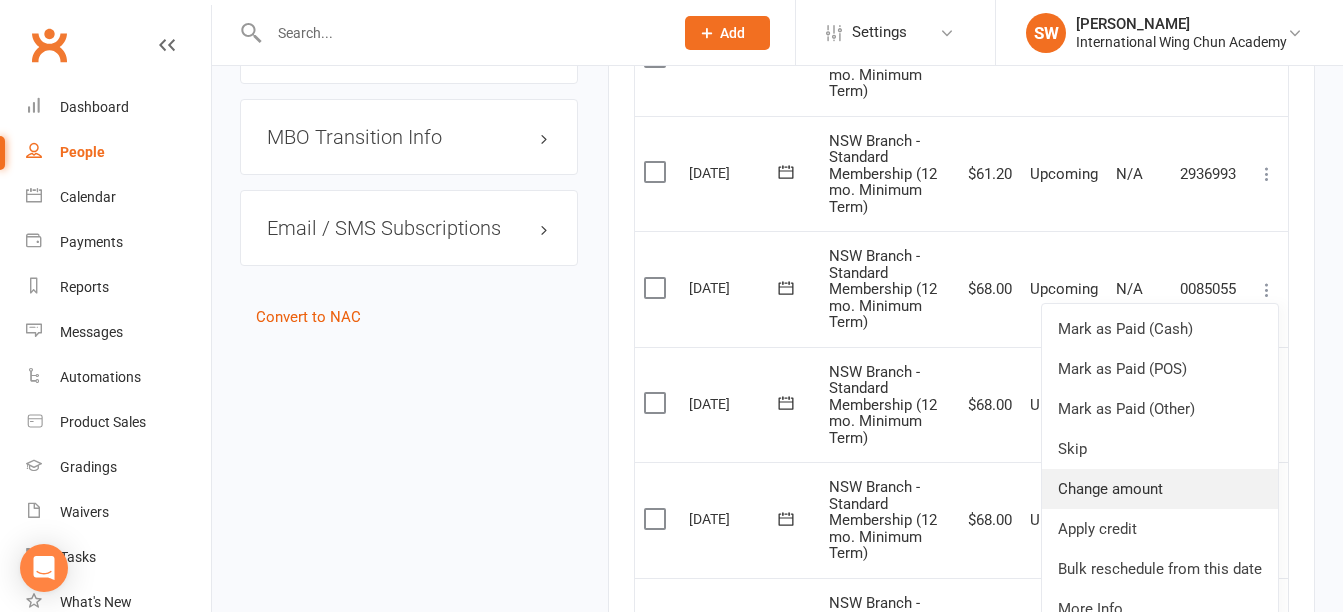 click on "Change amount" at bounding box center (1160, 489) 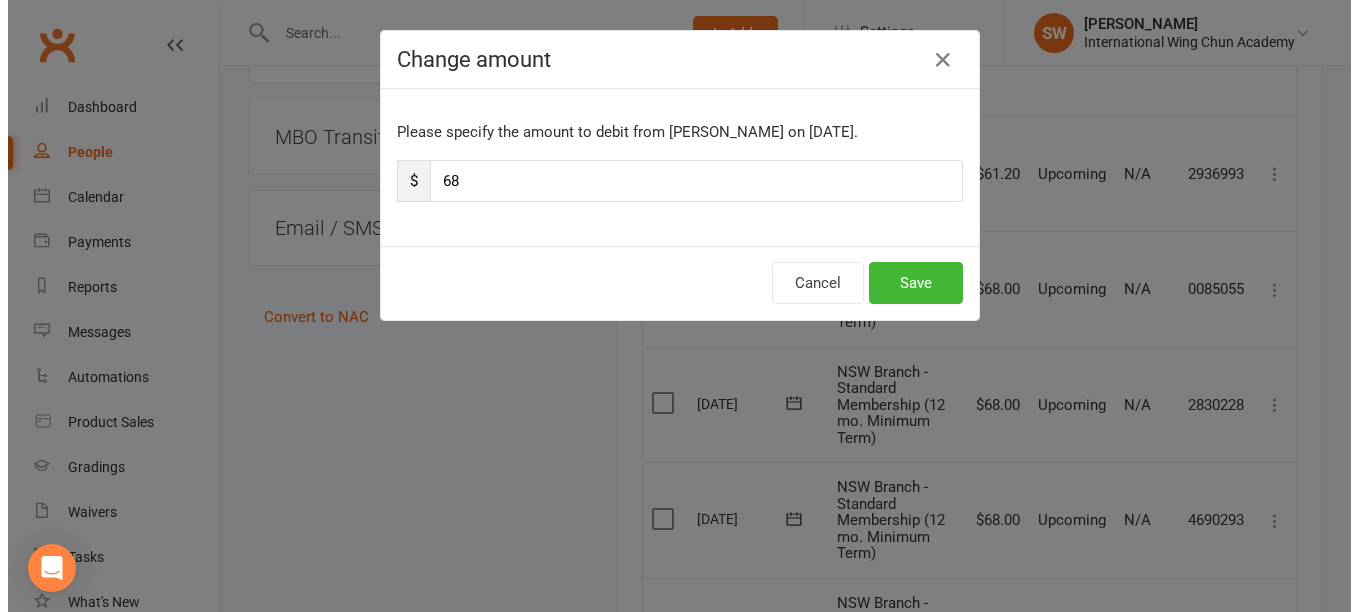 scroll, scrollTop: 1853, scrollLeft: 0, axis: vertical 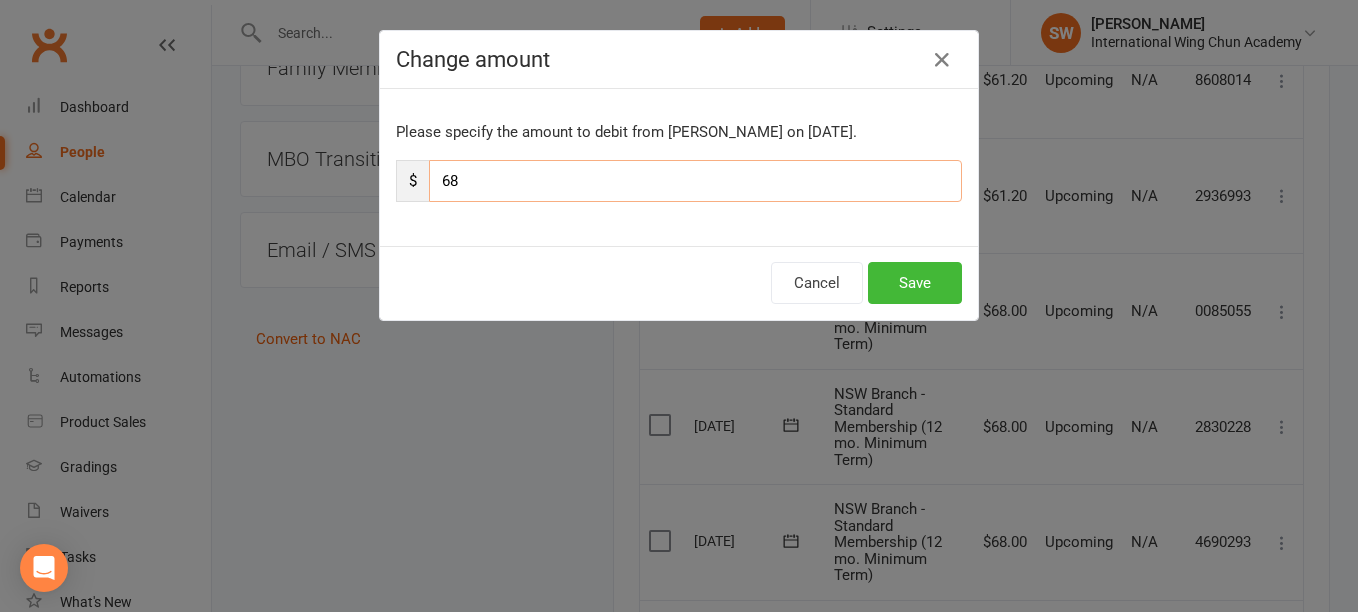 click on "68" at bounding box center (695, 181) 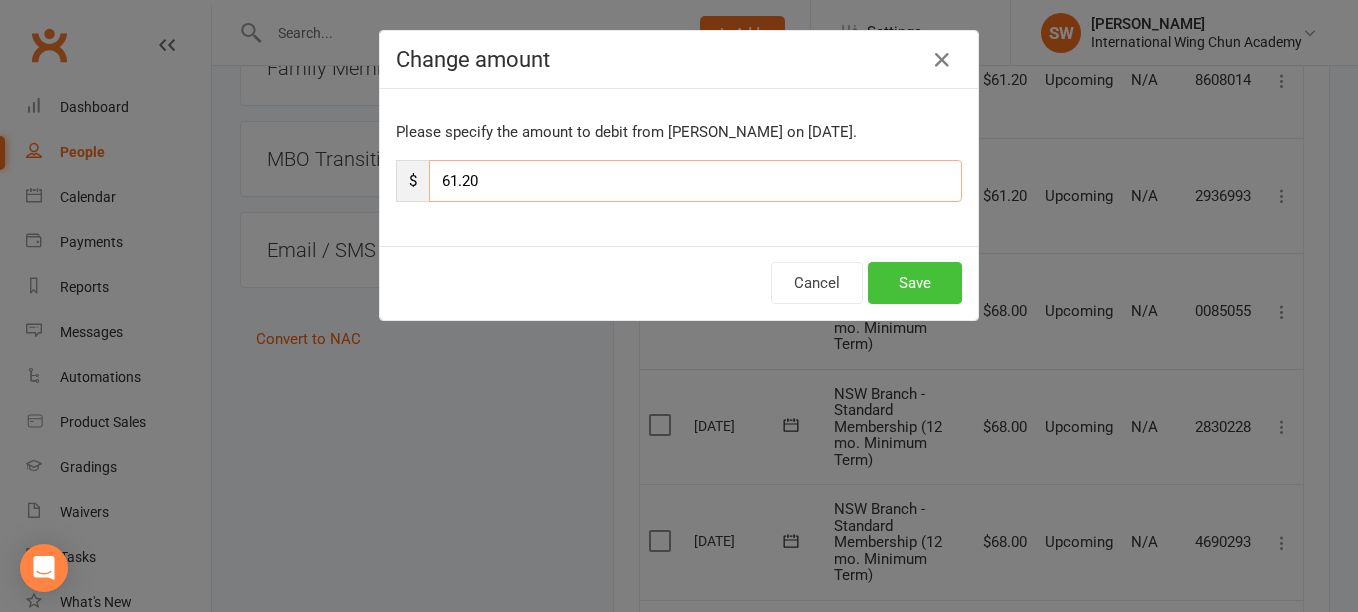 type on "61.20" 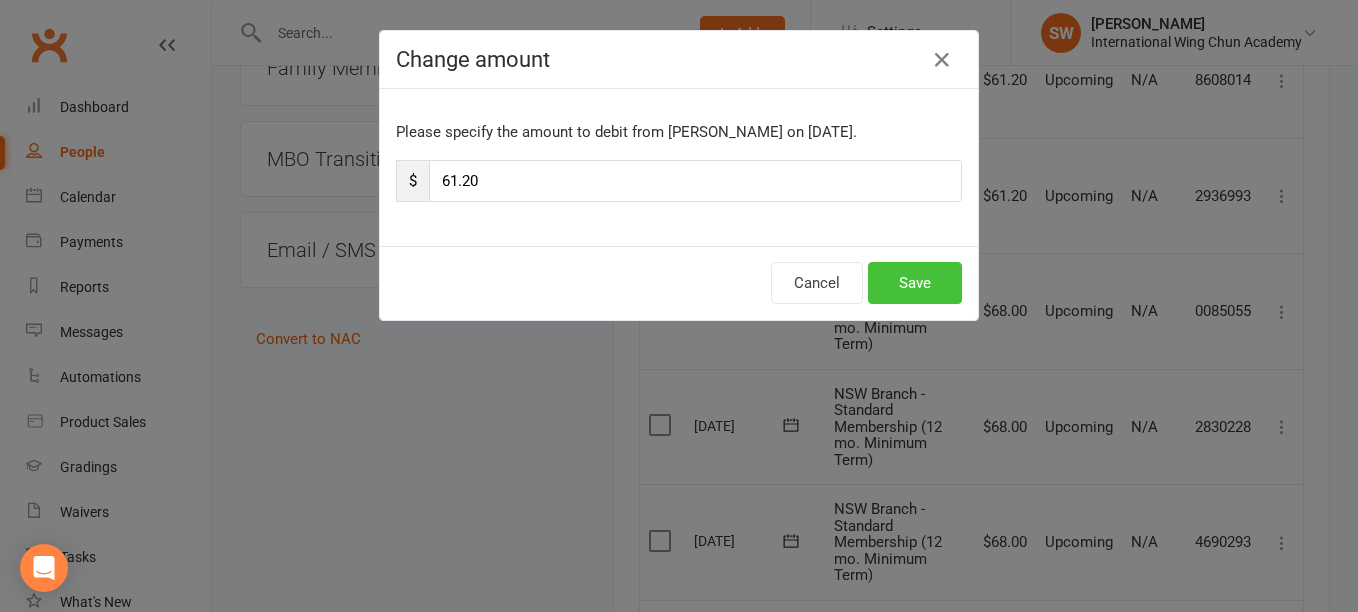 click on "Save" at bounding box center [915, 283] 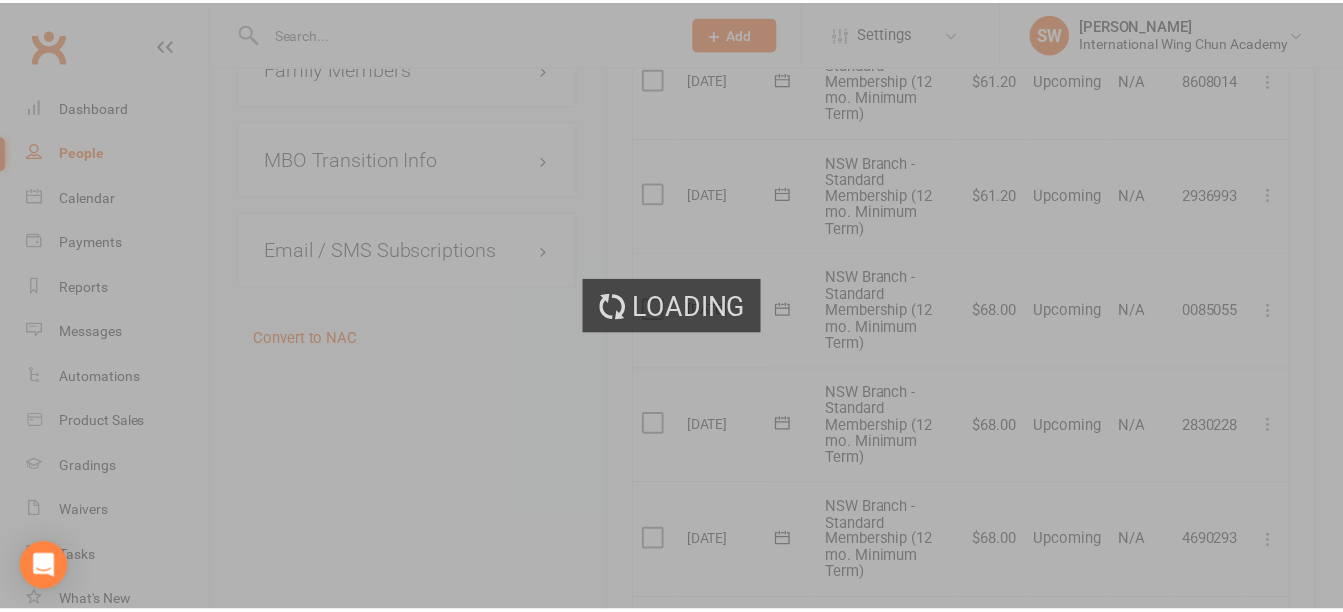 scroll, scrollTop: 1875, scrollLeft: 0, axis: vertical 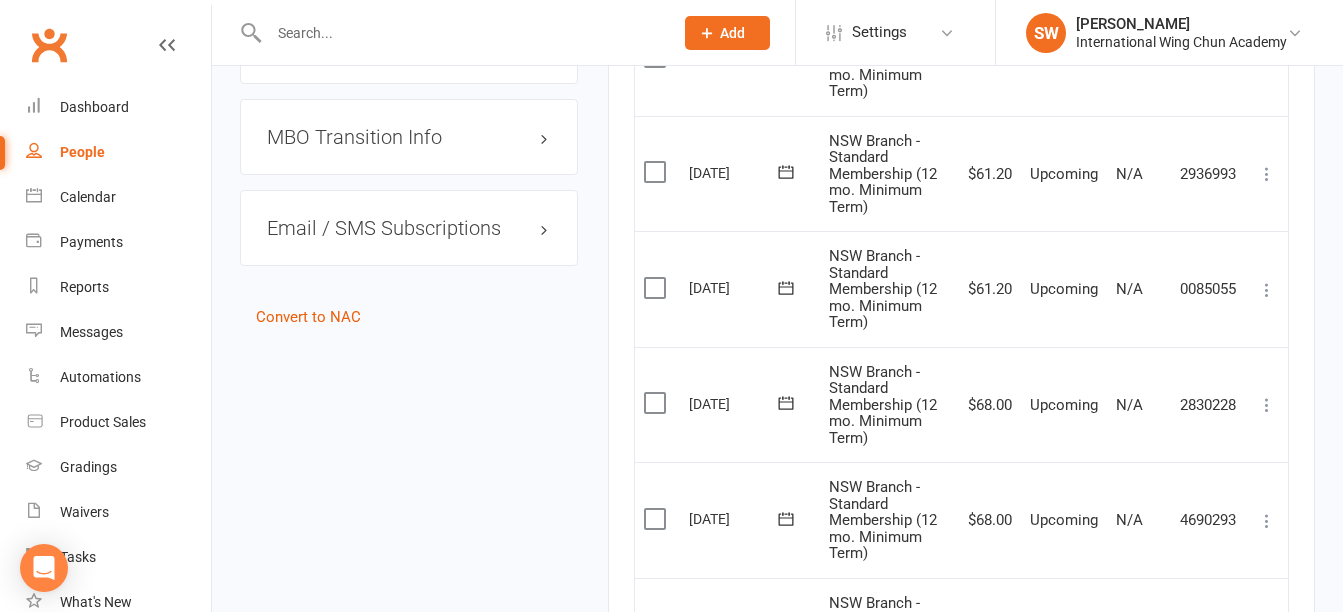 click at bounding box center (1267, 405) 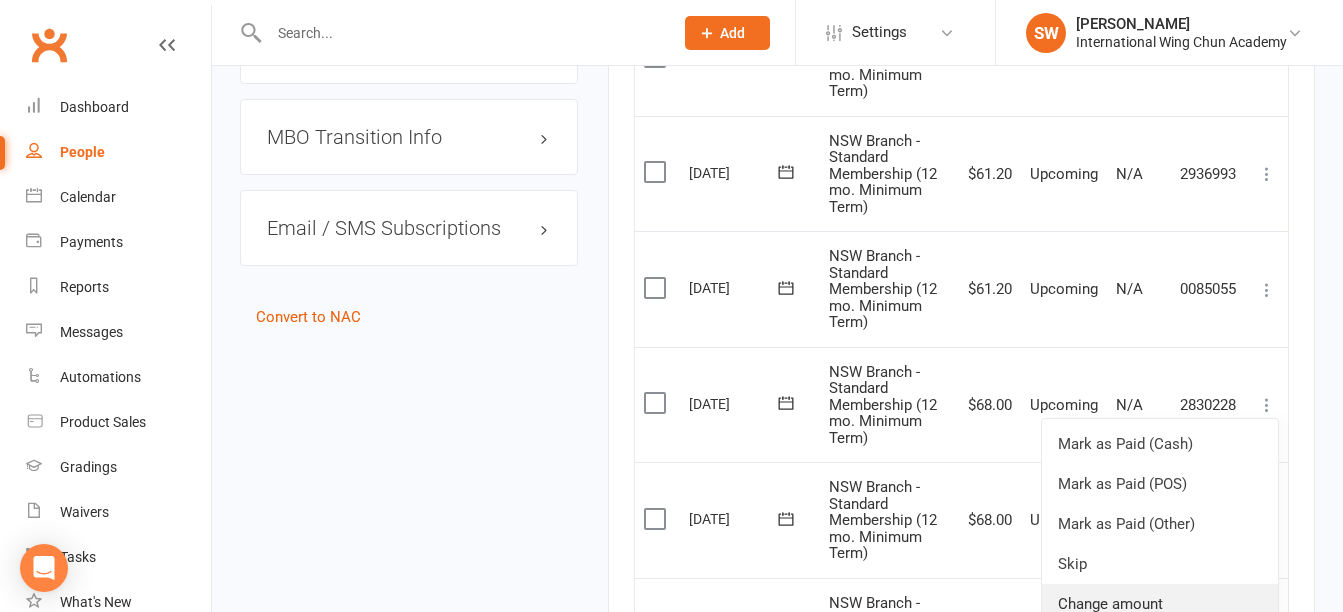 click on "Change amount" at bounding box center [1160, 604] 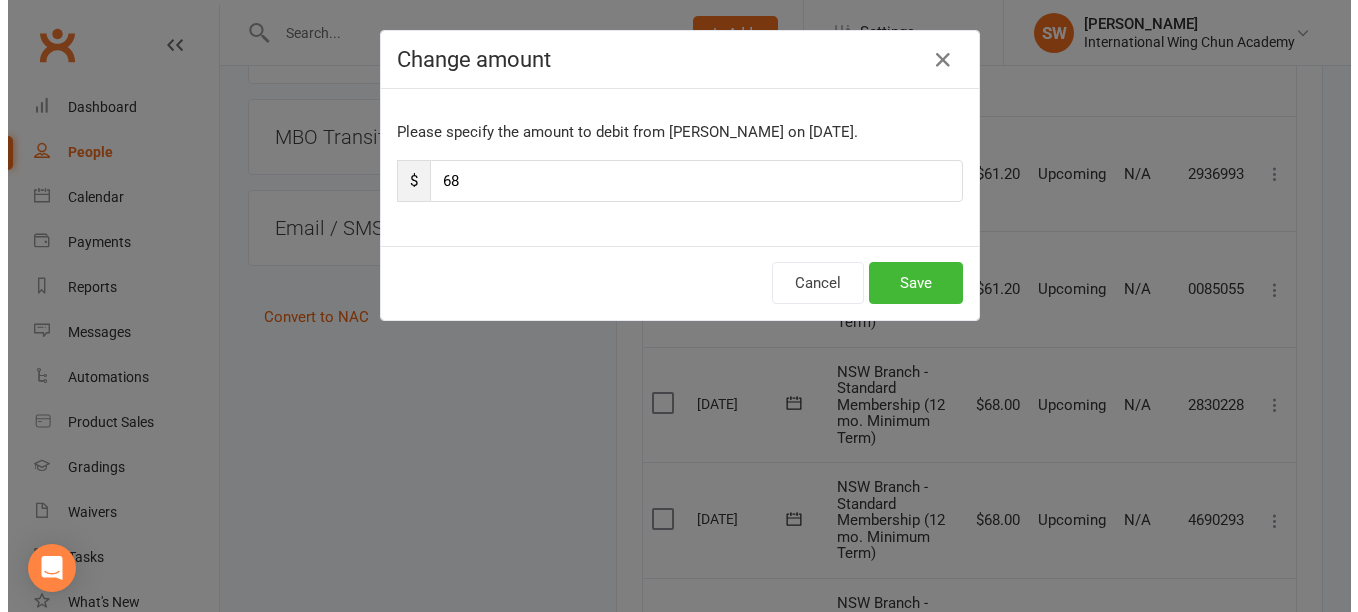 scroll, scrollTop: 1853, scrollLeft: 0, axis: vertical 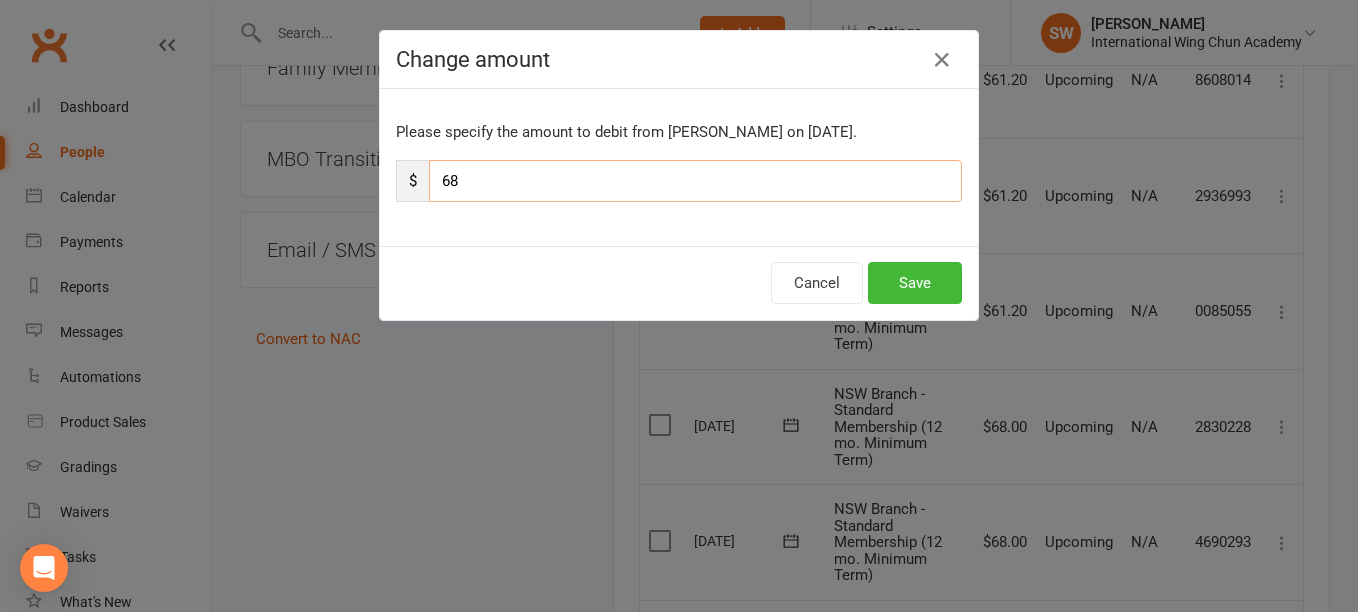 click on "68" at bounding box center (695, 181) 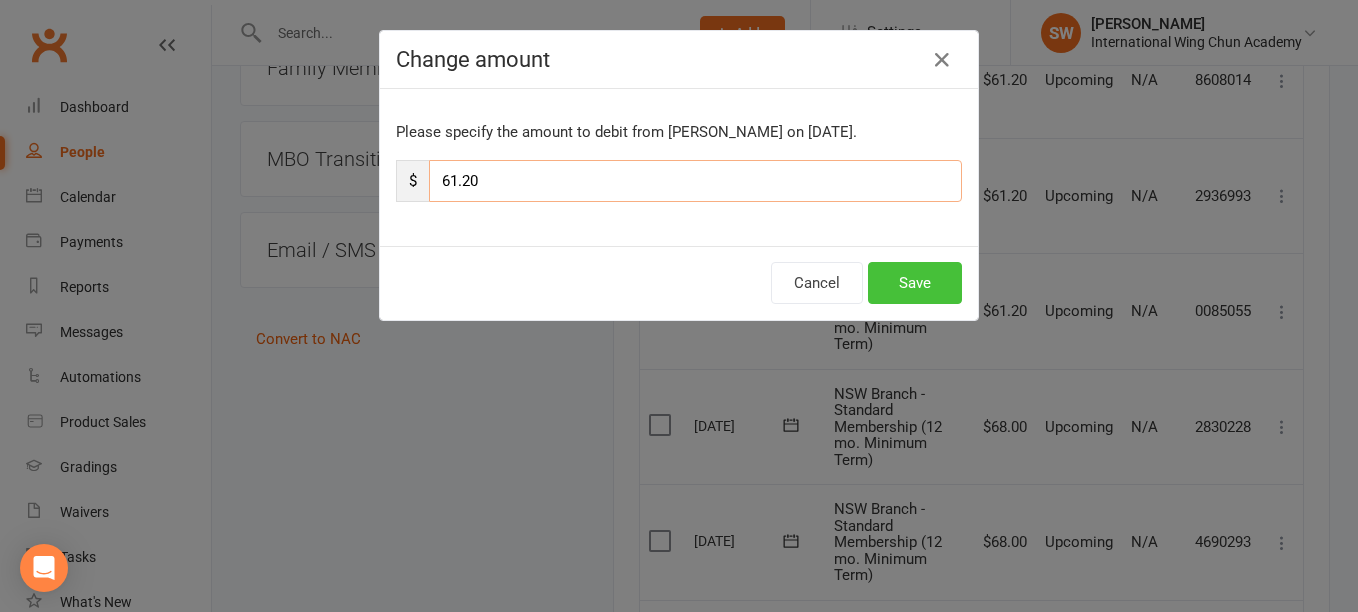 type on "61.20" 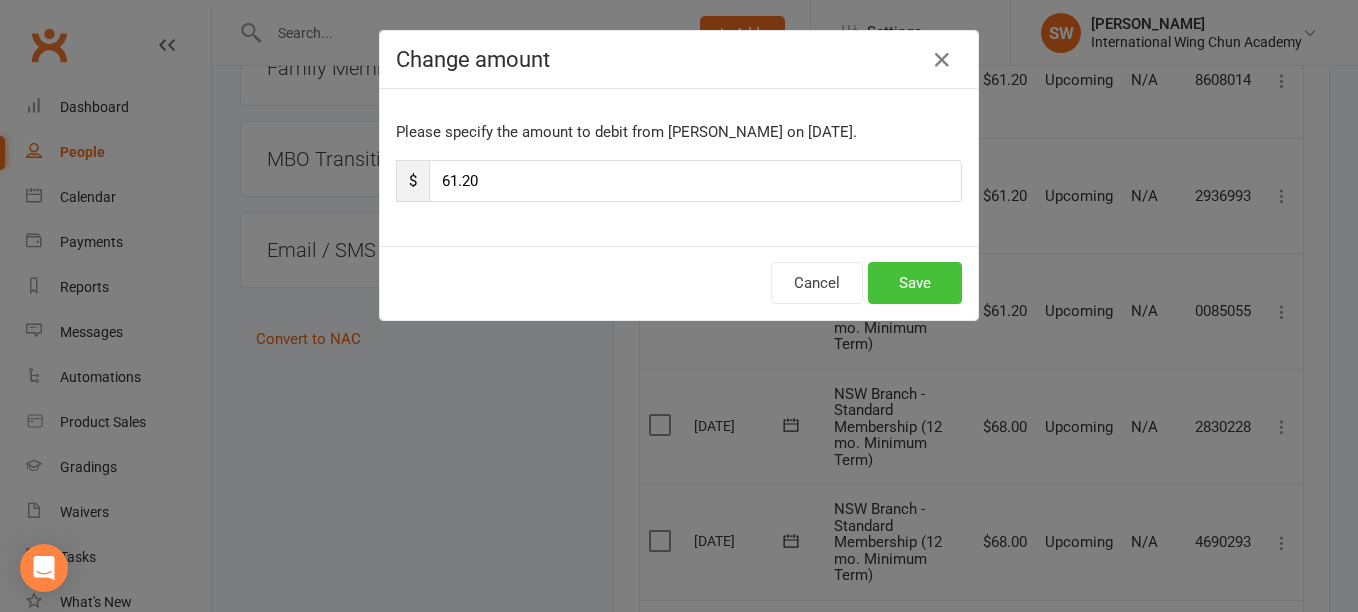 click on "Save" at bounding box center [915, 283] 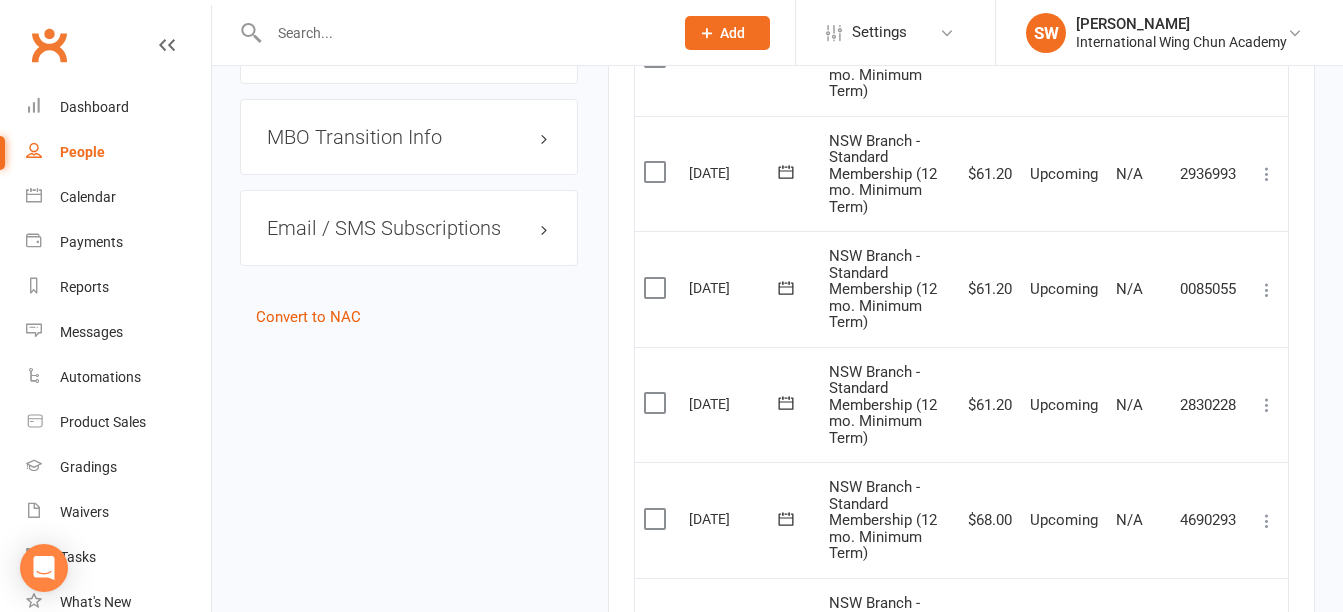 scroll, scrollTop: 2075, scrollLeft: 0, axis: vertical 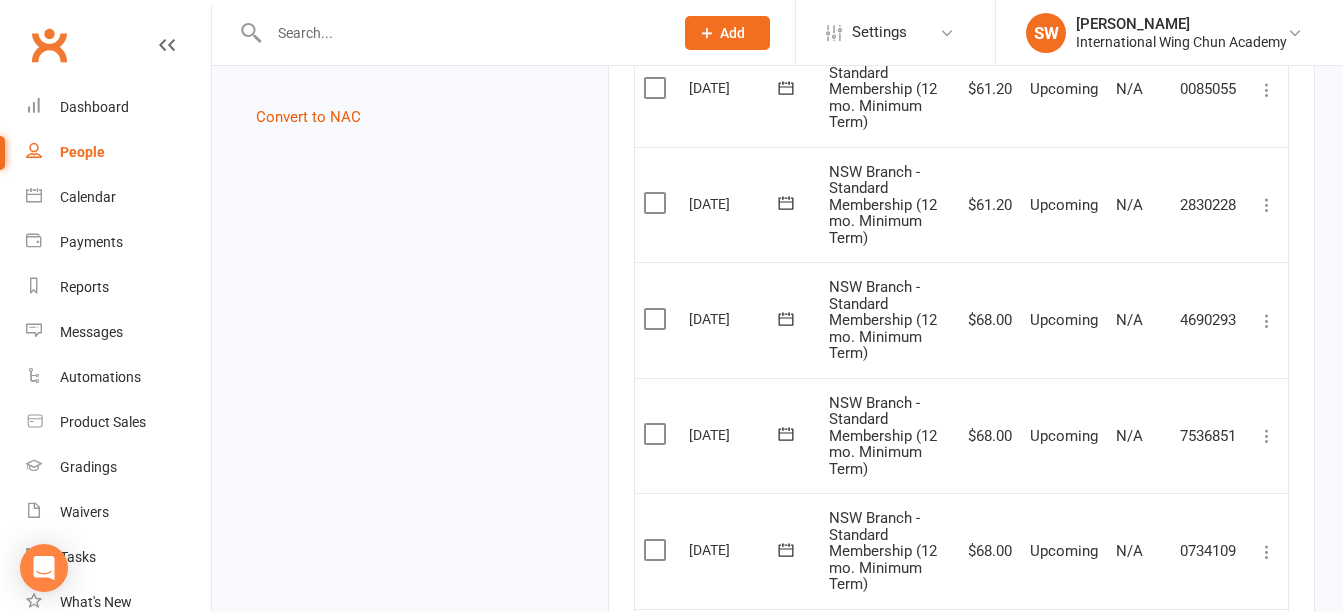click at bounding box center (1267, 321) 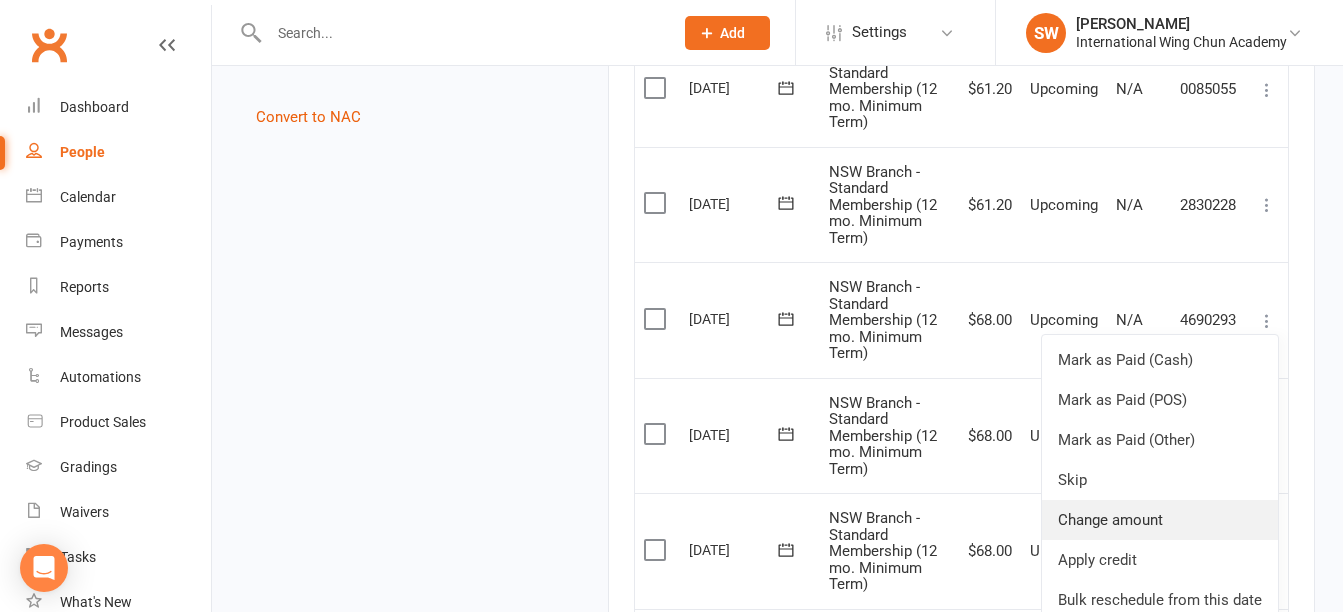 click on "Change amount" at bounding box center (1160, 520) 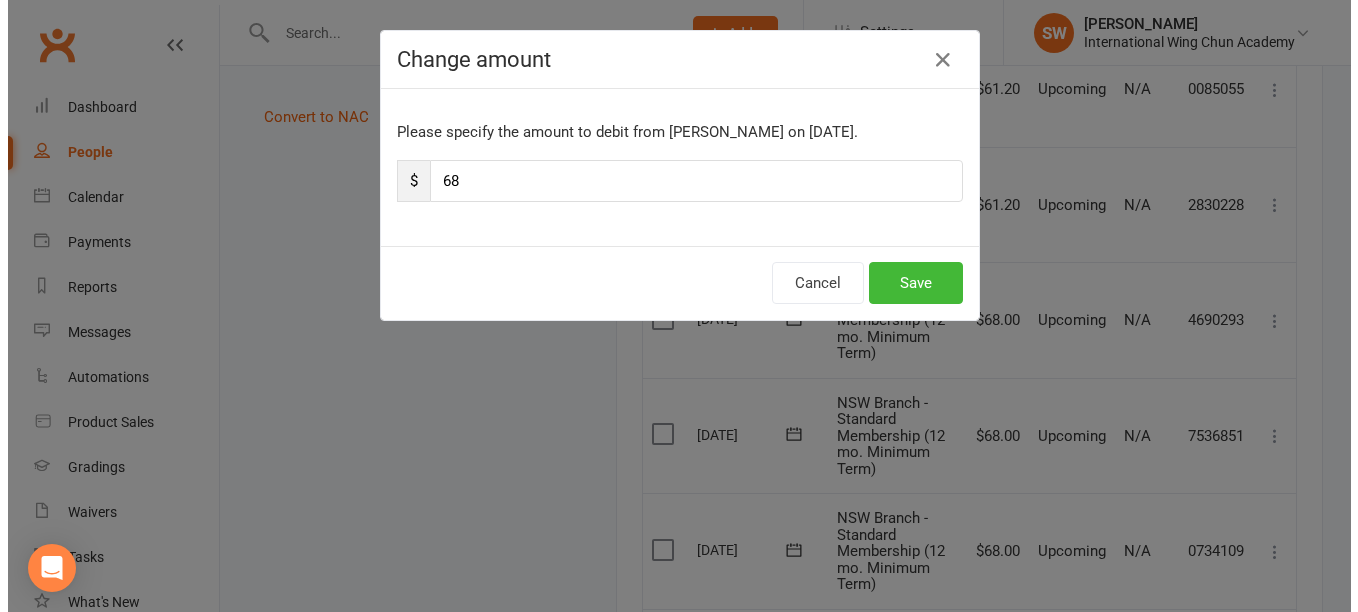 scroll, scrollTop: 2053, scrollLeft: 0, axis: vertical 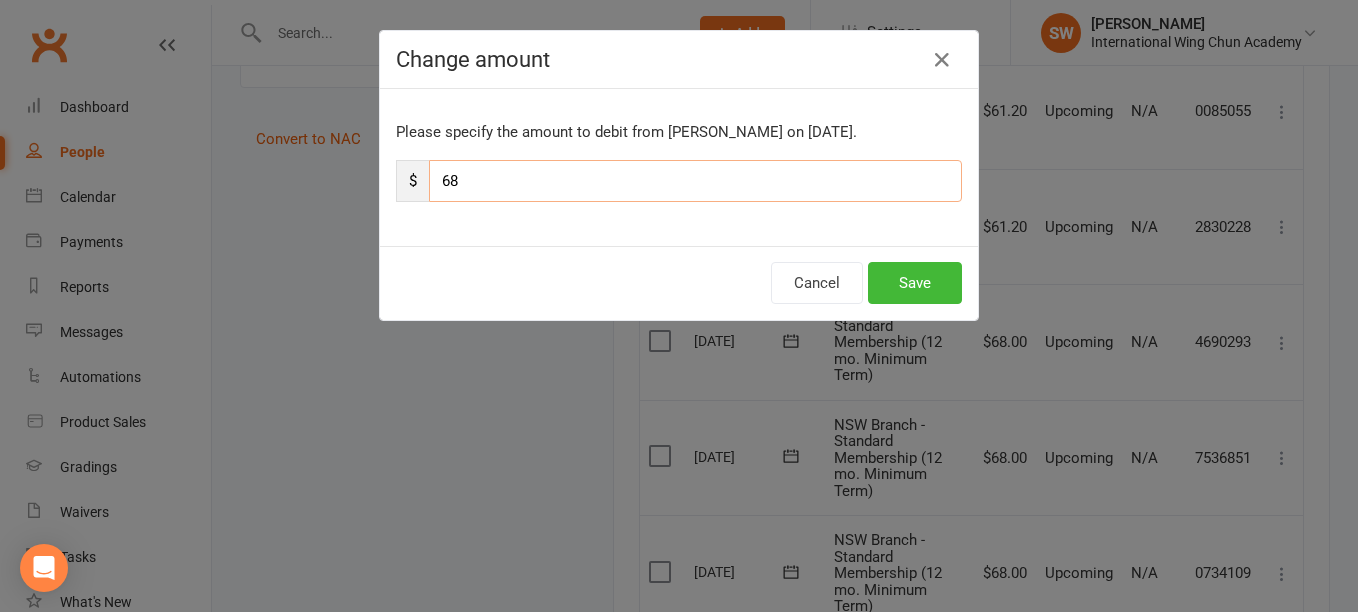click on "68" at bounding box center [695, 181] 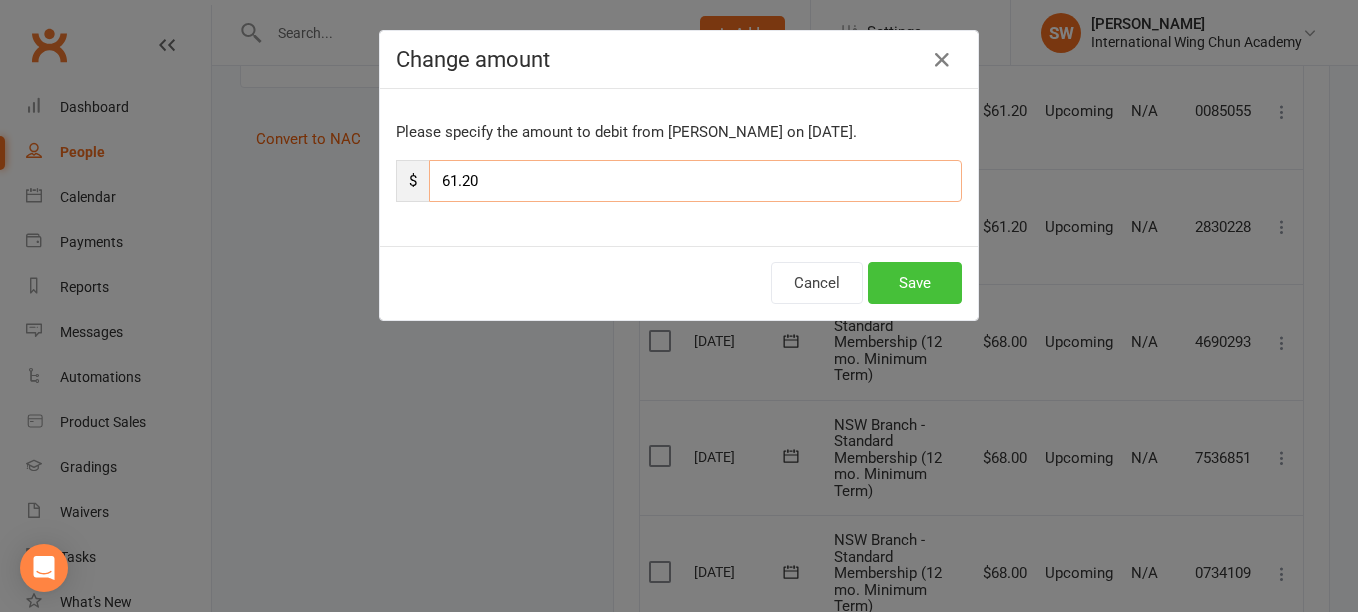 type on "61.20" 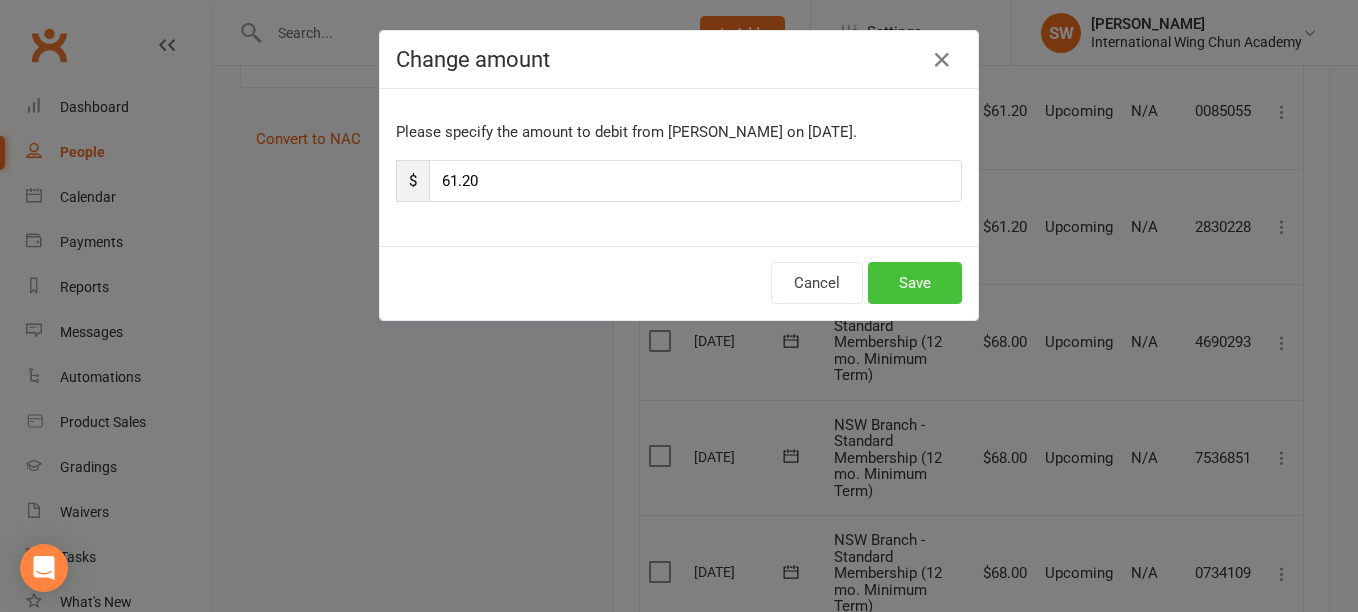 click on "Save" at bounding box center (915, 283) 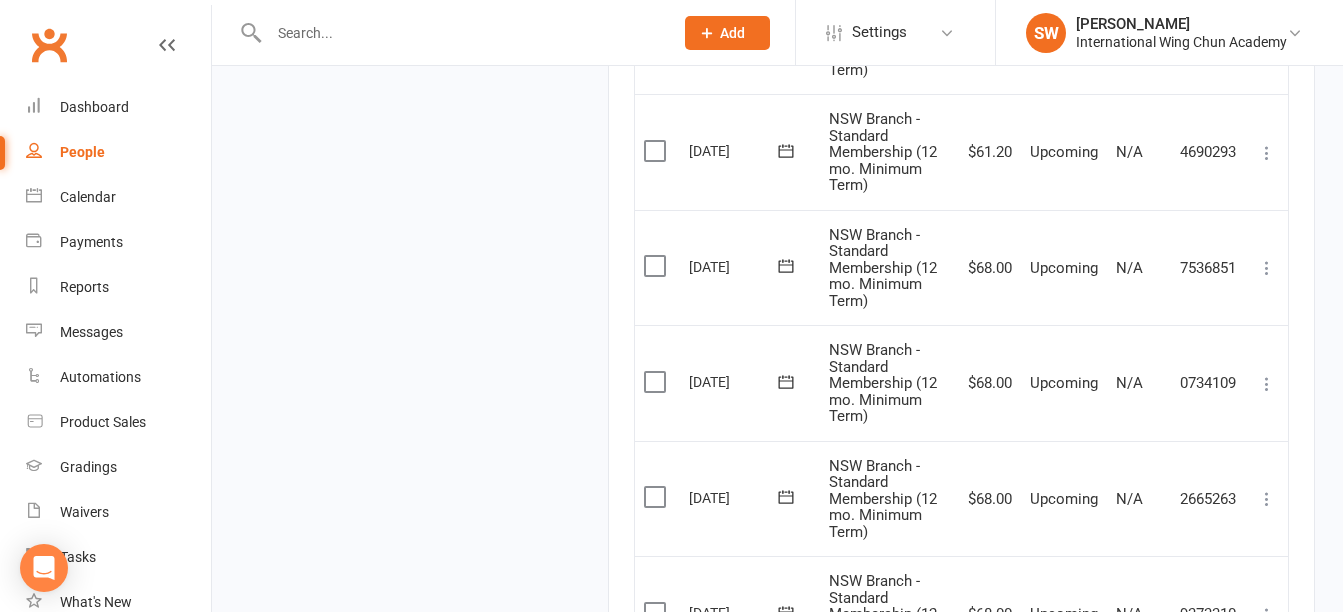 scroll, scrollTop: 2275, scrollLeft: 0, axis: vertical 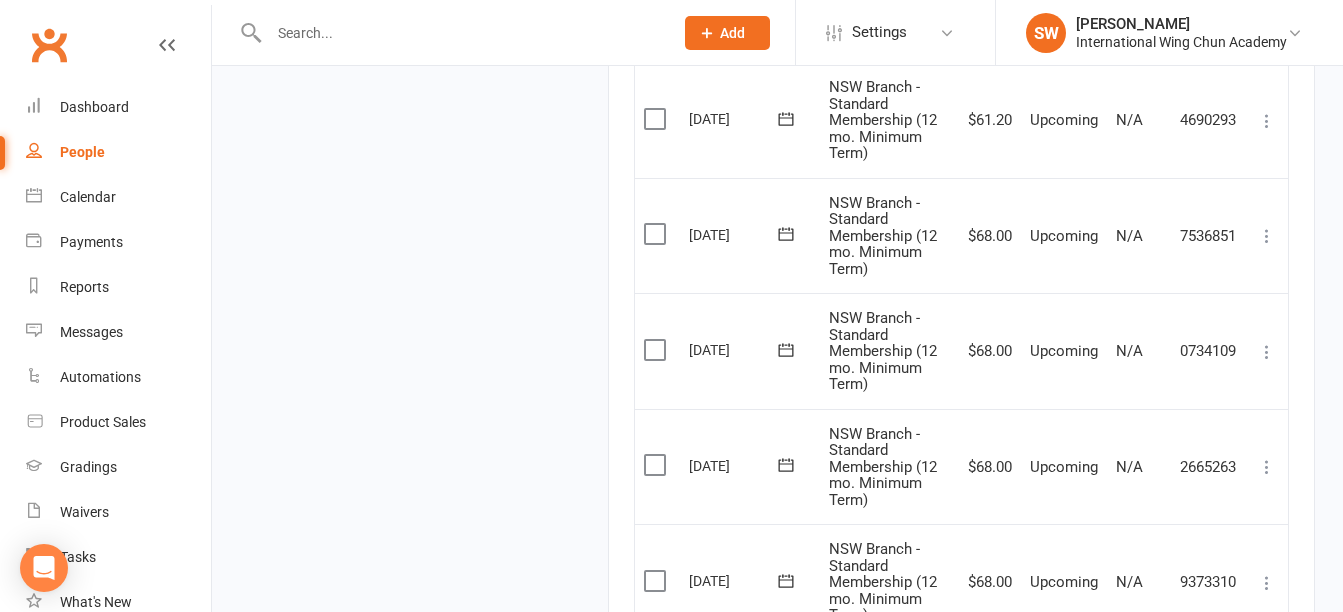 click at bounding box center (1267, 236) 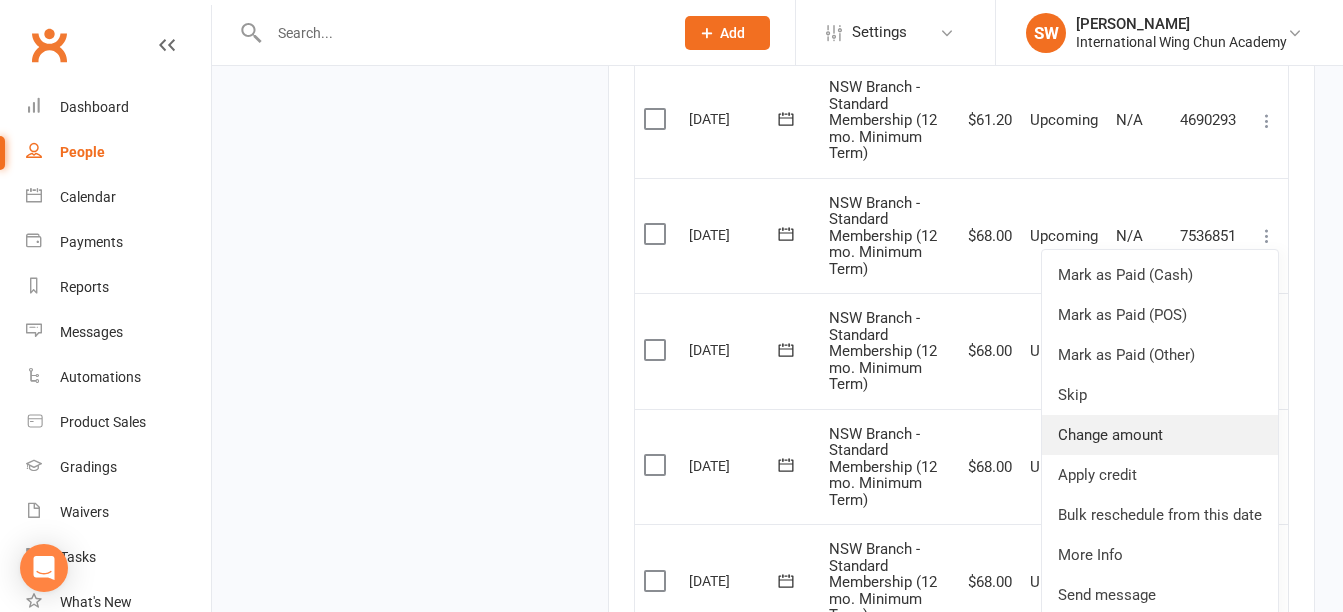 click on "Change amount" at bounding box center [1160, 435] 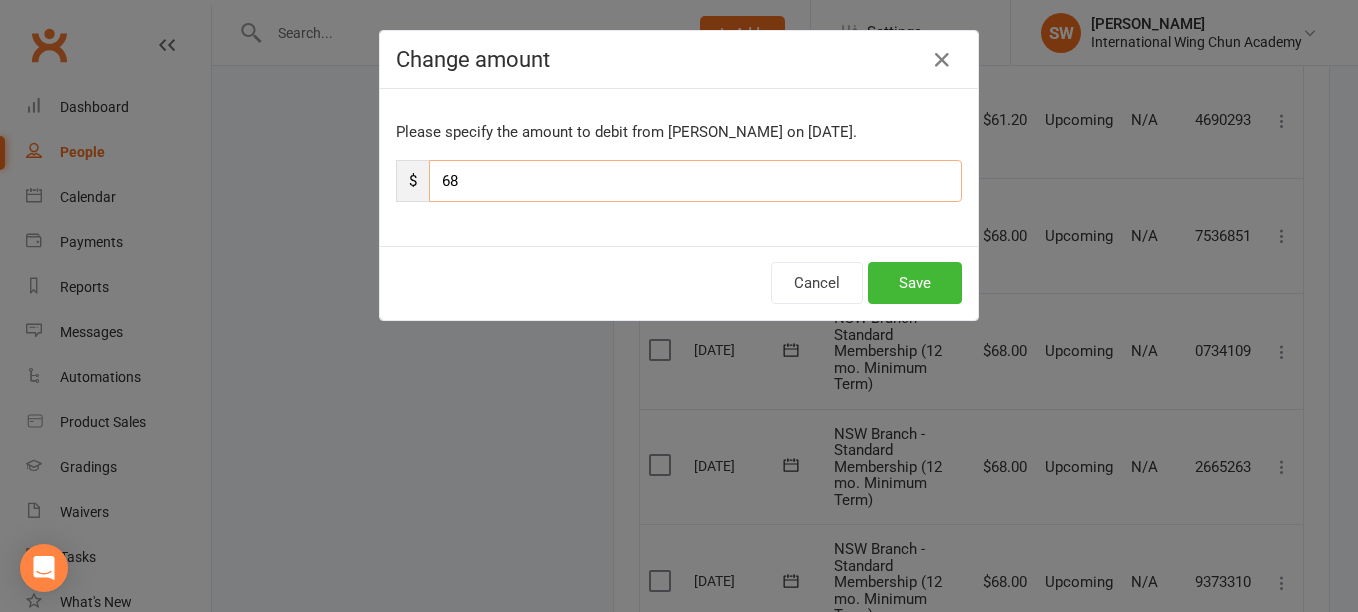 click on "68" at bounding box center [695, 181] 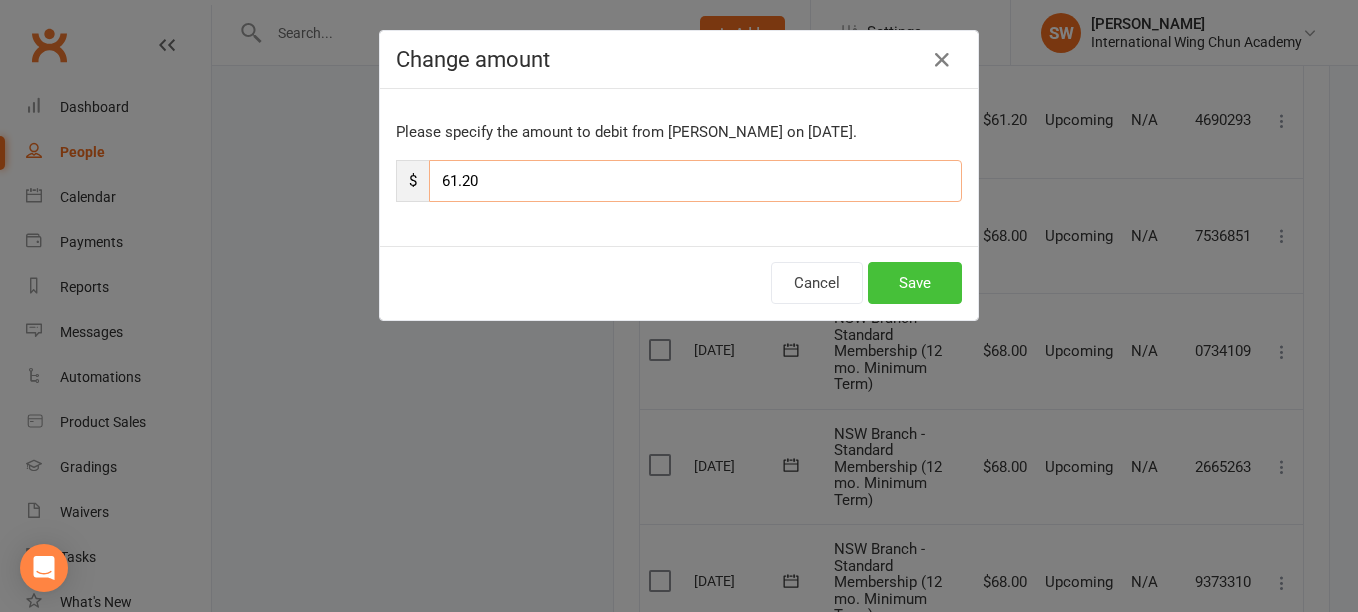 type on "61.20" 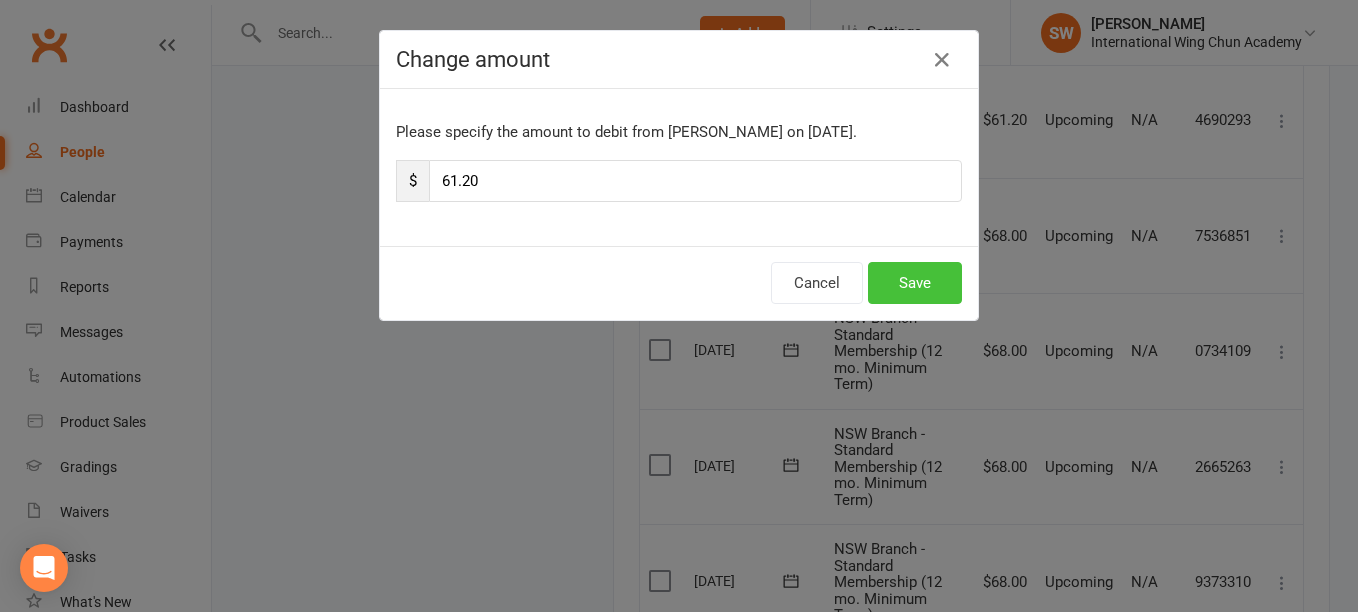 click on "Save" at bounding box center (915, 283) 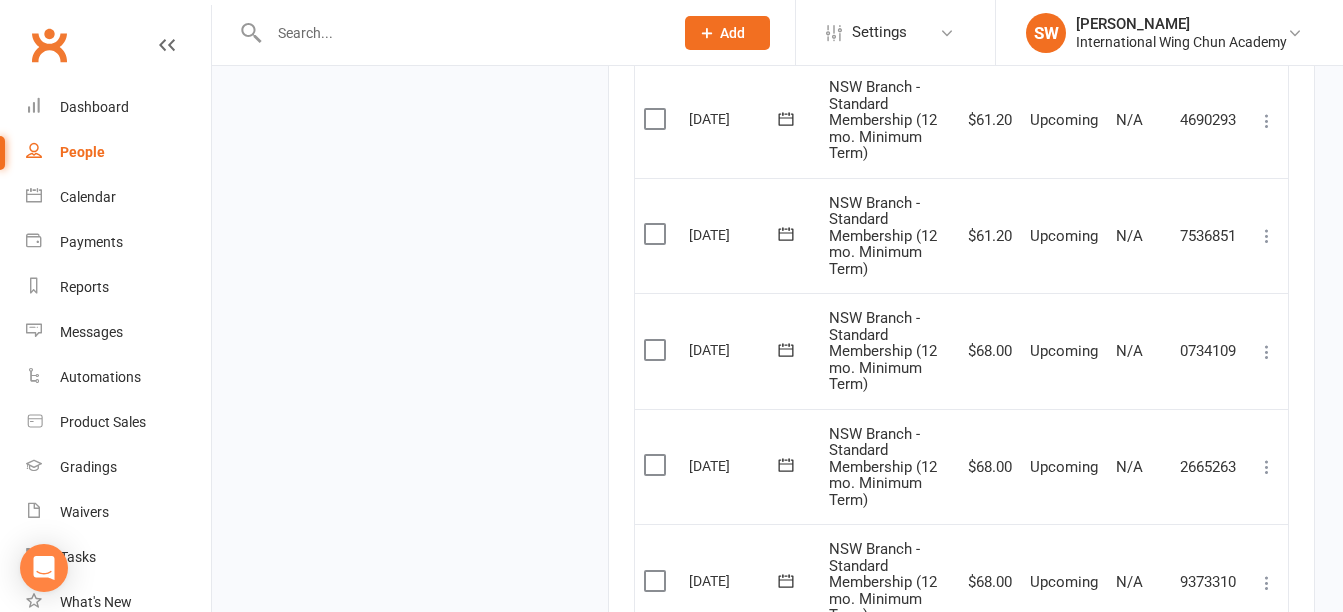 click at bounding box center [1267, 352] 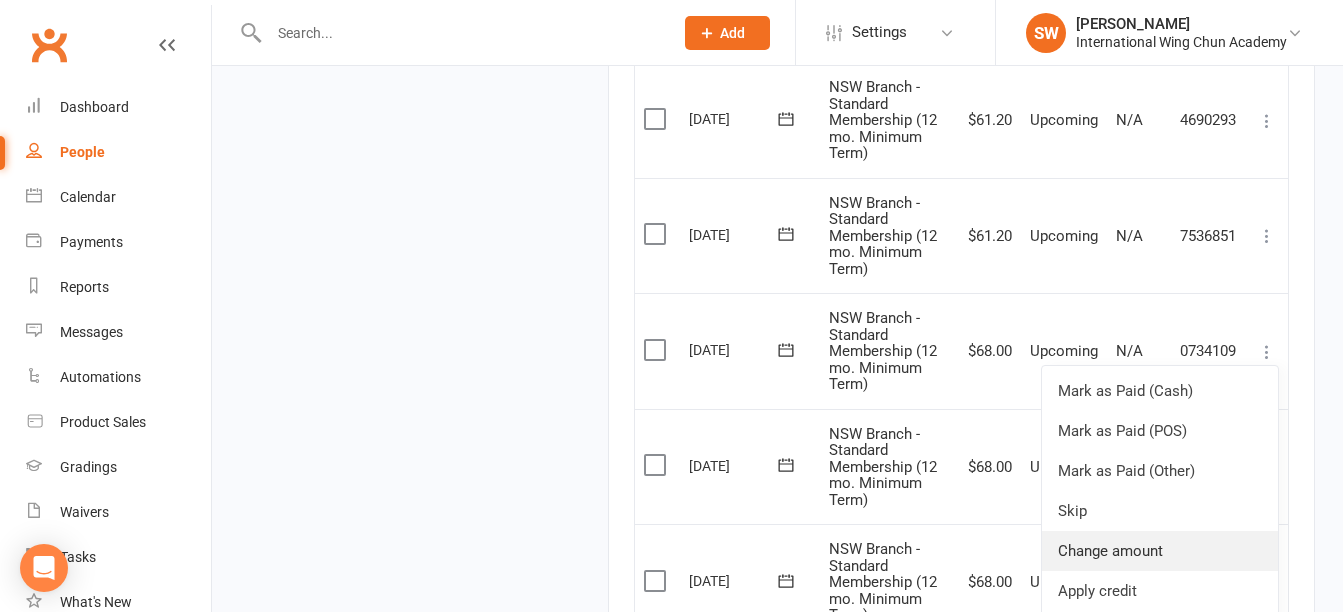 click on "Change amount" at bounding box center [1160, 551] 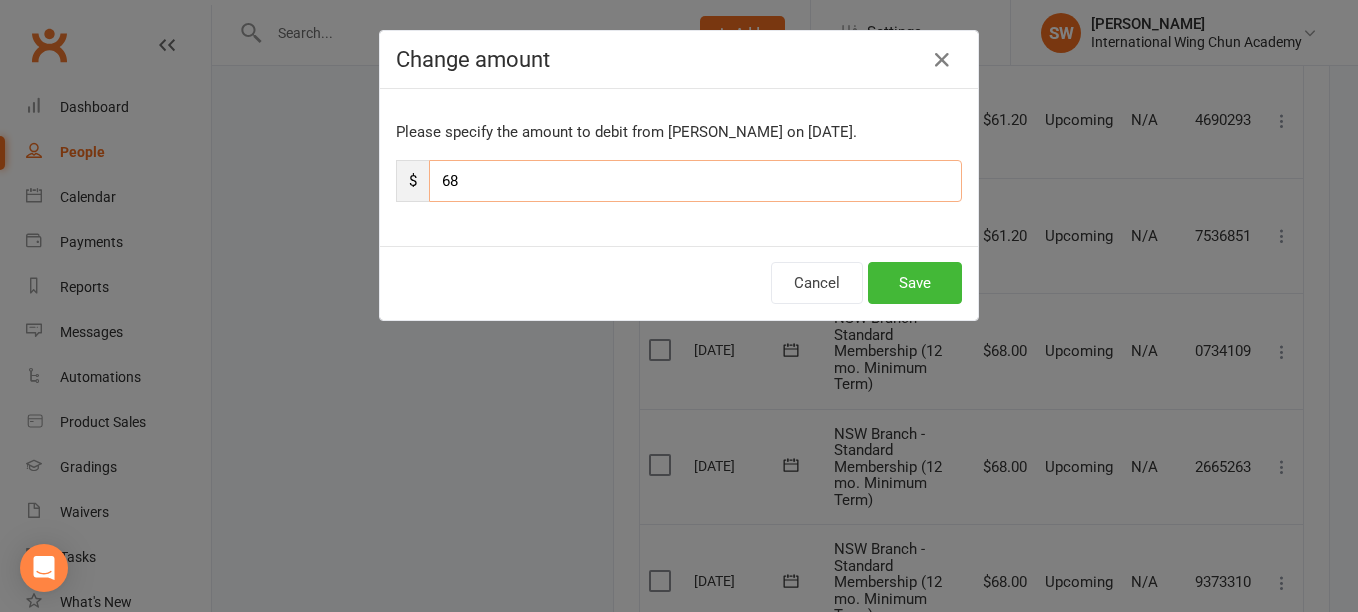 click on "68" at bounding box center [695, 181] 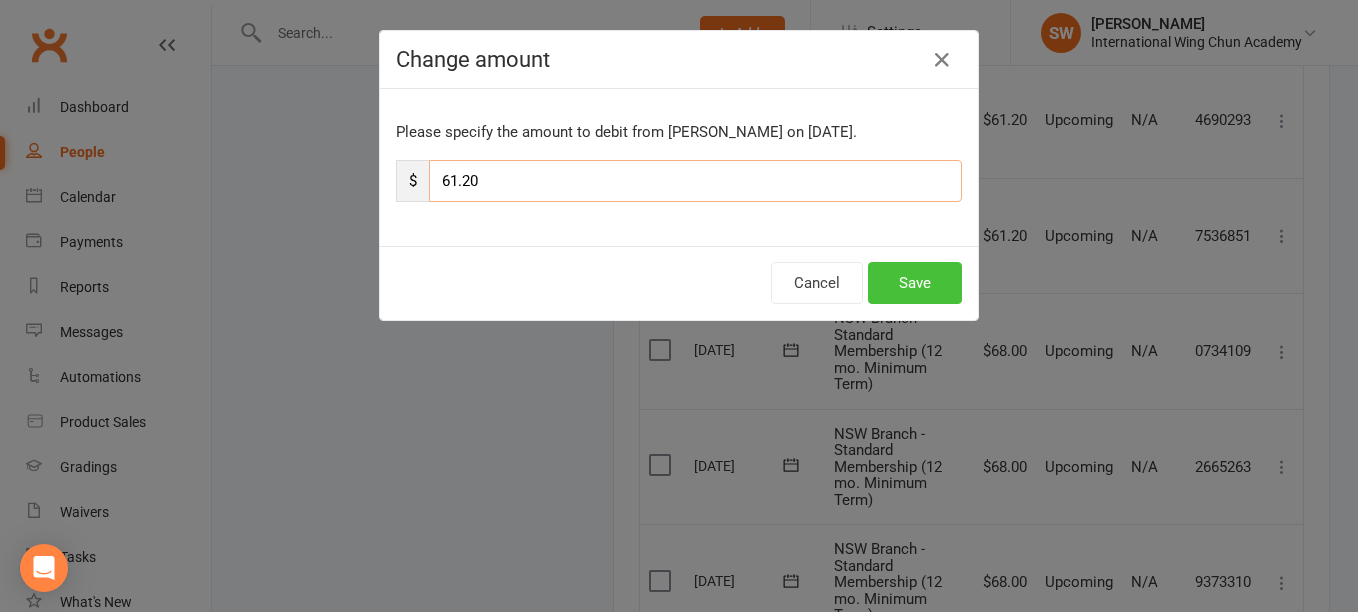 type on "61.20" 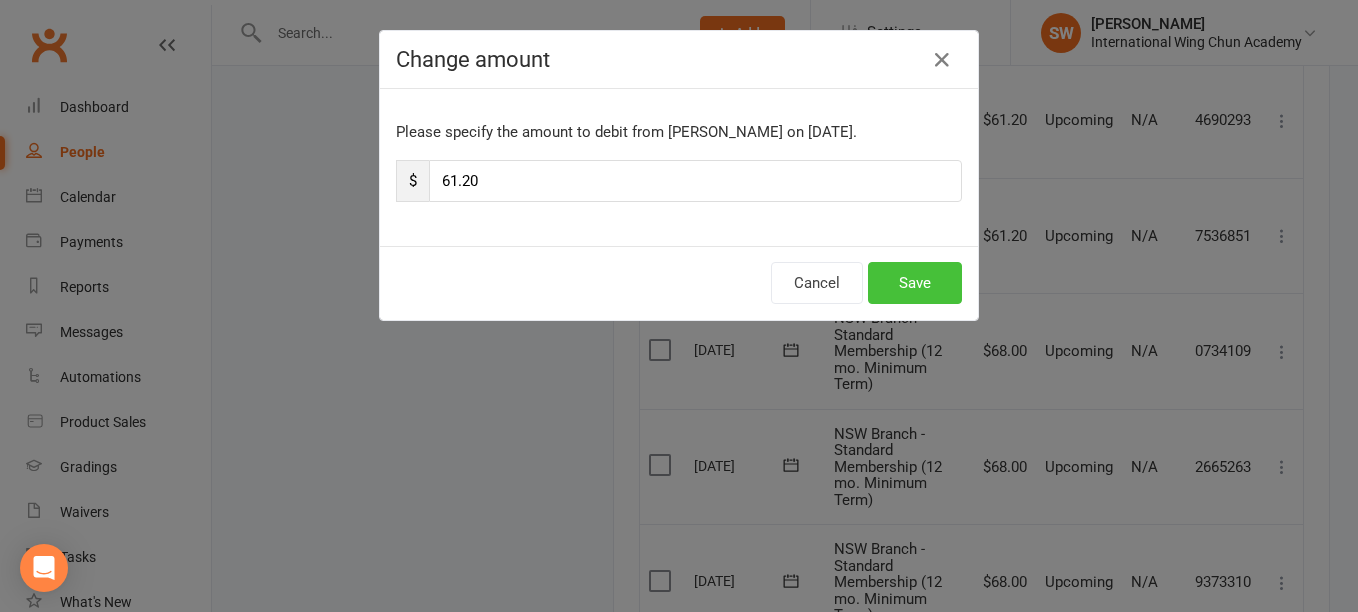 click on "Save" at bounding box center (915, 283) 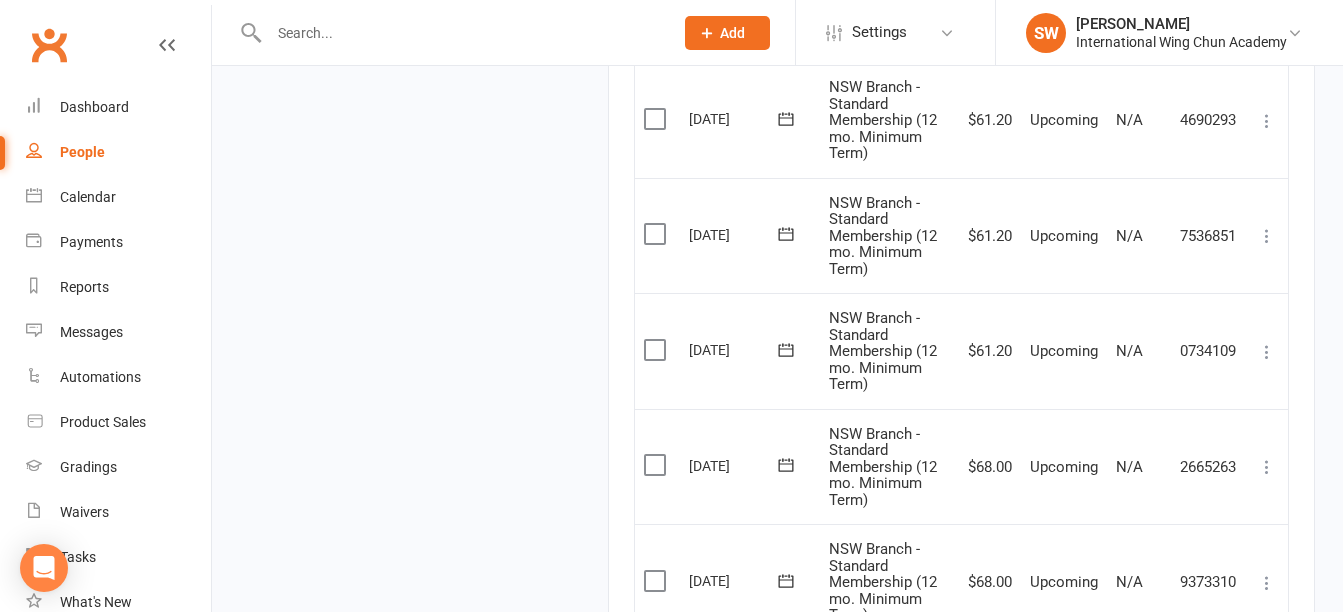 click at bounding box center [1267, 467] 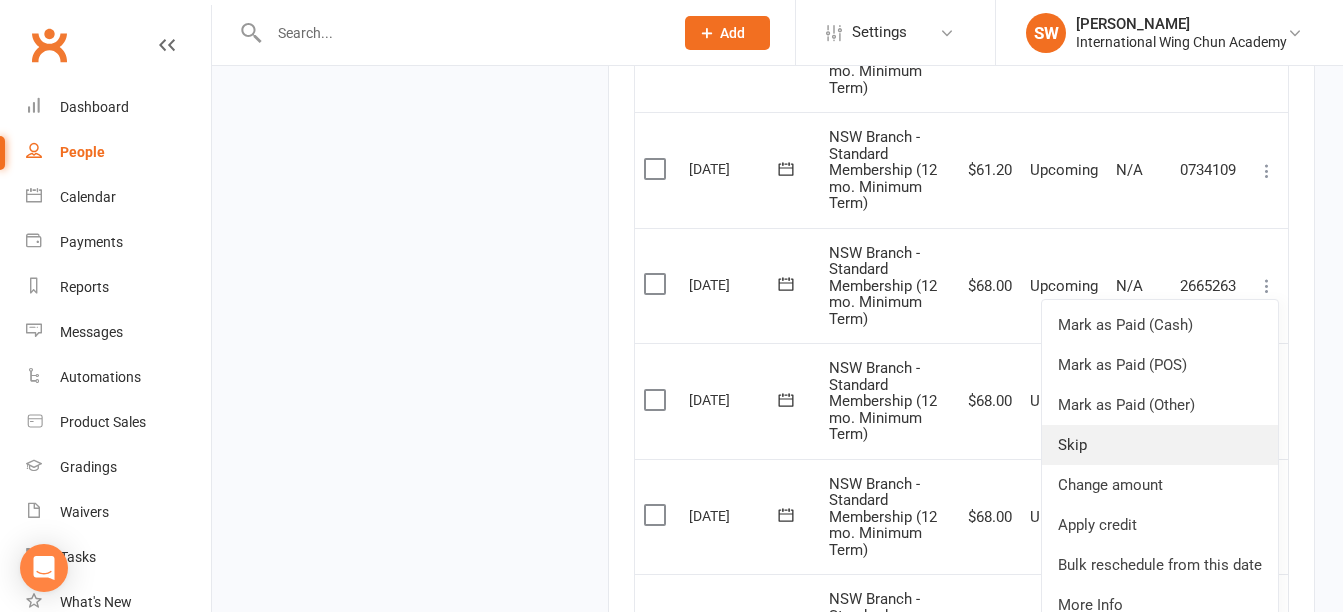 scroll, scrollTop: 2475, scrollLeft: 0, axis: vertical 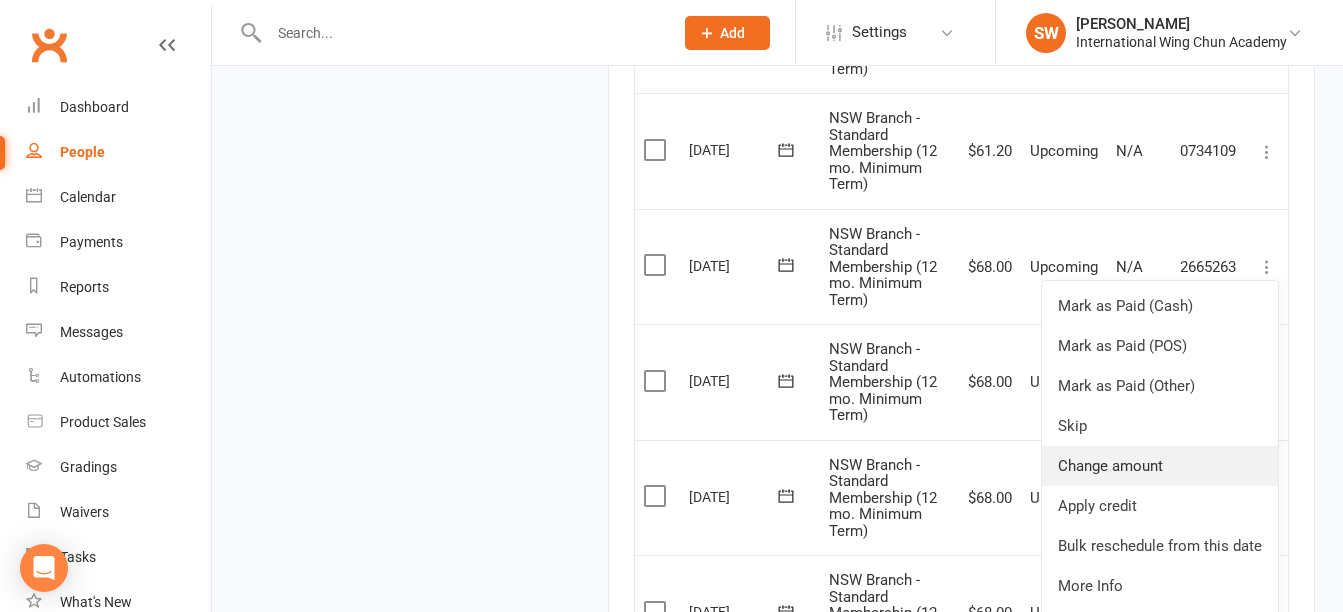 click on "Change amount" at bounding box center (1160, 466) 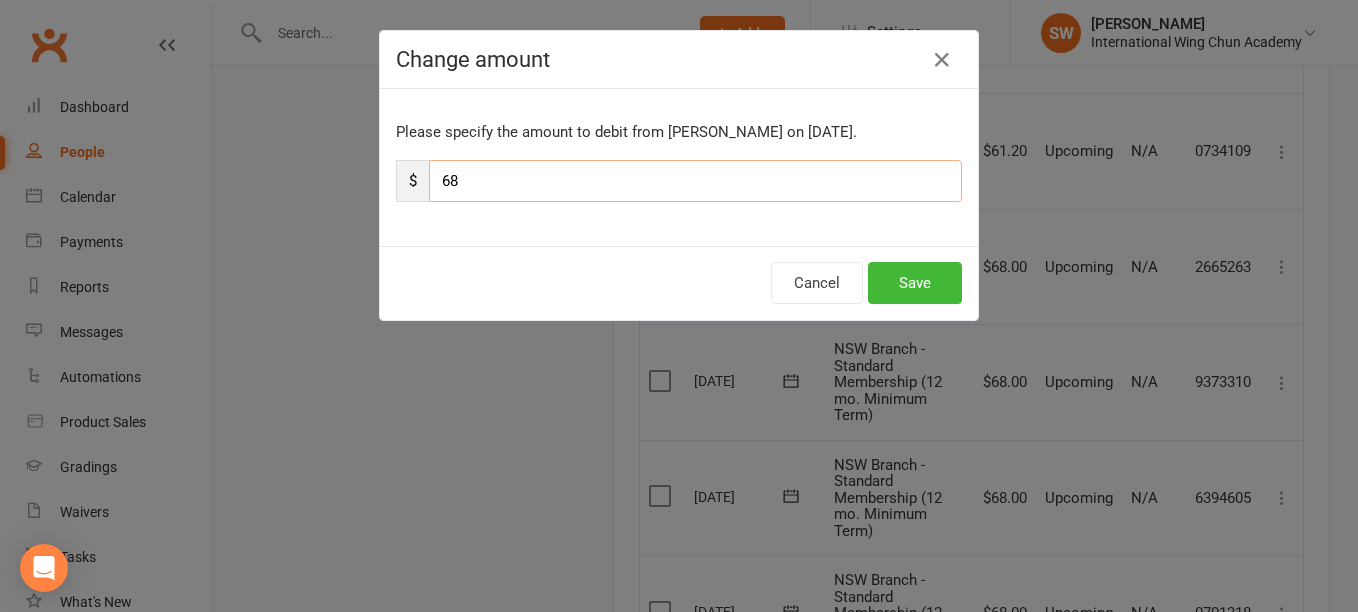 click on "68" at bounding box center (695, 181) 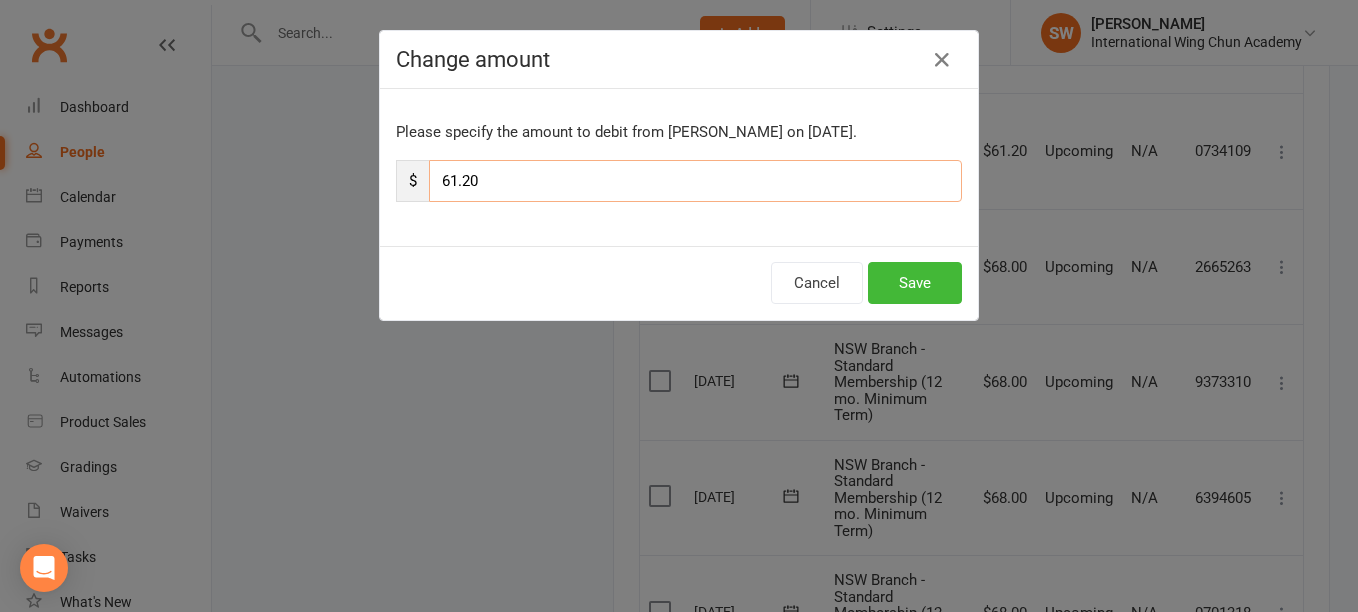type on "61.20" 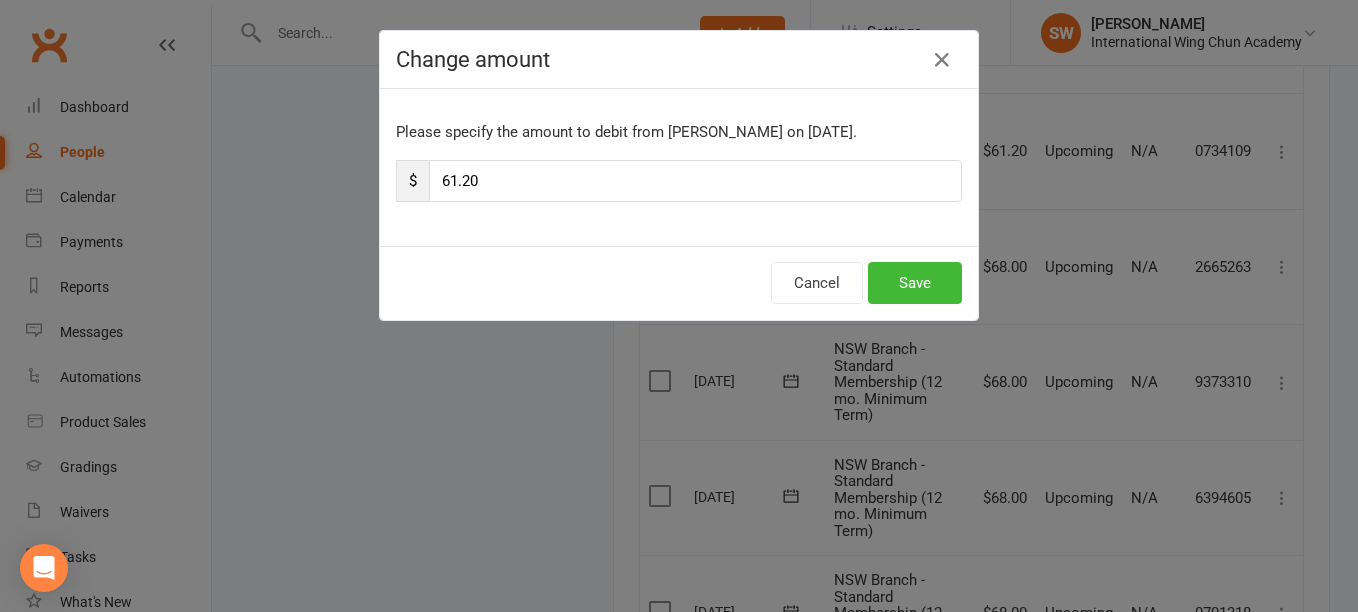 click on "Cancel Save" at bounding box center (679, 283) 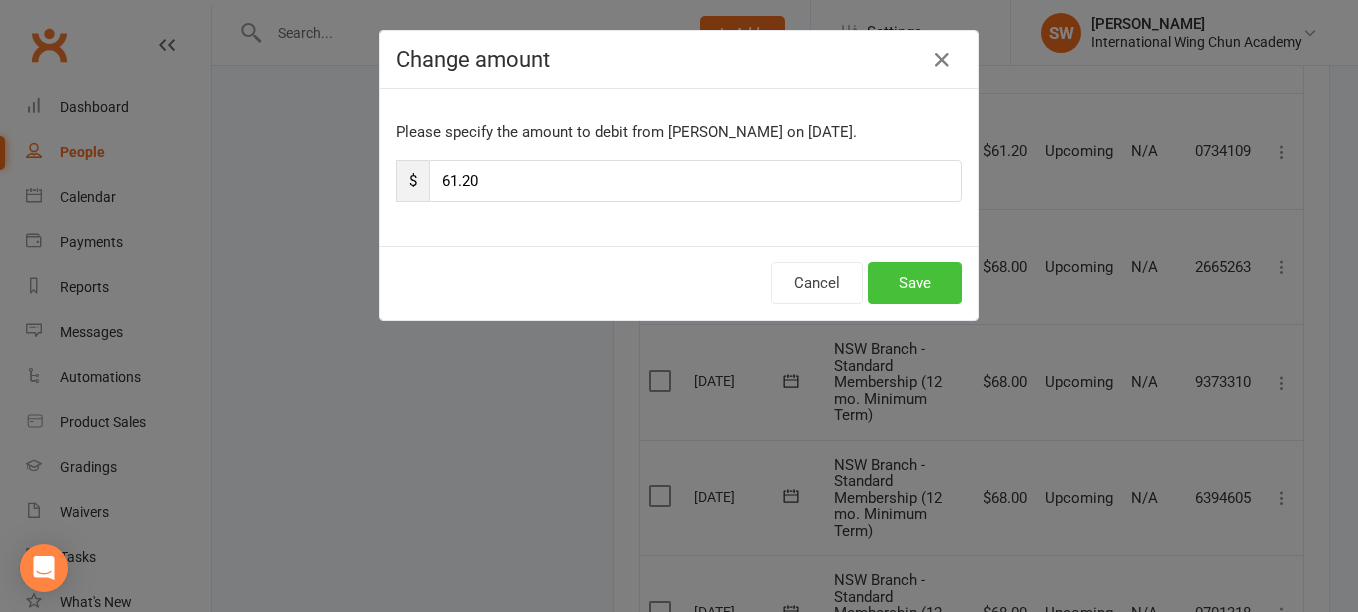 click on "Save" at bounding box center (915, 283) 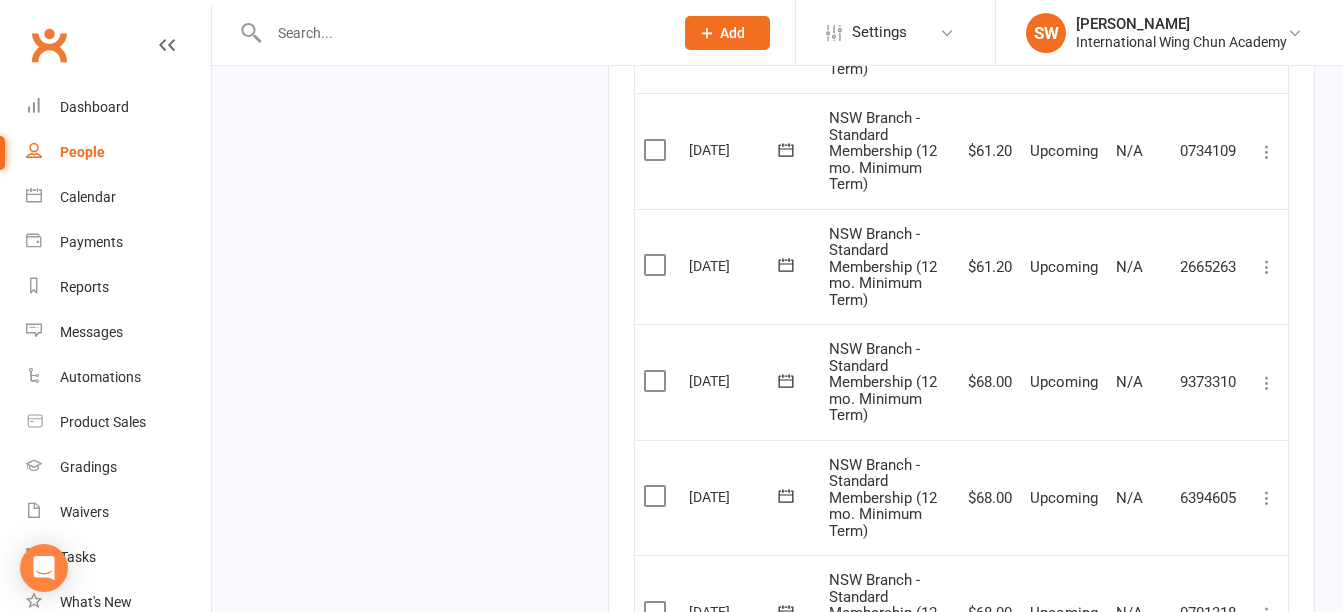 click at bounding box center [1267, 383] 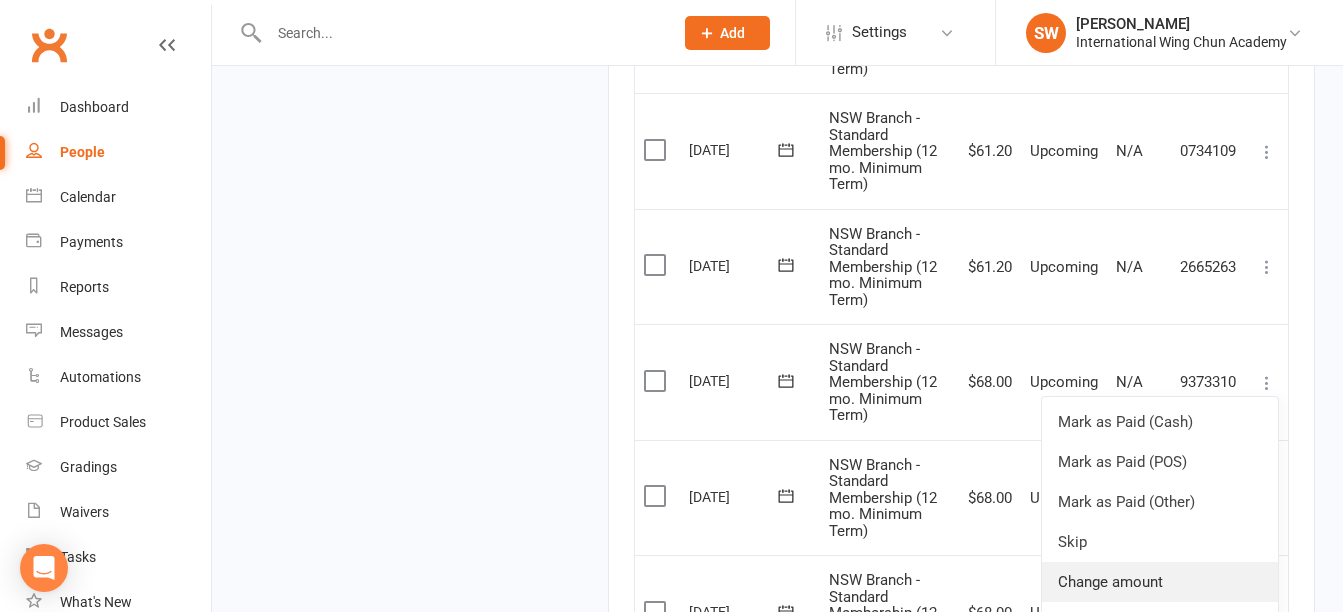 click on "Change amount" at bounding box center (1160, 582) 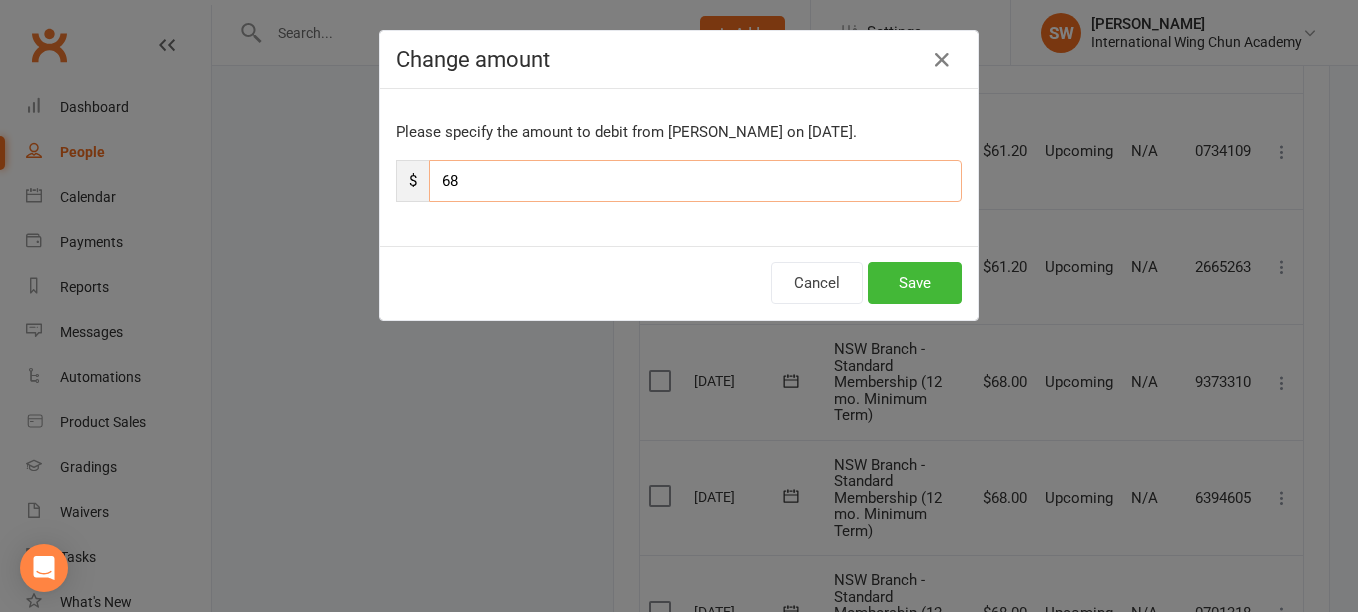 click on "68" at bounding box center (695, 181) 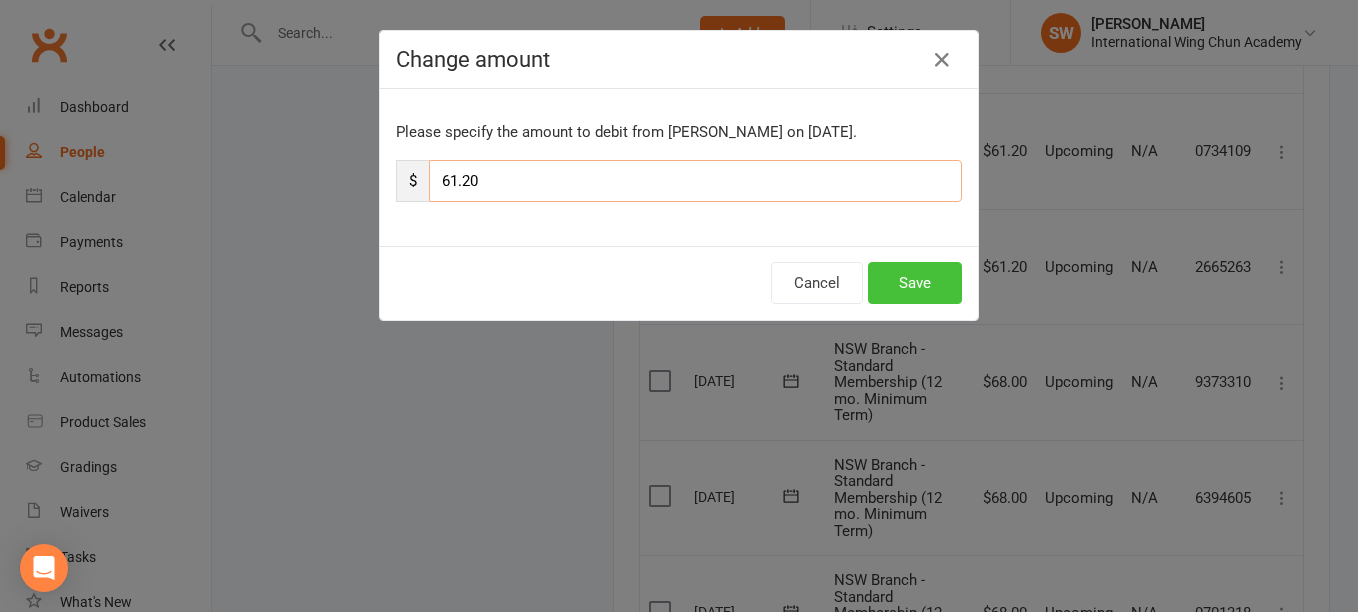 type on "61.20" 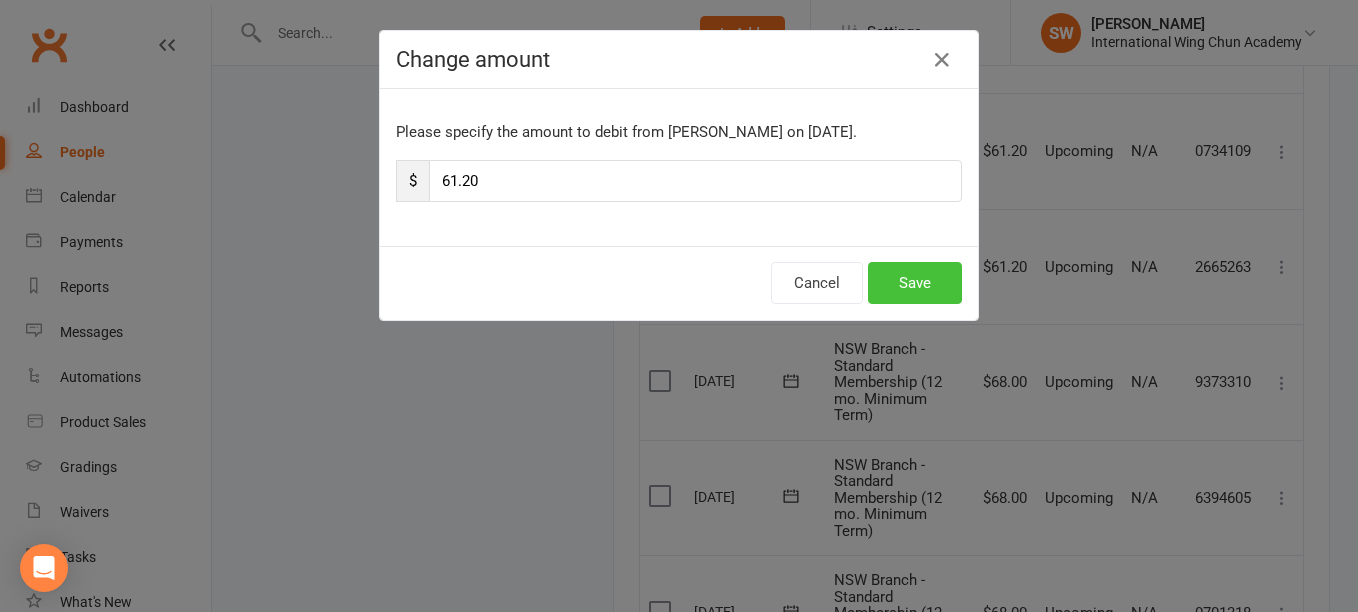 click on "Save" at bounding box center (915, 283) 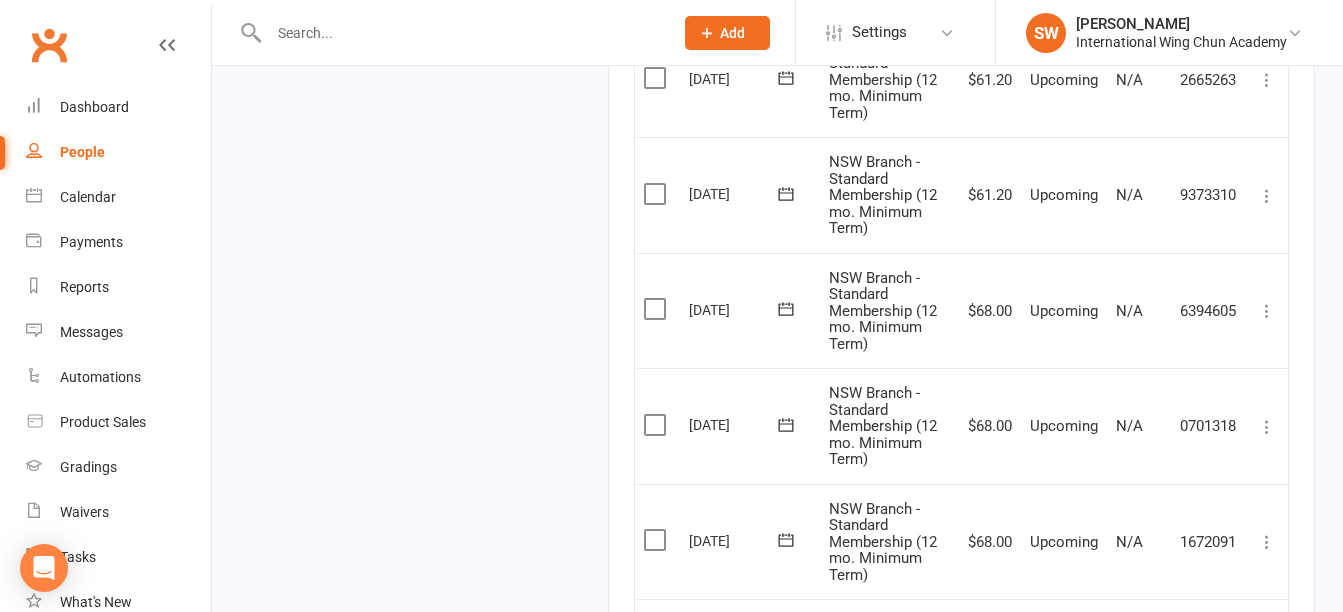 scroll, scrollTop: 2675, scrollLeft: 0, axis: vertical 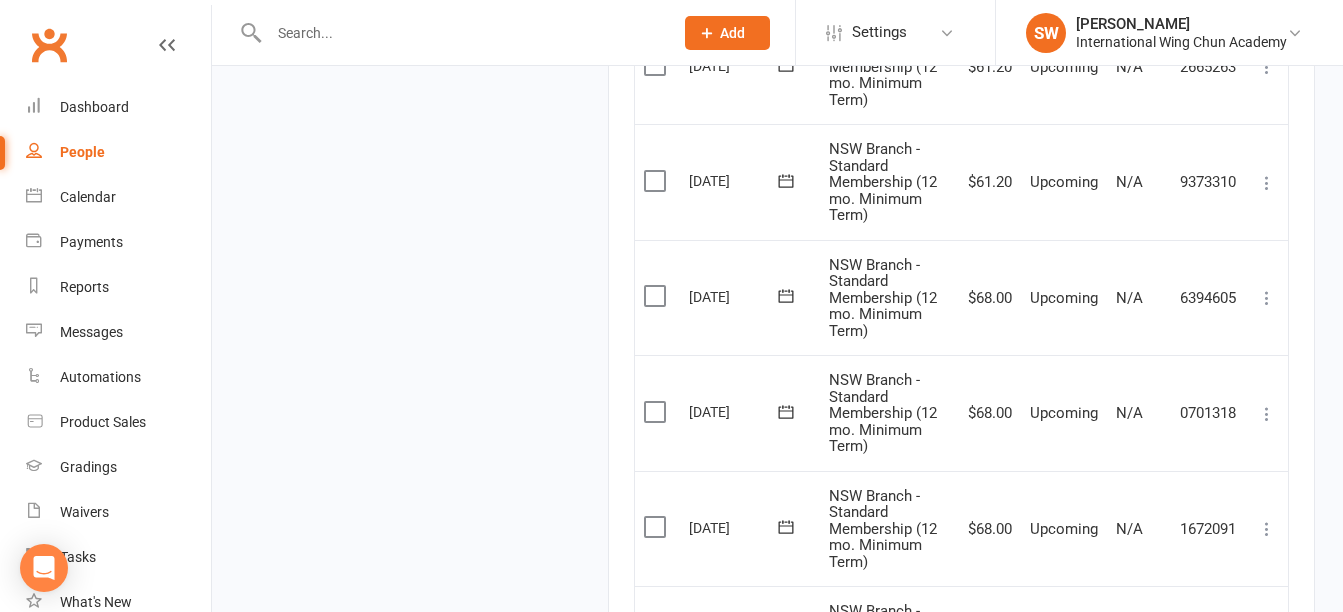 click at bounding box center (1267, 298) 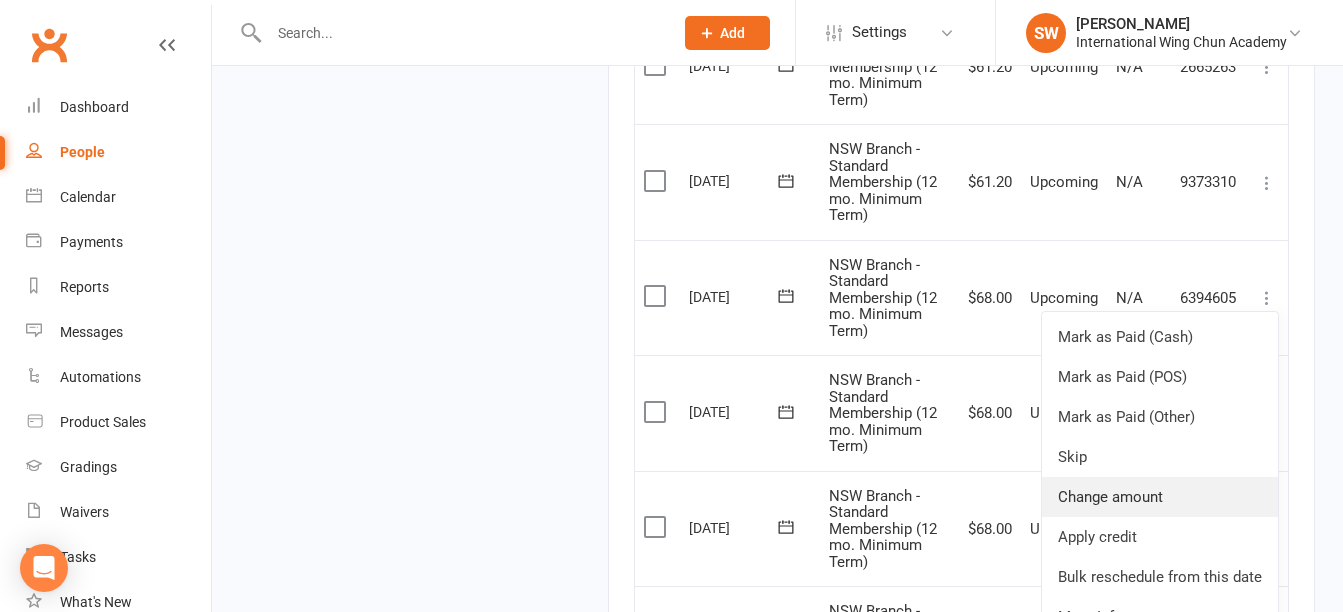 click on "Change amount" at bounding box center (1160, 497) 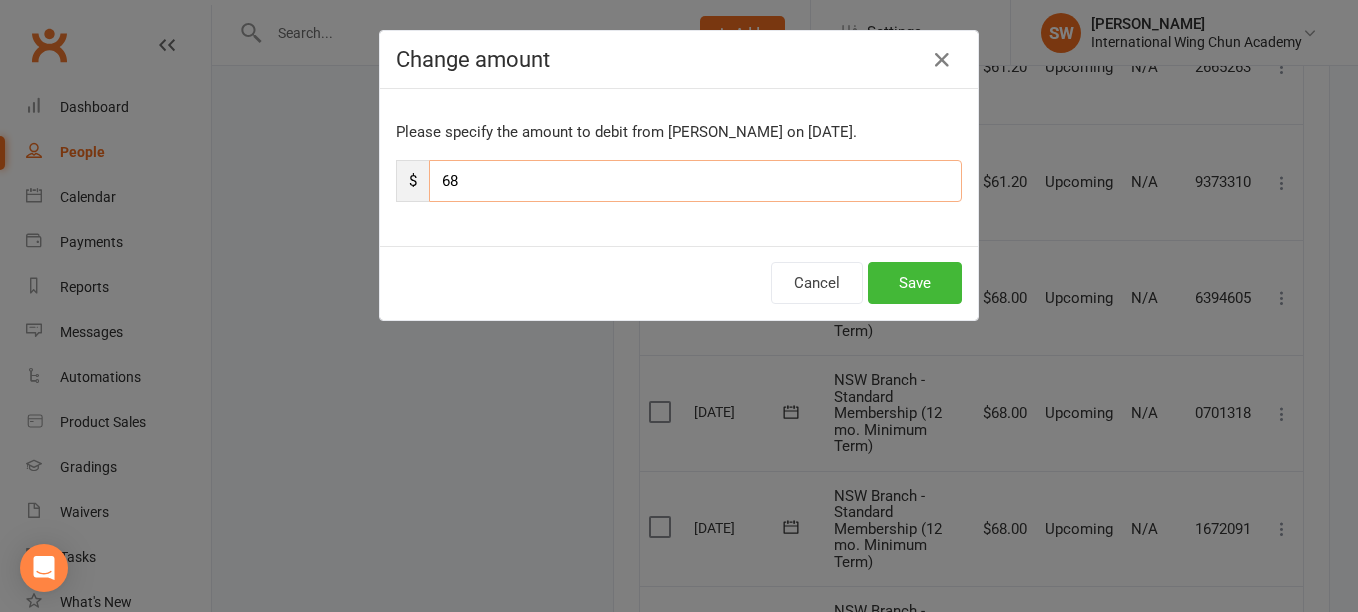 click on "68" at bounding box center (695, 181) 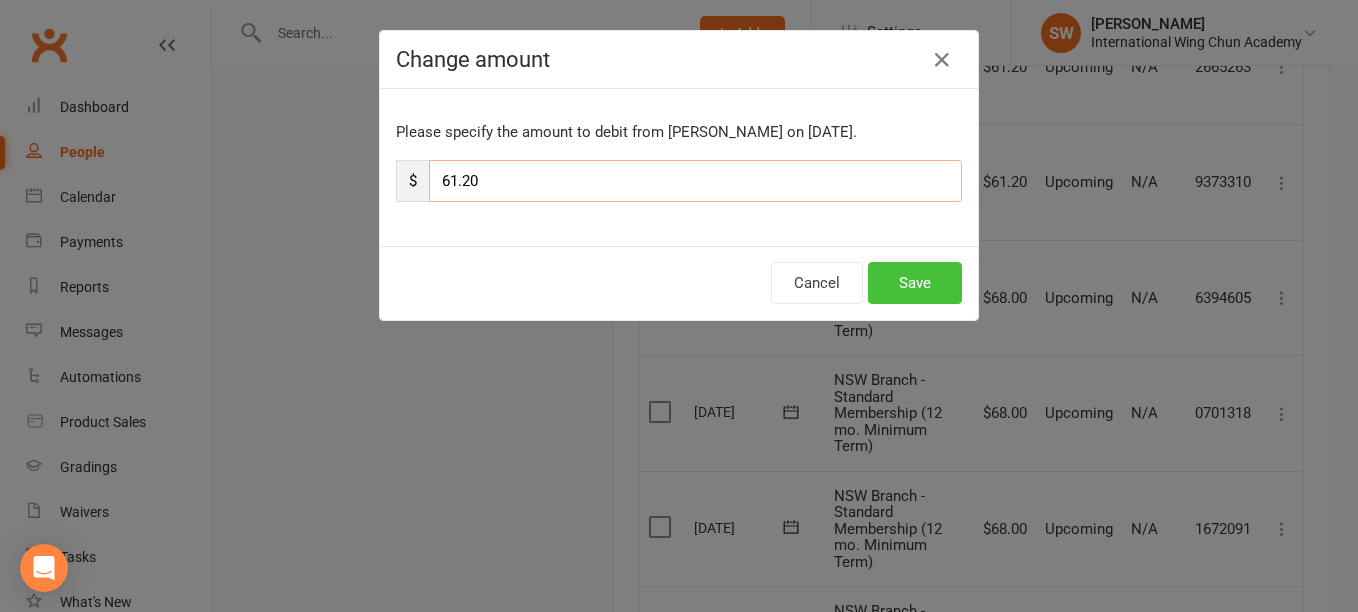 type on "61.20" 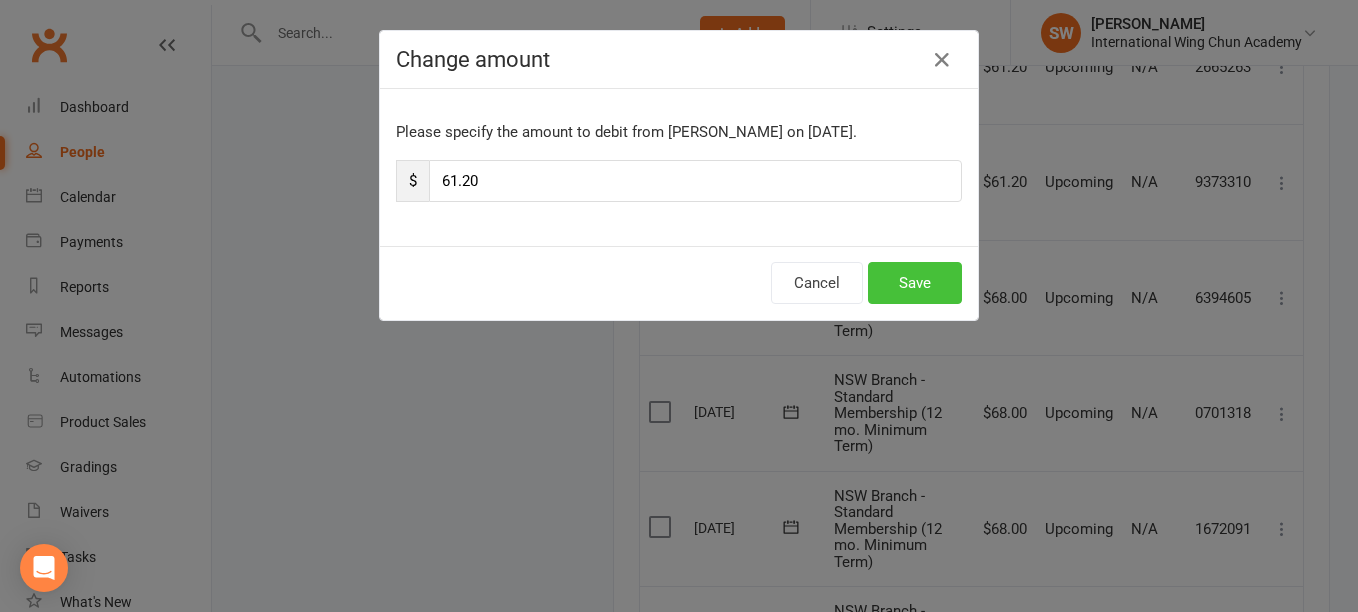 click on "Save" at bounding box center [915, 283] 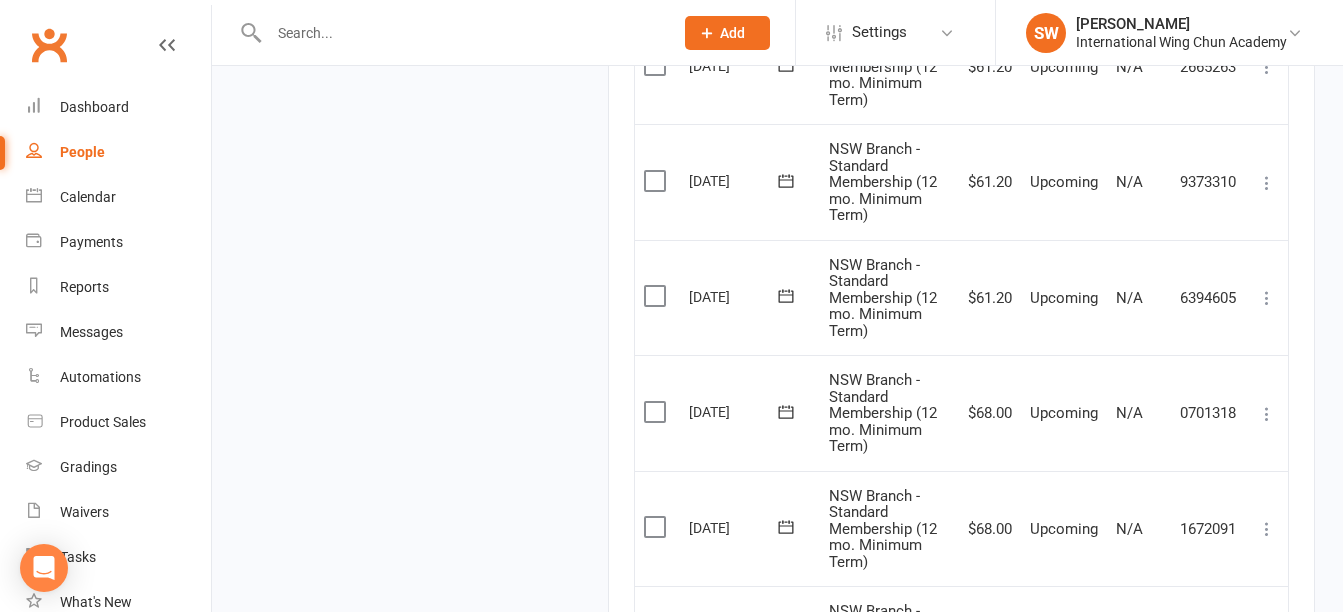 click at bounding box center [1267, 414] 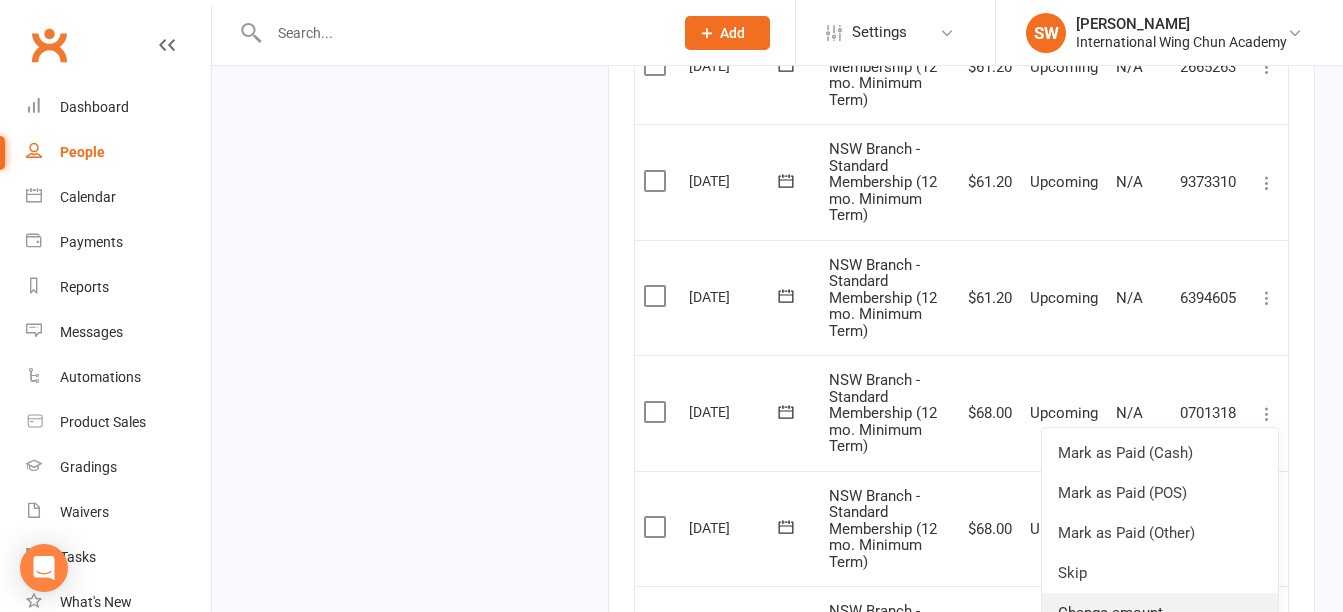 click on "Change amount" at bounding box center [1160, 613] 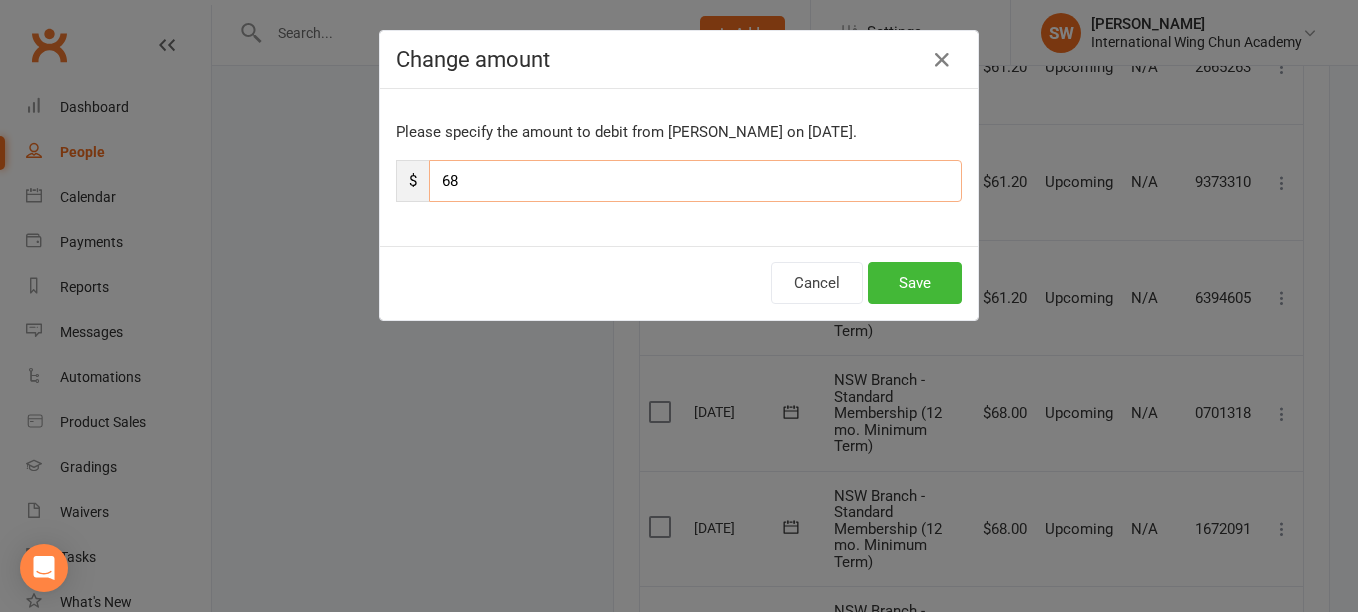 click on "68" at bounding box center [695, 181] 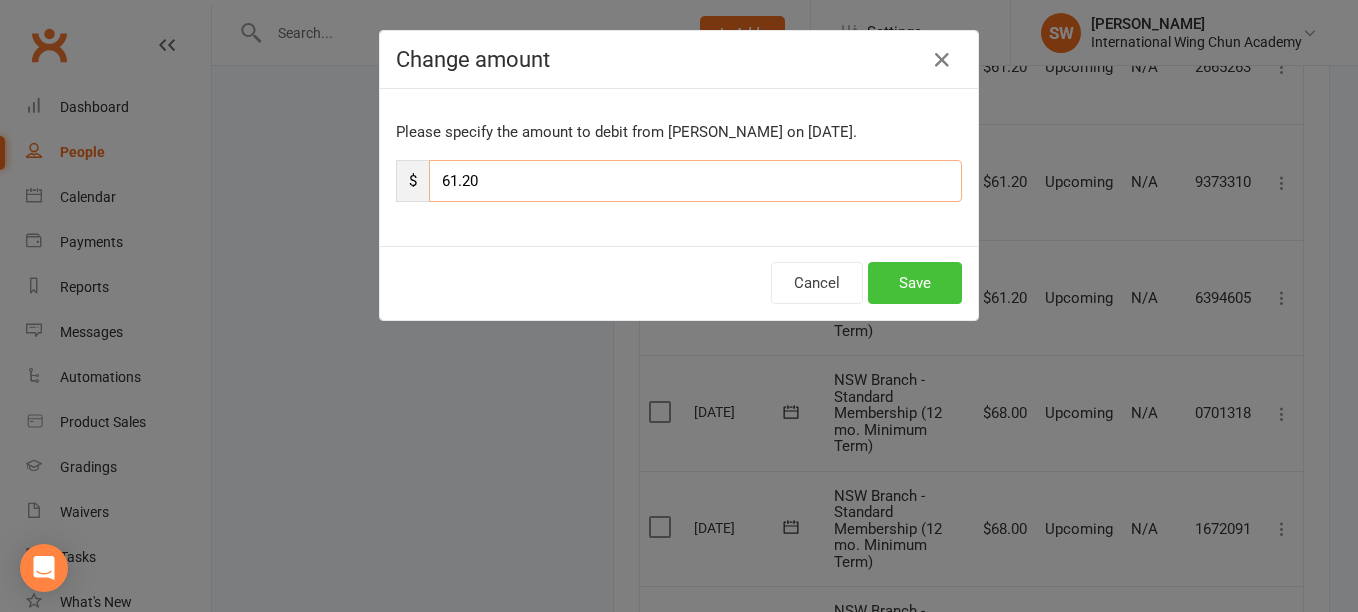 type on "61.20" 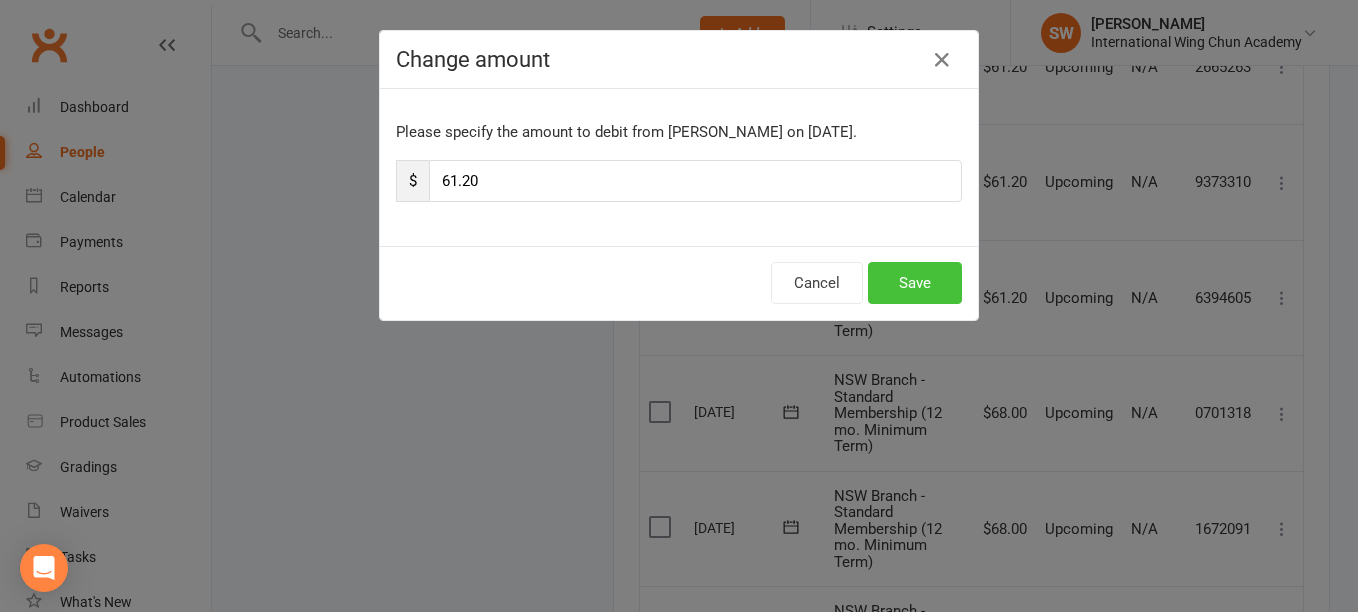 click on "Save" at bounding box center (915, 283) 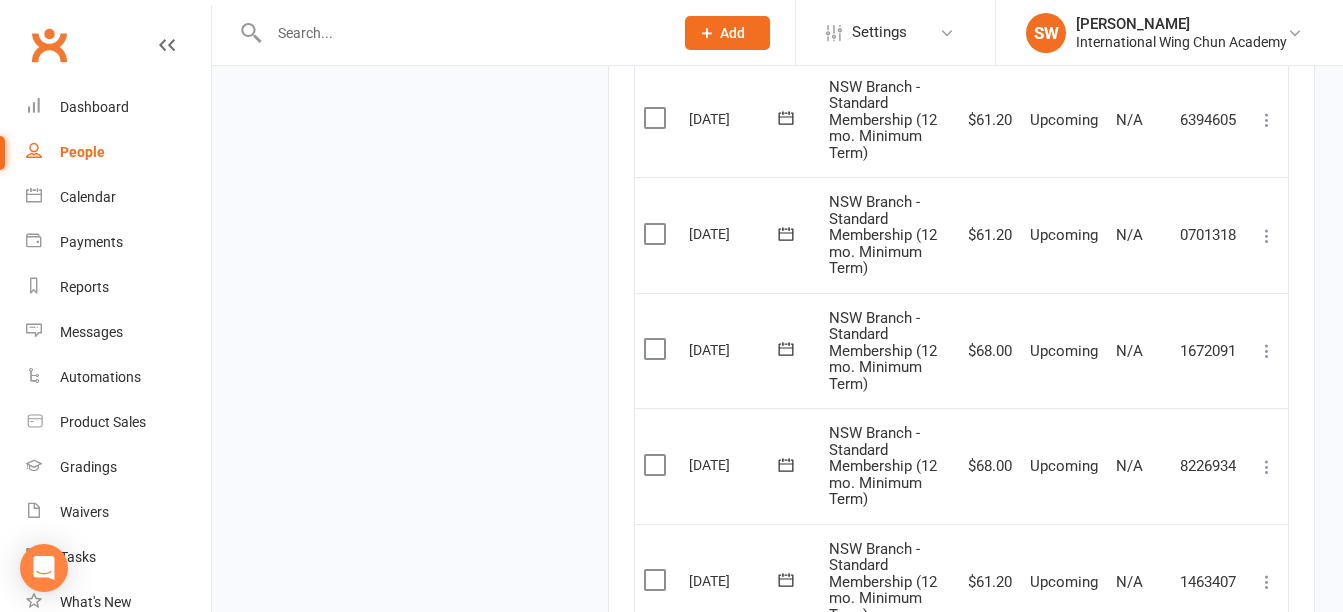 scroll, scrollTop: 2875, scrollLeft: 0, axis: vertical 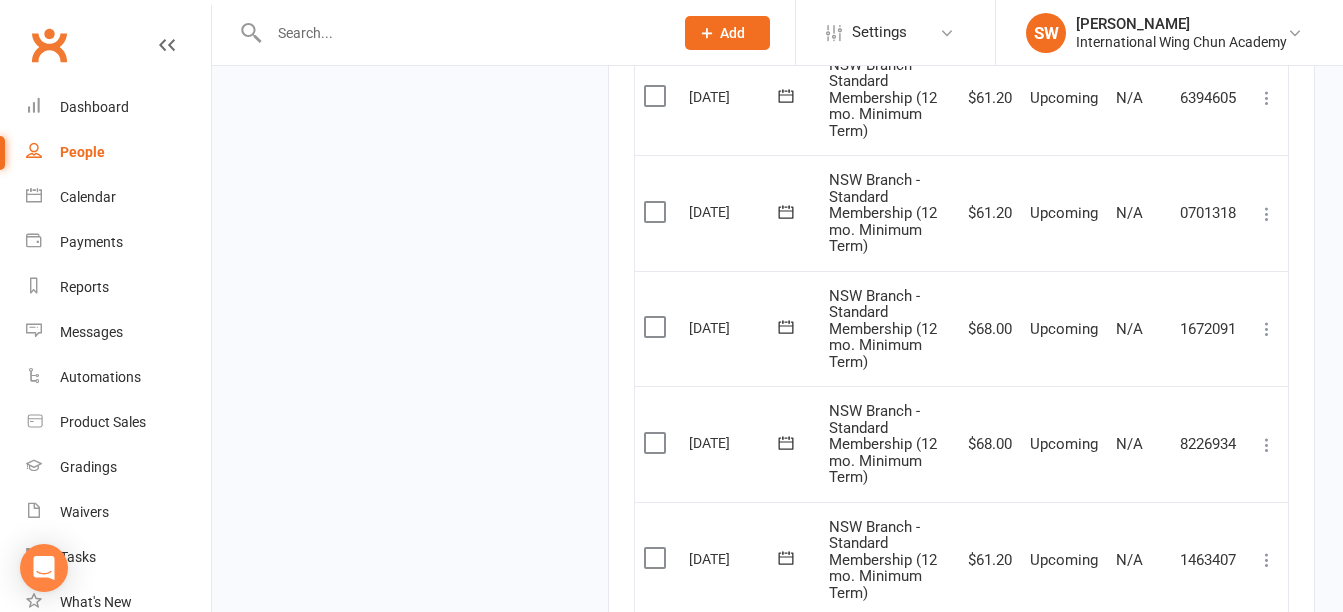 click at bounding box center [1267, 329] 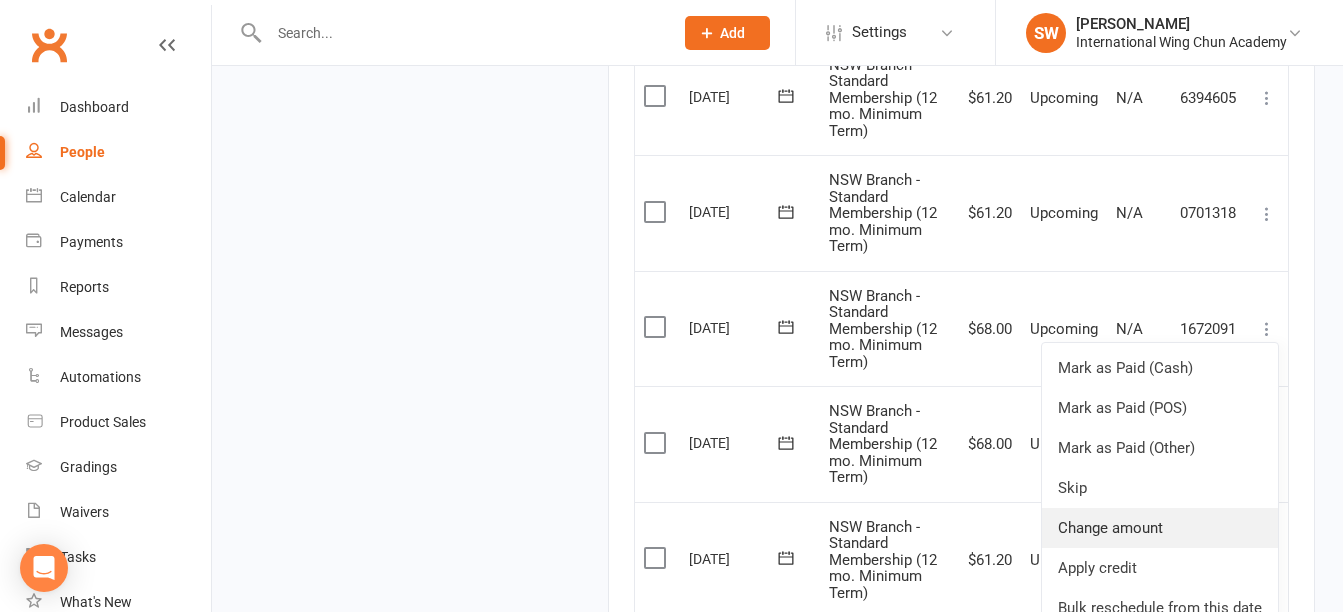 click on "Change amount" at bounding box center (1160, 528) 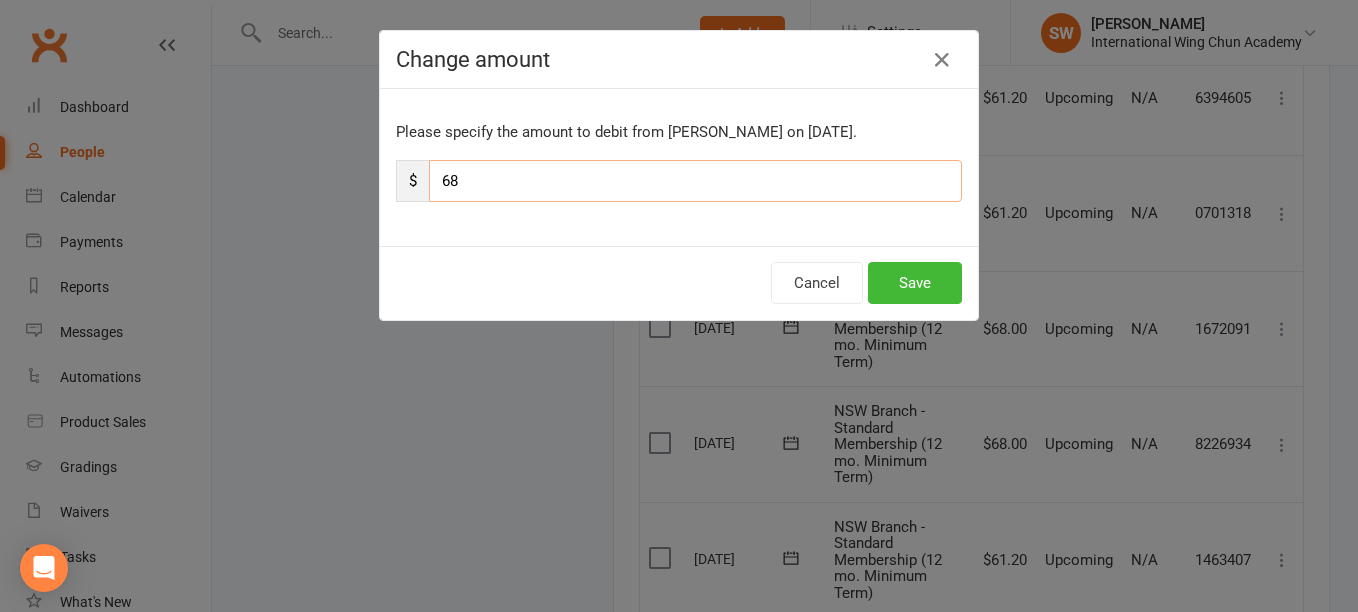 click on "68" at bounding box center [695, 181] 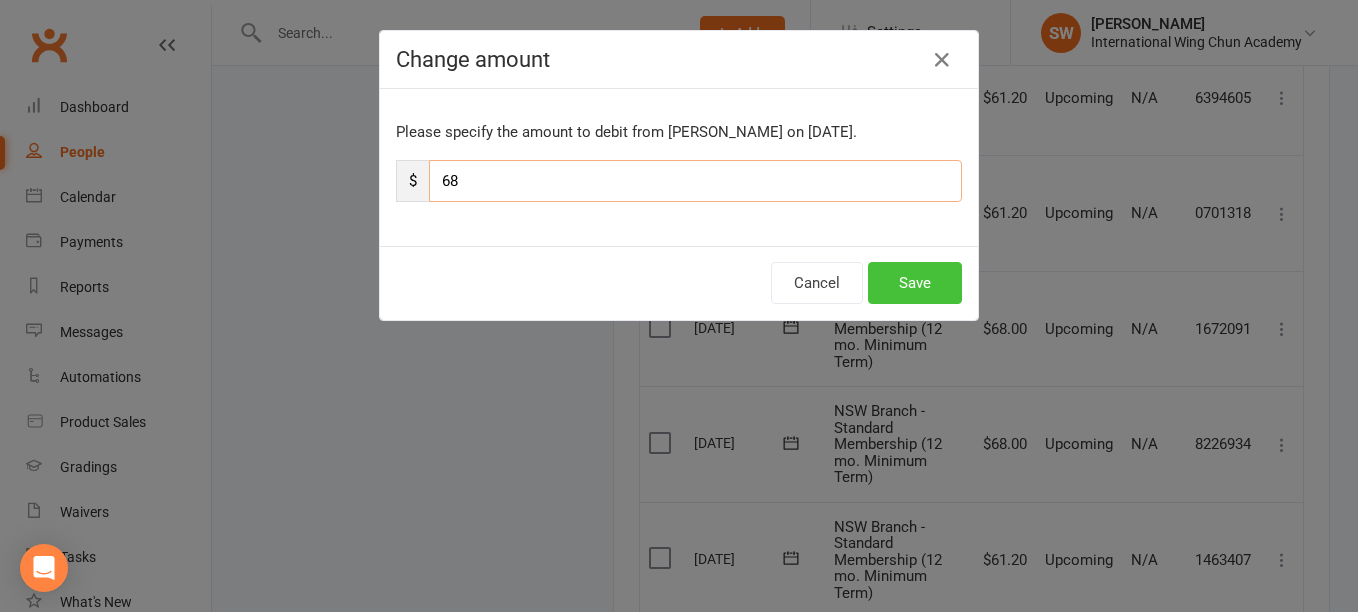 paste on "1.20" 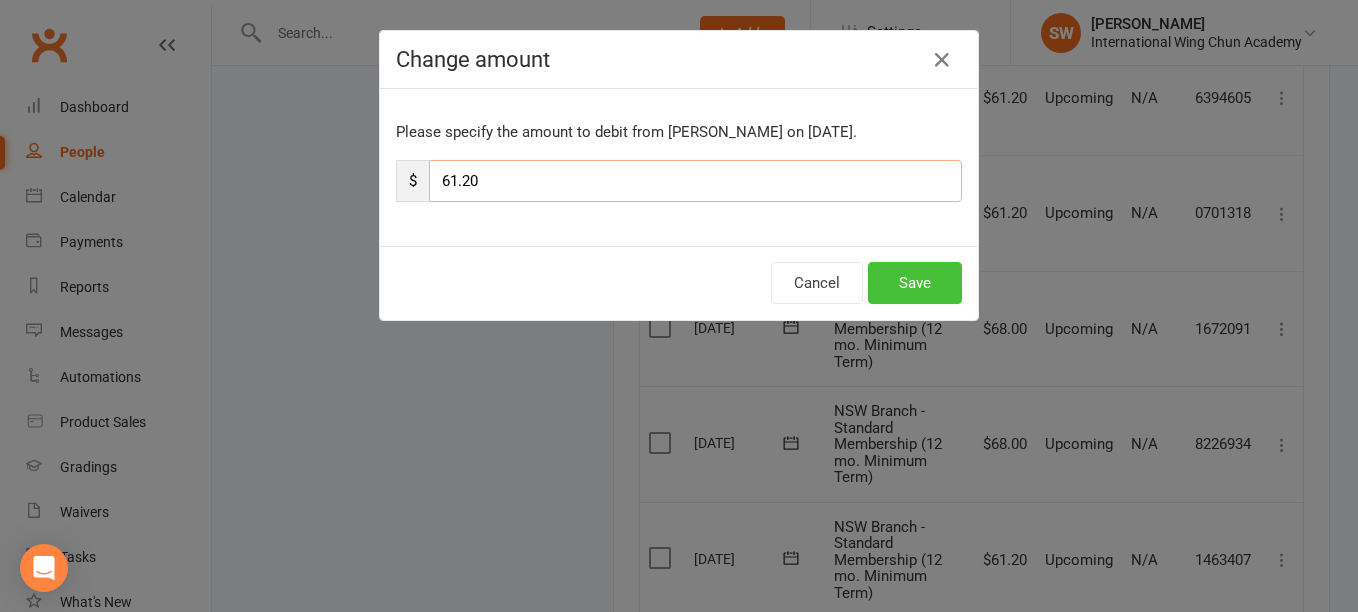 type on "61.20" 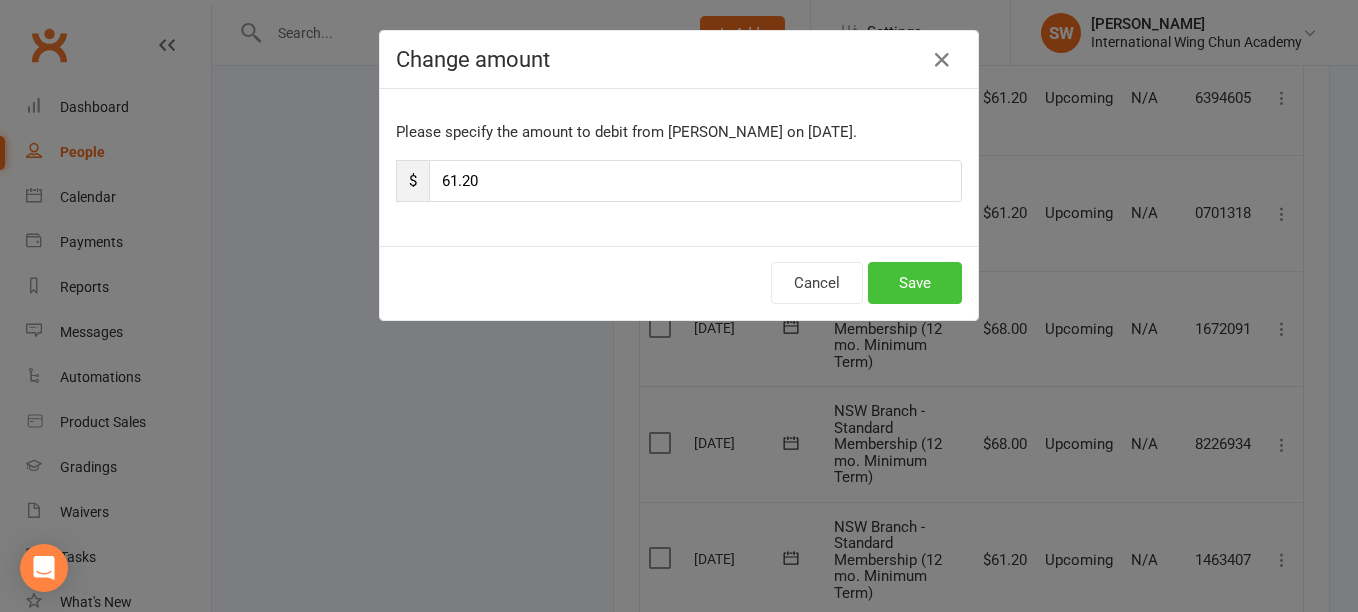 click on "Save" at bounding box center (915, 283) 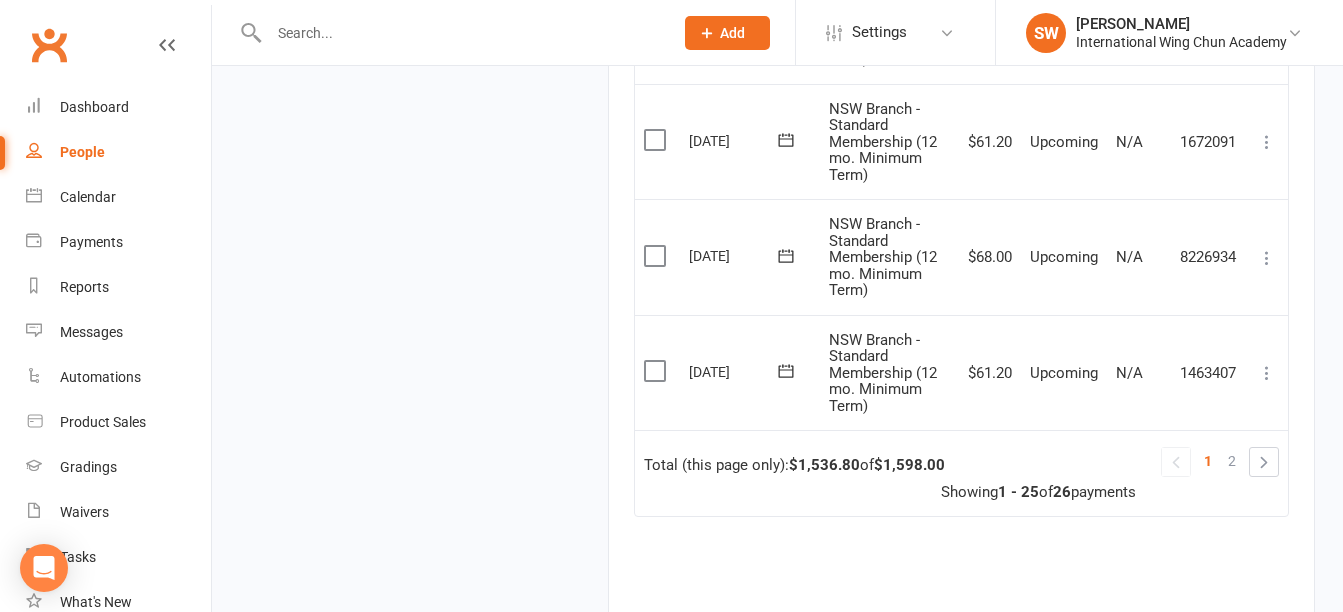 scroll, scrollTop: 3075, scrollLeft: 0, axis: vertical 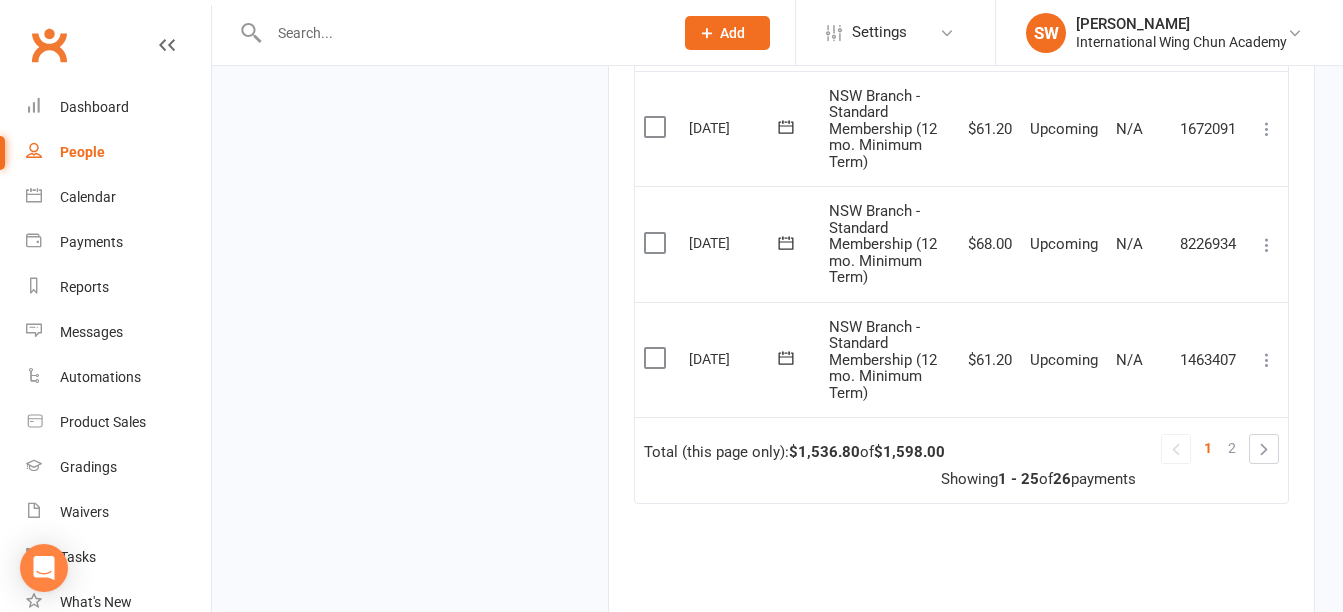 click at bounding box center [1267, 245] 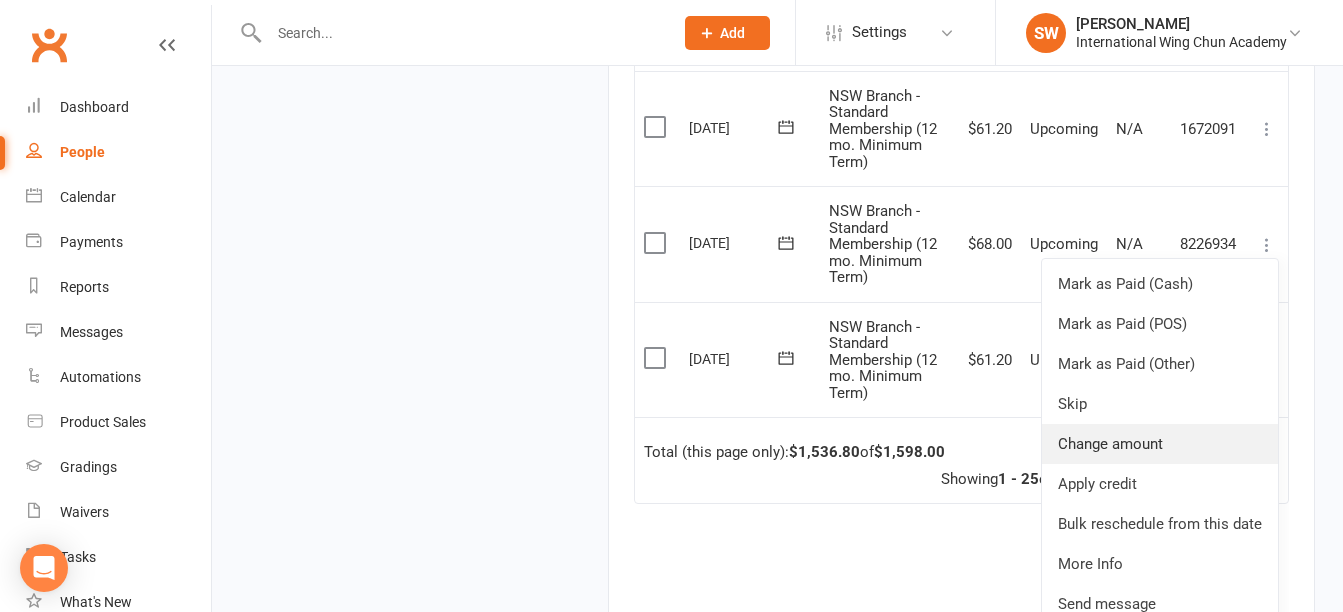 click on "Change amount" at bounding box center [1160, 444] 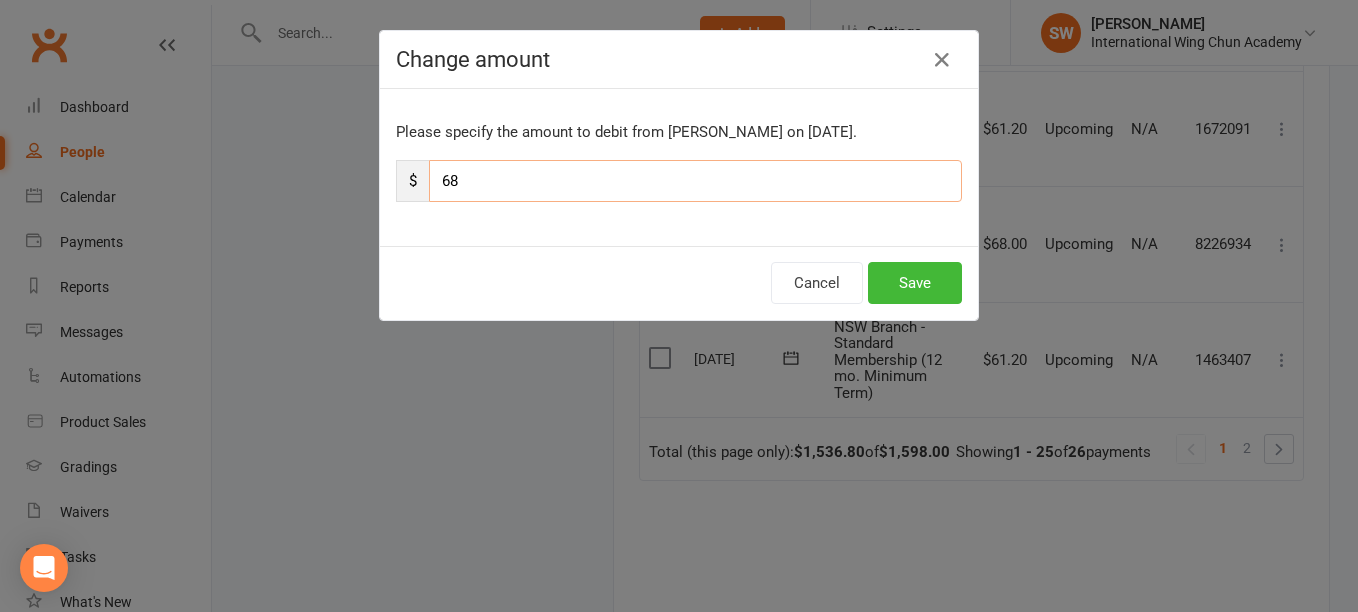 click on "68" at bounding box center (695, 181) 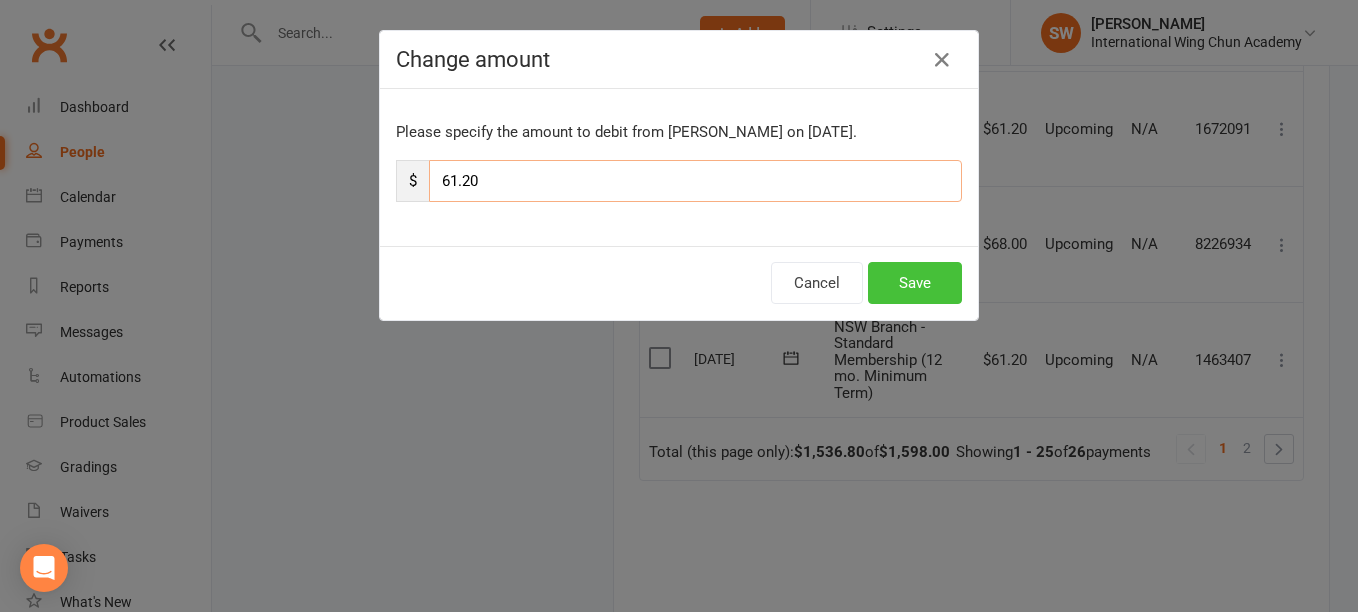 type on "61.20" 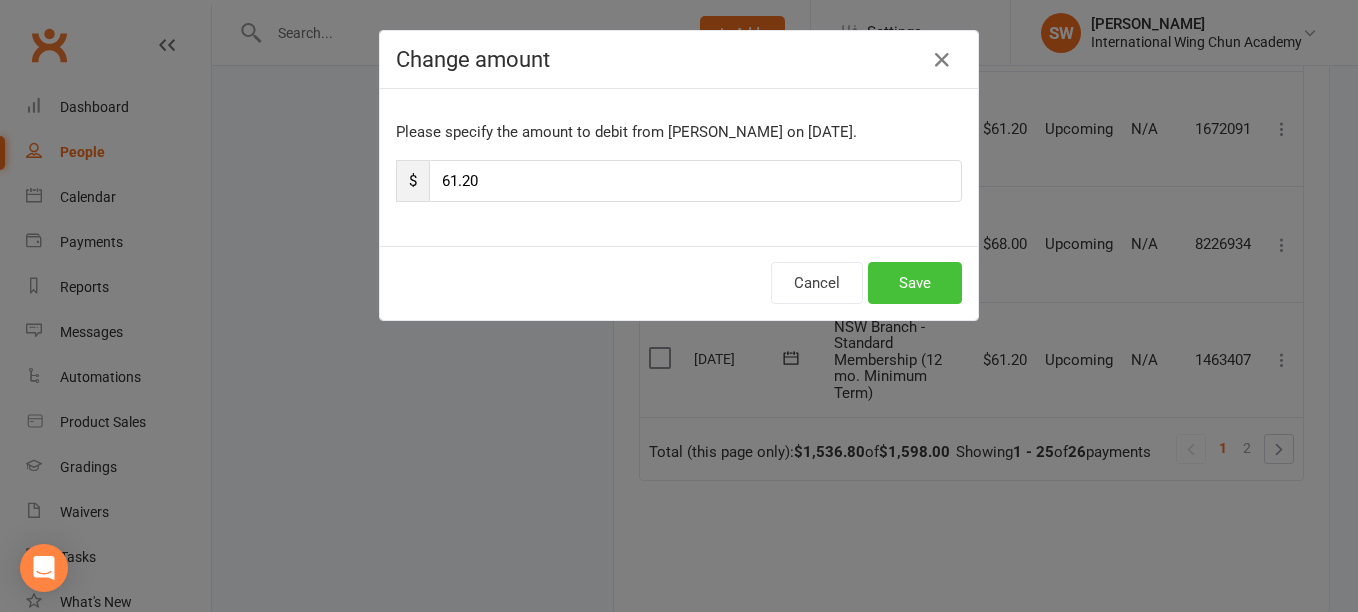 click on "Save" at bounding box center [915, 283] 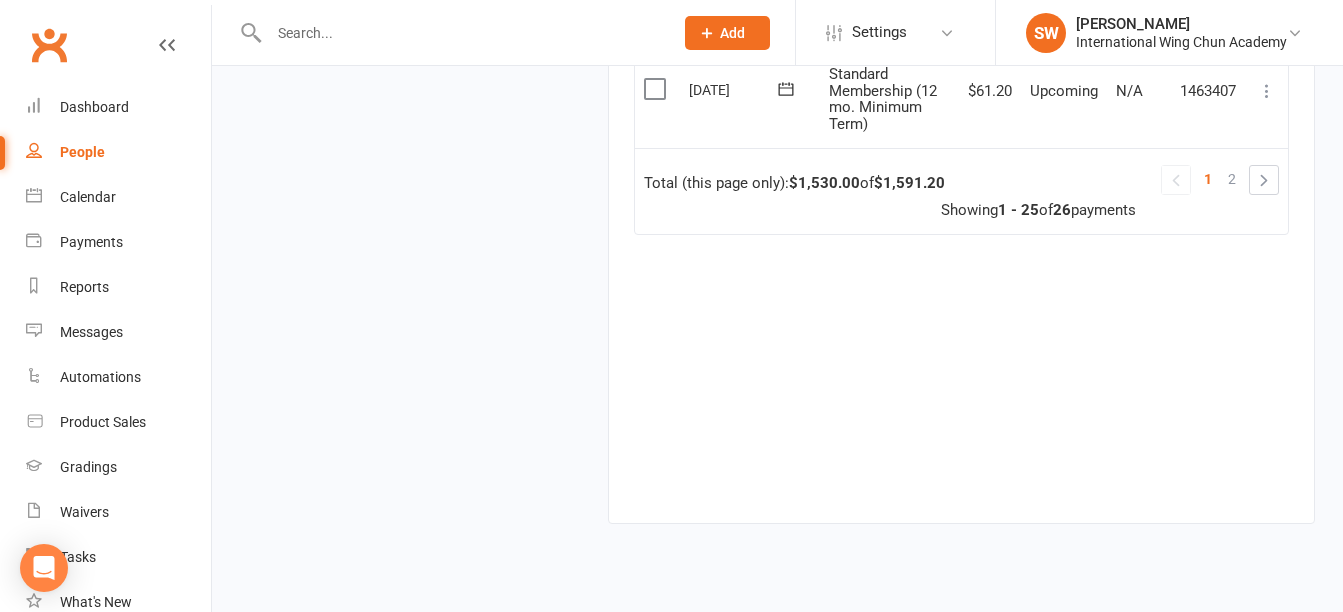 scroll, scrollTop: 3383, scrollLeft: 0, axis: vertical 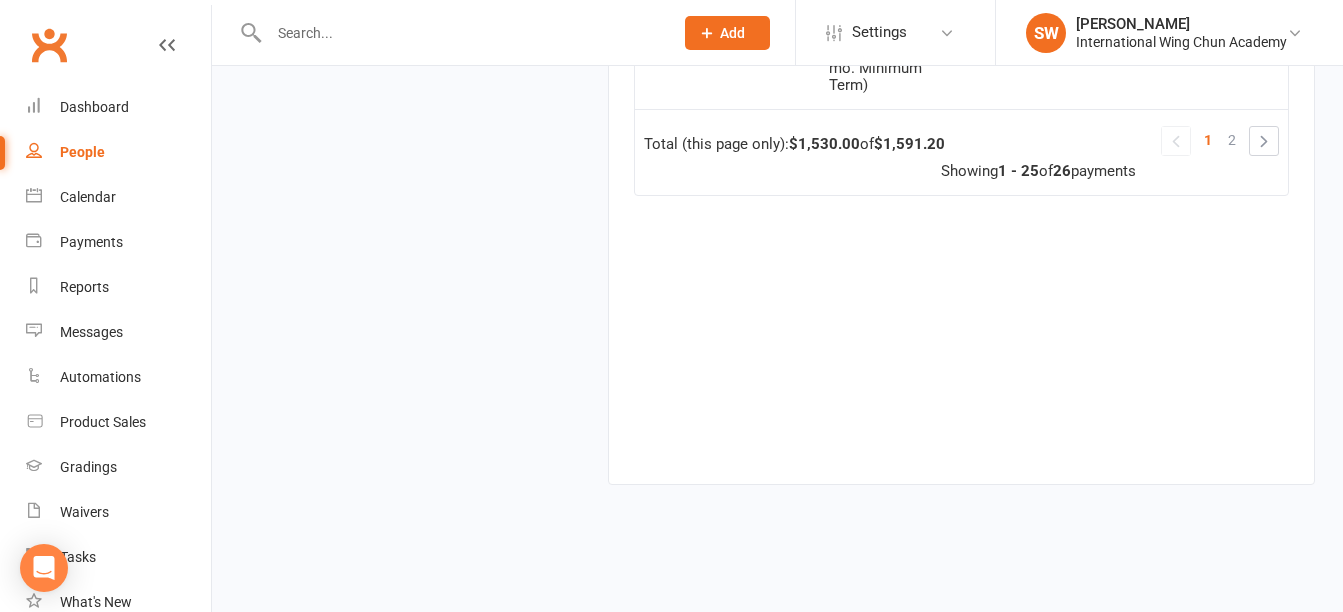 click at bounding box center (1264, 141) 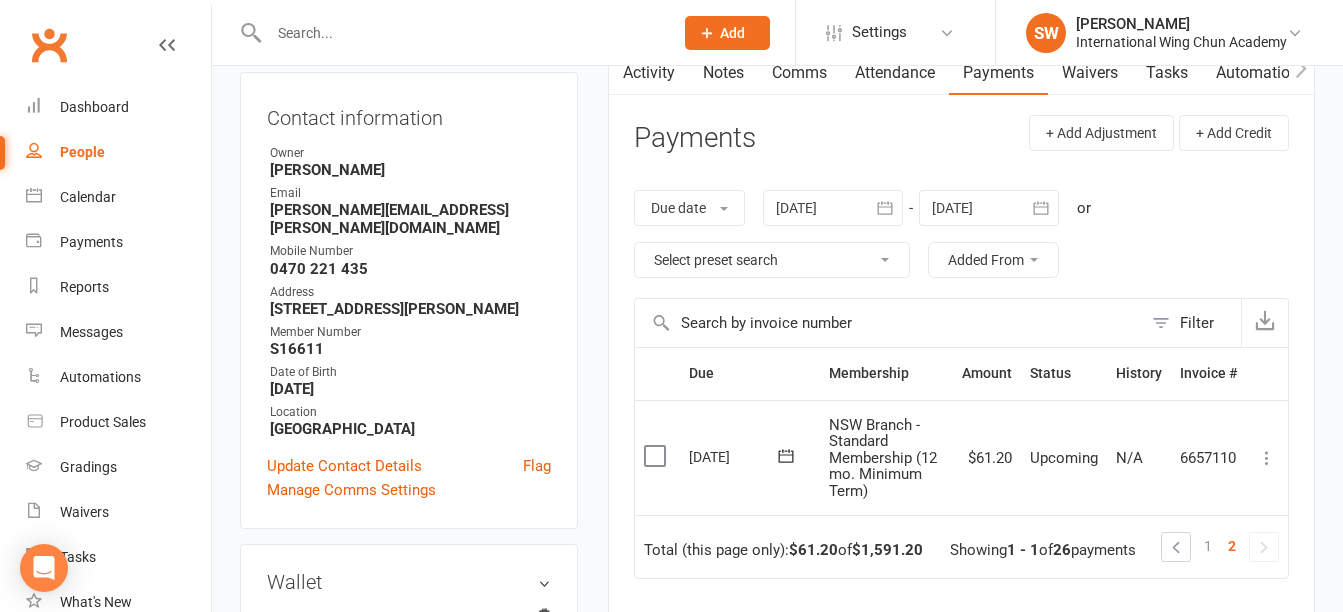 scroll, scrollTop: 197, scrollLeft: 0, axis: vertical 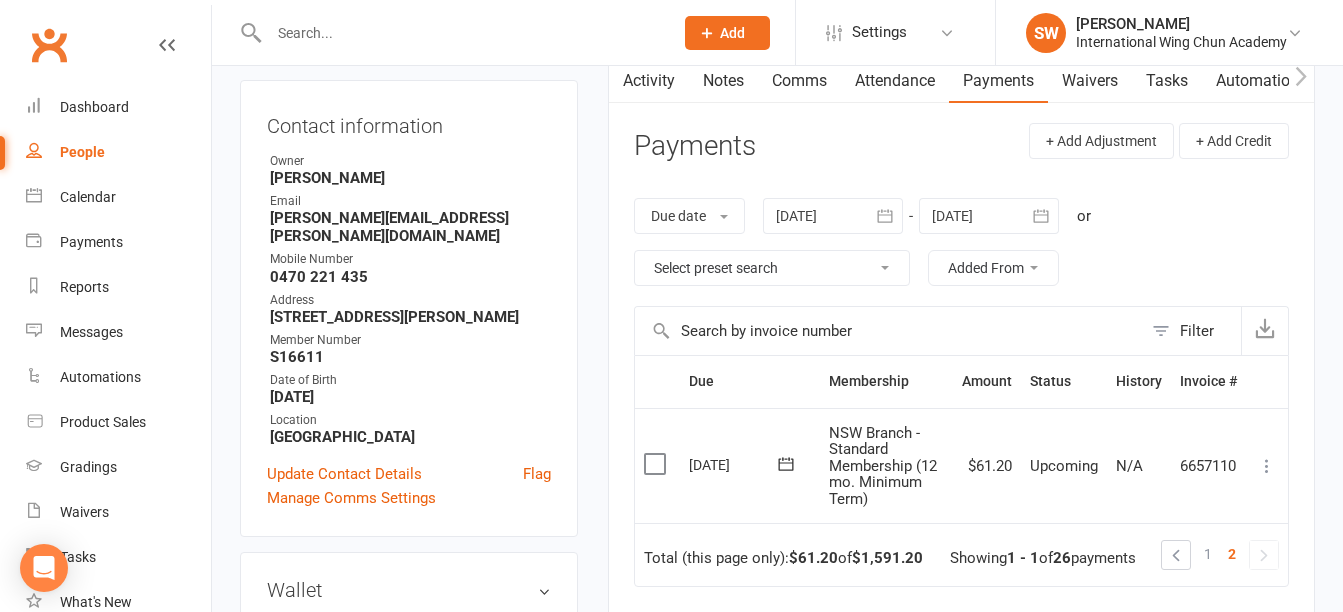 click on "Notes" at bounding box center (723, 81) 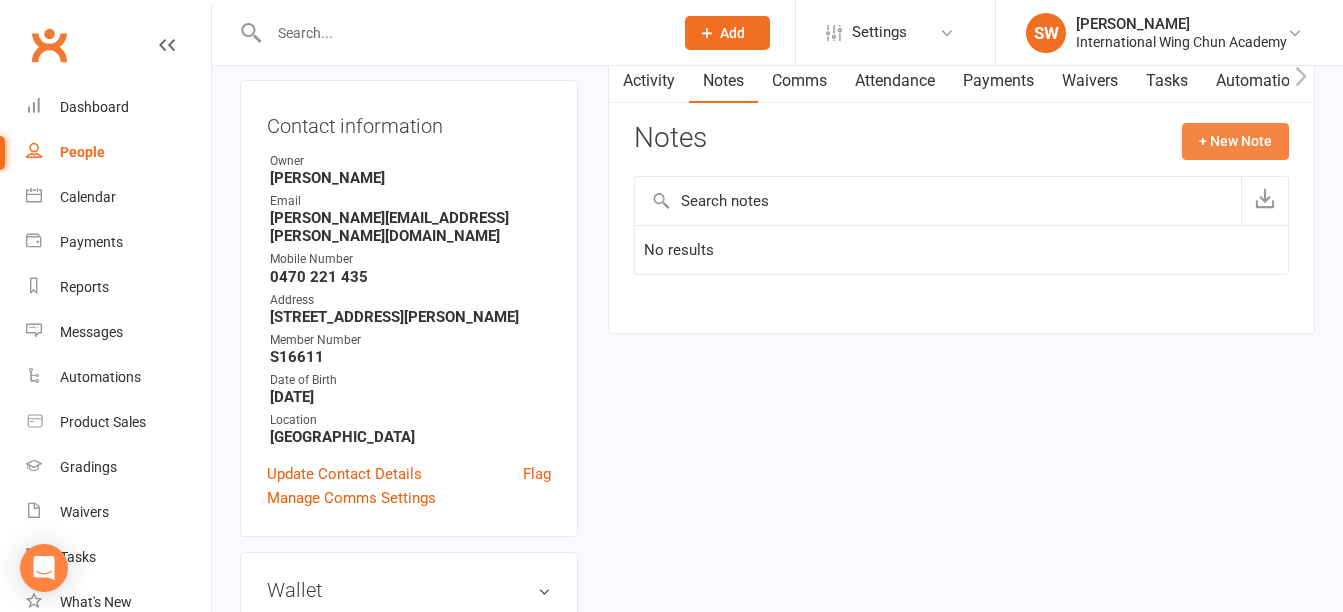 click on "+ New Note" 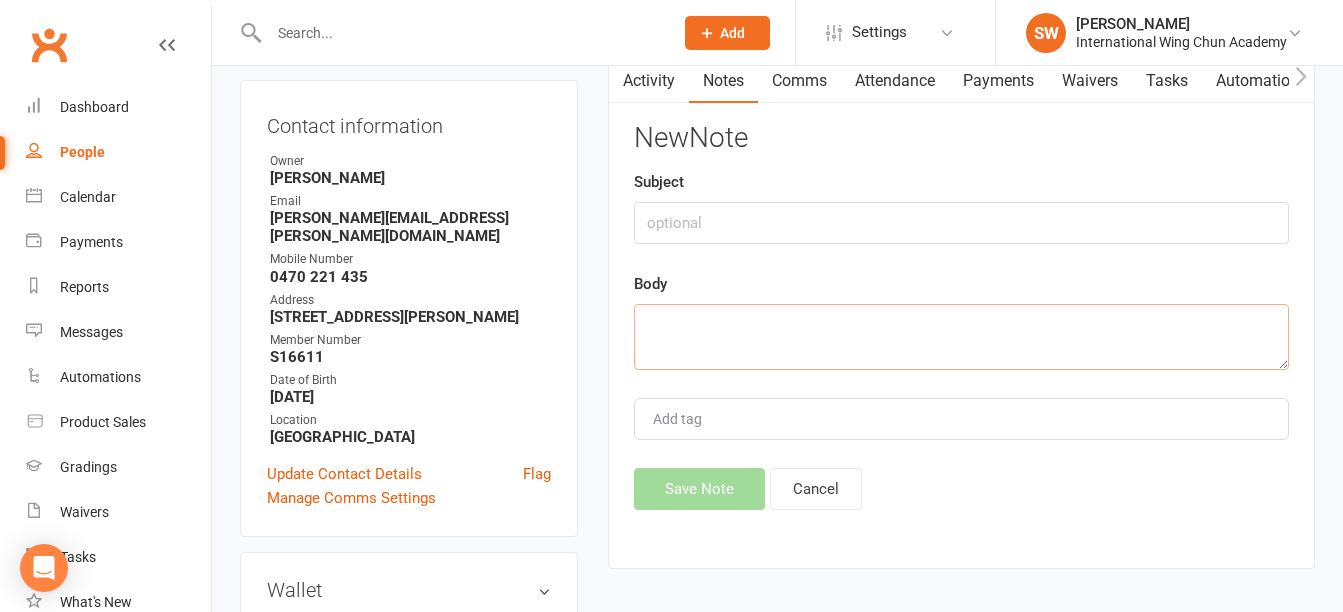 click 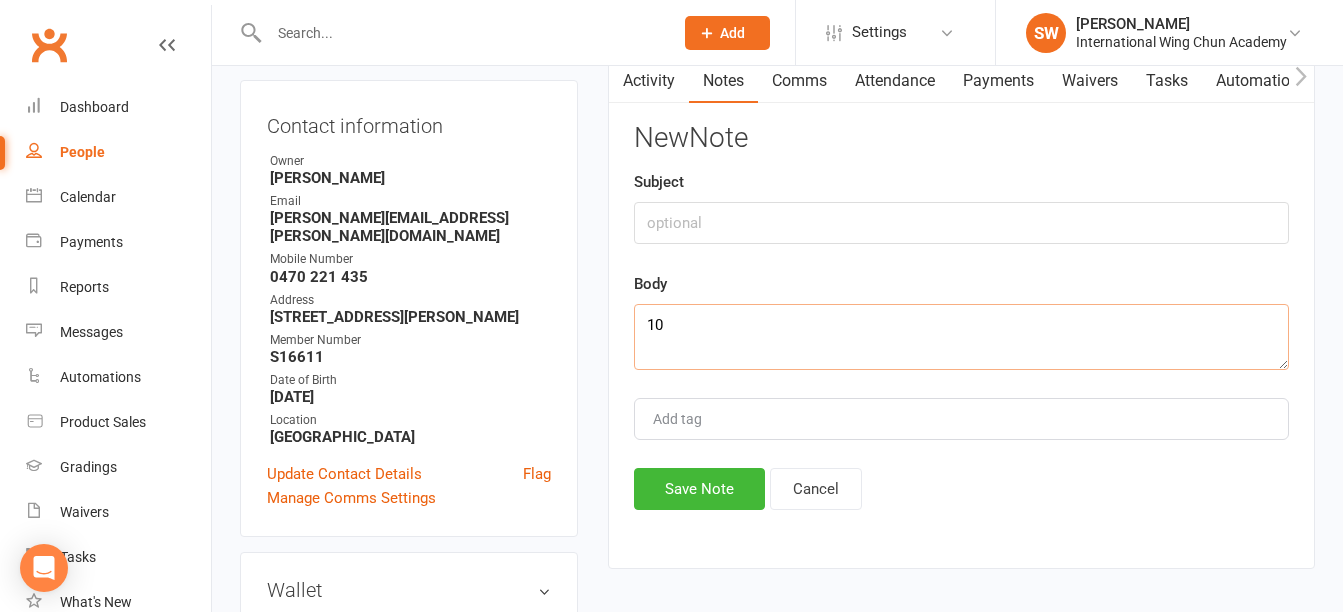 type on "1" 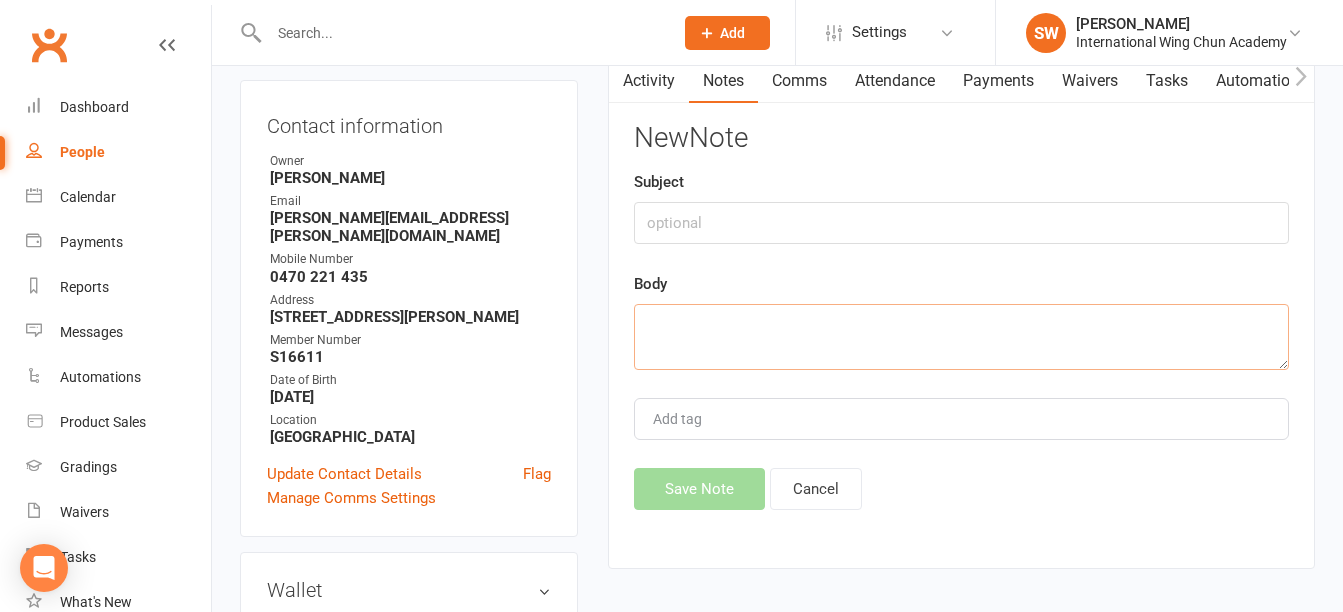 click 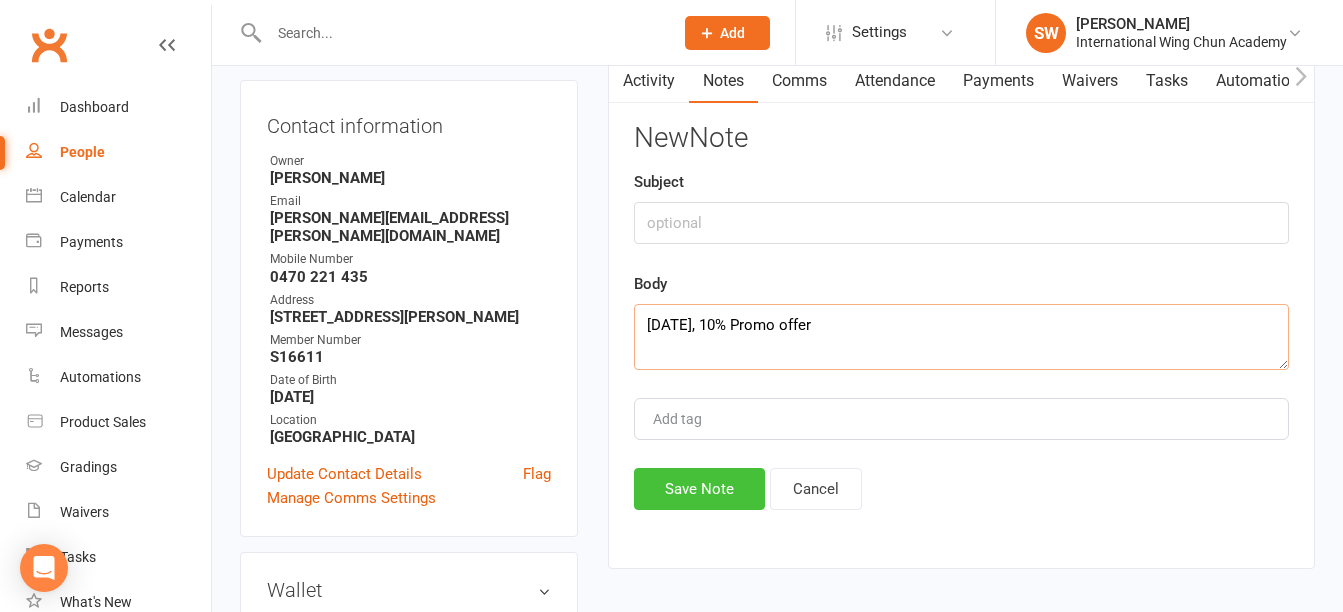 type on "[DATE], 10% Promo offer" 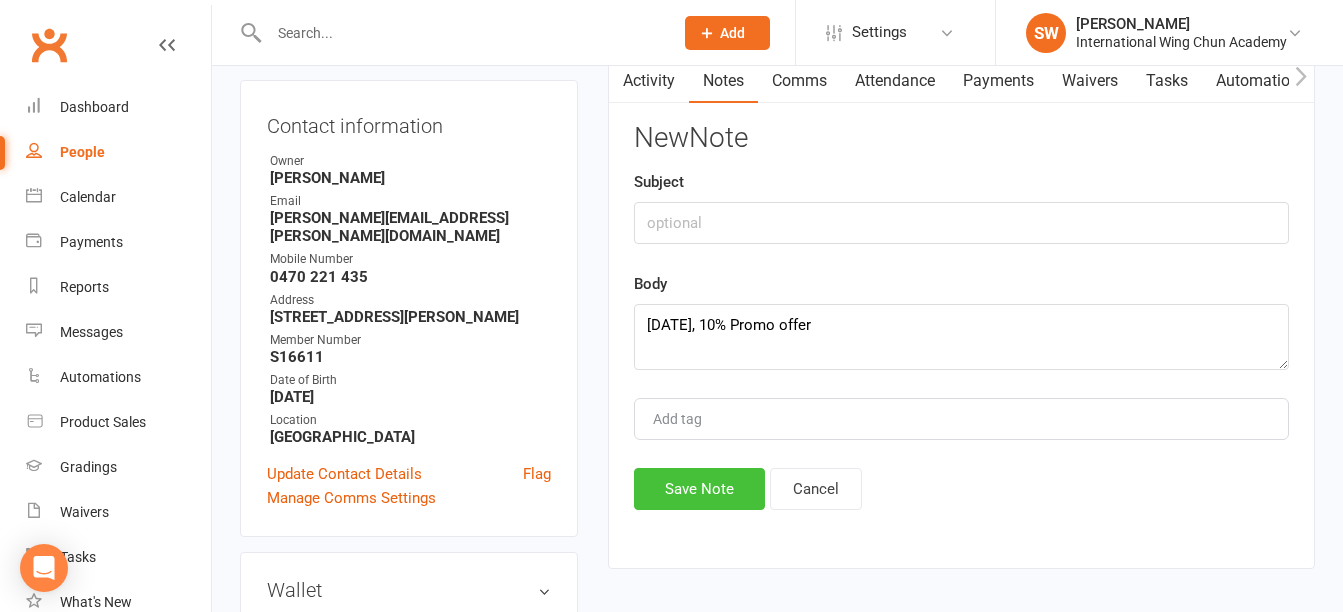 click on "Save Note" 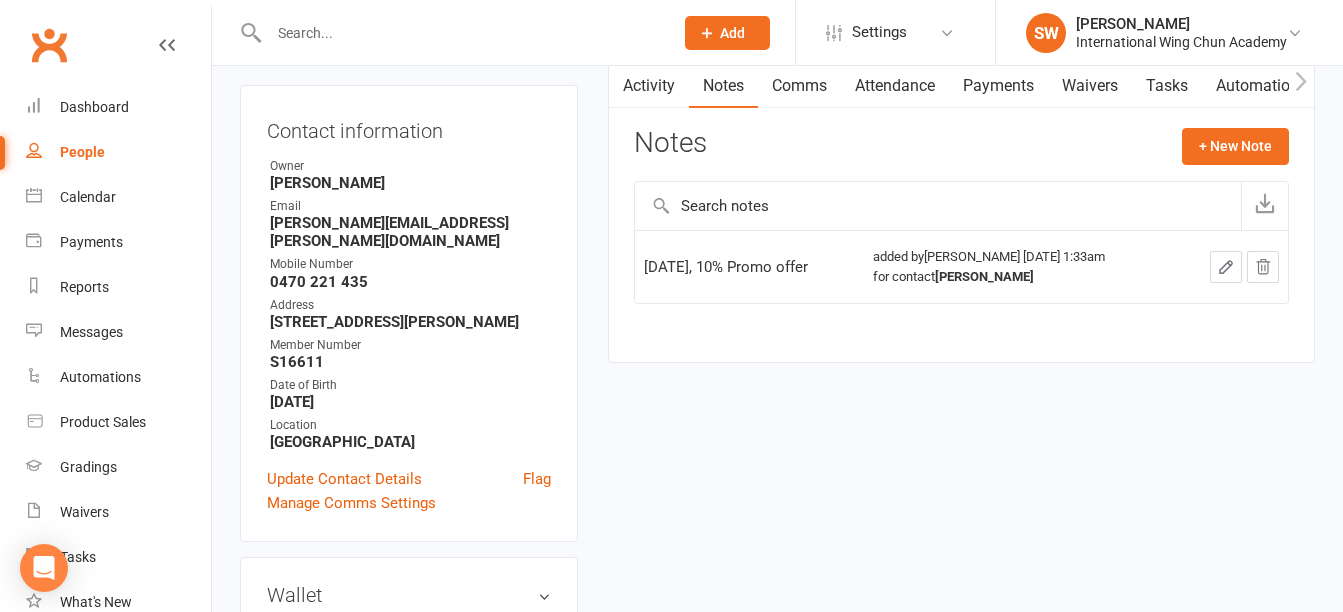 scroll, scrollTop: 200, scrollLeft: 0, axis: vertical 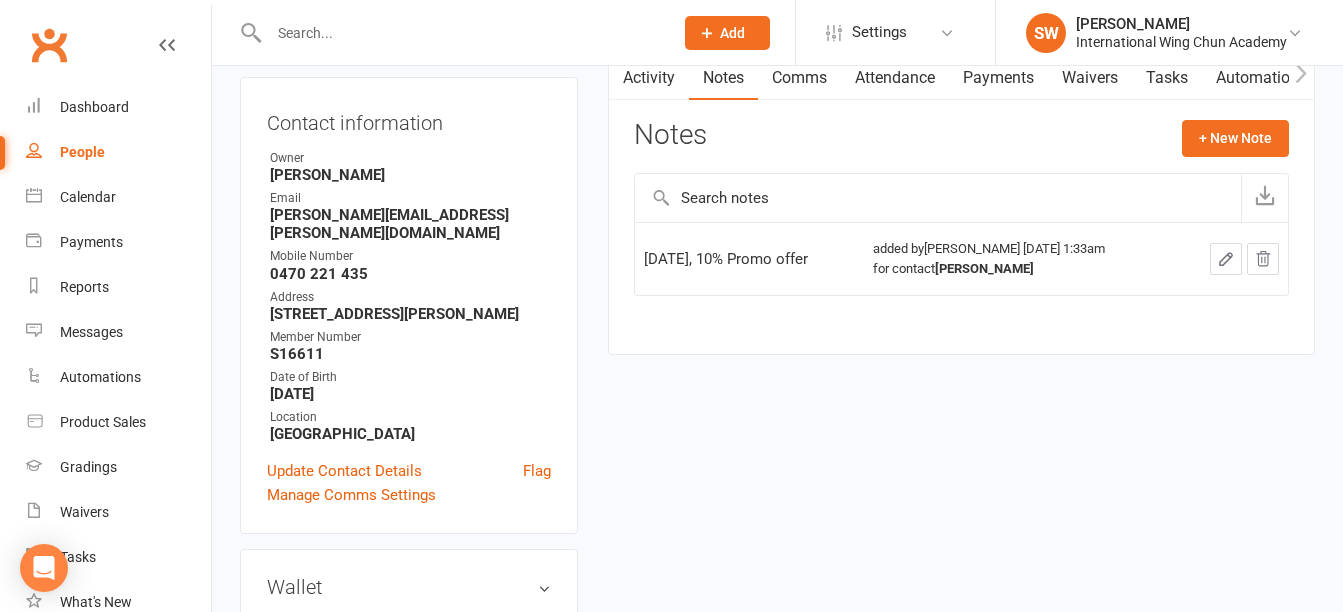 click on "S16611" at bounding box center [410, 354] 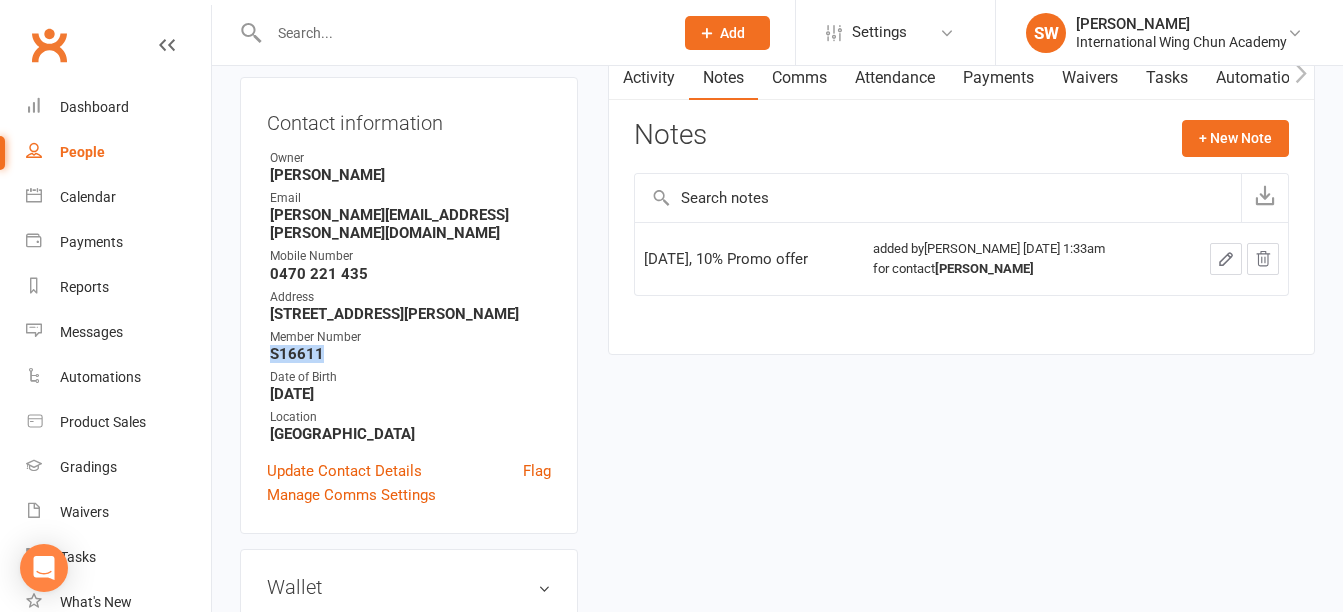 click on "S16611" at bounding box center [410, 354] 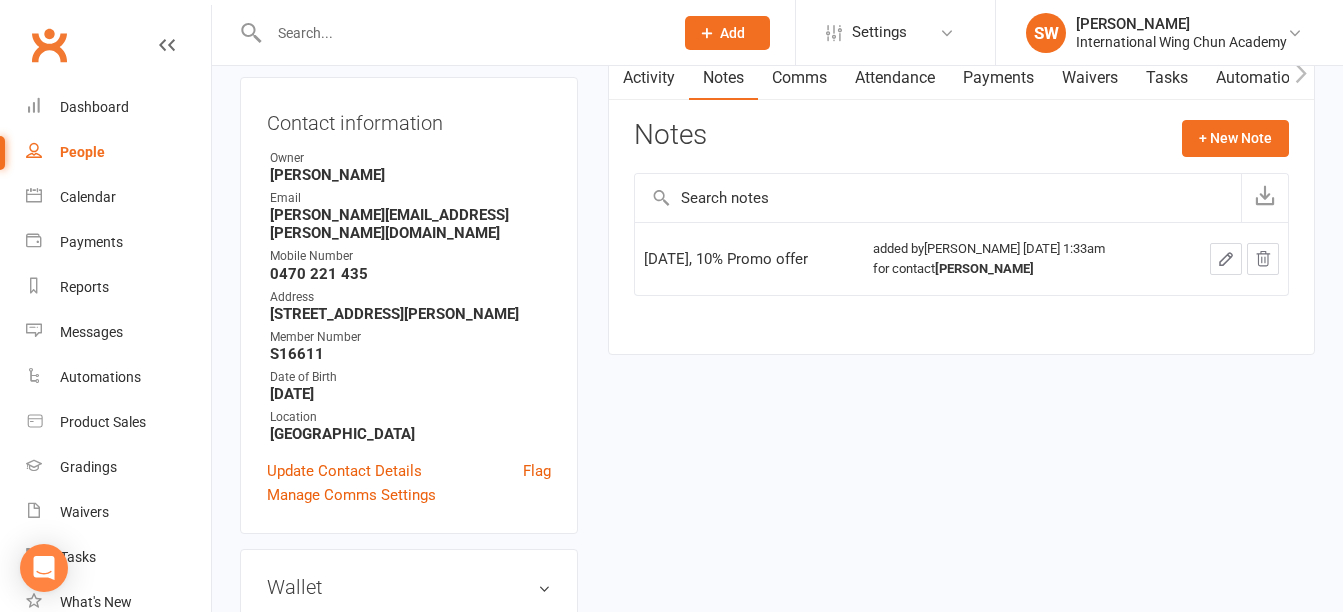click on "[PERSON_NAME][EMAIL_ADDRESS][PERSON_NAME][DOMAIN_NAME]" at bounding box center (410, 224) 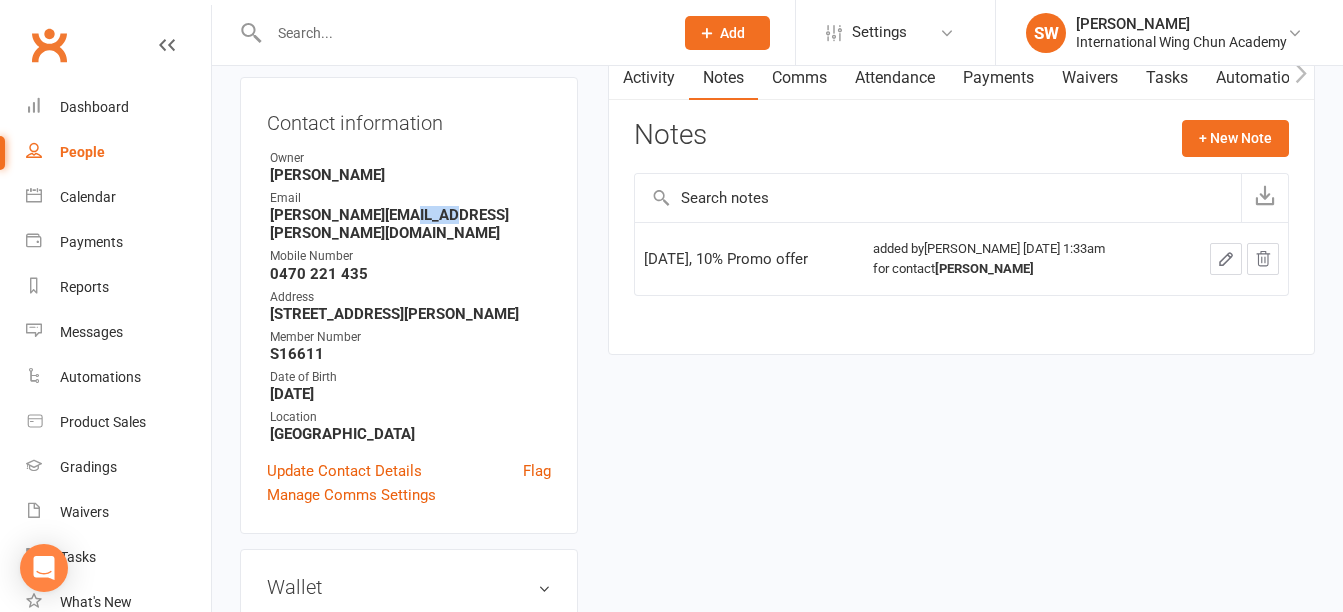 click on "[PERSON_NAME][EMAIL_ADDRESS][PERSON_NAME][DOMAIN_NAME]" at bounding box center [410, 224] 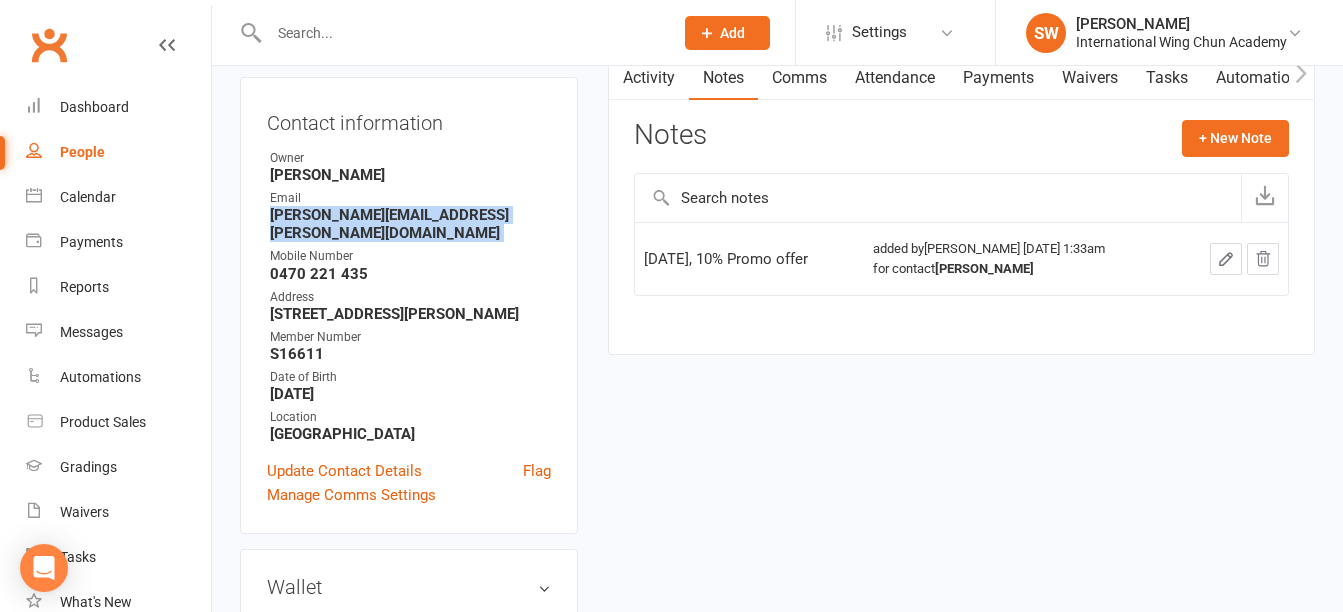 click on "[PERSON_NAME][EMAIL_ADDRESS][PERSON_NAME][DOMAIN_NAME]" at bounding box center [410, 224] 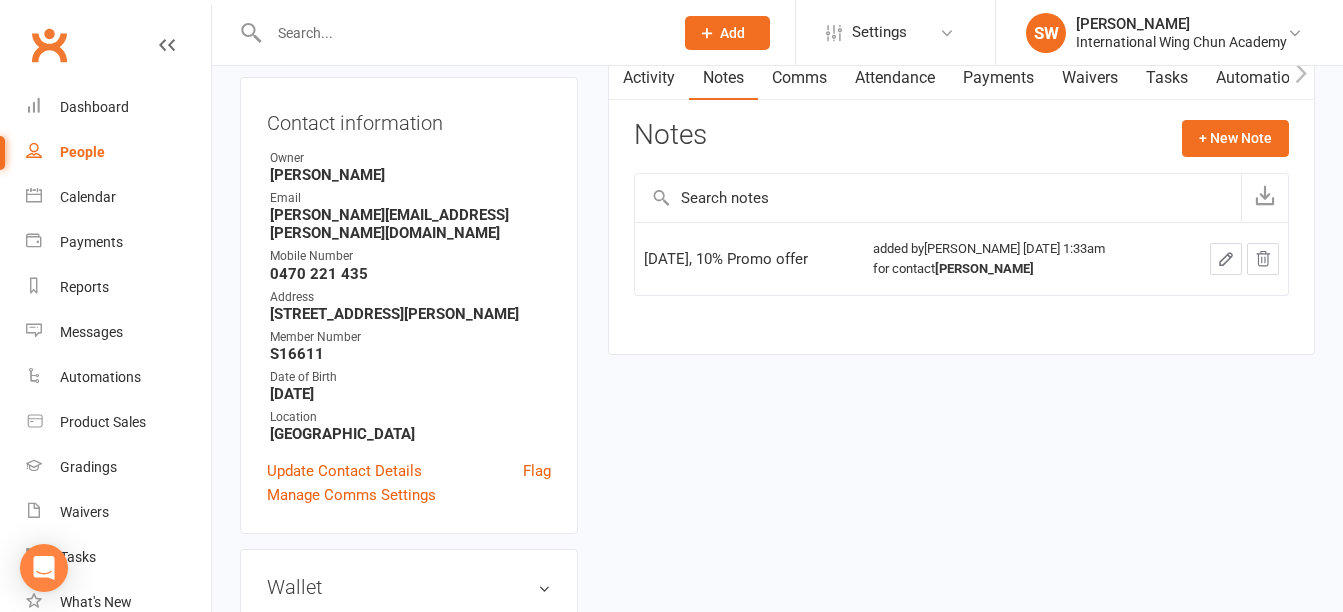 click on "0470 221 435" at bounding box center (410, 274) 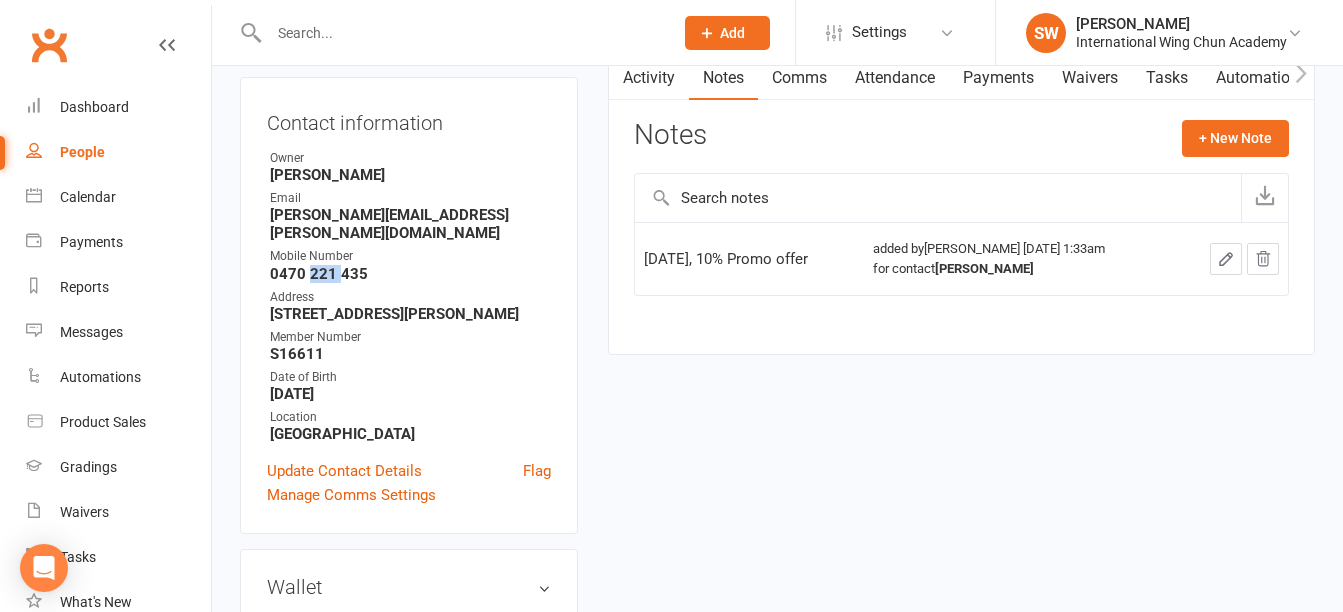 click on "0470 221 435" at bounding box center (410, 274) 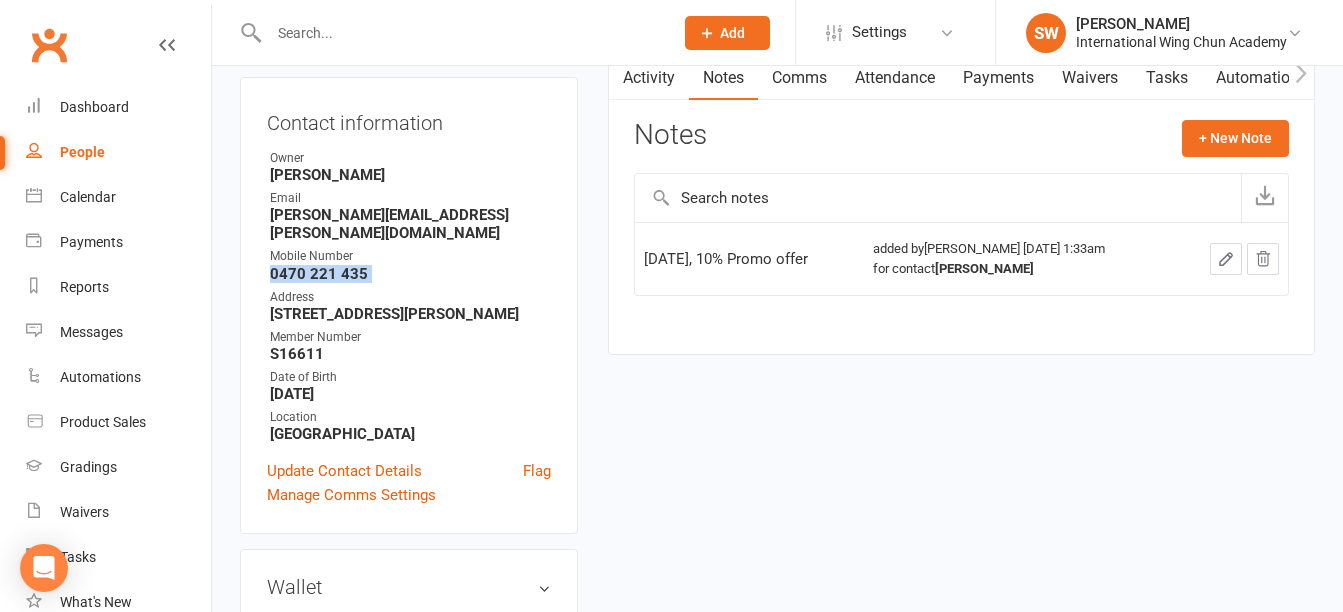 click on "0470 221 435" at bounding box center [410, 274] 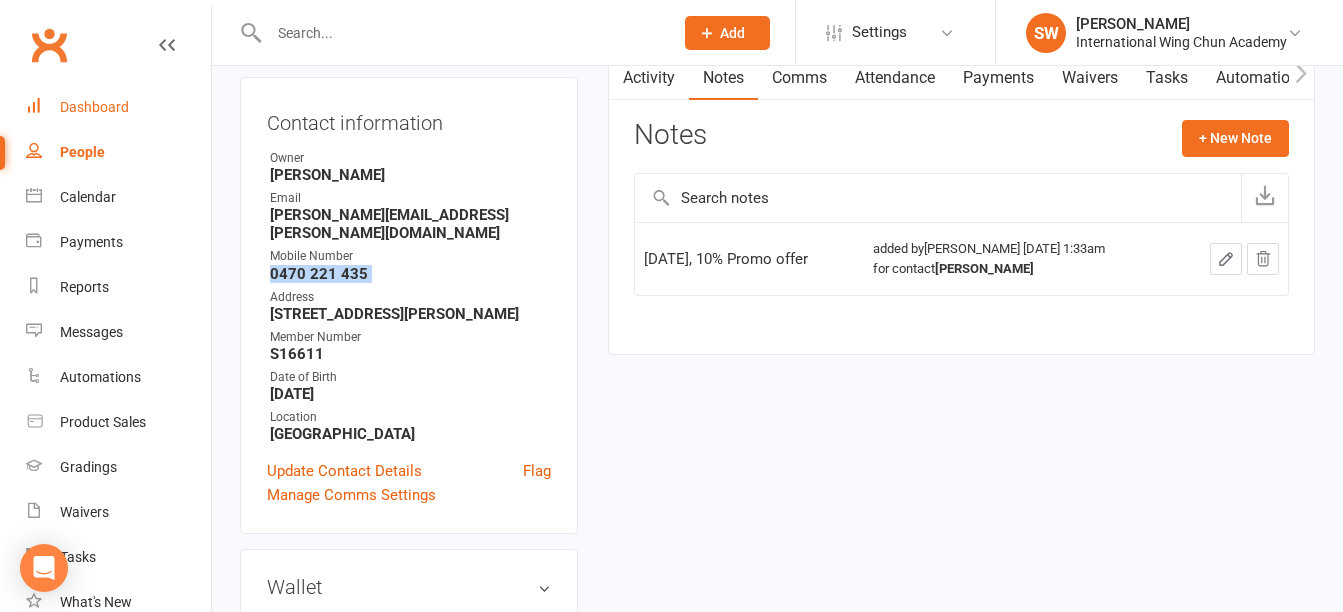 click on "Dashboard" at bounding box center [118, 107] 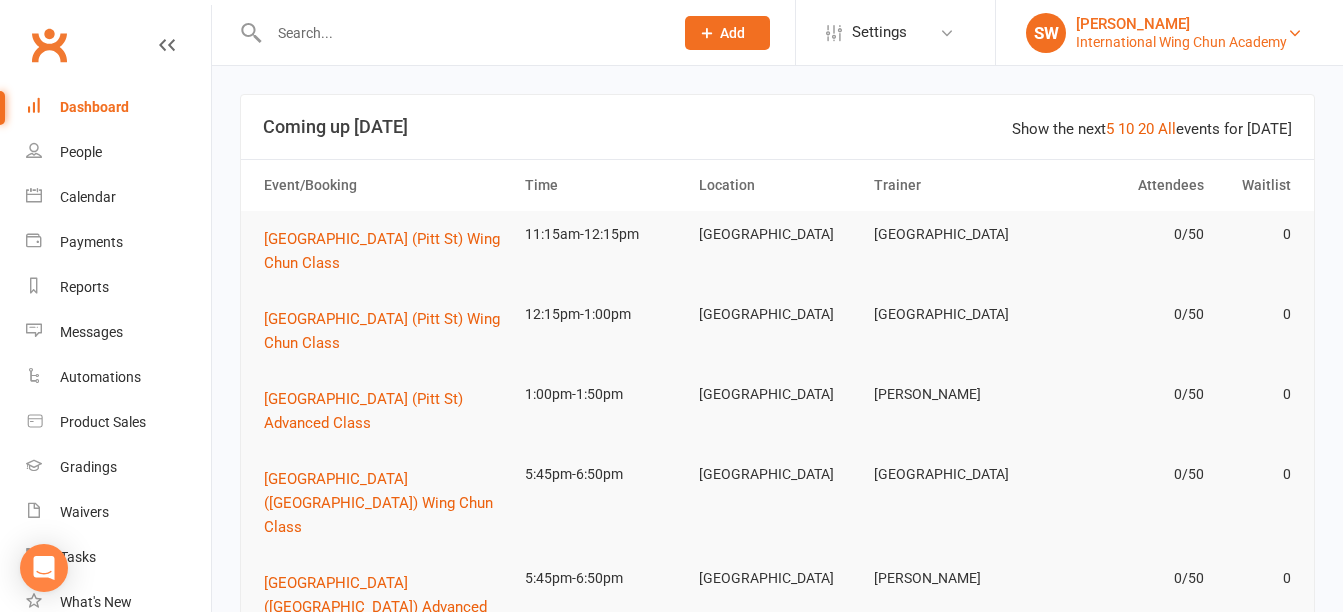 click on "International Wing Chun Academy" at bounding box center (1181, 42) 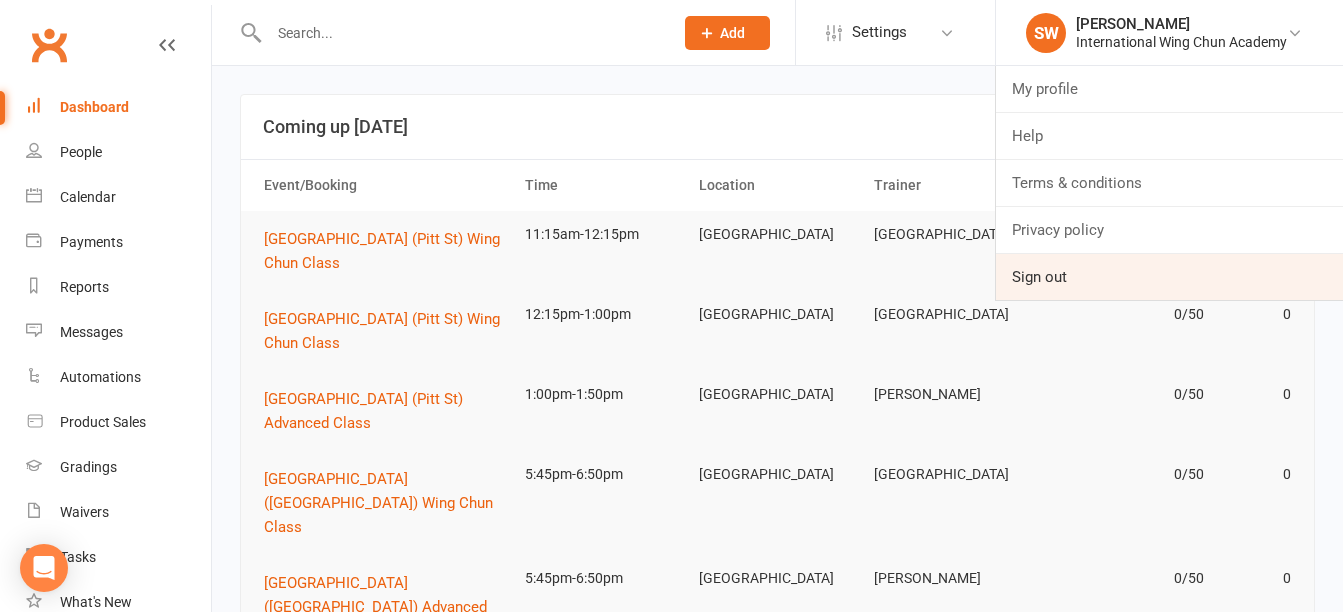 click on "Sign out" at bounding box center (1169, 277) 